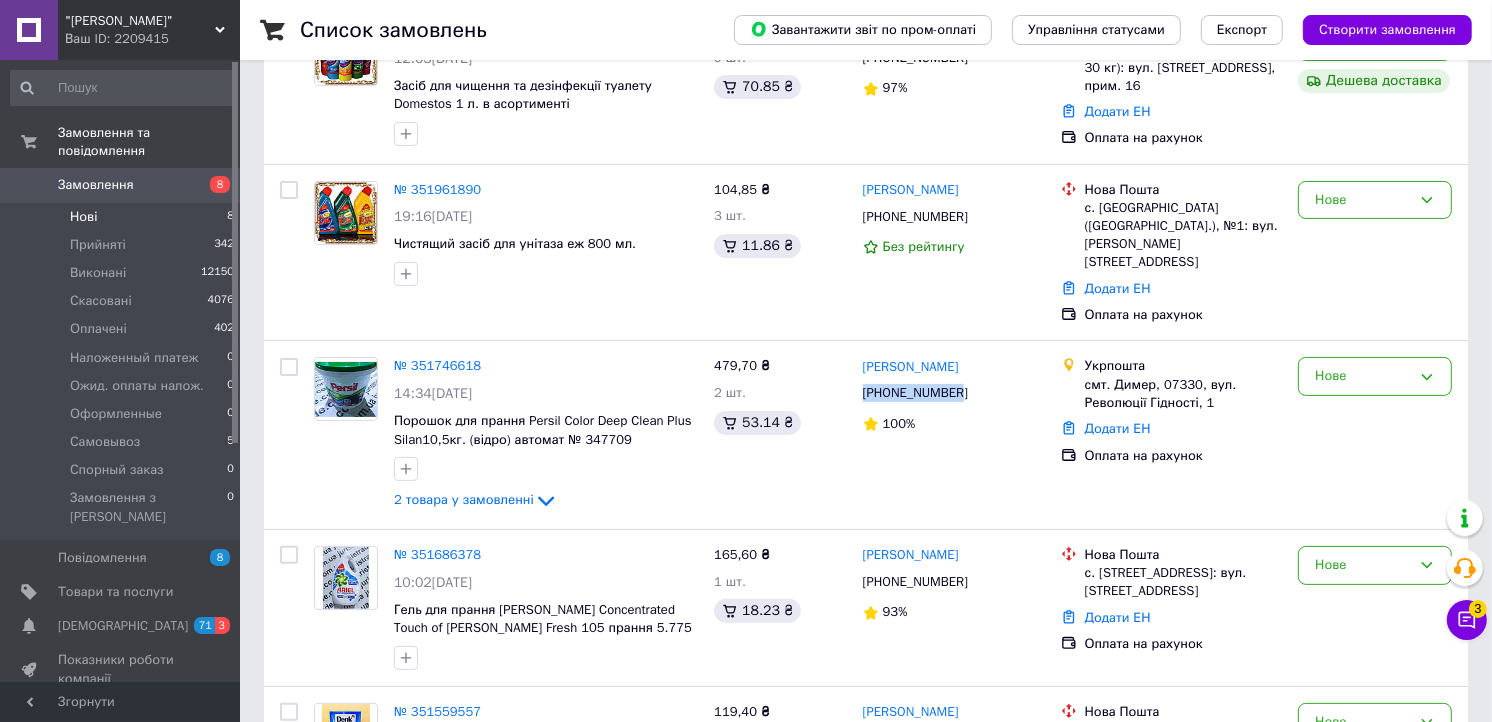 scroll, scrollTop: 0, scrollLeft: 0, axis: both 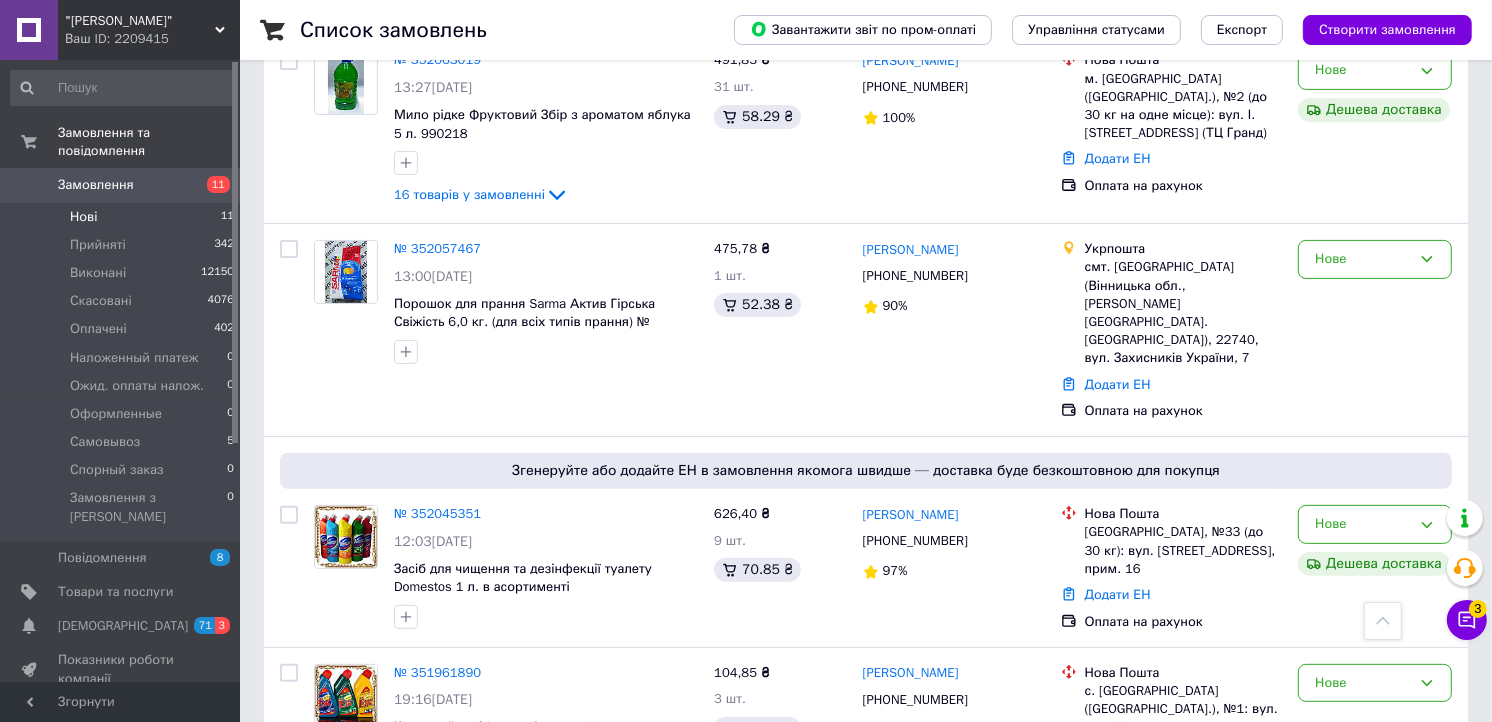 click 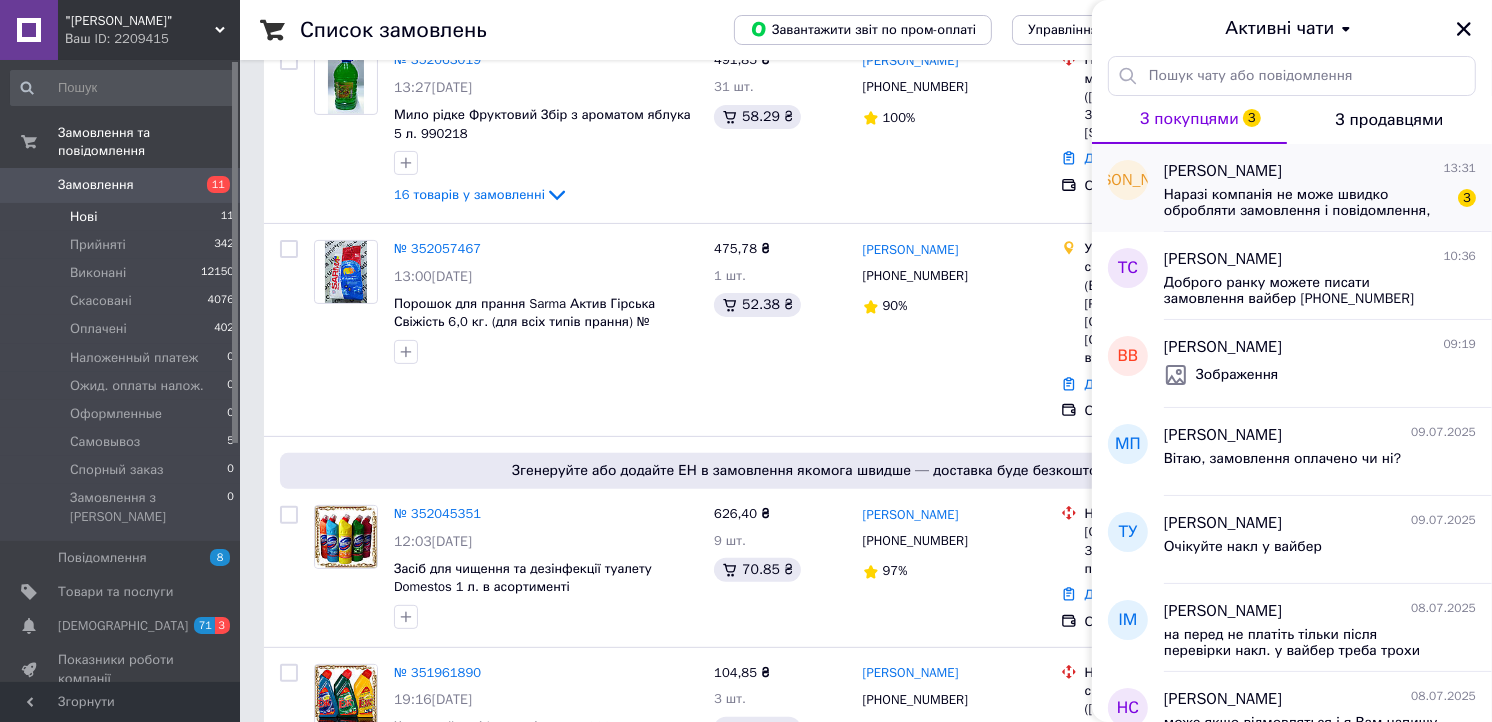 click on "Юля Левак" at bounding box center [1223, 171] 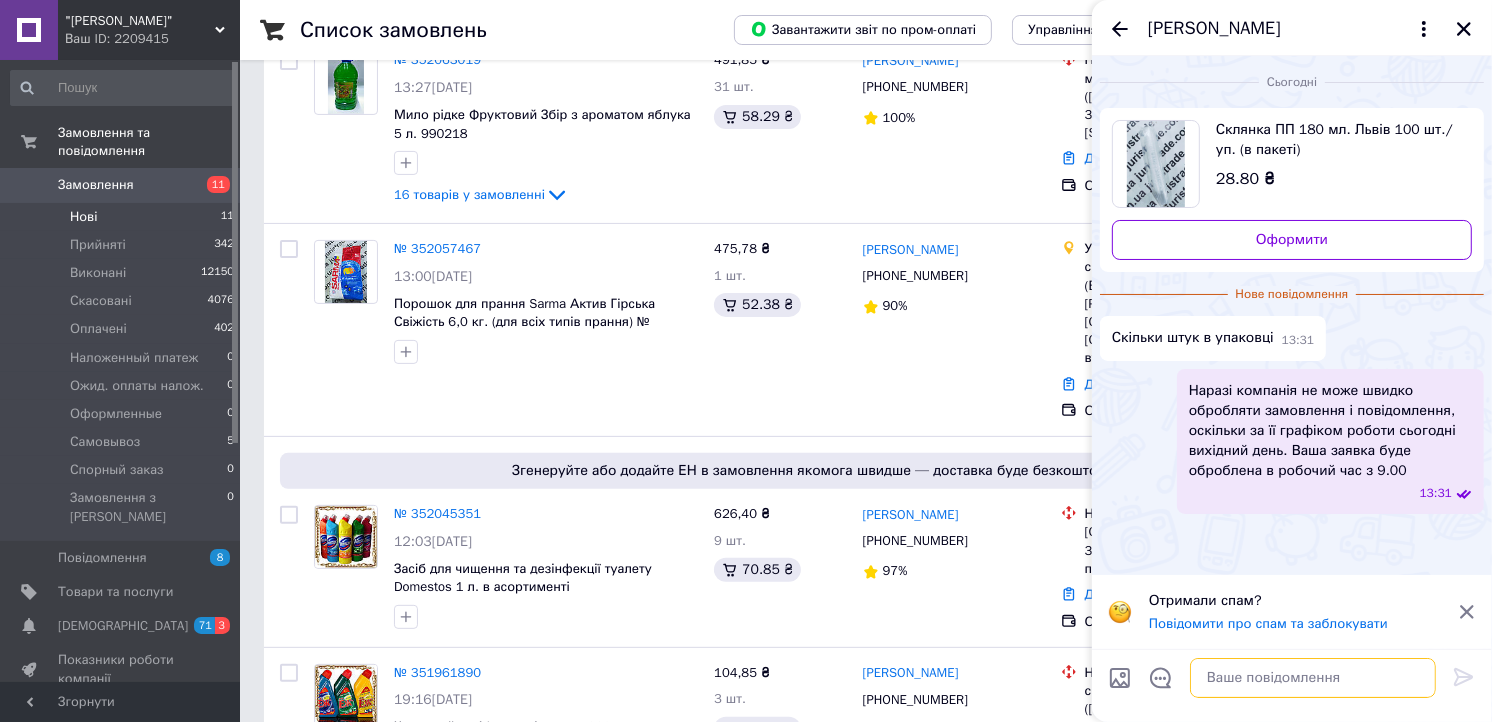 drag, startPoint x: 1261, startPoint y: 680, endPoint x: 1253, endPoint y: 667, distance: 15.264338 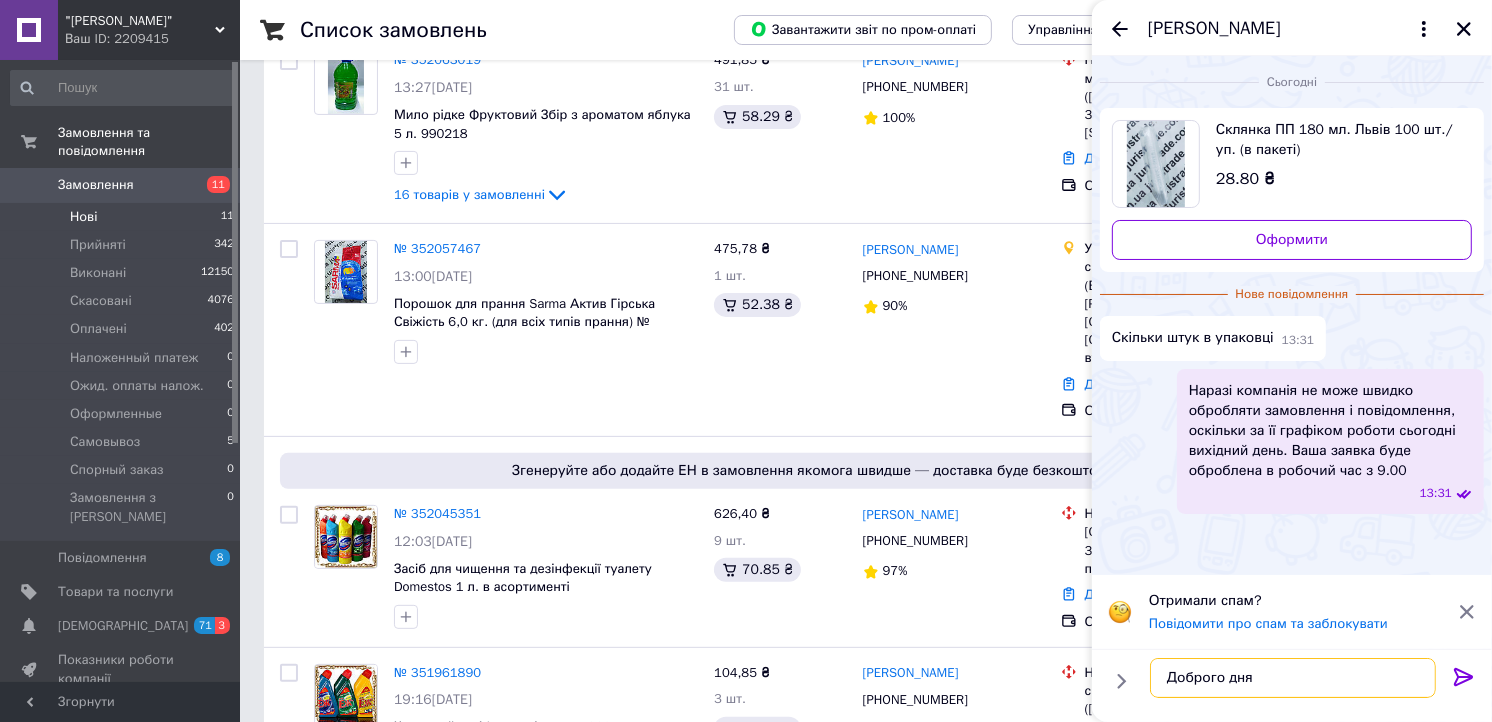 type on "Доброго дня!" 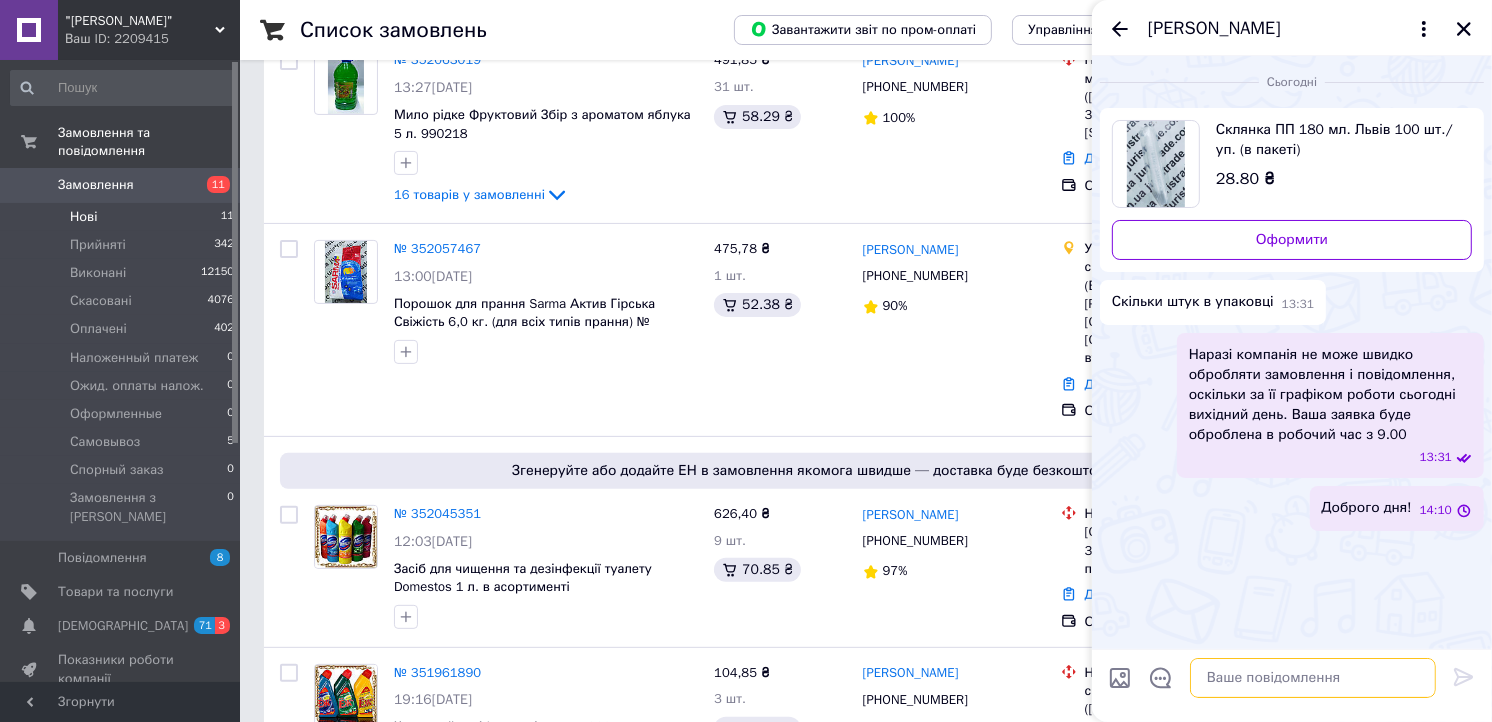 type on "С" 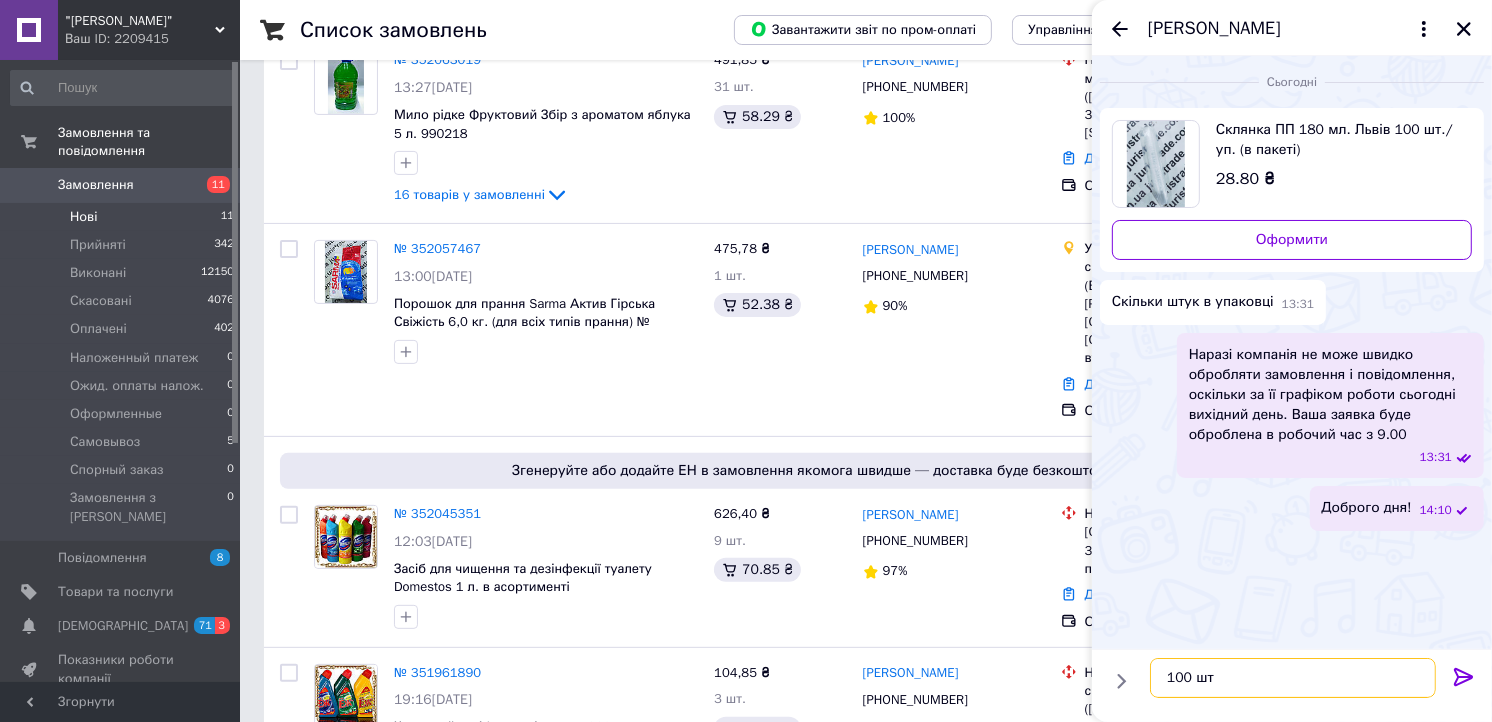 type on "100 шт." 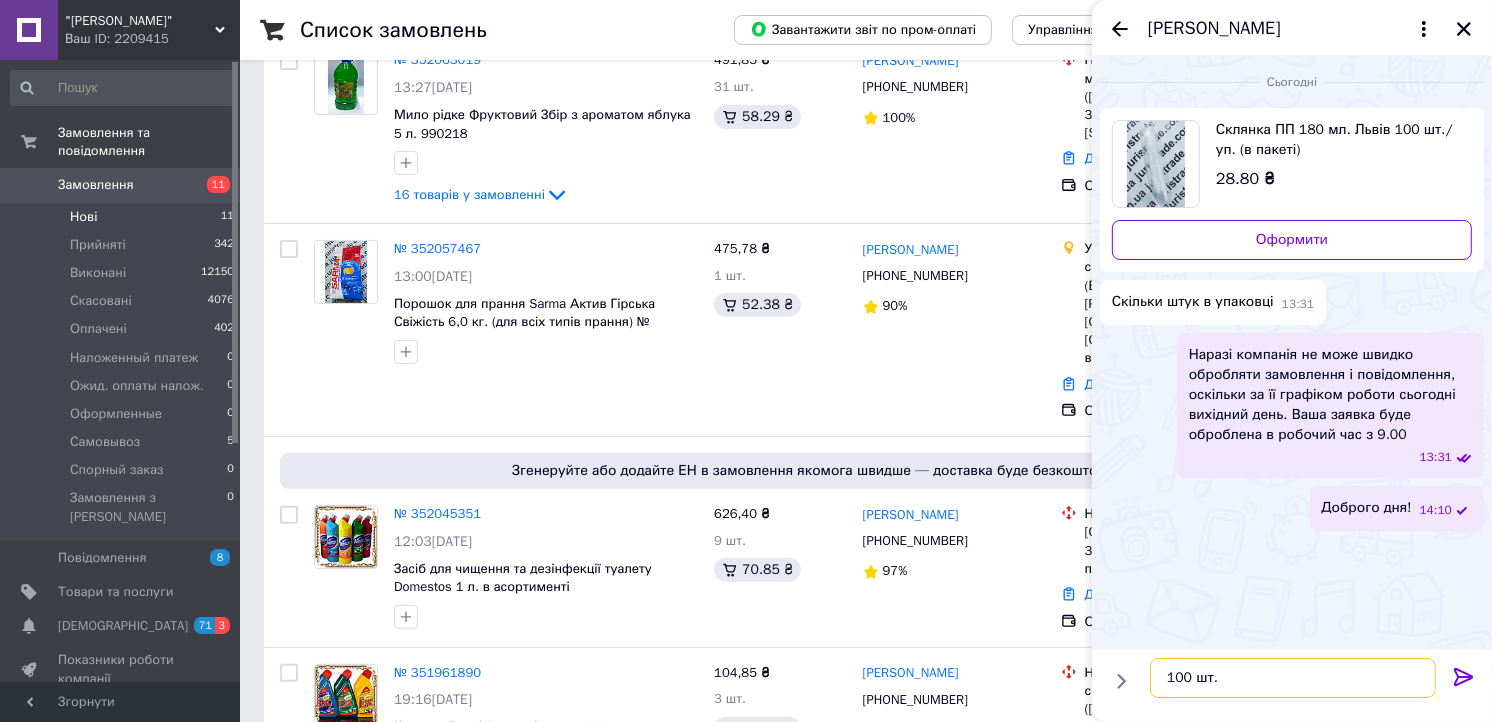 type 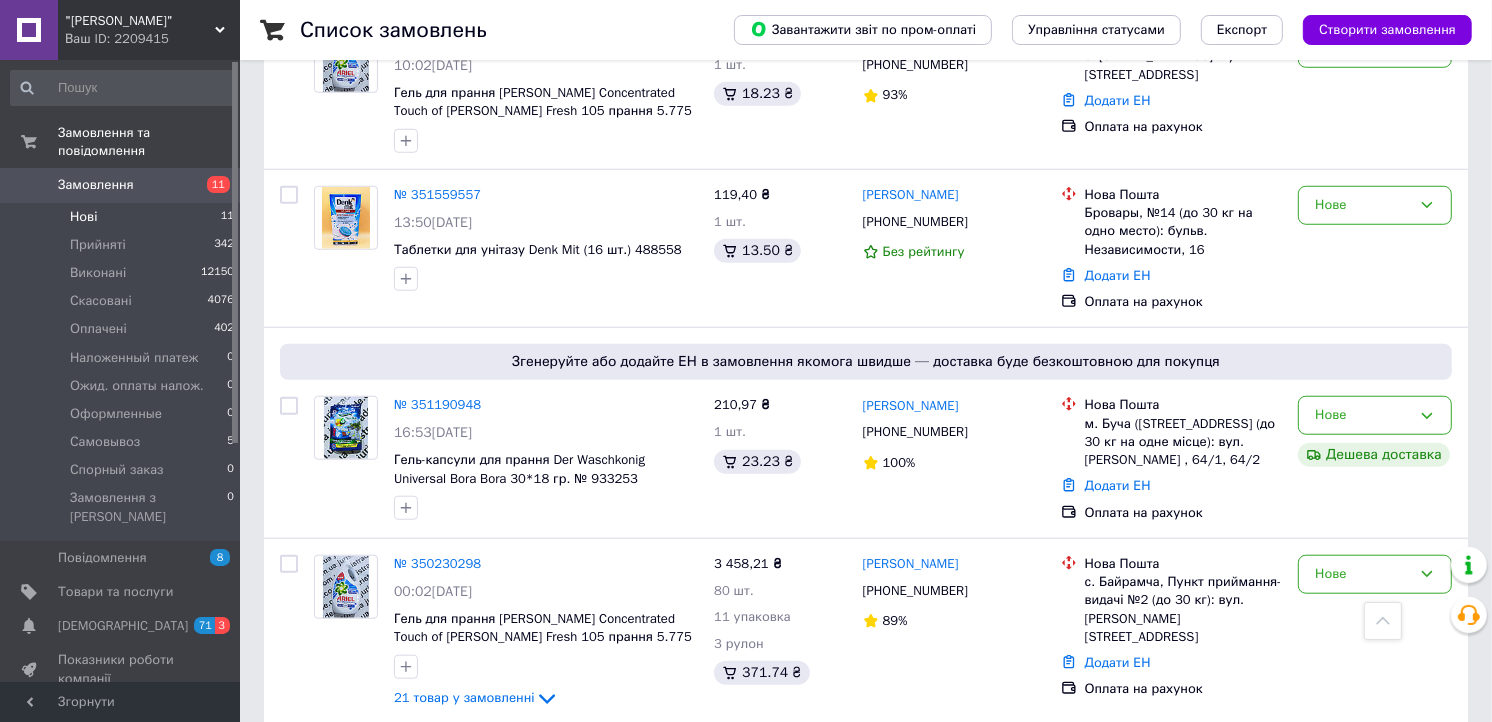 scroll, scrollTop: 1555, scrollLeft: 0, axis: vertical 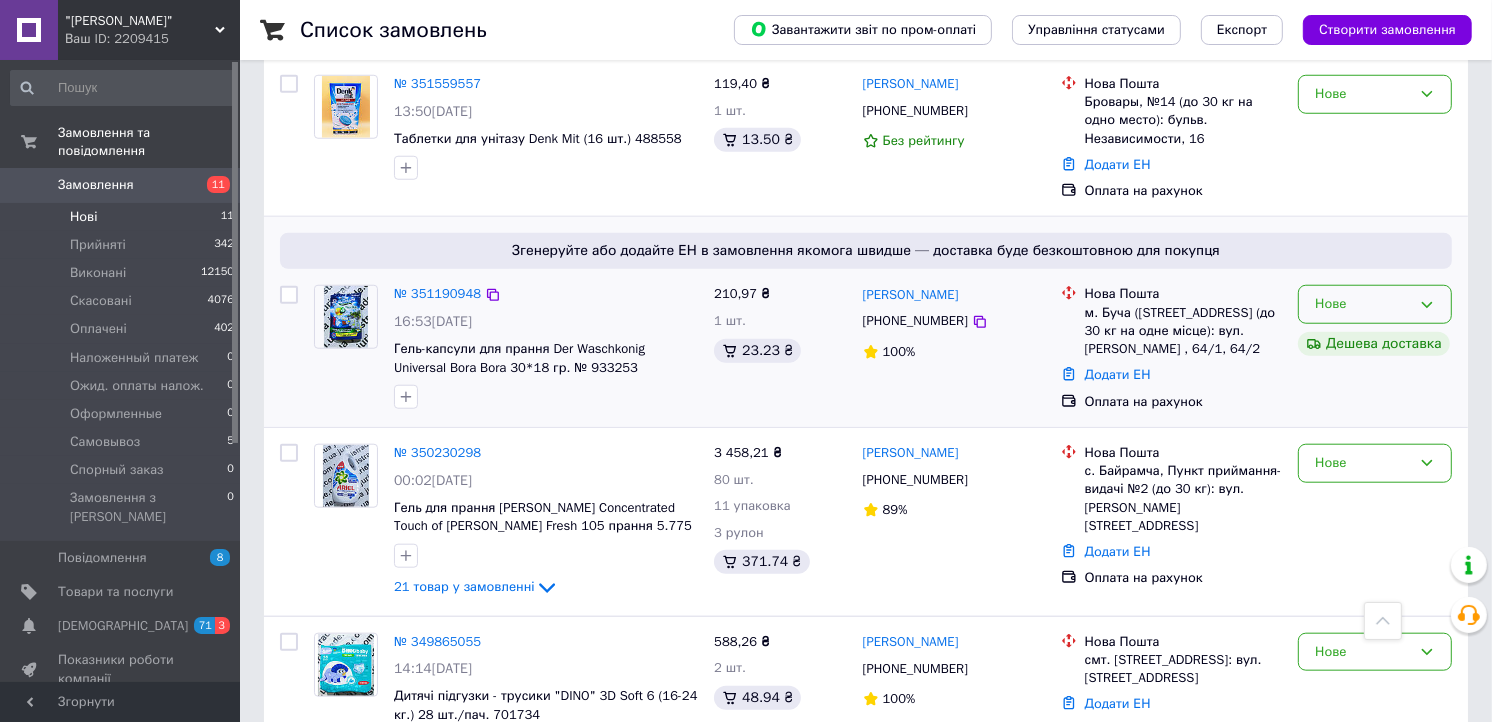 click on "Нове" at bounding box center (1363, 304) 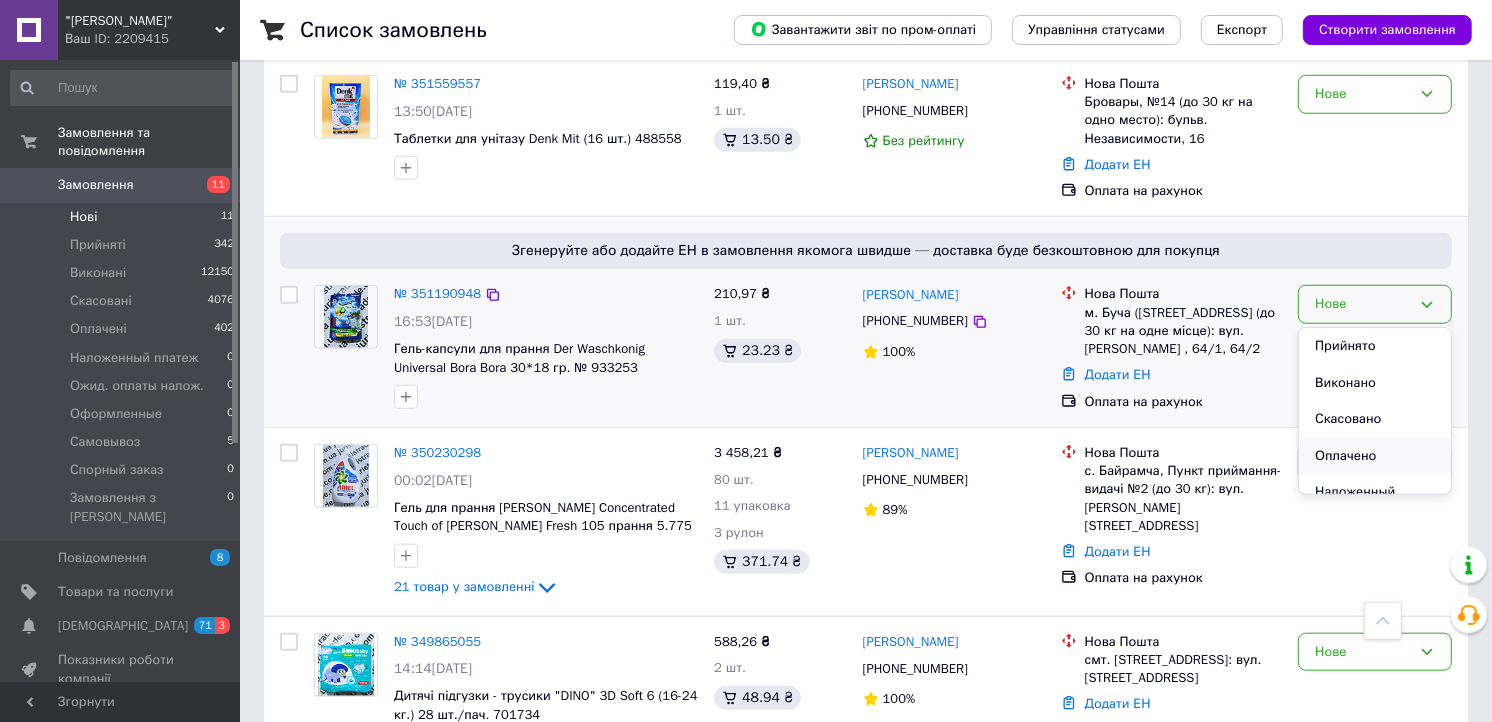 click on "Оплачено" at bounding box center [1375, 456] 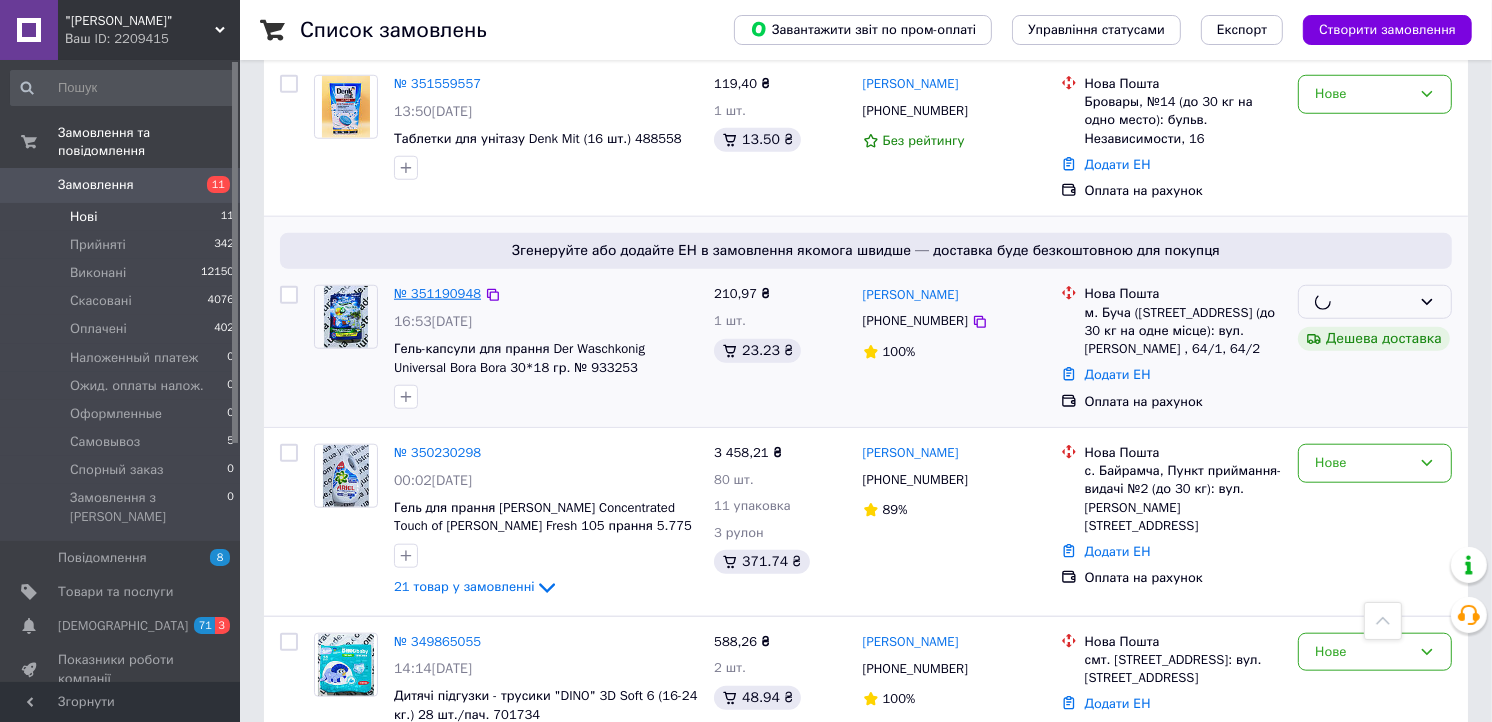 click on "№ 351190948" at bounding box center [437, 293] 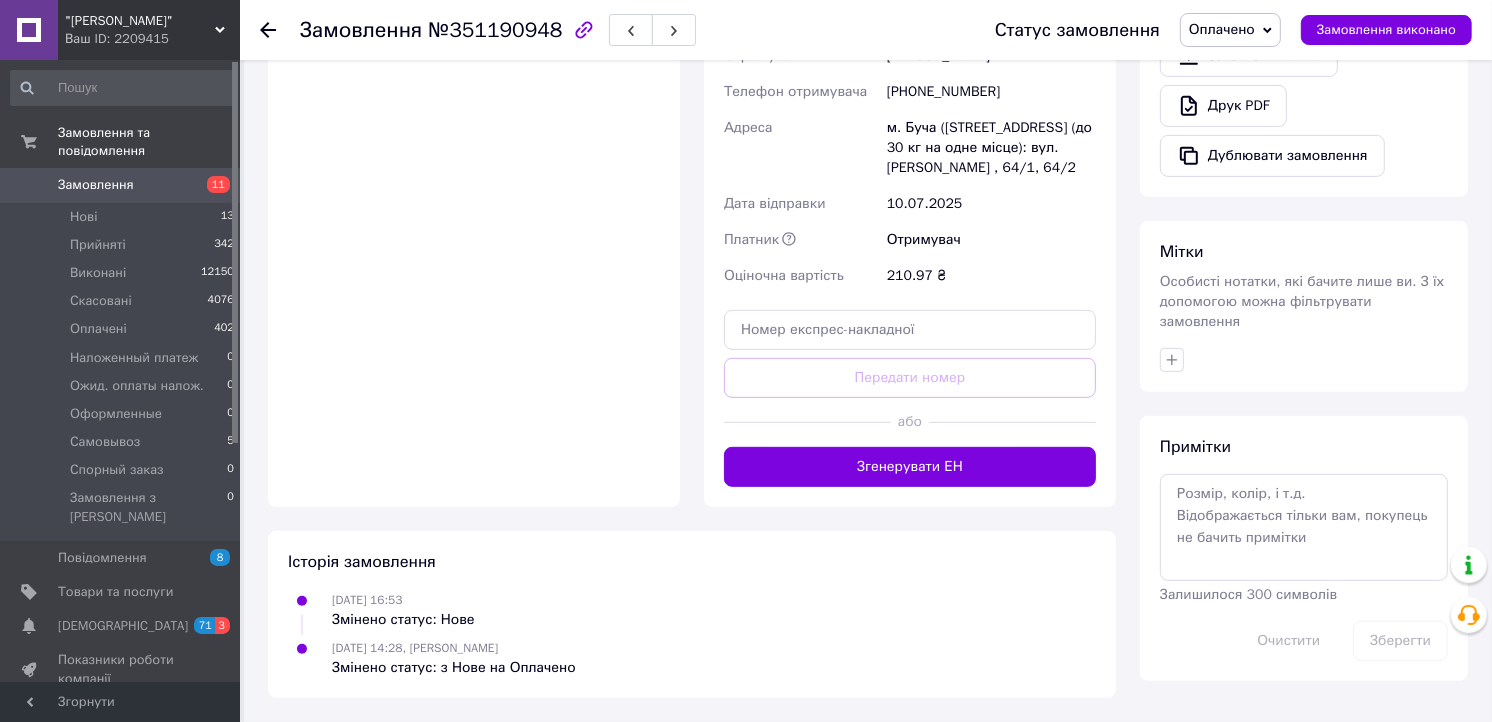 scroll, scrollTop: 770, scrollLeft: 0, axis: vertical 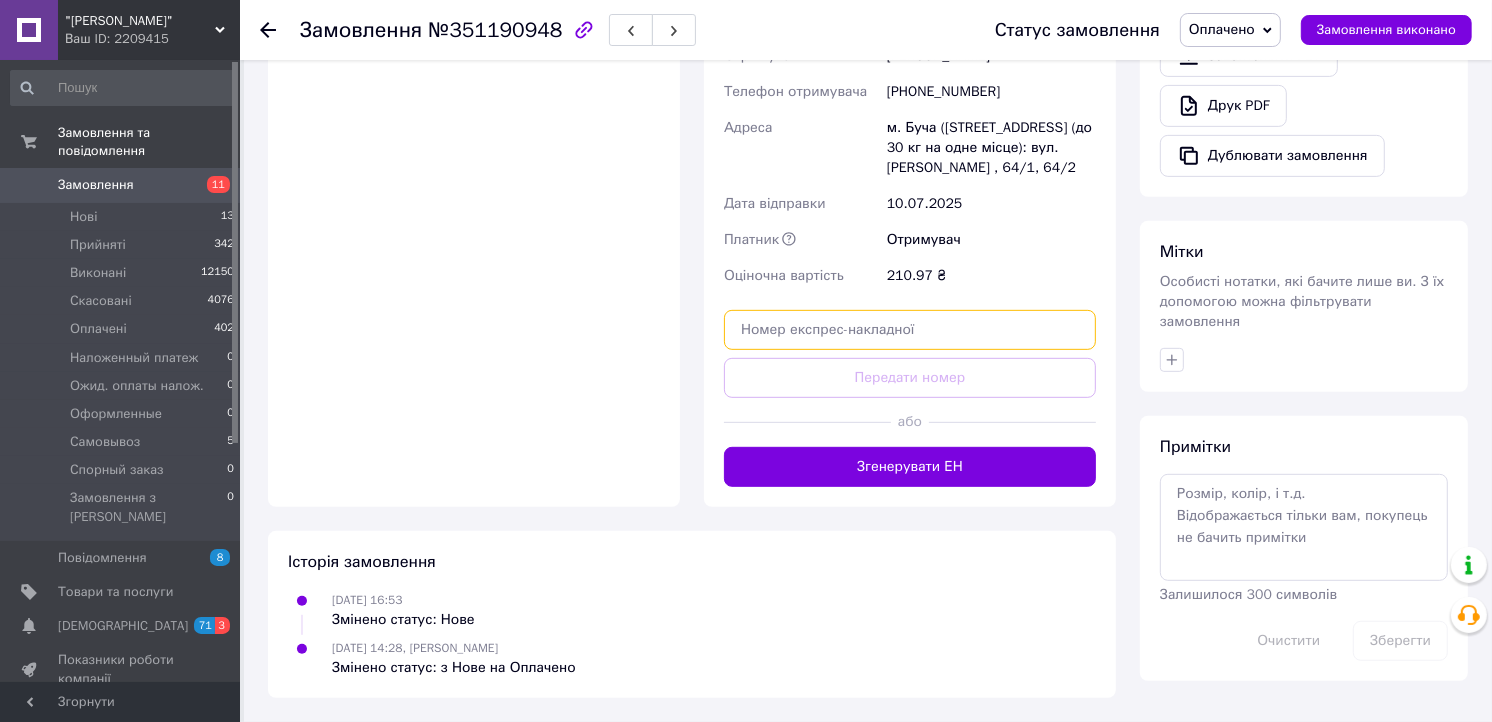 paste on "20451203105026" 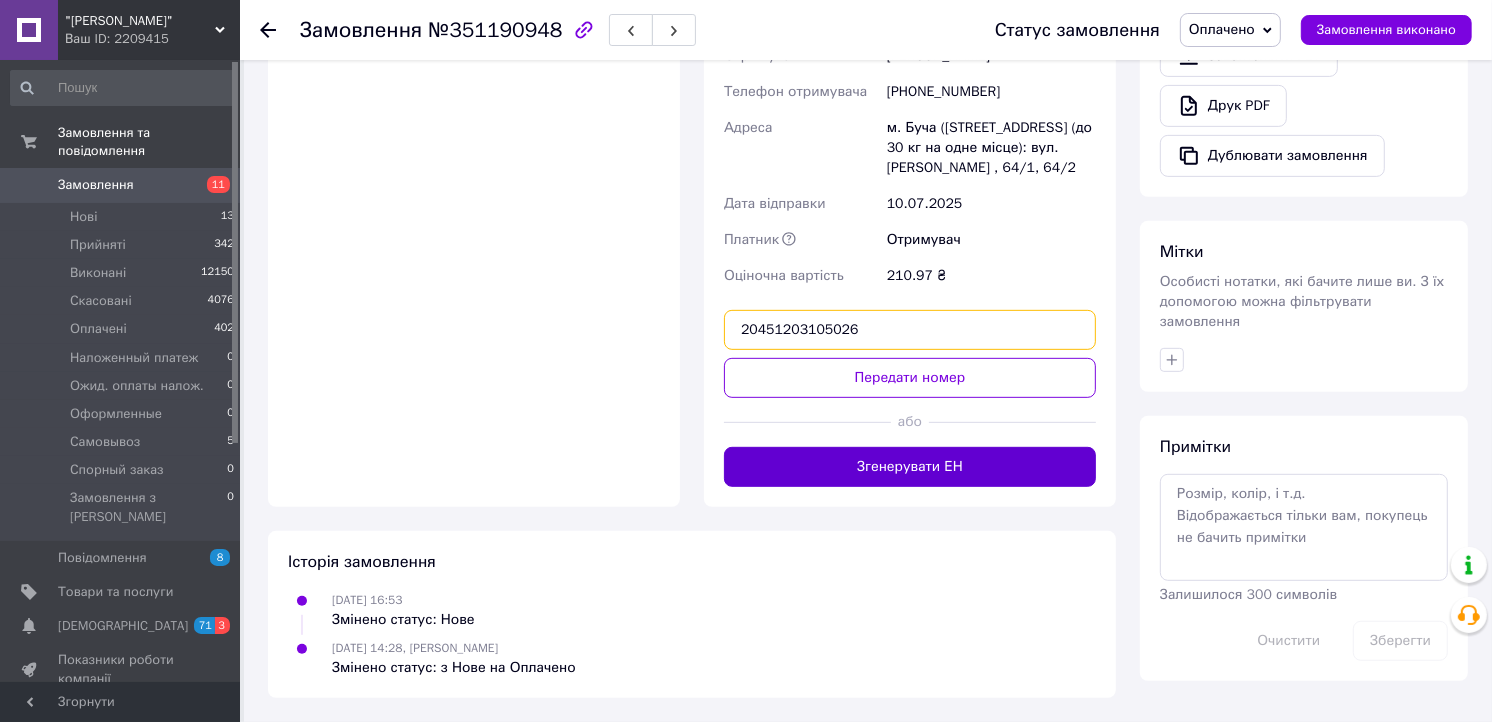 type on "20451203105026" 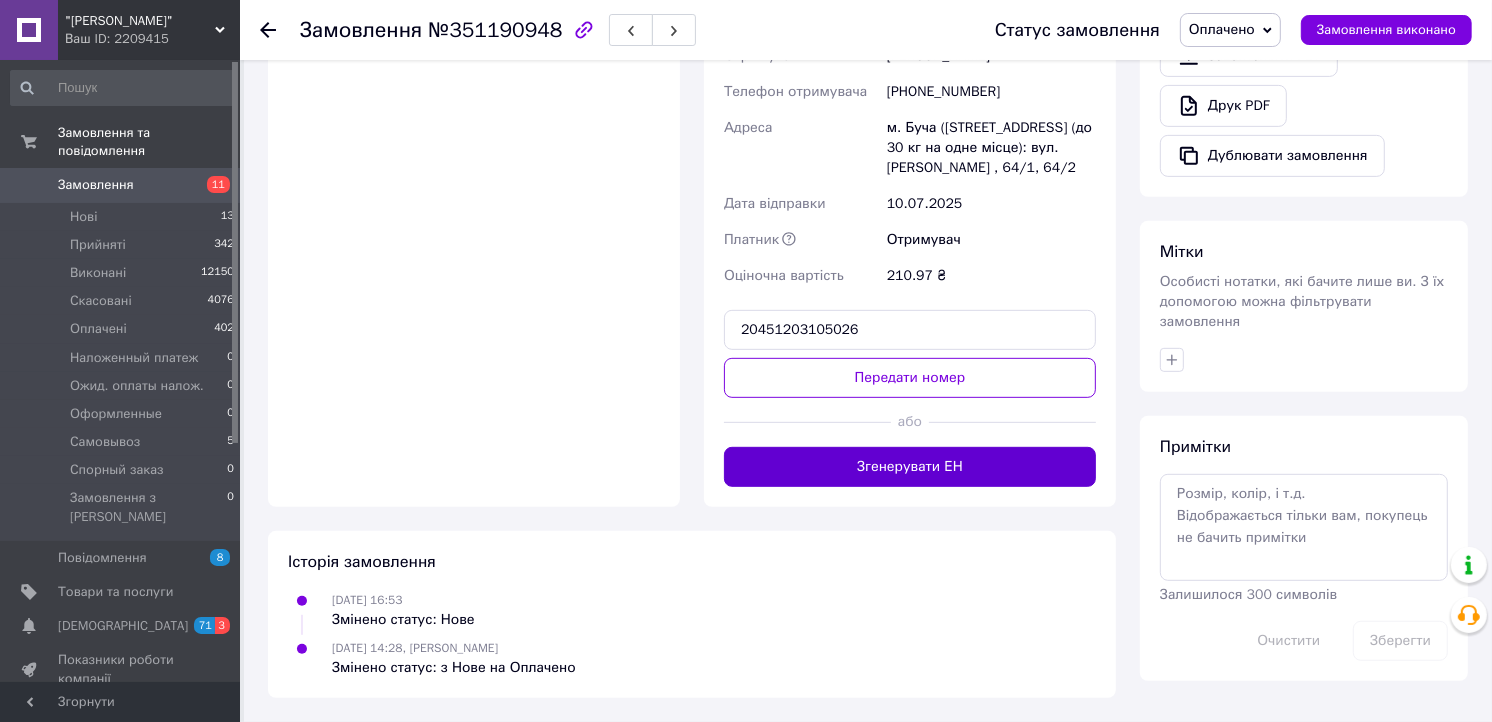 click on "Згенерувати ЕН" at bounding box center [910, 467] 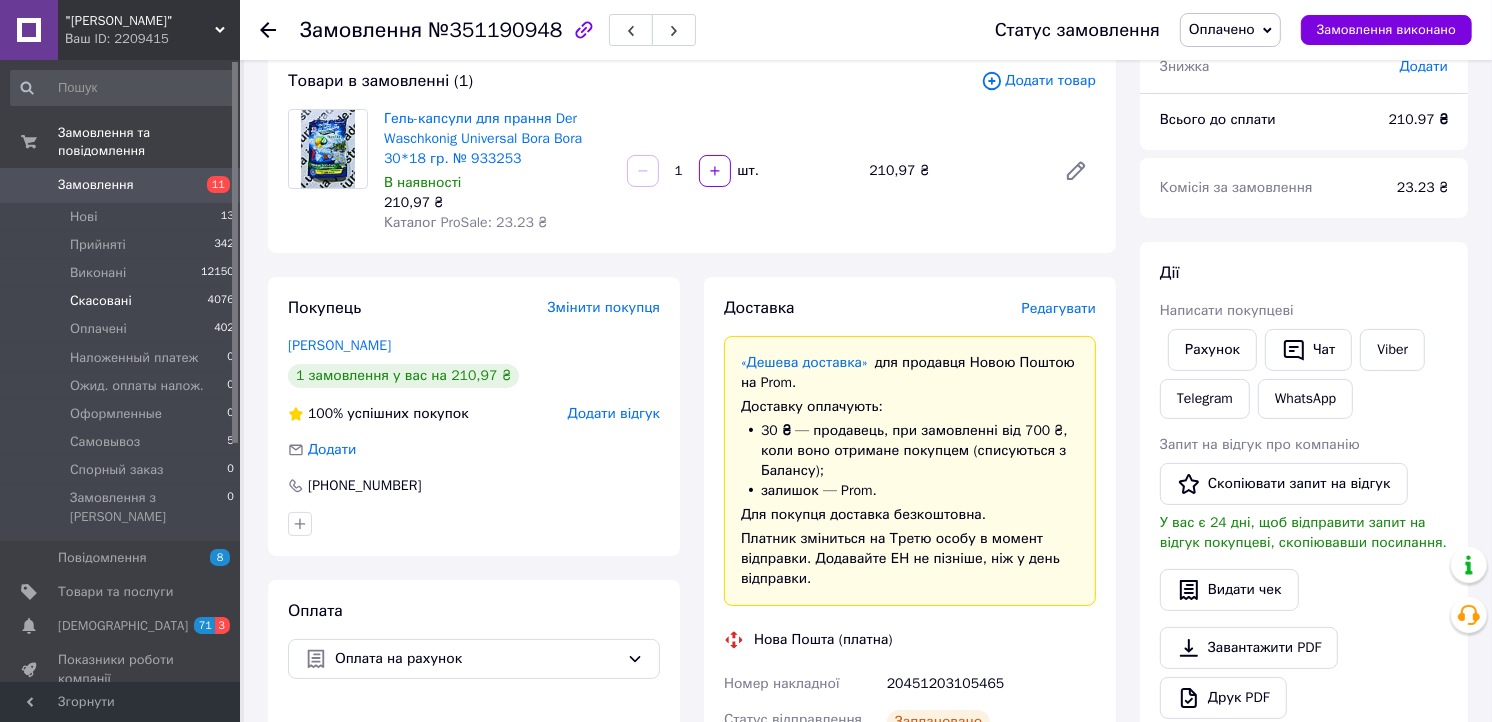 scroll, scrollTop: 0, scrollLeft: 0, axis: both 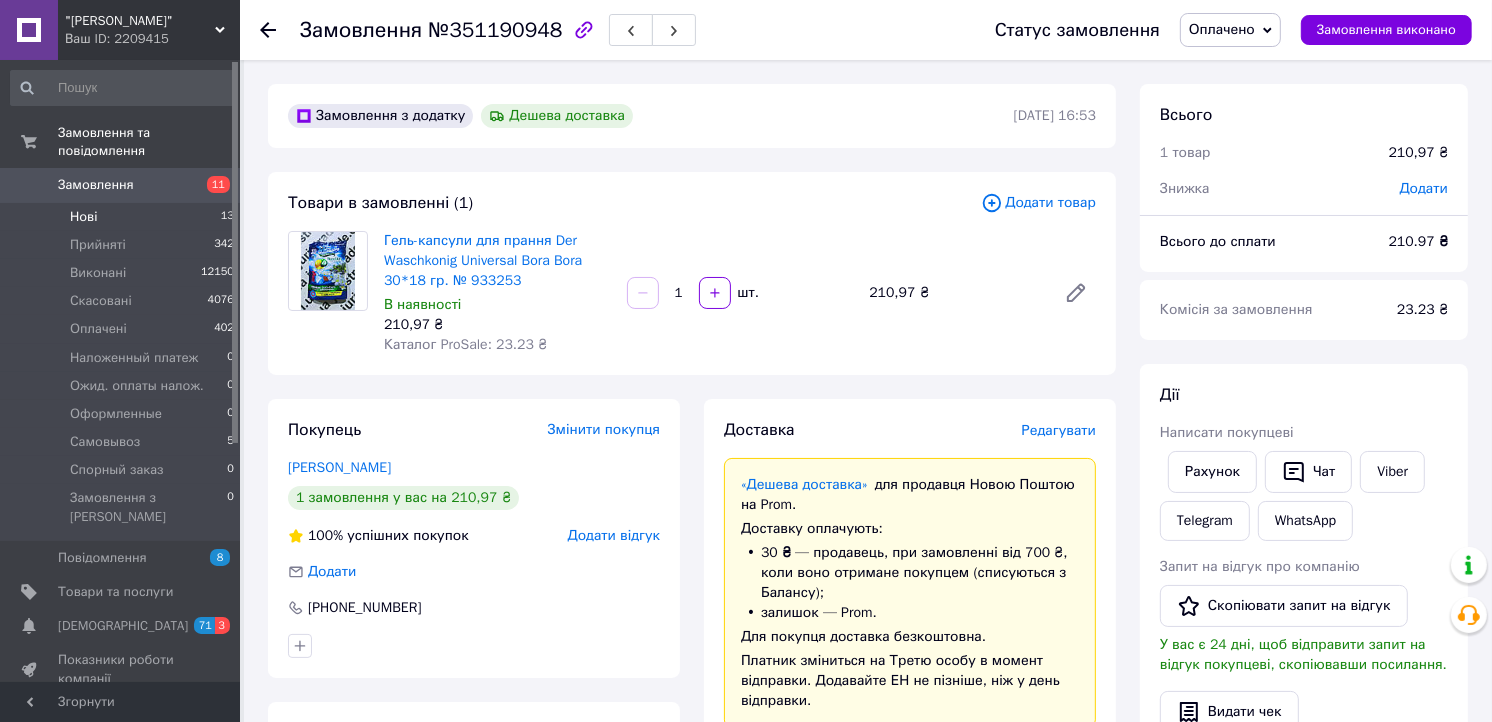 click on "Нові" at bounding box center (83, 217) 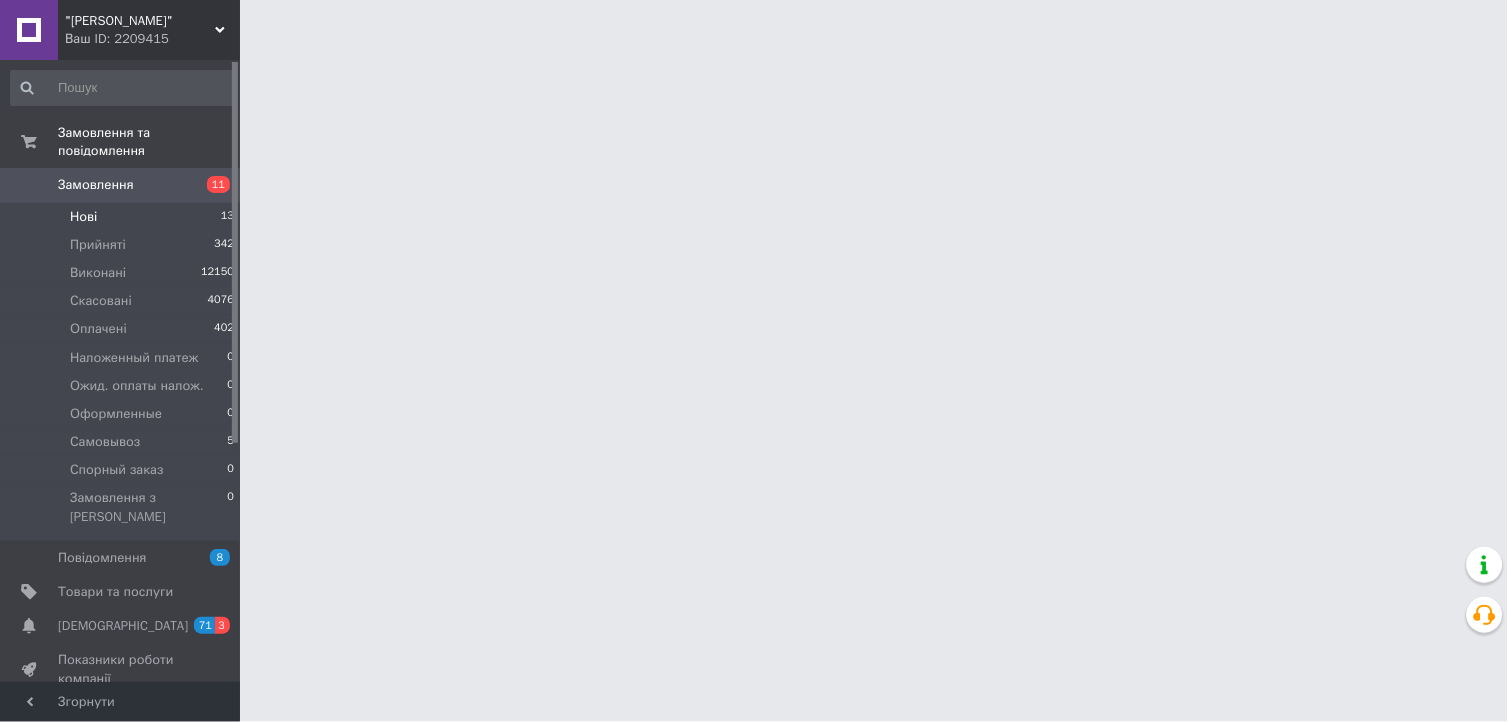 click on "Нові 13" at bounding box center (123, 217) 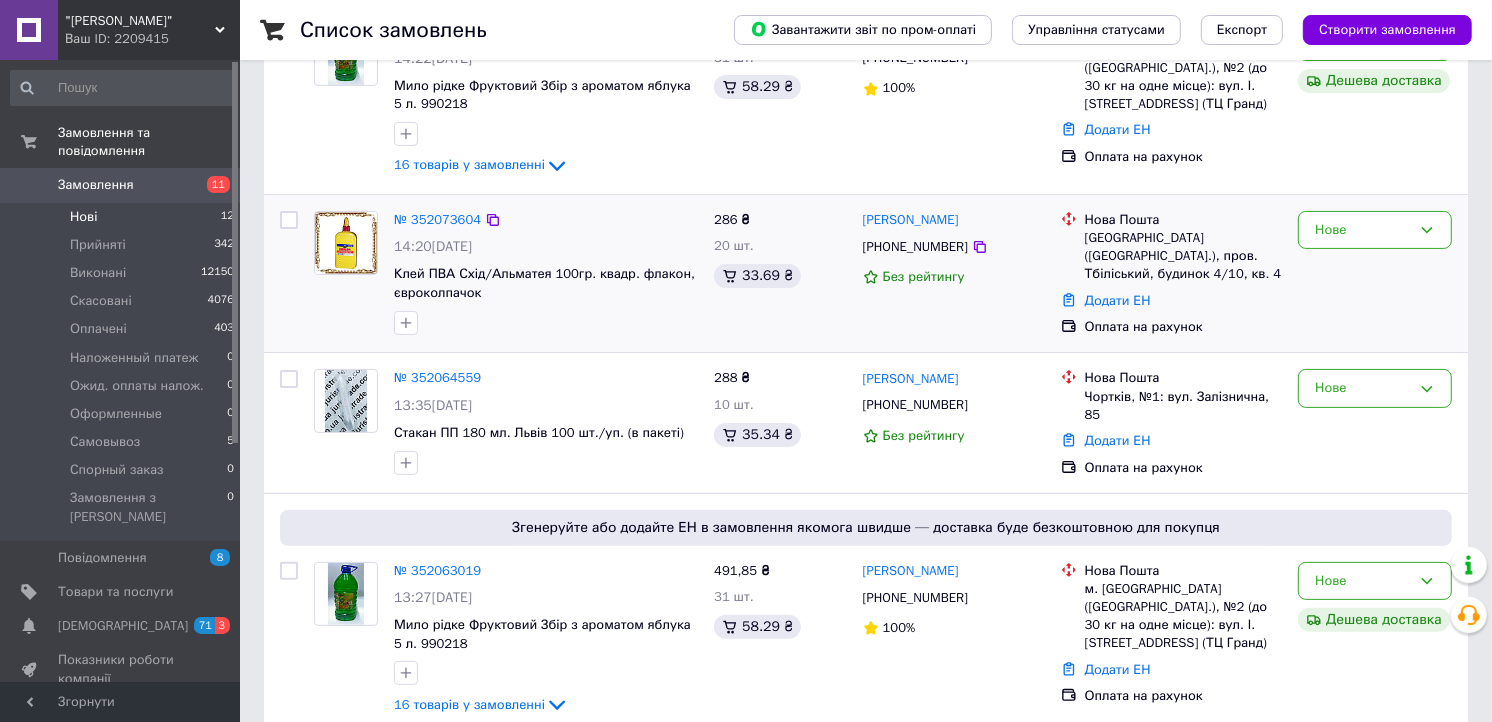 scroll, scrollTop: 444, scrollLeft: 0, axis: vertical 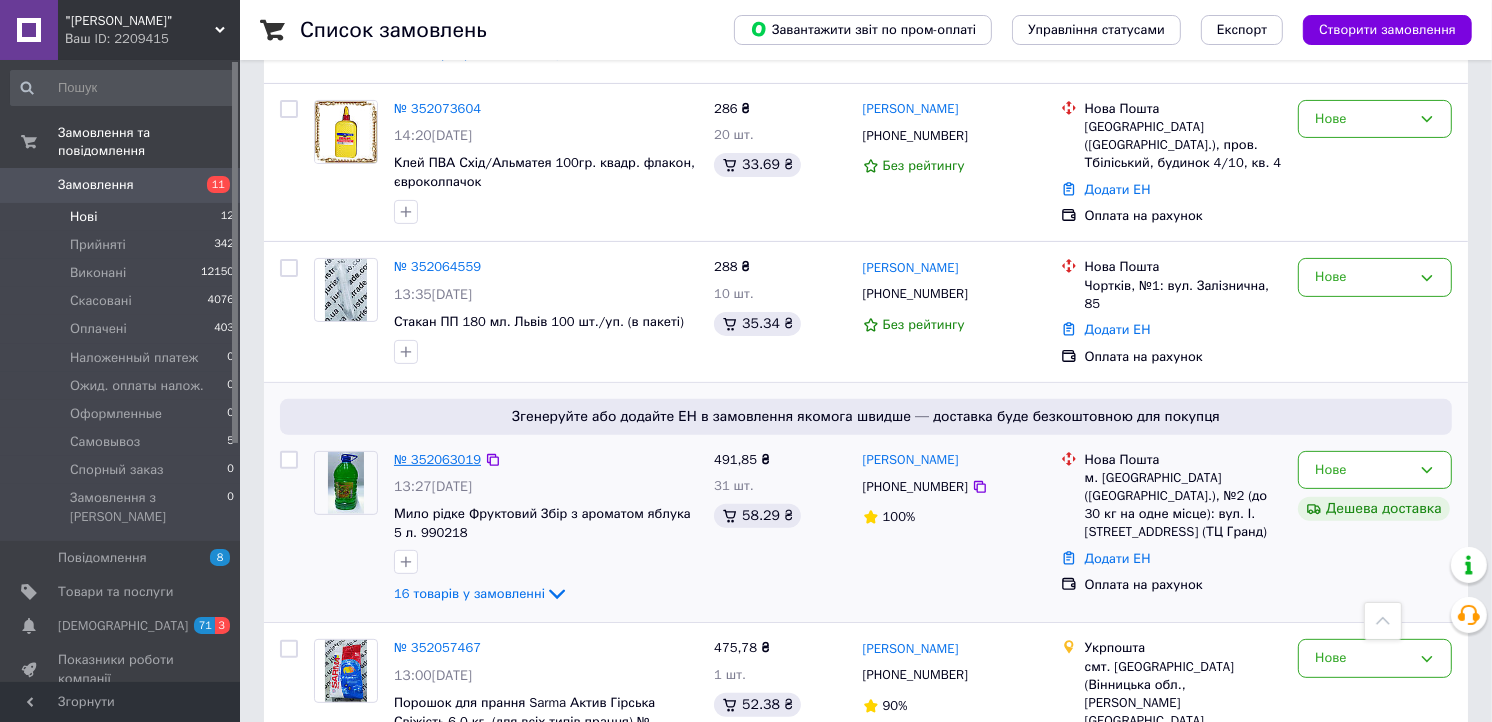 click on "№ 352063019" at bounding box center (437, 459) 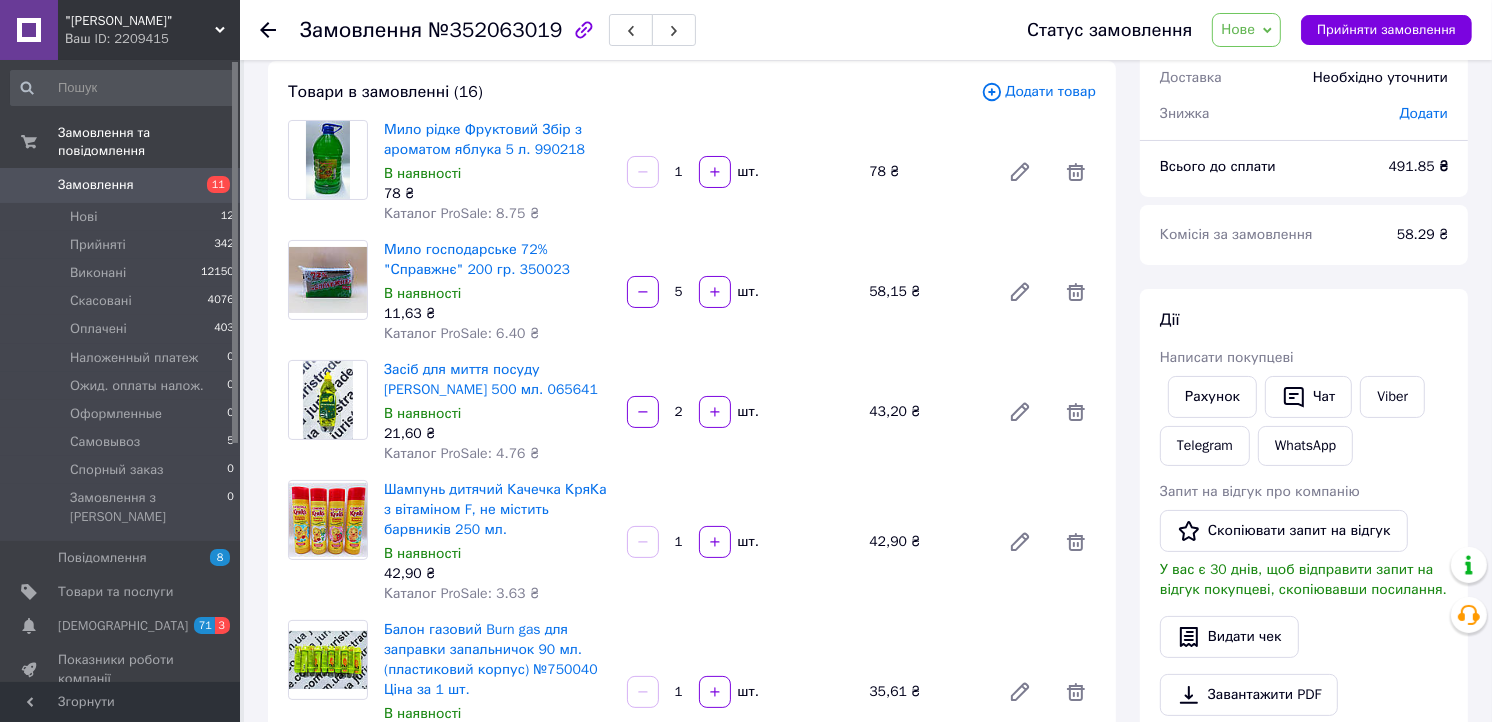 scroll, scrollTop: 333, scrollLeft: 0, axis: vertical 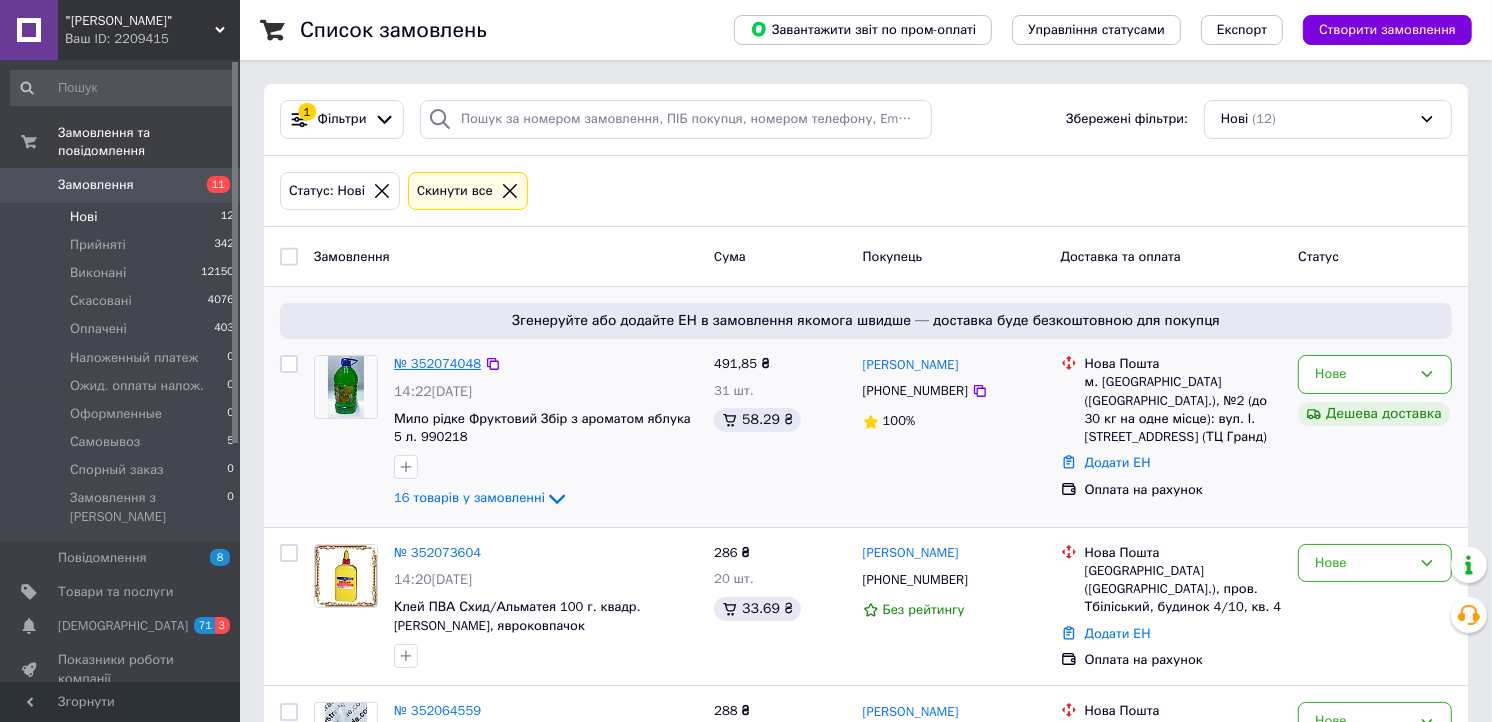 click on "№ 352074048" at bounding box center [437, 363] 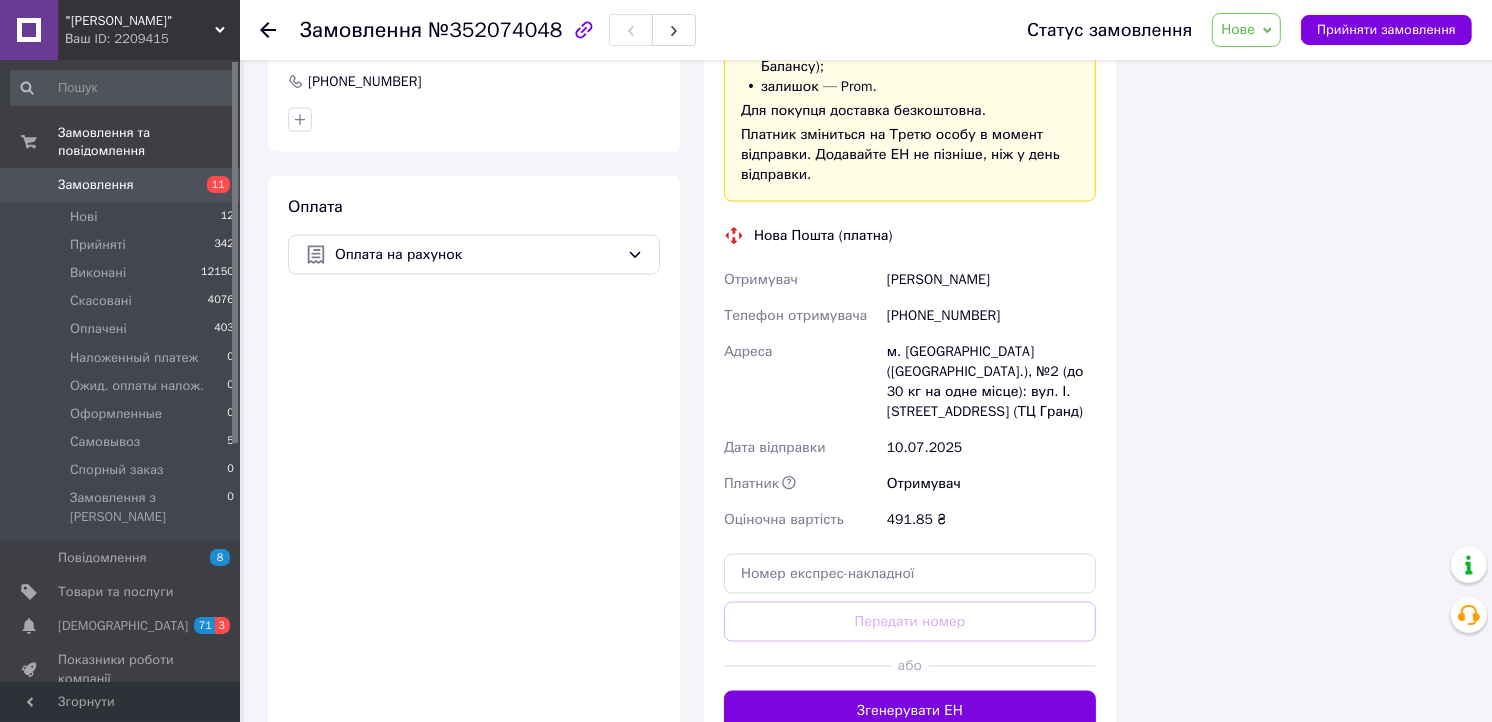 scroll, scrollTop: 2597, scrollLeft: 0, axis: vertical 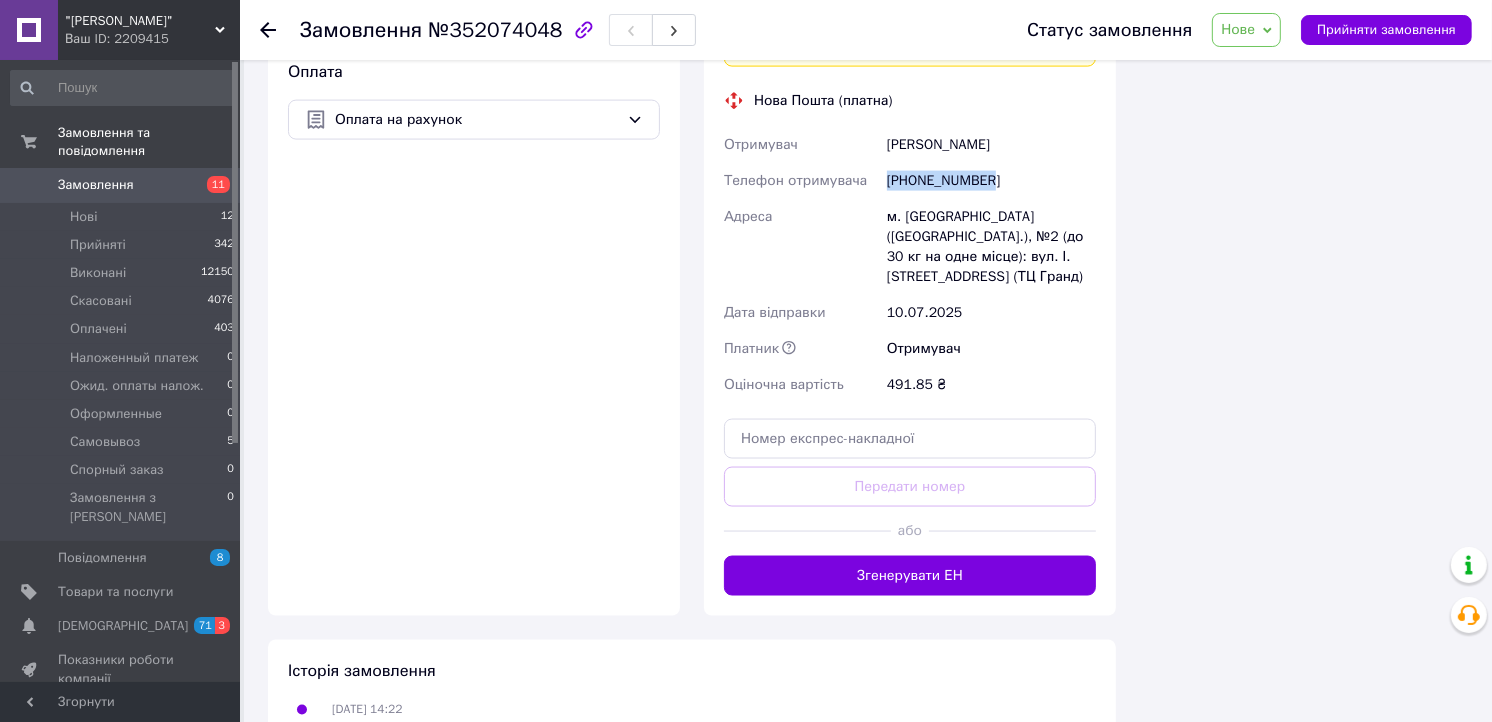 drag, startPoint x: 985, startPoint y: 141, endPoint x: 885, endPoint y: 133, distance: 100.31949 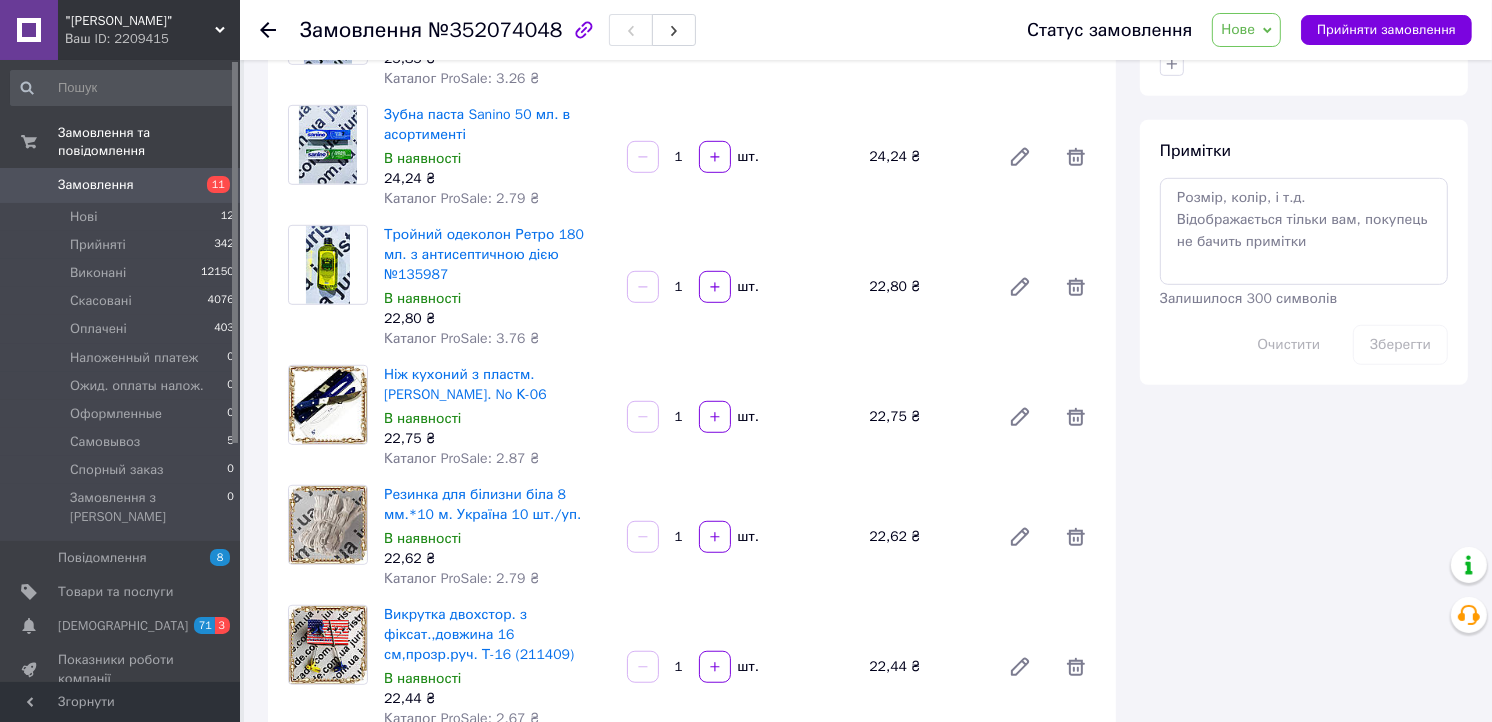 scroll, scrollTop: 1042, scrollLeft: 0, axis: vertical 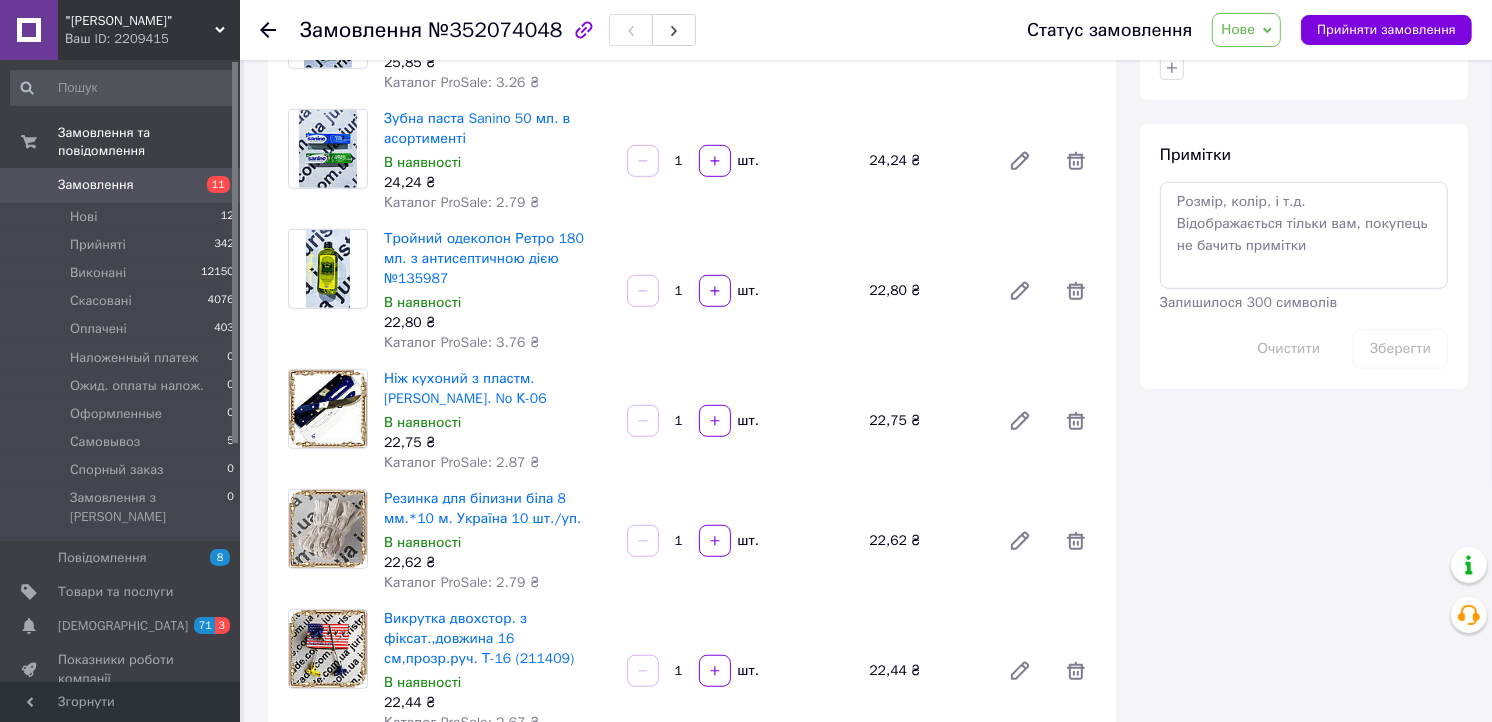 drag, startPoint x: 163, startPoint y: 550, endPoint x: 550, endPoint y: 462, distance: 396.8791 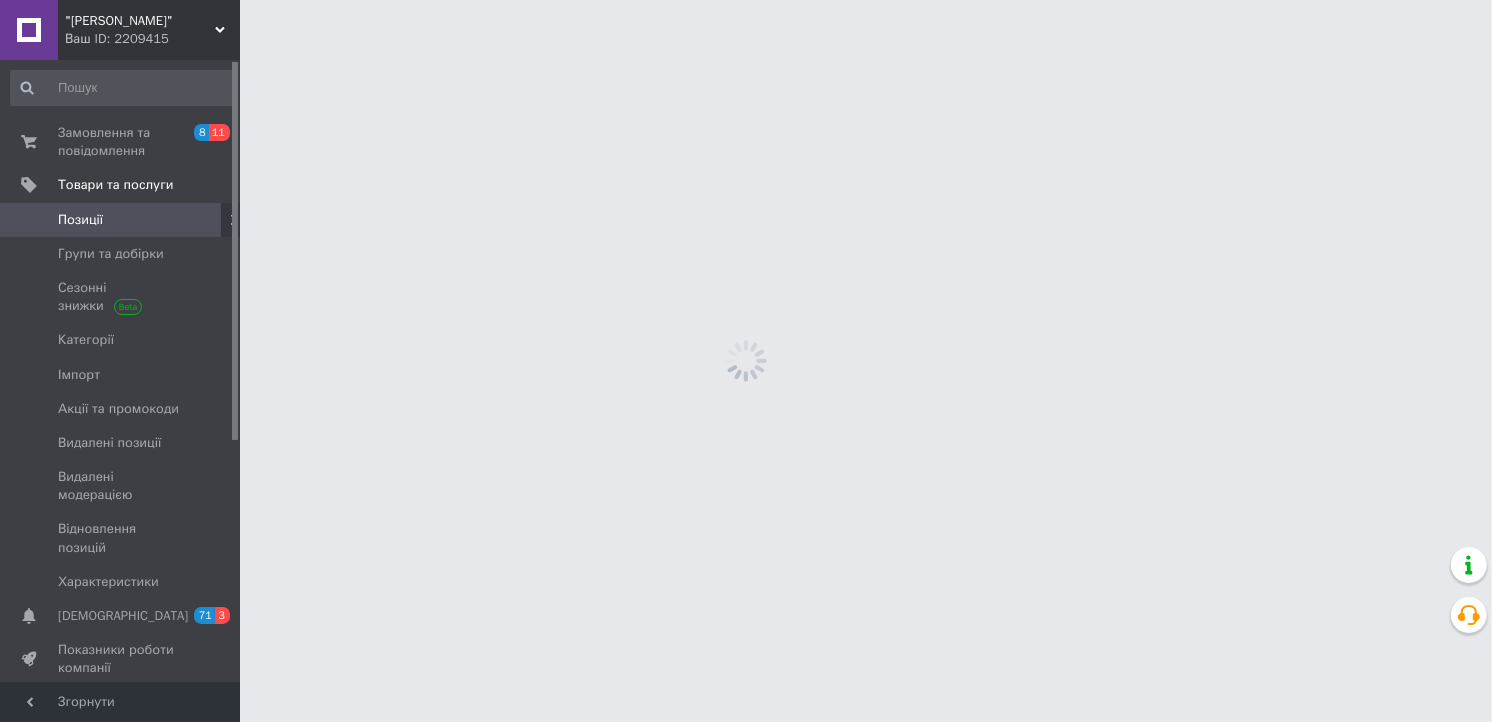 scroll, scrollTop: 0, scrollLeft: 0, axis: both 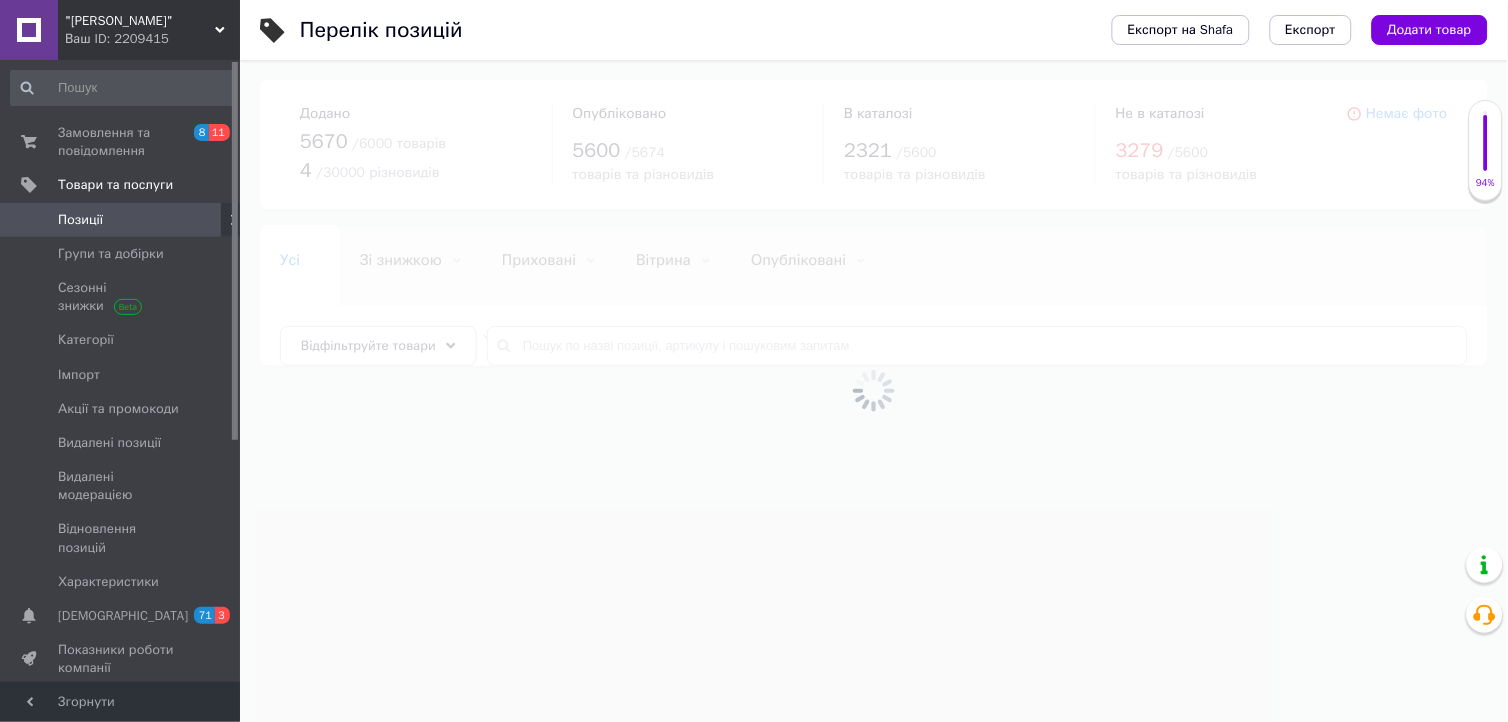 click at bounding box center [874, 391] 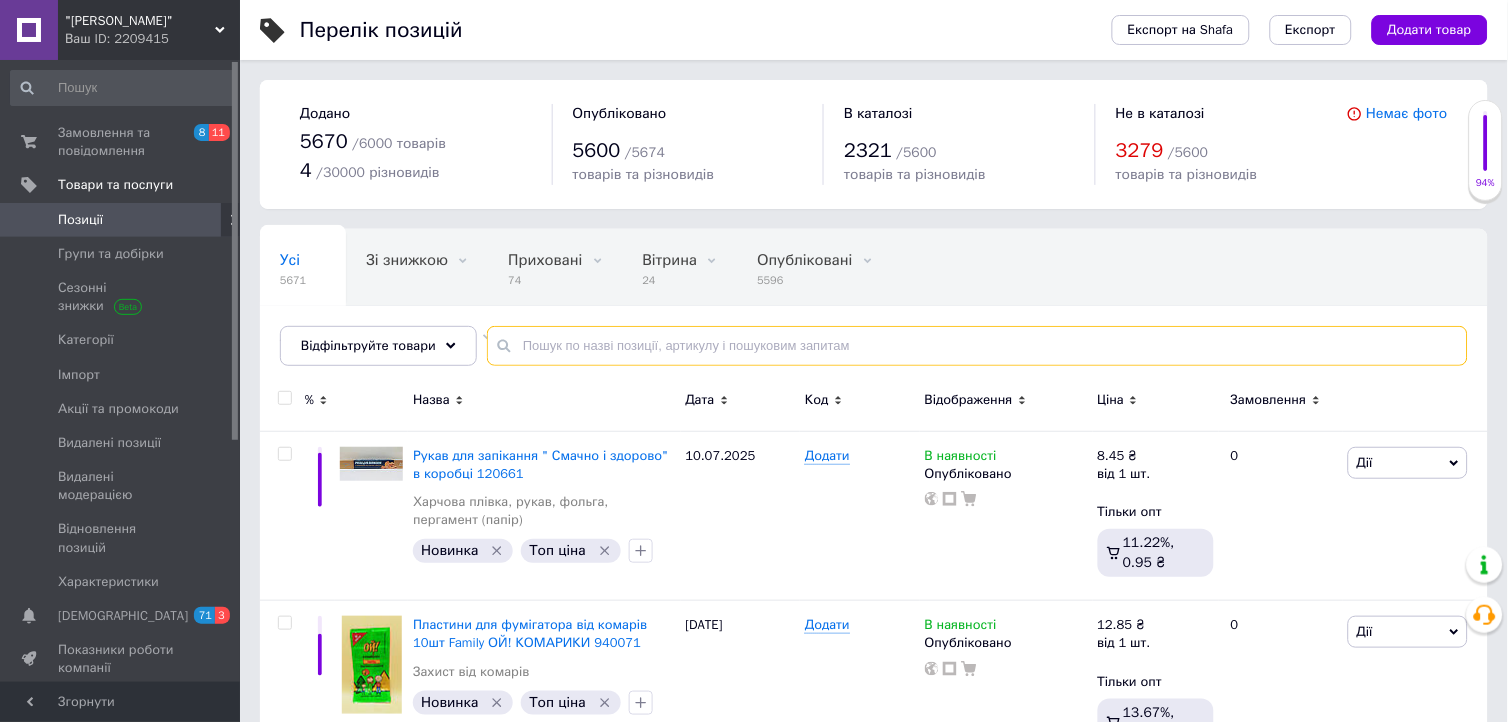 click at bounding box center [977, 346] 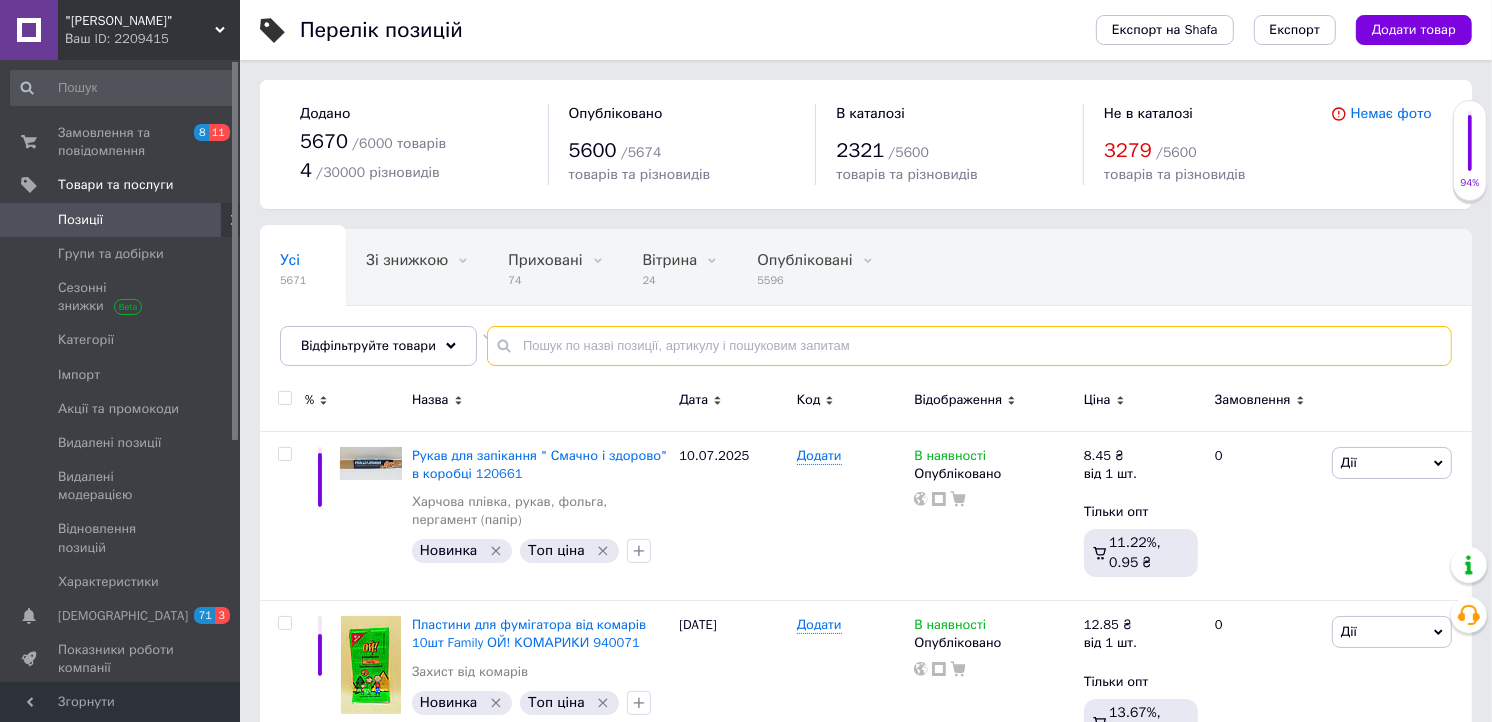 click at bounding box center [969, 346] 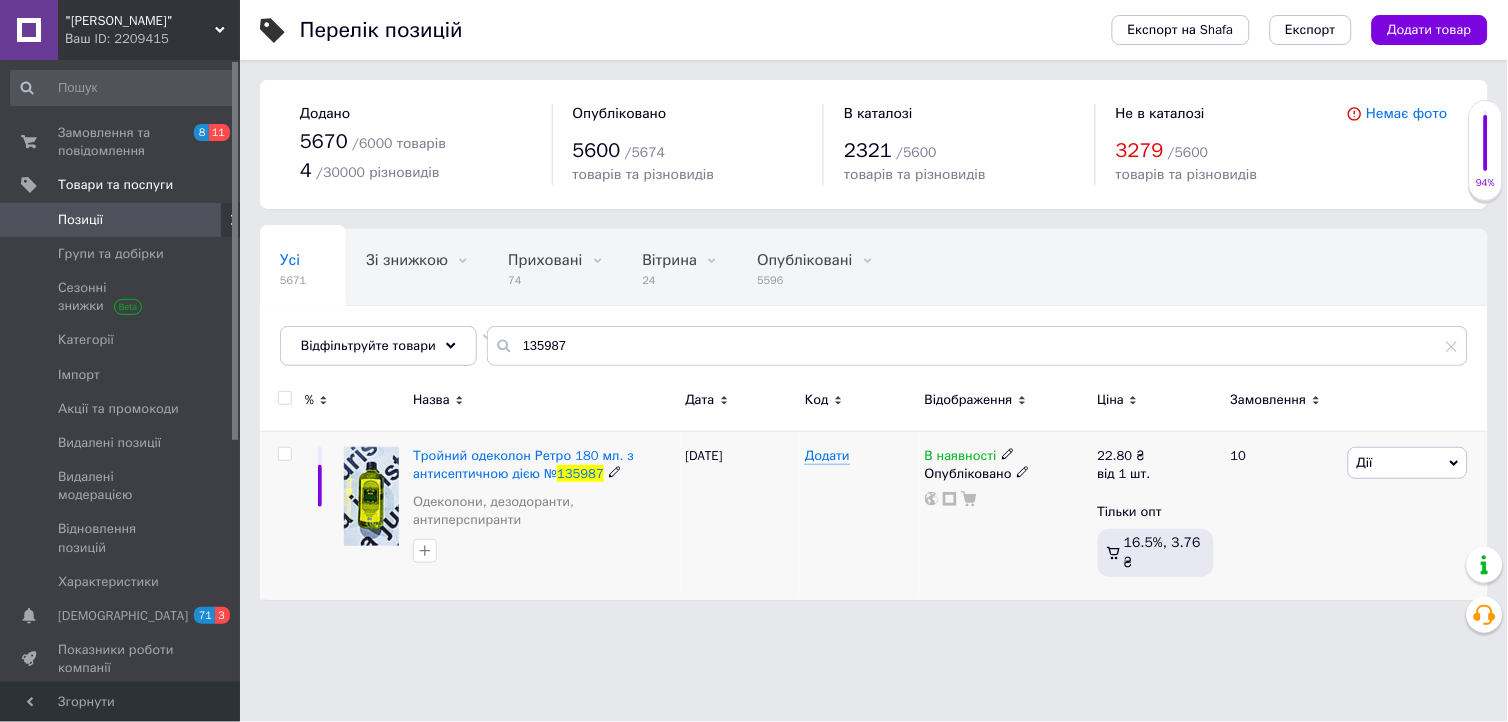 click on "В наявності" at bounding box center [1006, 456] 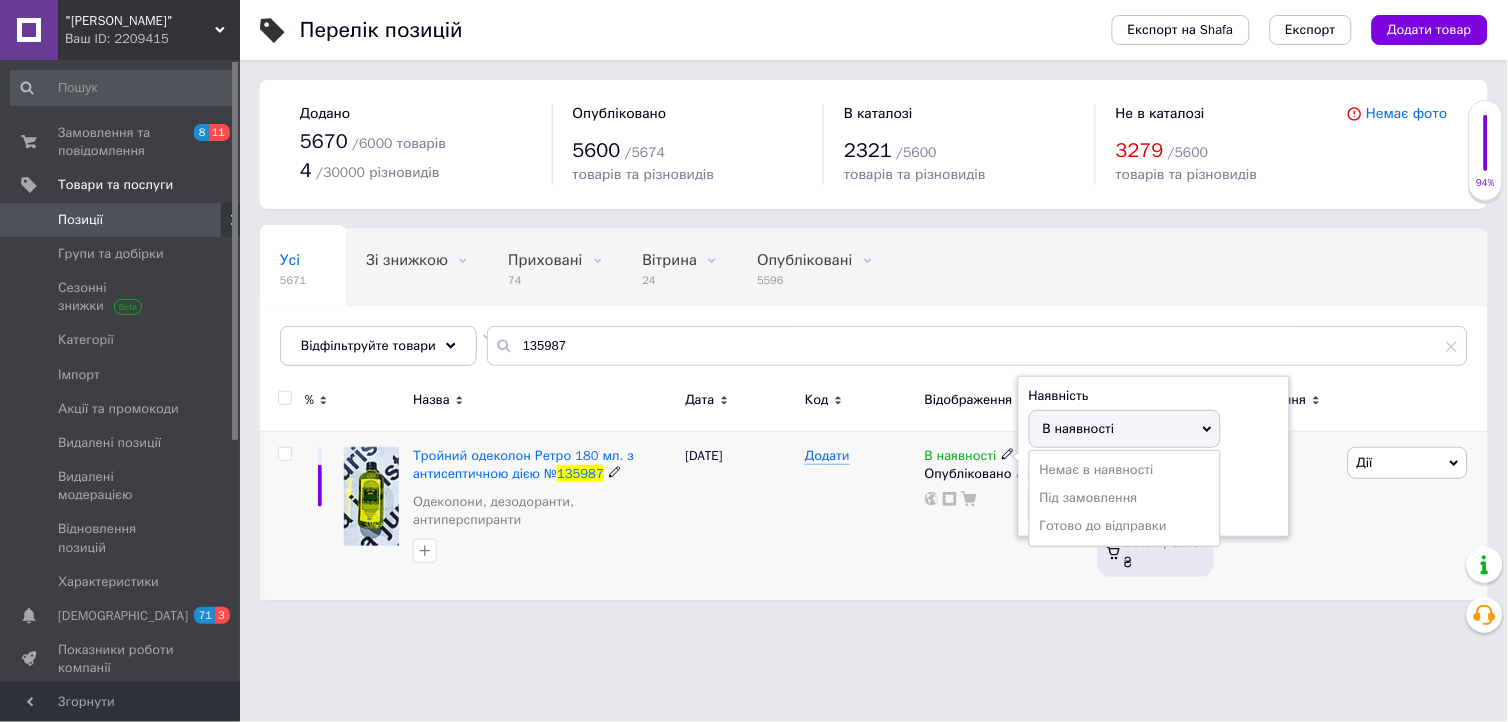 click on "Немає в наявності" at bounding box center [1125, 470] 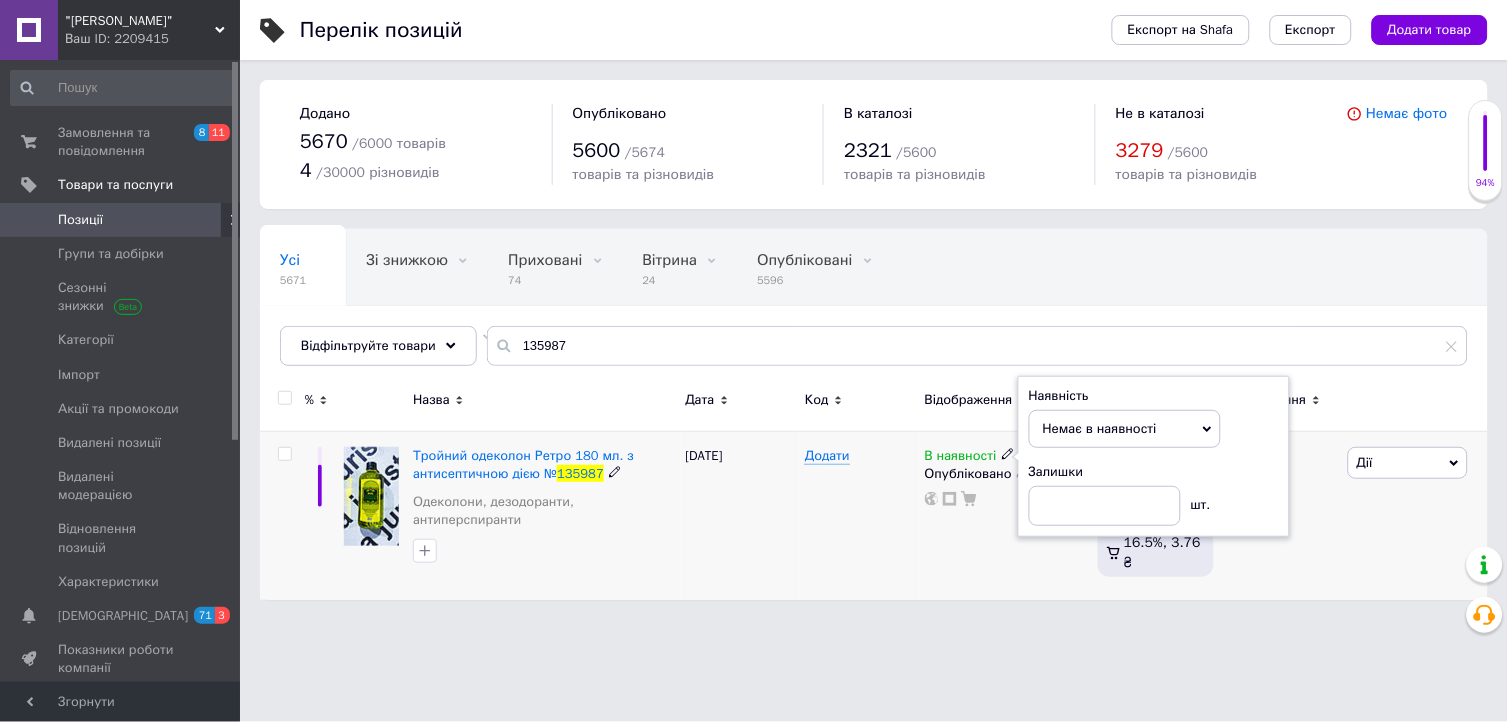 click on "В наявності Наявність Немає в наявності В наявності Під замовлення Готово до відправки Залишки шт. Опубліковано" at bounding box center [1006, 515] 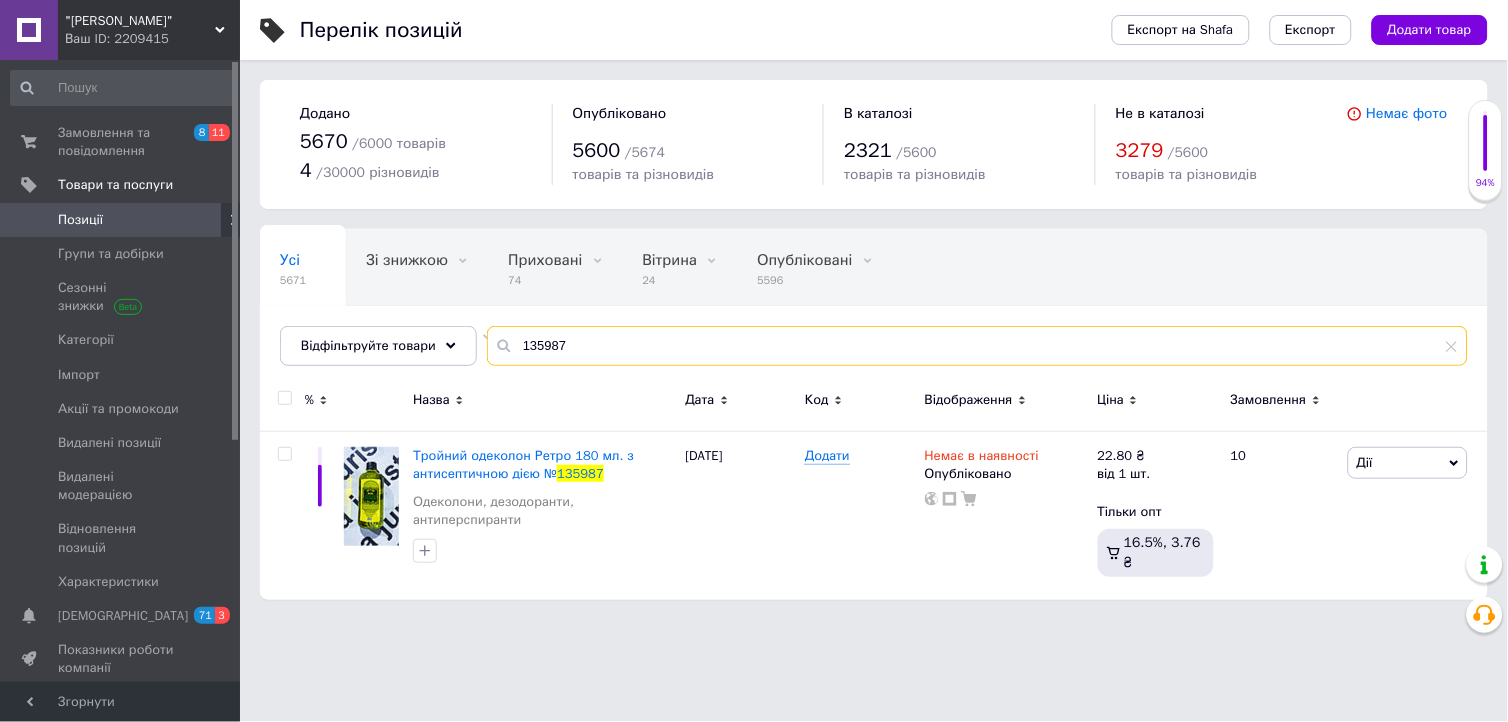 drag, startPoint x: 534, startPoint y: 346, endPoint x: 482, endPoint y: 348, distance: 52.03845 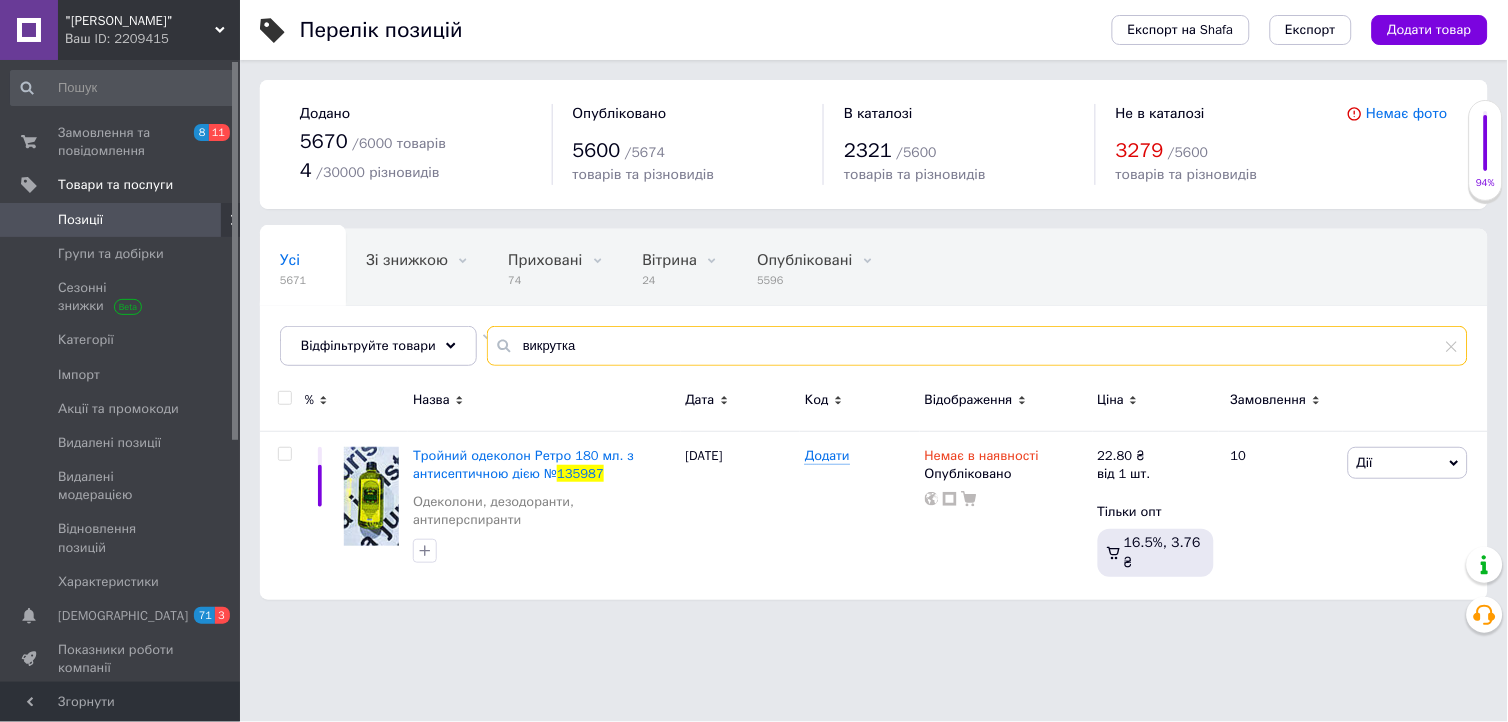 type on "викрутка" 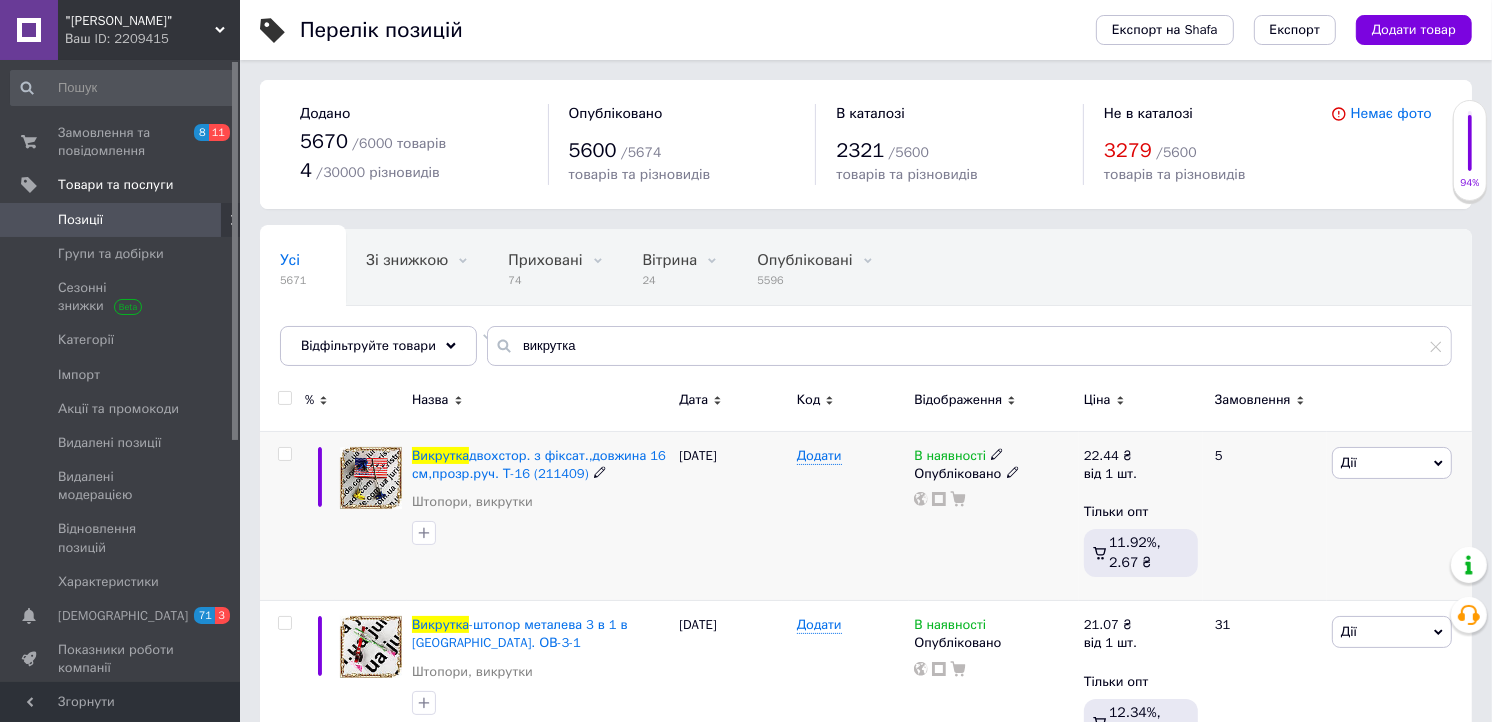 click 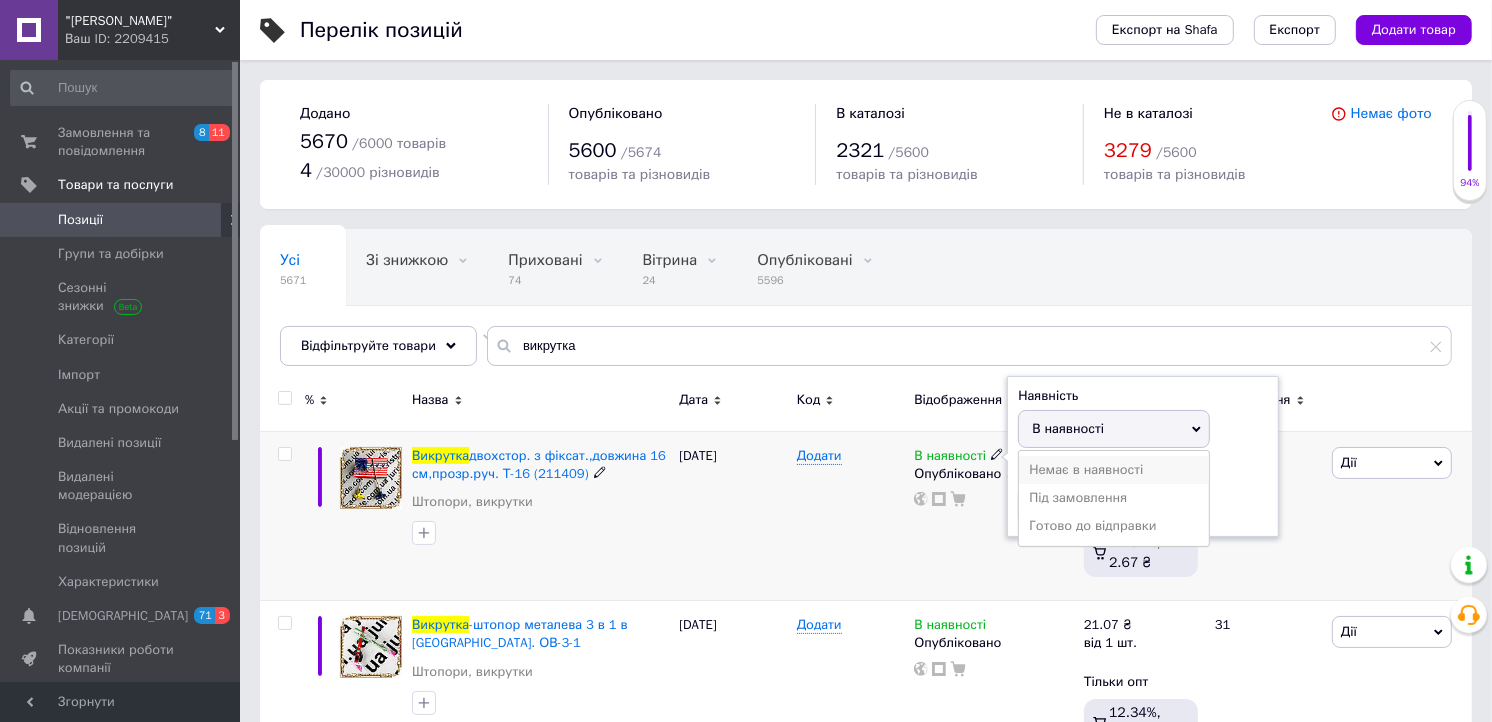 click on "Немає в наявності" at bounding box center [1114, 470] 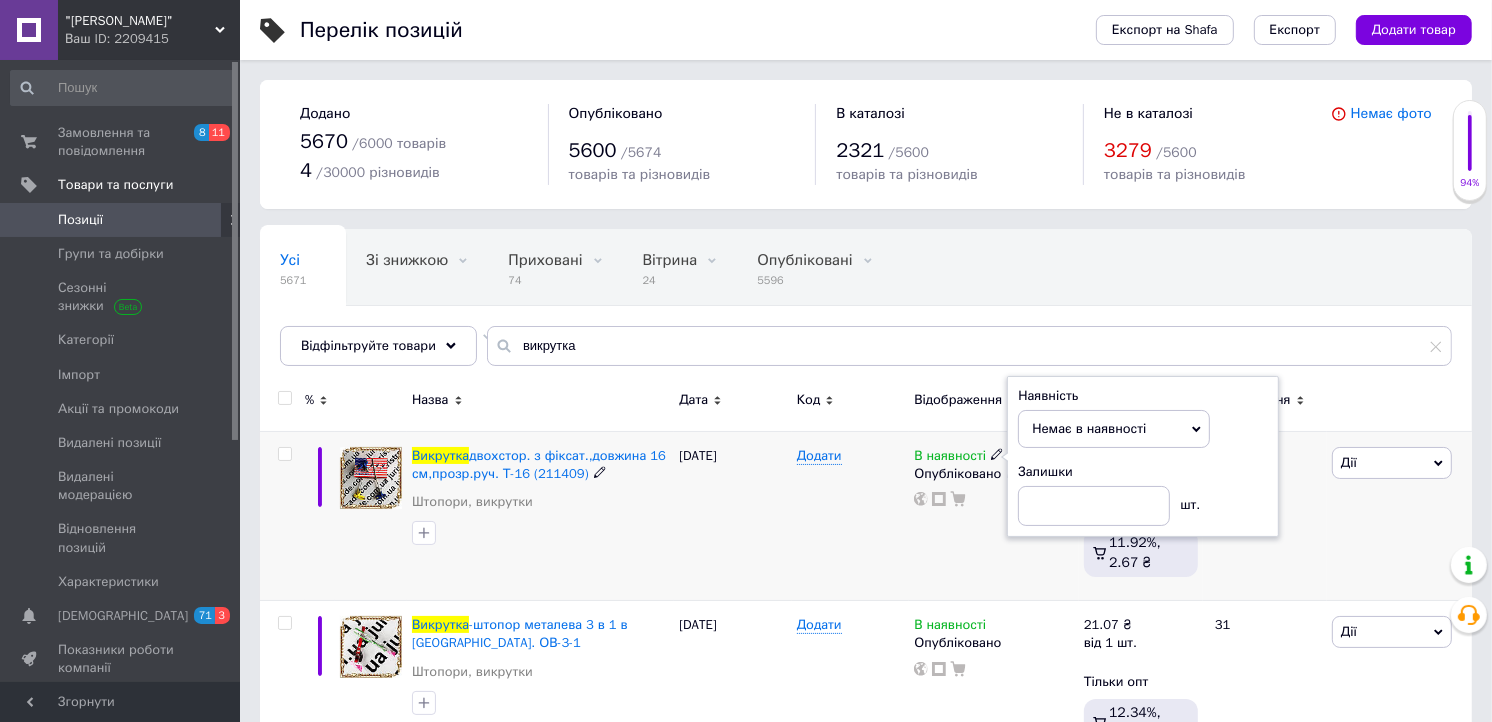drag, startPoint x: 786, startPoint y: 571, endPoint x: 682, endPoint y: 545, distance: 107.200745 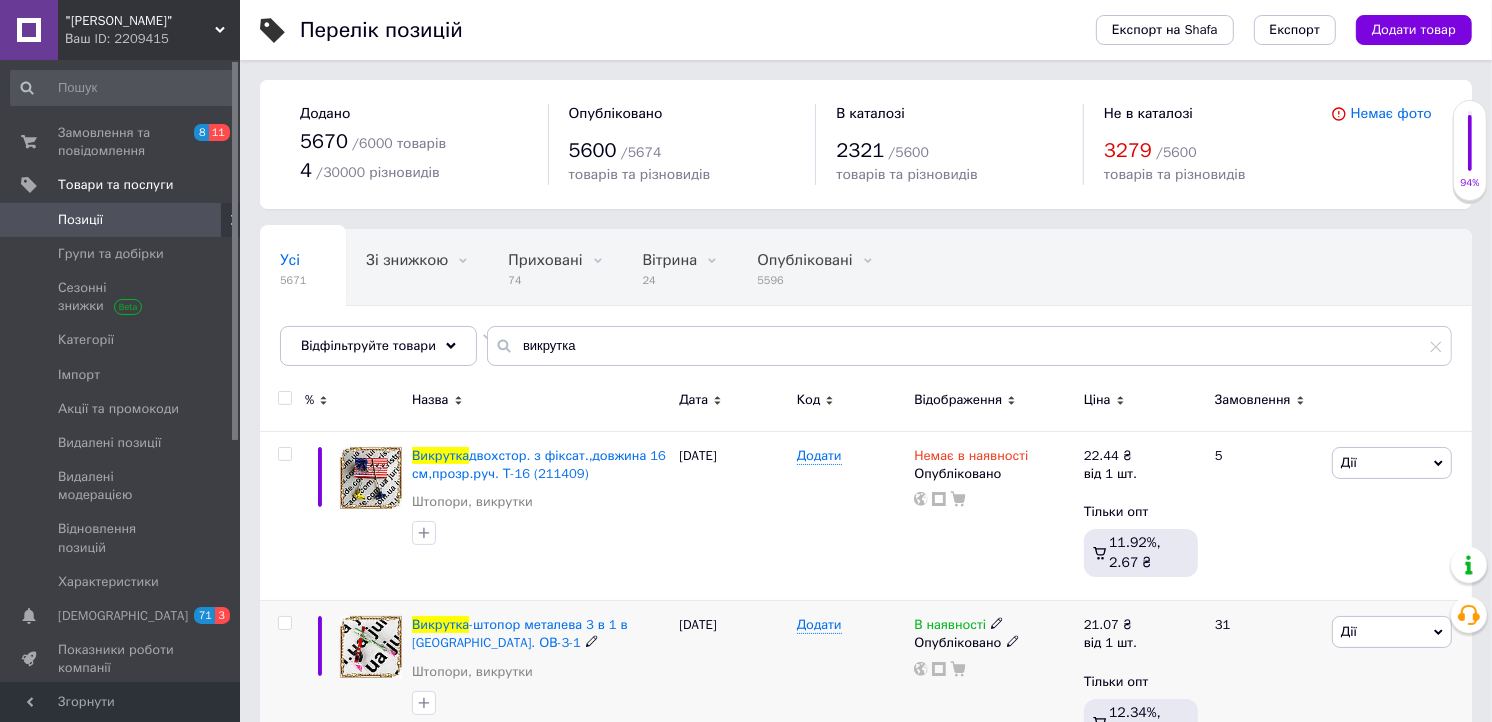 click 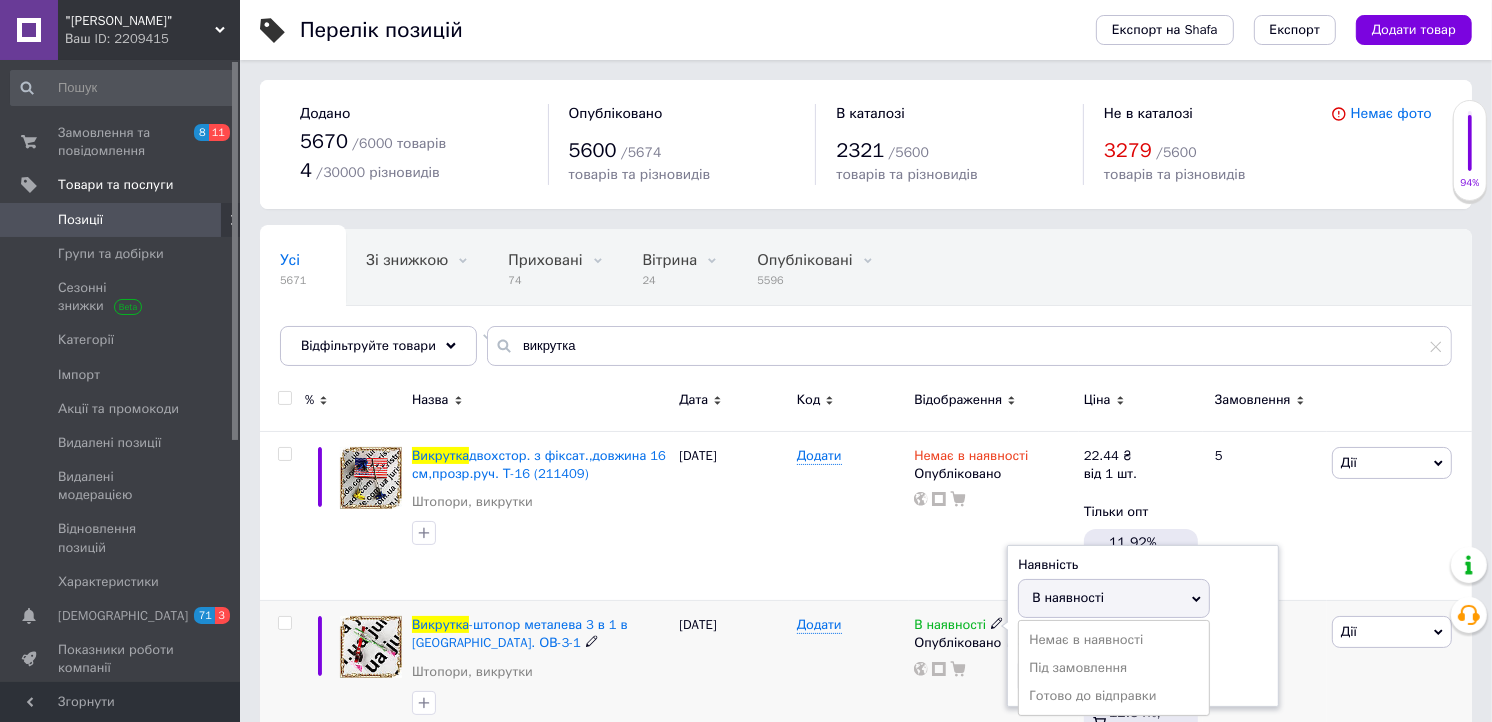 click on "Немає в наявності" at bounding box center (1114, 640) 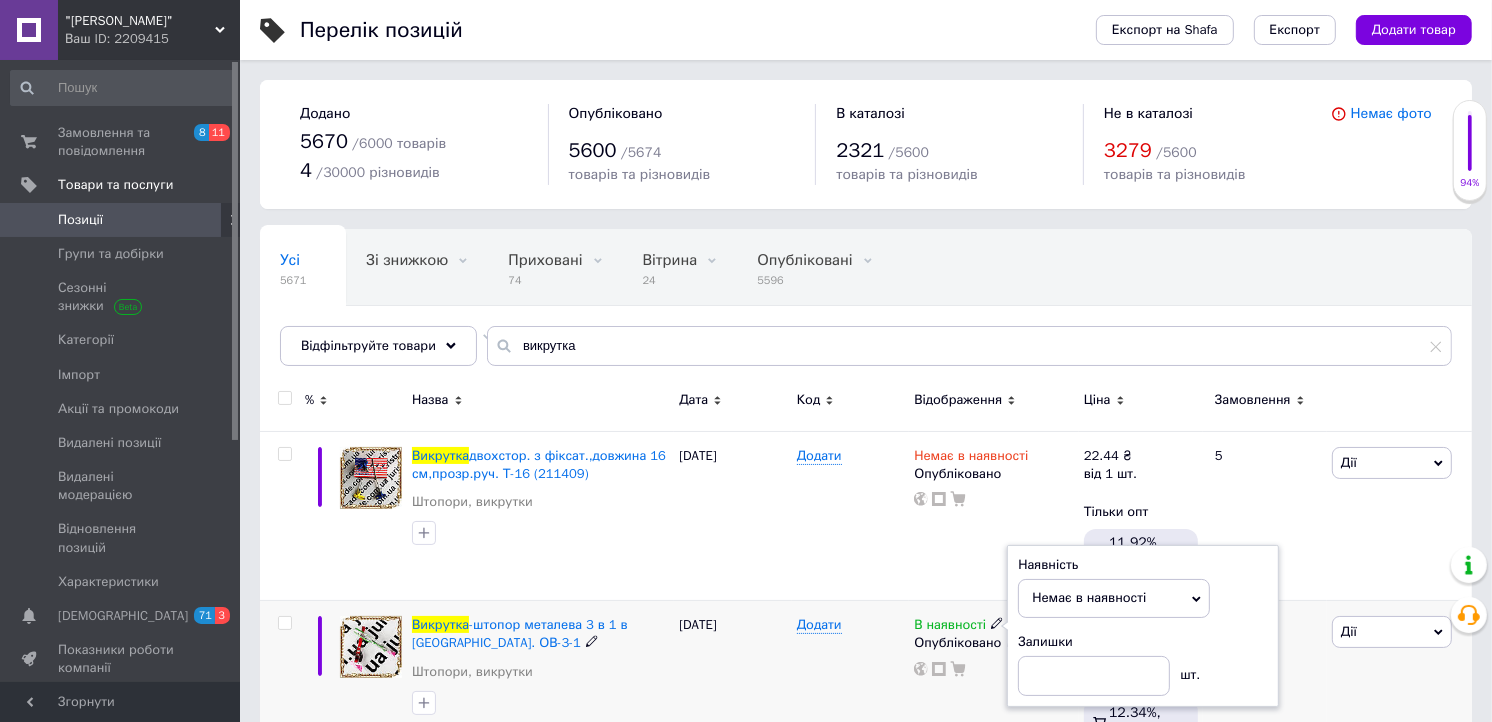 click on "Додати" at bounding box center (851, 686) 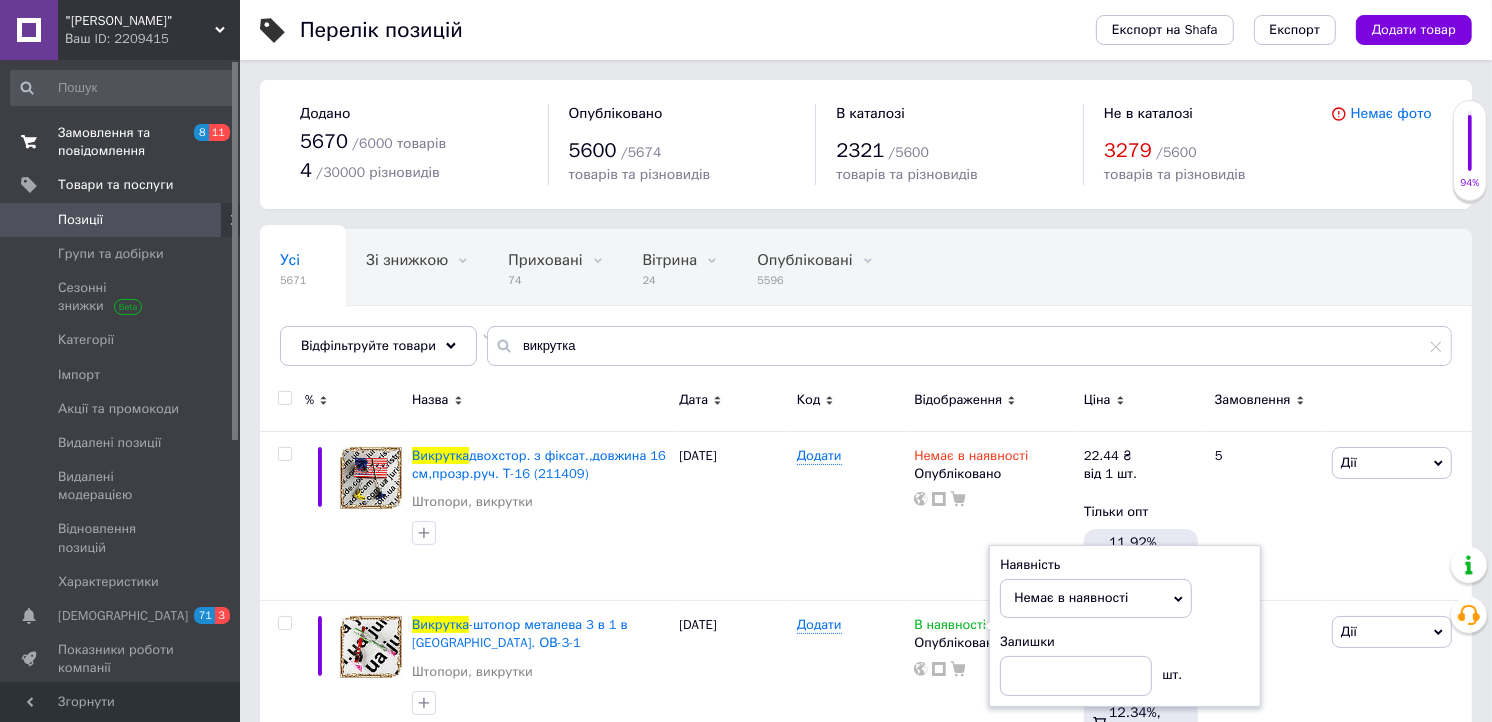 click on "Замовлення та повідомлення" at bounding box center [121, 142] 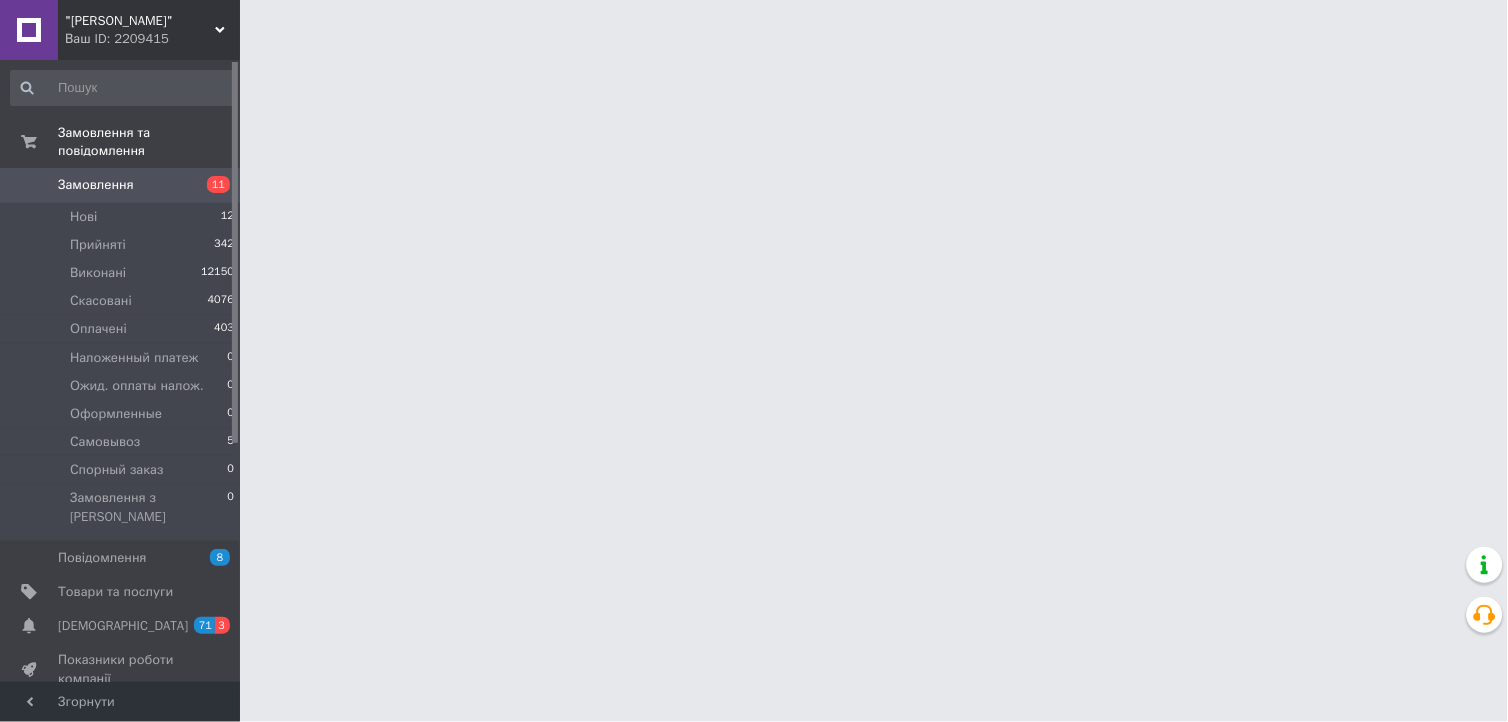 drag, startPoint x: 110, startPoint y: 200, endPoint x: 323, endPoint y: 596, distance: 449.64987 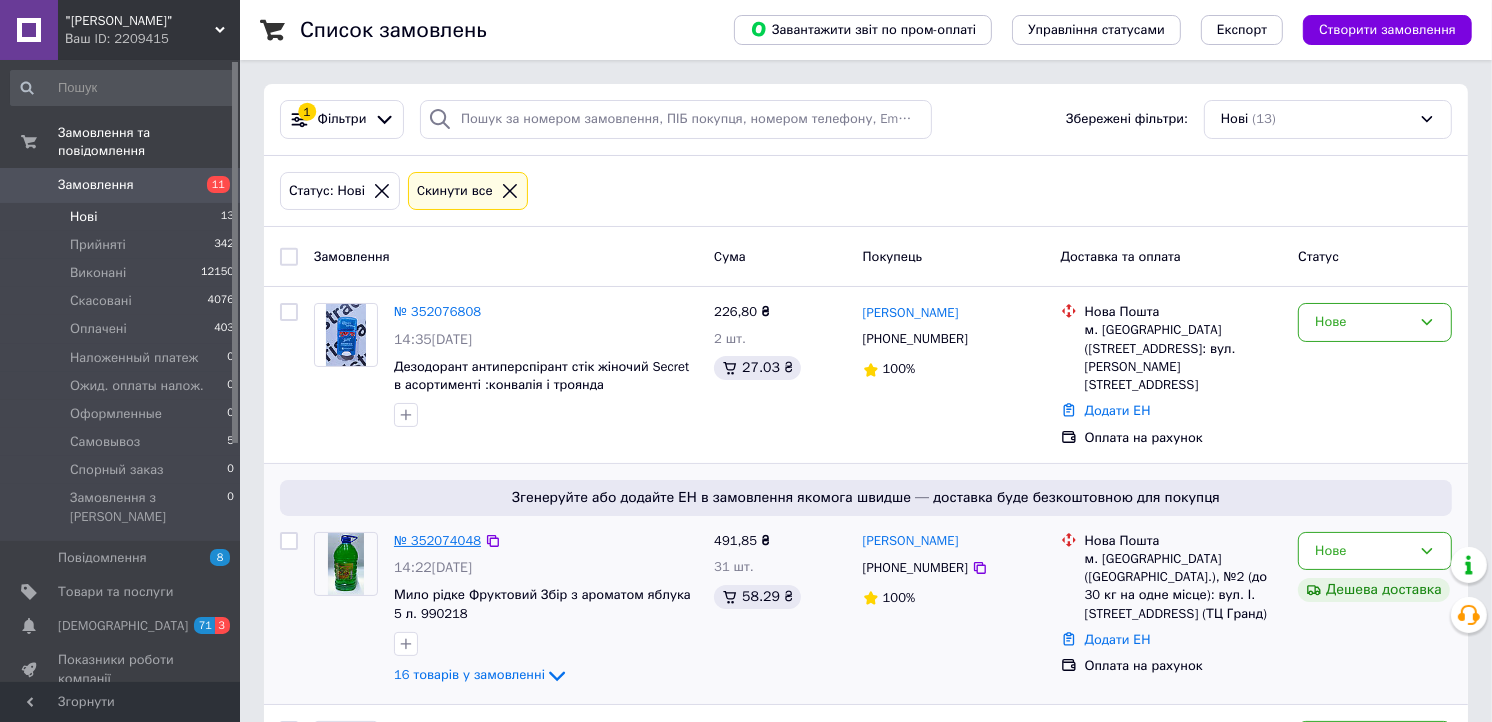 click on "№ 352074048" at bounding box center [437, 540] 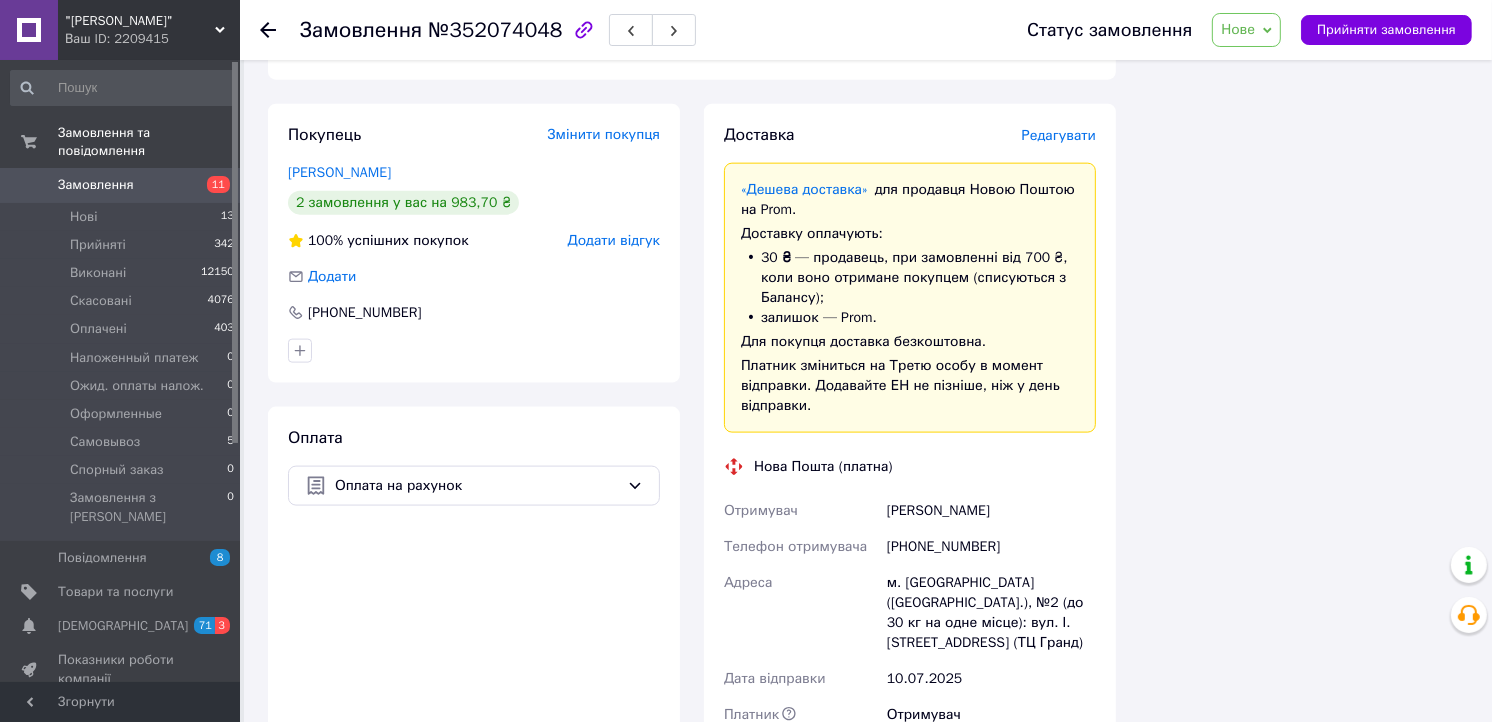 scroll, scrollTop: 2444, scrollLeft: 0, axis: vertical 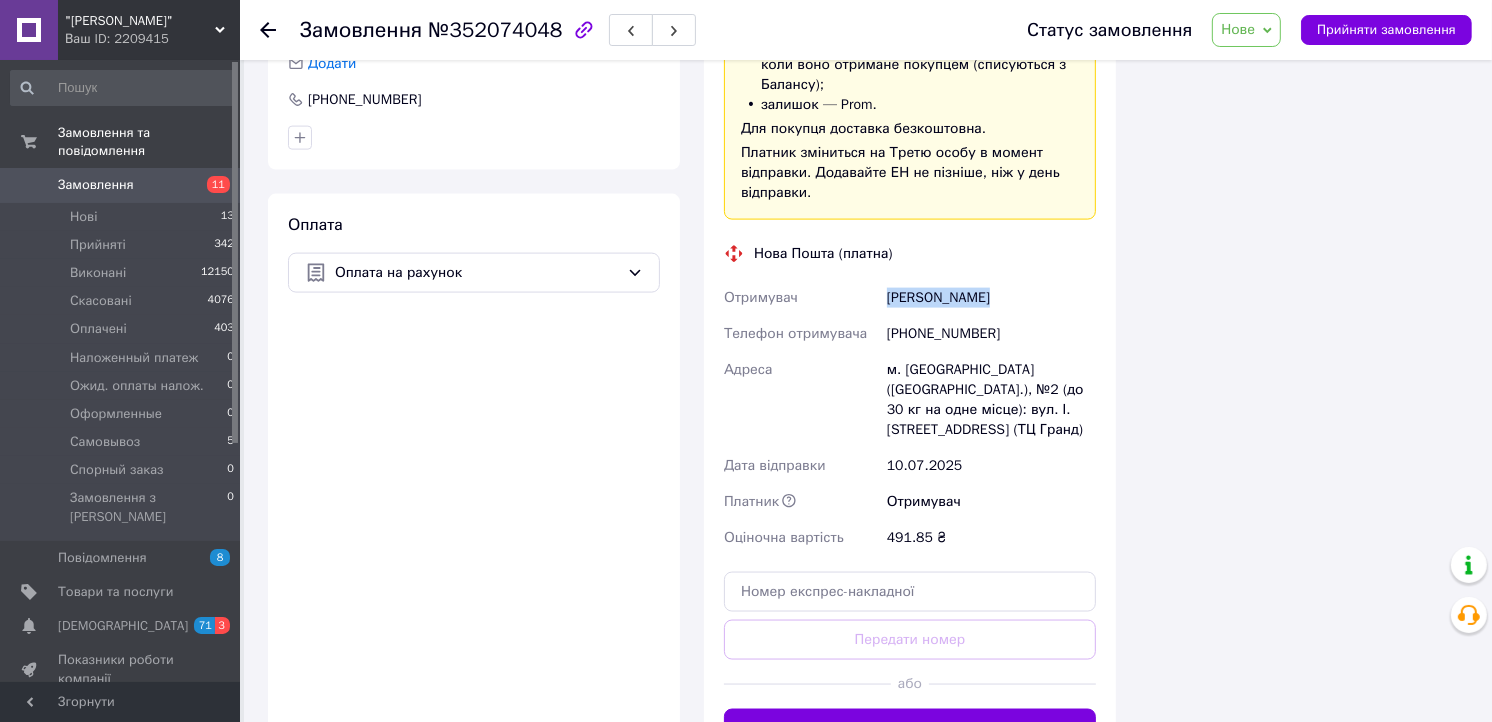 click on "Фурсяк Сергій" at bounding box center (991, 298) 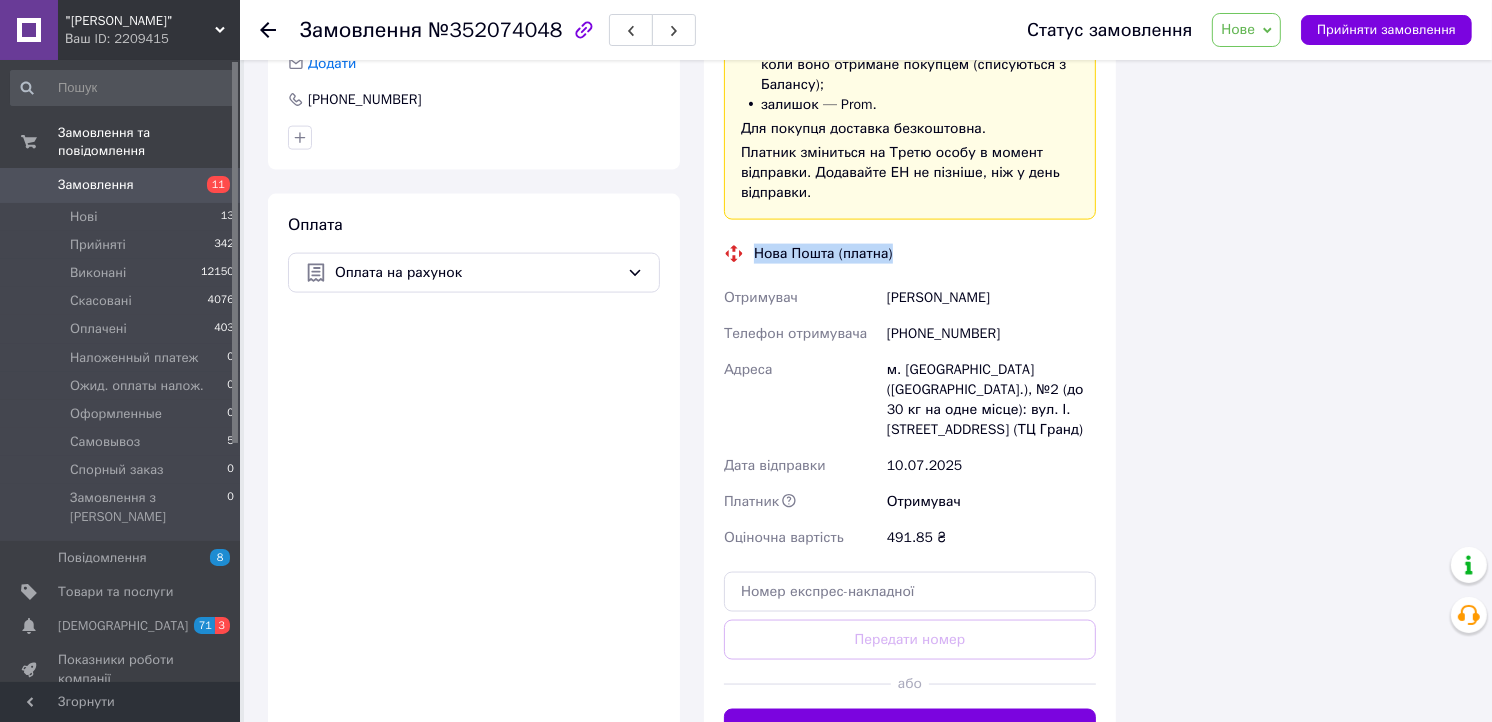 drag, startPoint x: 771, startPoint y: 217, endPoint x: 722, endPoint y: 207, distance: 50.01 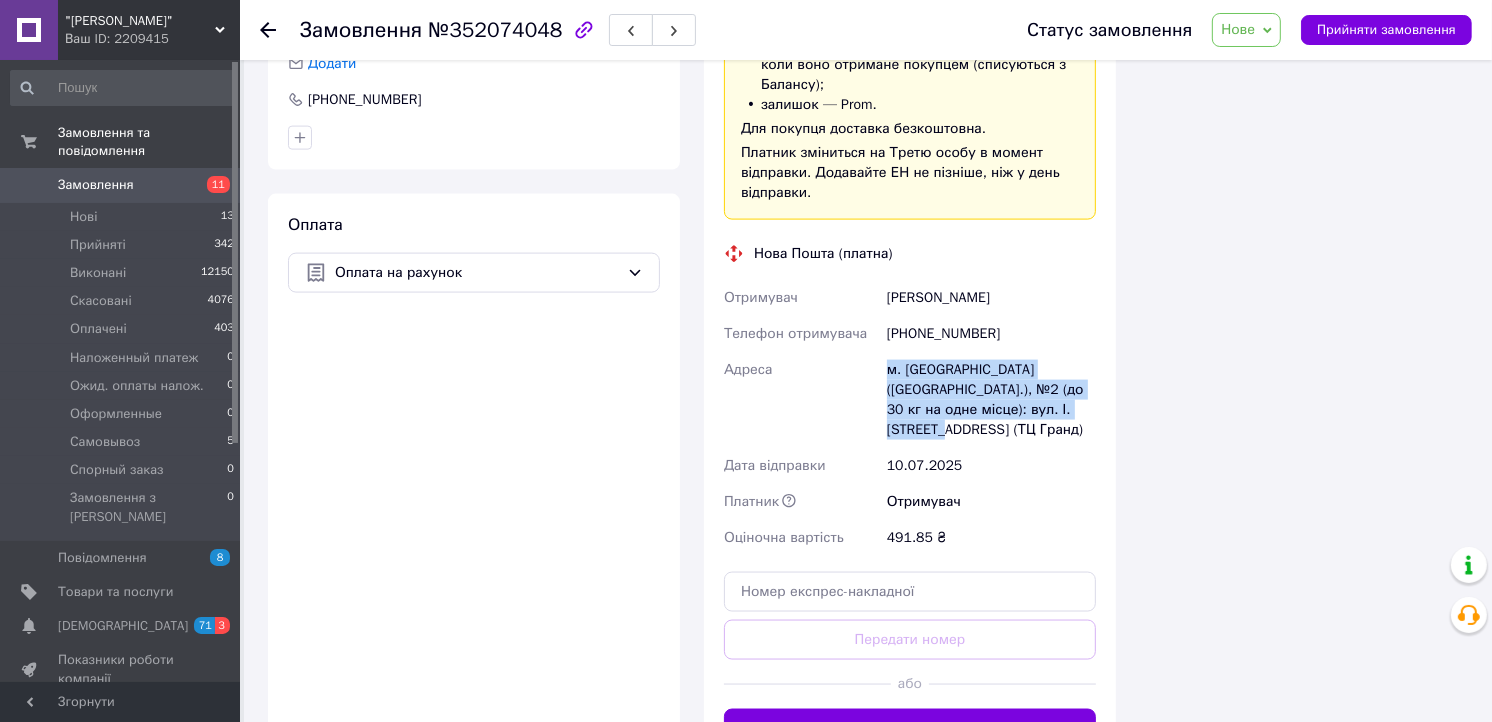 drag, startPoint x: 941, startPoint y: 343, endPoint x: 881, endPoint y: 320, distance: 64.25729 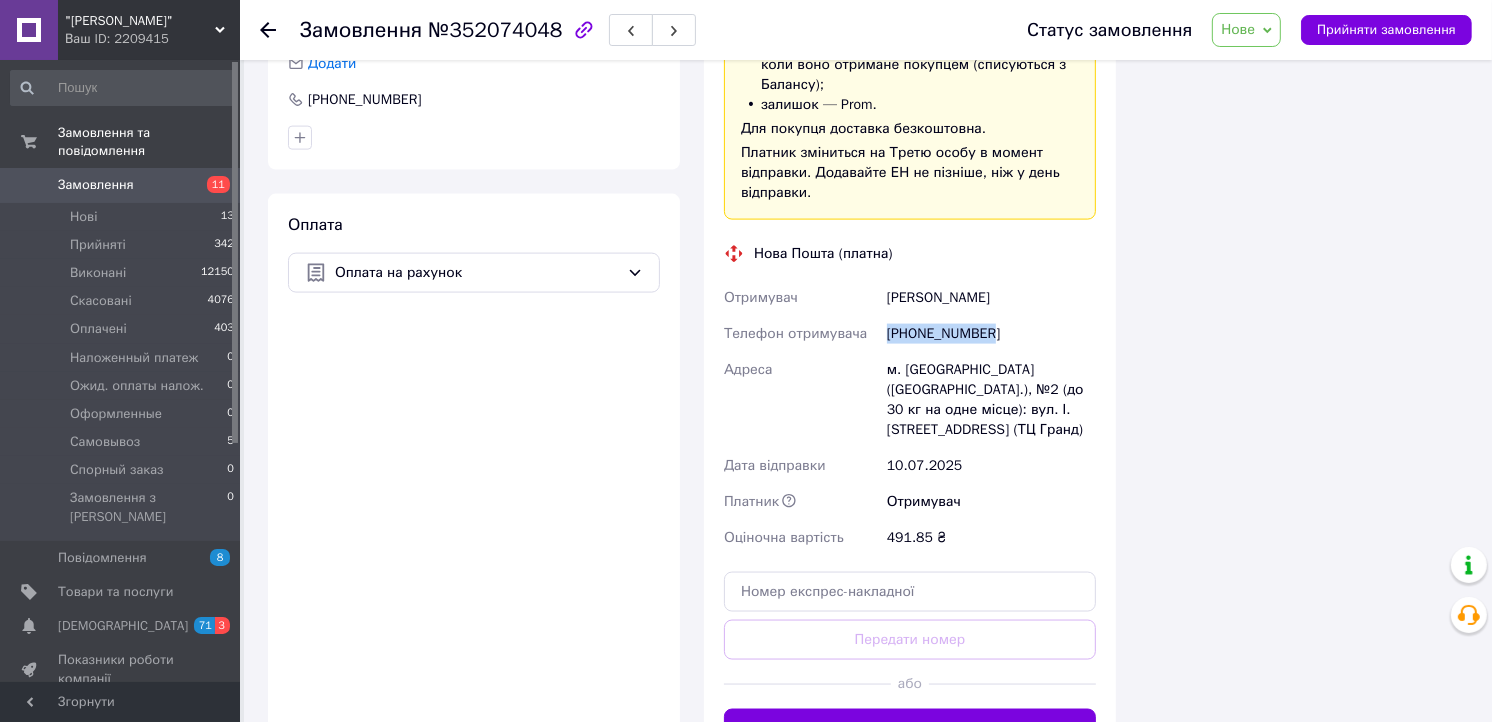 drag, startPoint x: 1001, startPoint y: 296, endPoint x: 880, endPoint y: 300, distance: 121.0661 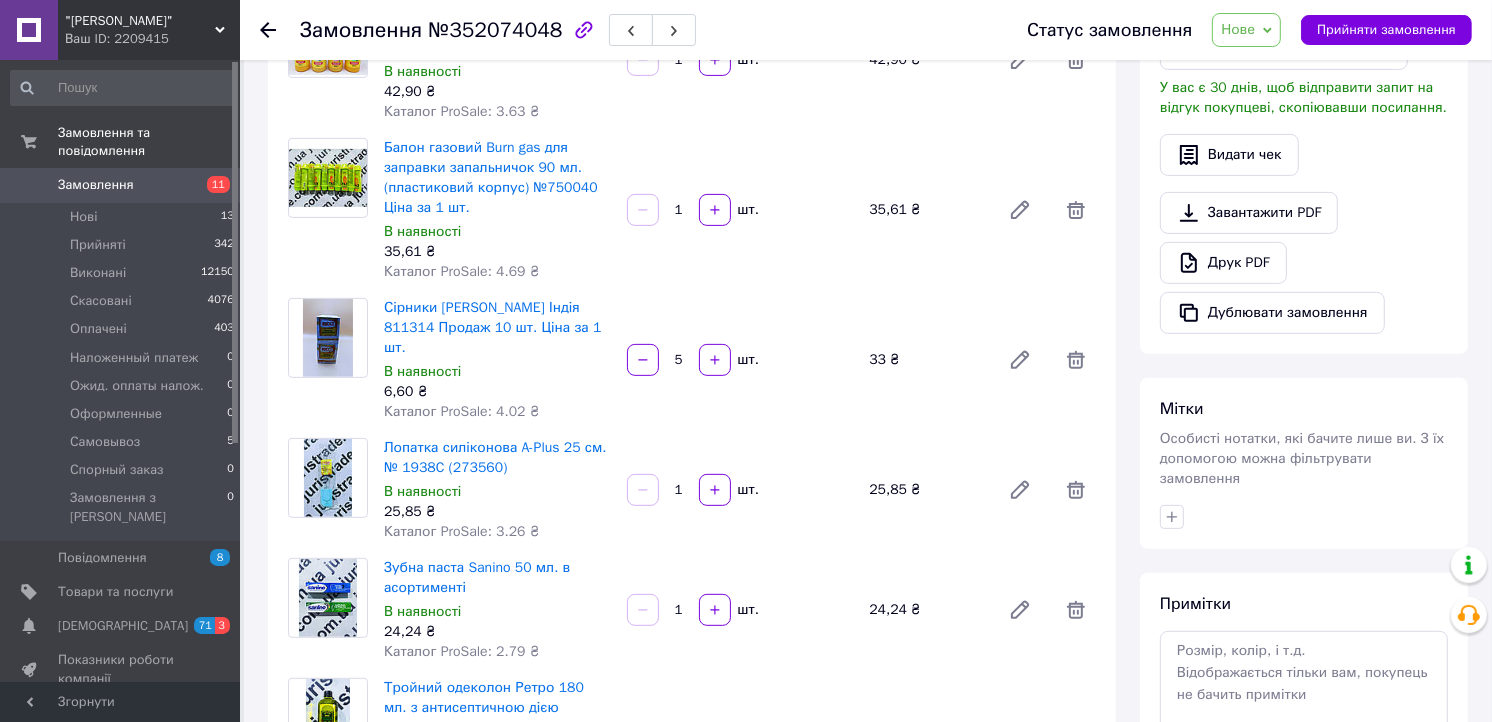 scroll, scrollTop: 555, scrollLeft: 0, axis: vertical 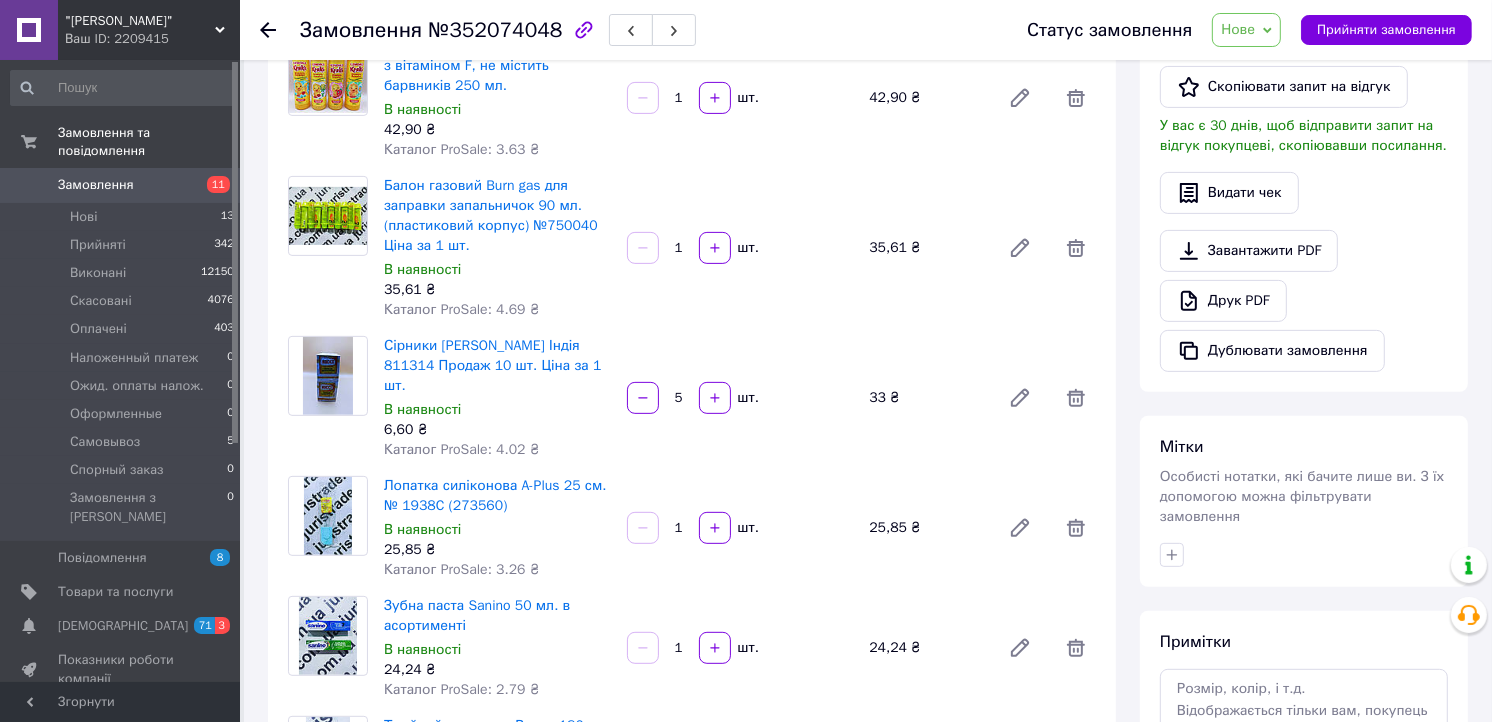drag, startPoint x: 686, startPoint y: 386, endPoint x: 670, endPoint y: 390, distance: 16.492422 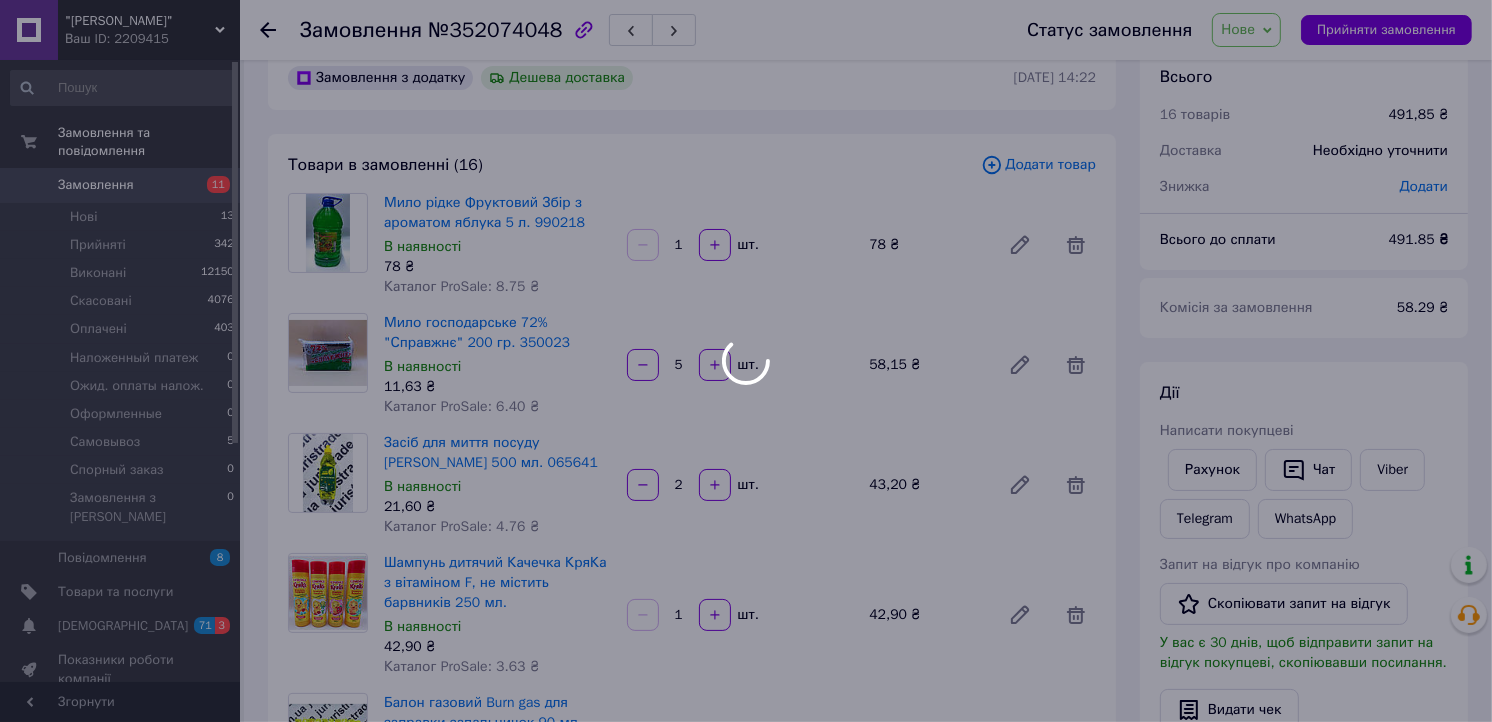 scroll, scrollTop: 0, scrollLeft: 0, axis: both 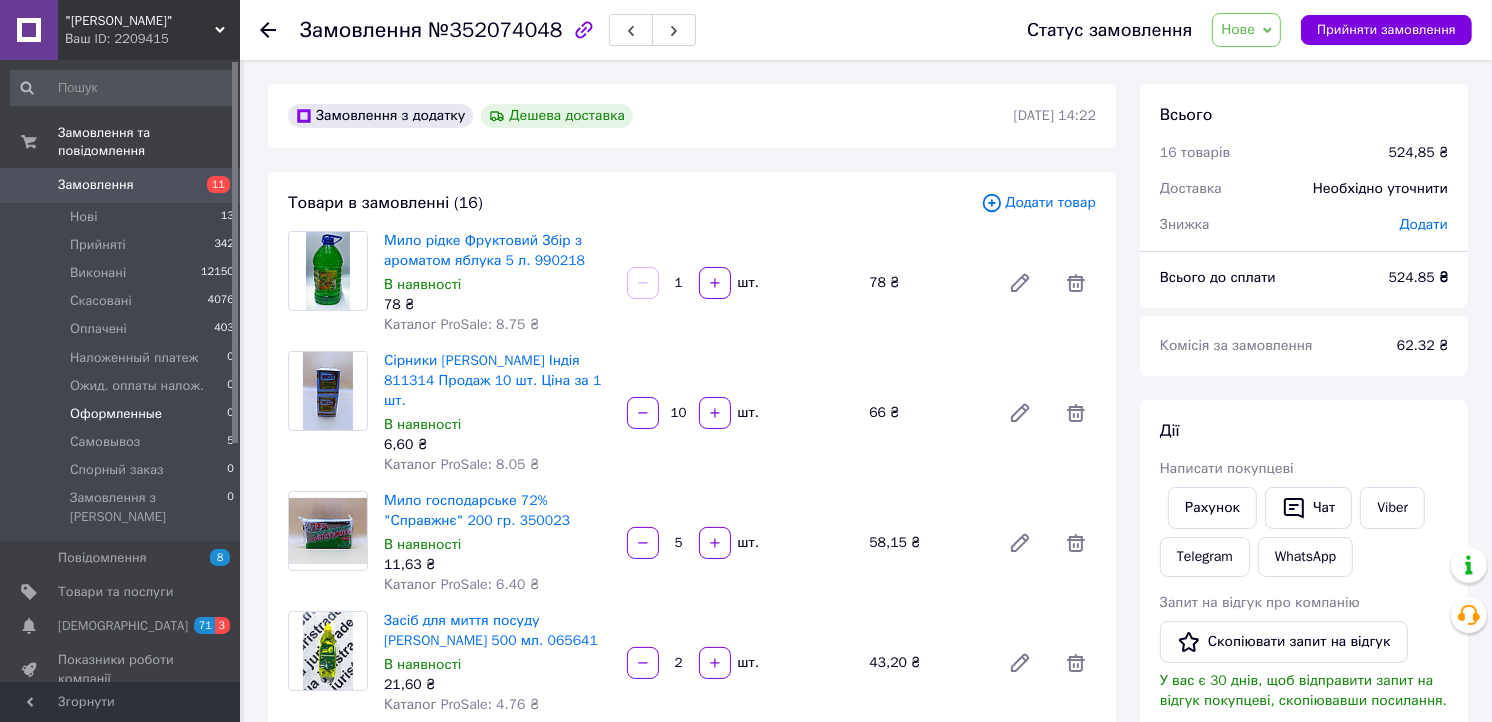 type on "10" 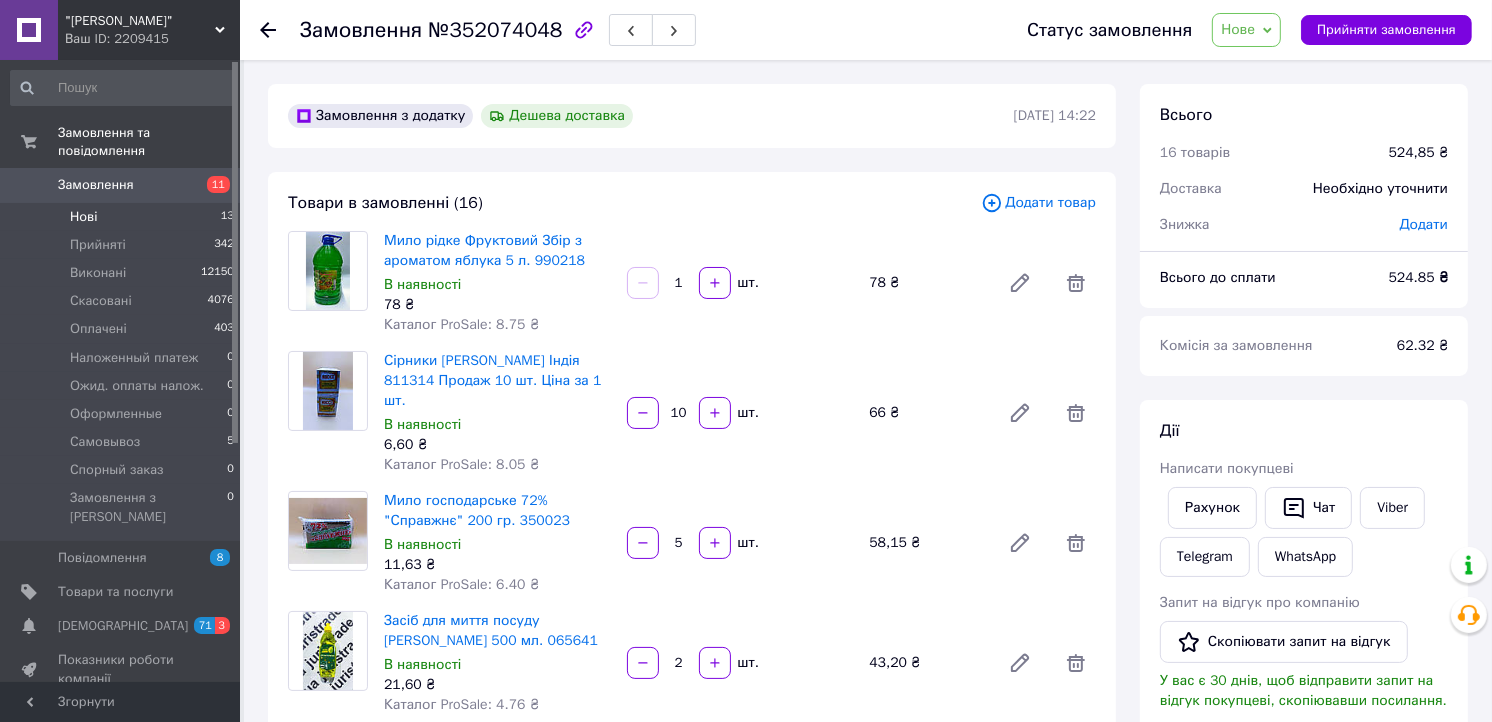 click on "Нові" at bounding box center [83, 217] 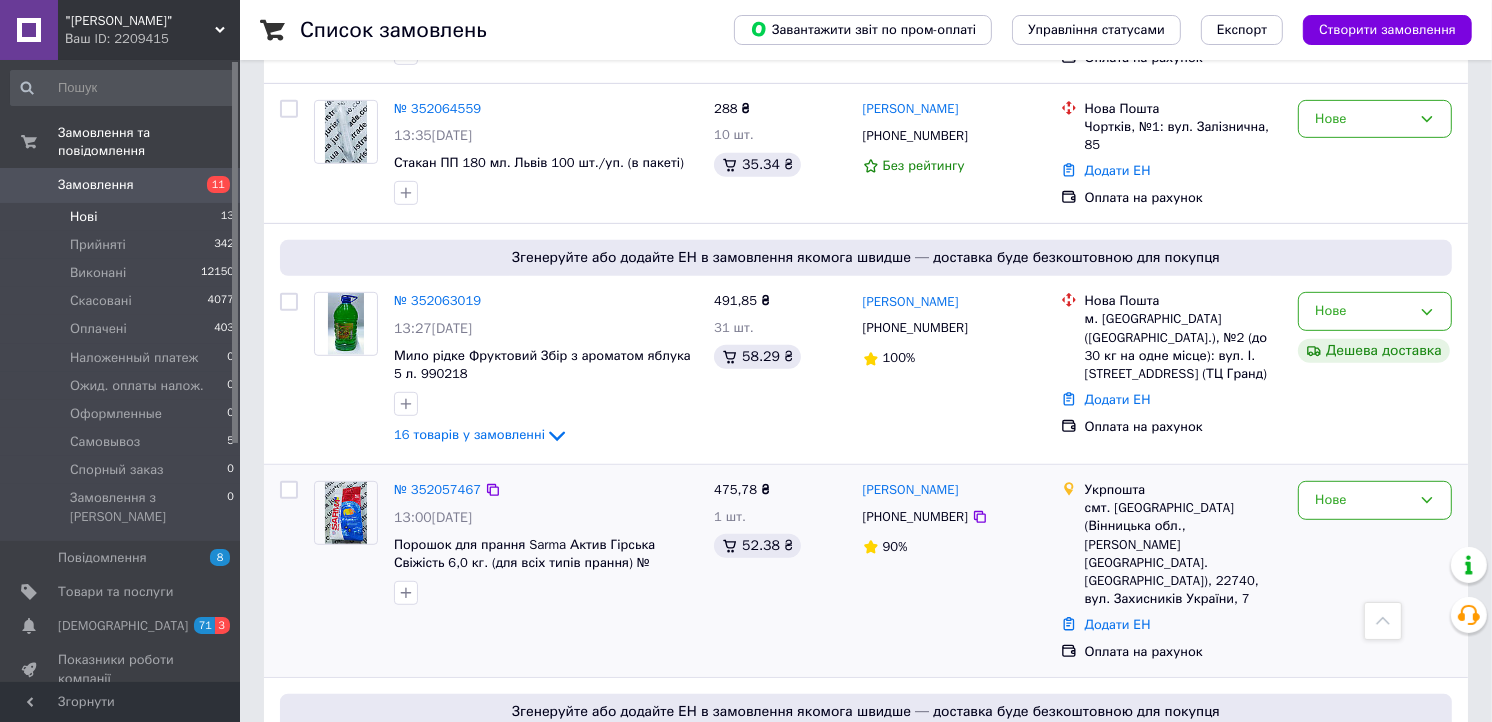 scroll, scrollTop: 777, scrollLeft: 0, axis: vertical 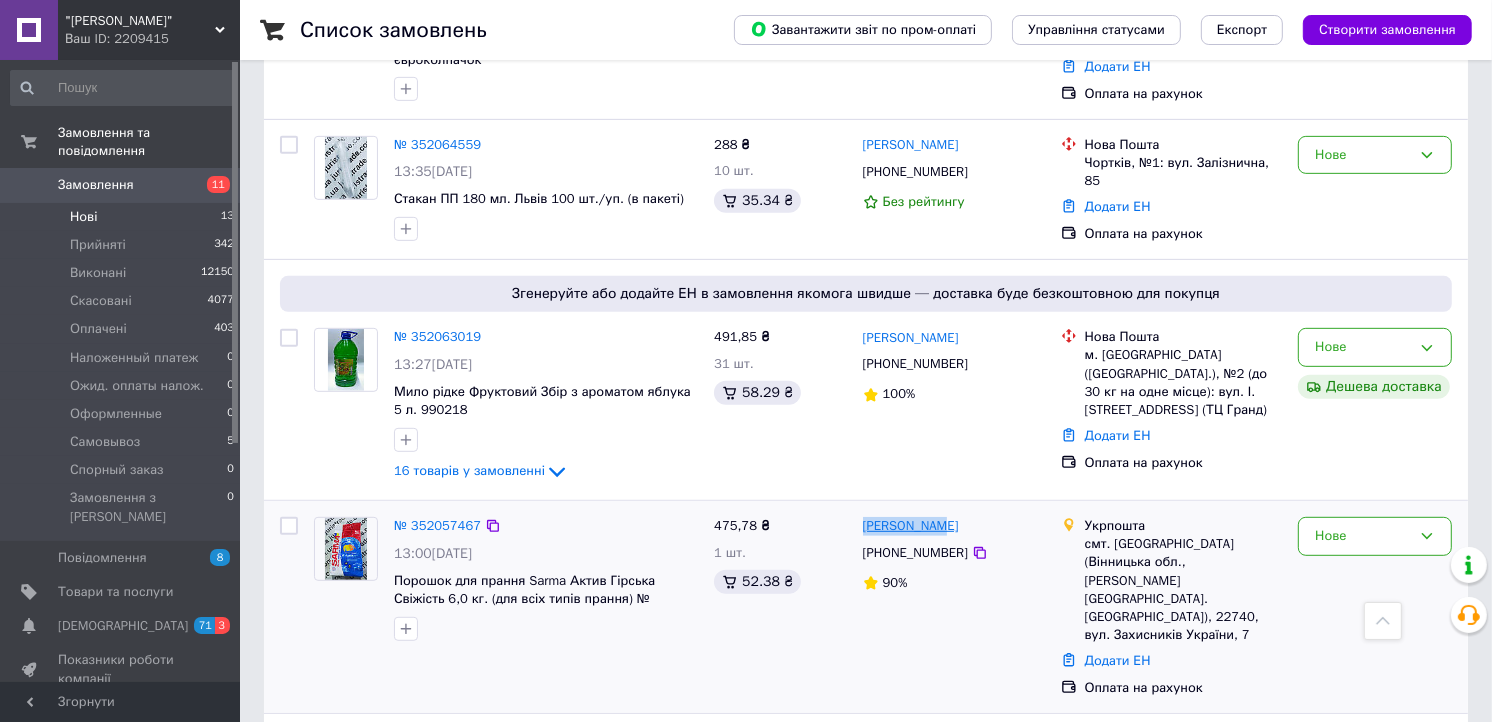 drag, startPoint x: 953, startPoint y: 518, endPoint x: 863, endPoint y: 527, distance: 90.44888 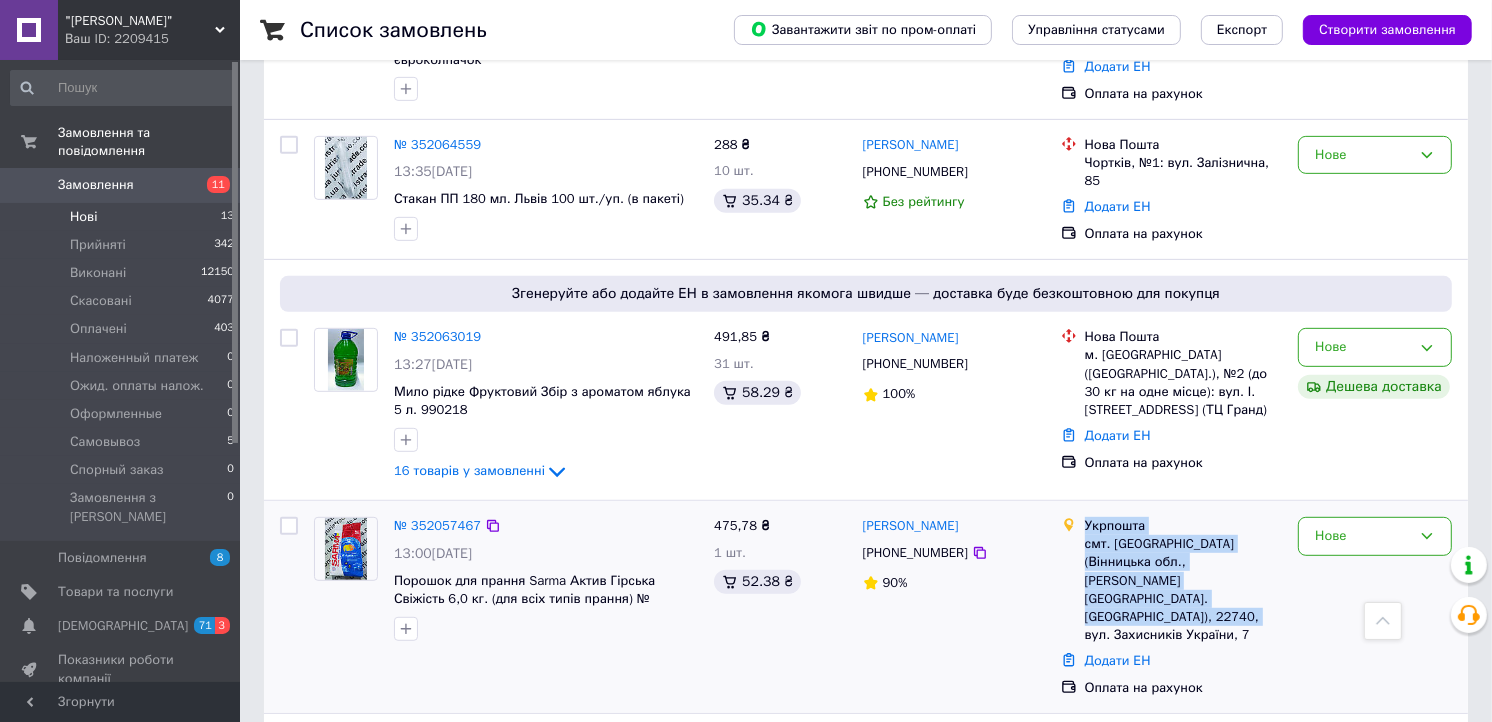 drag, startPoint x: 1082, startPoint y: 590, endPoint x: 1081, endPoint y: 542, distance: 48.010414 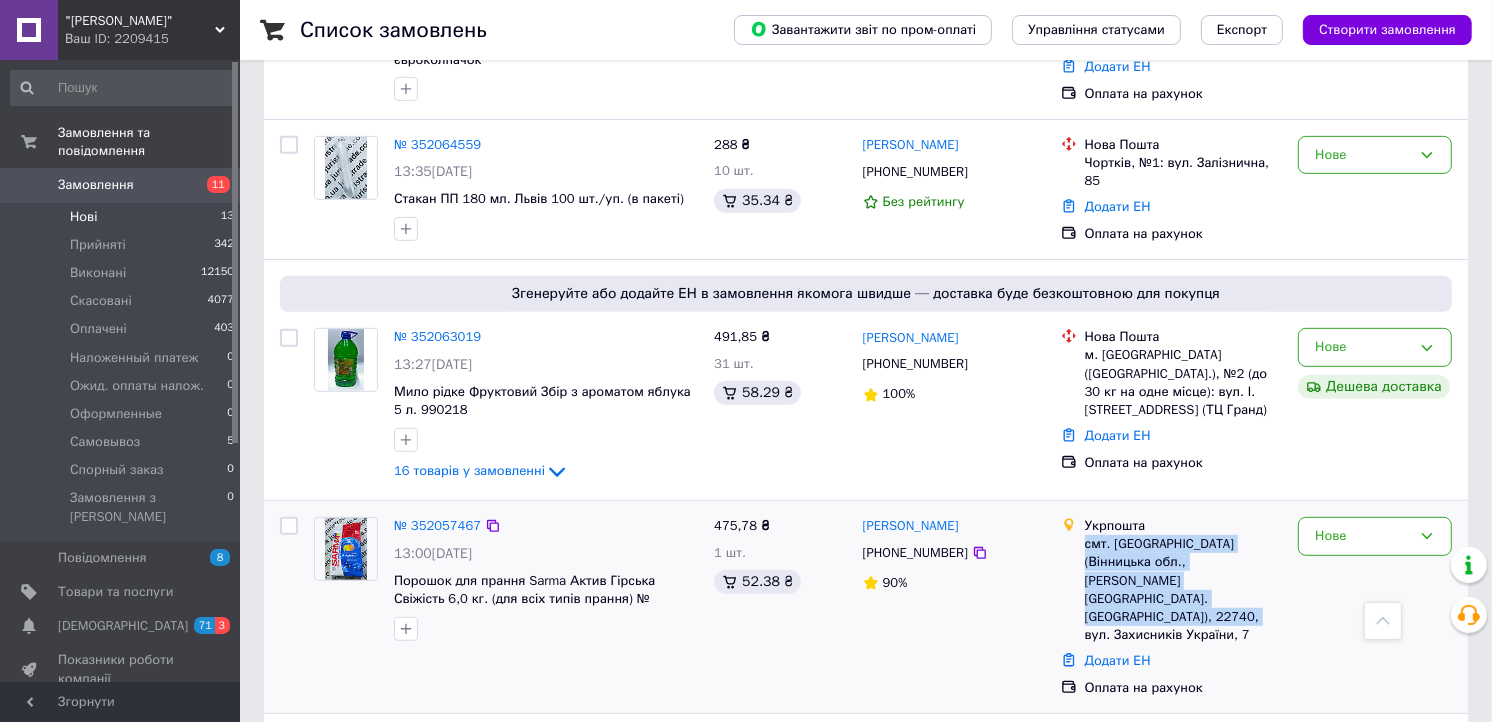 drag, startPoint x: 1081, startPoint y: 542, endPoint x: 1107, endPoint y: 556, distance: 29.529646 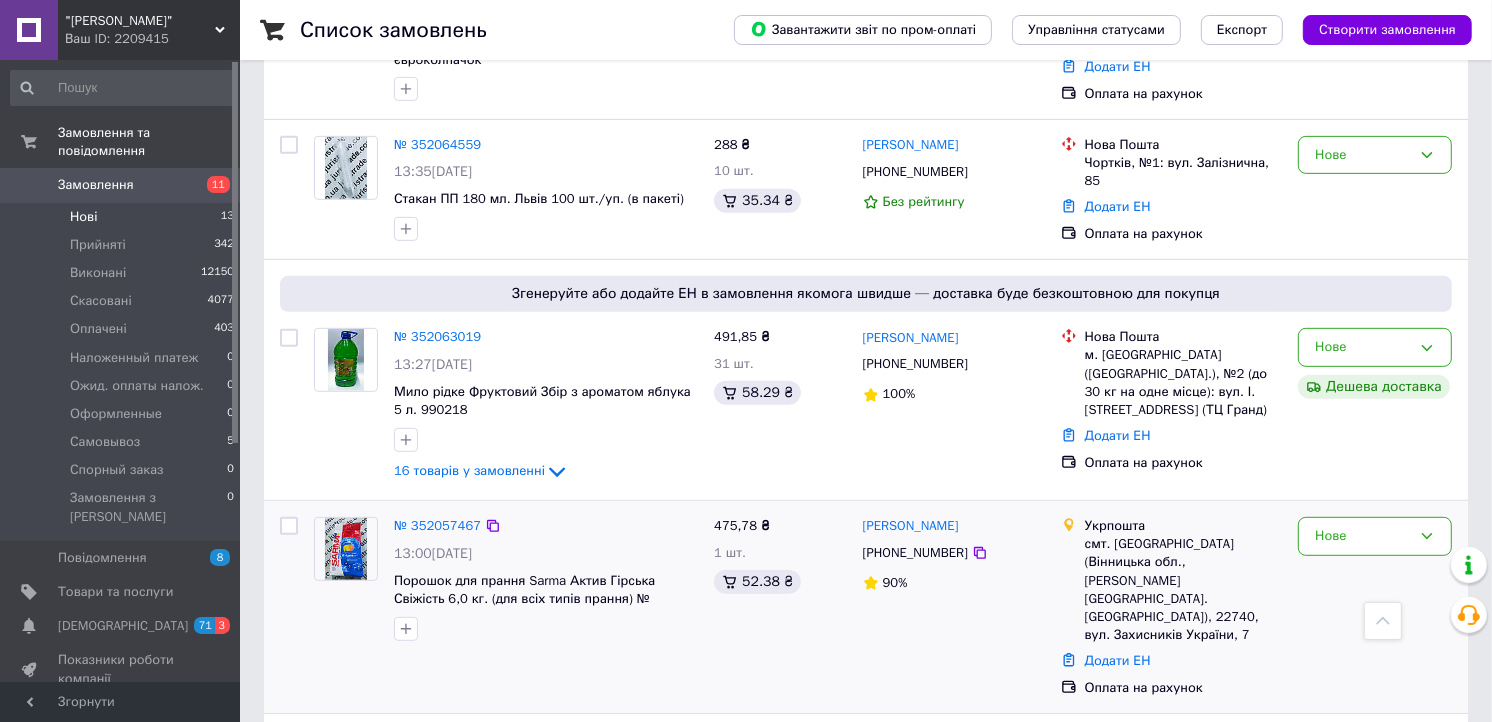 drag, startPoint x: 1107, startPoint y: 556, endPoint x: 1024, endPoint y: 588, distance: 88.95505 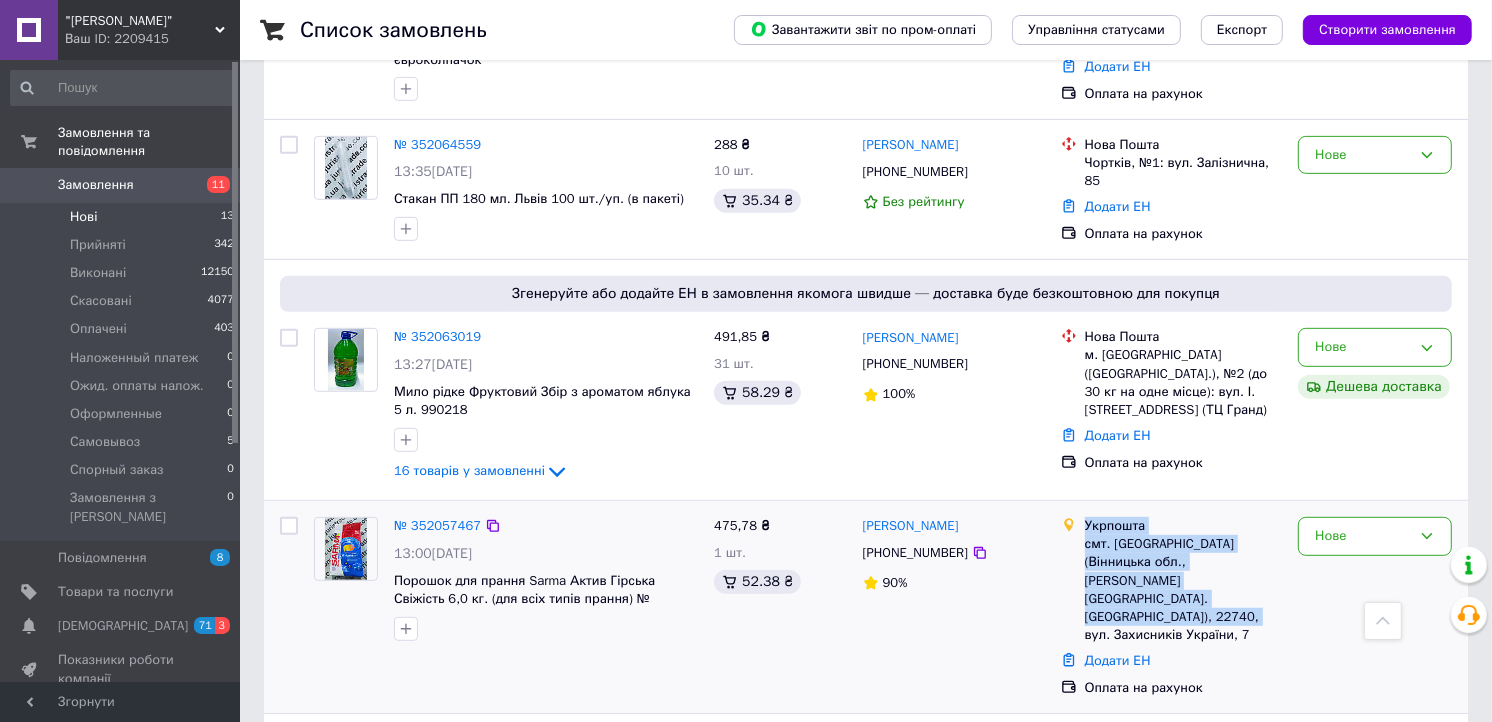 drag, startPoint x: 1065, startPoint y: 564, endPoint x: 1071, endPoint y: 520, distance: 44.407207 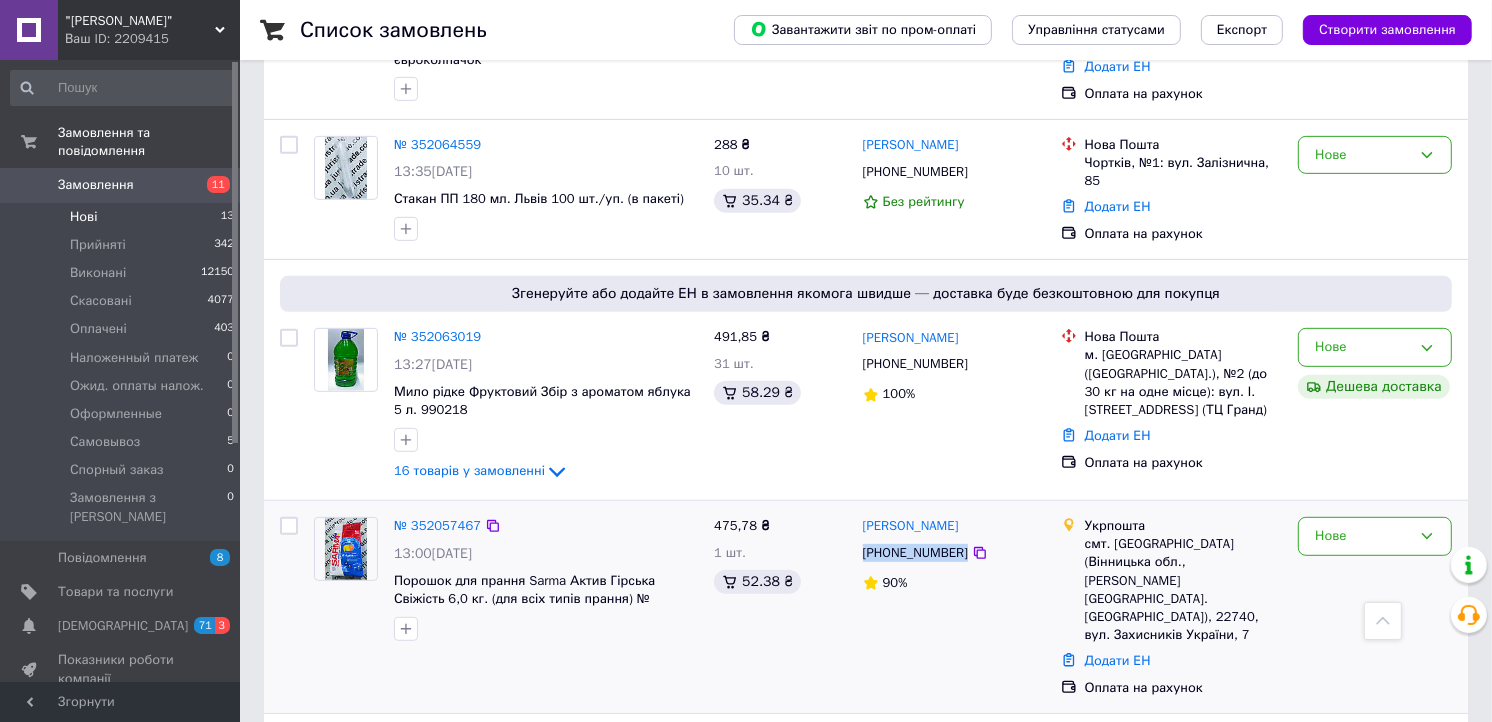 drag, startPoint x: 957, startPoint y: 553, endPoint x: 862, endPoint y: 553, distance: 95 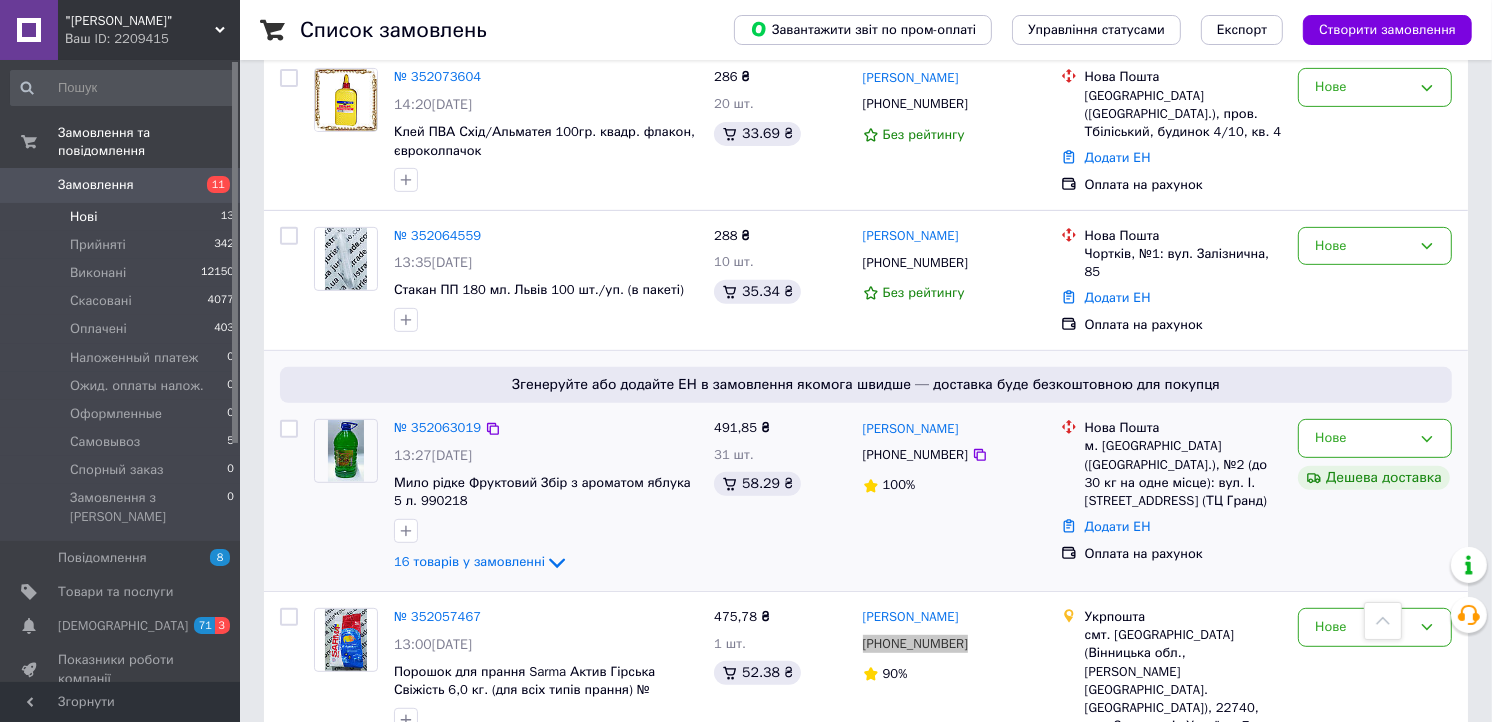scroll, scrollTop: 555, scrollLeft: 0, axis: vertical 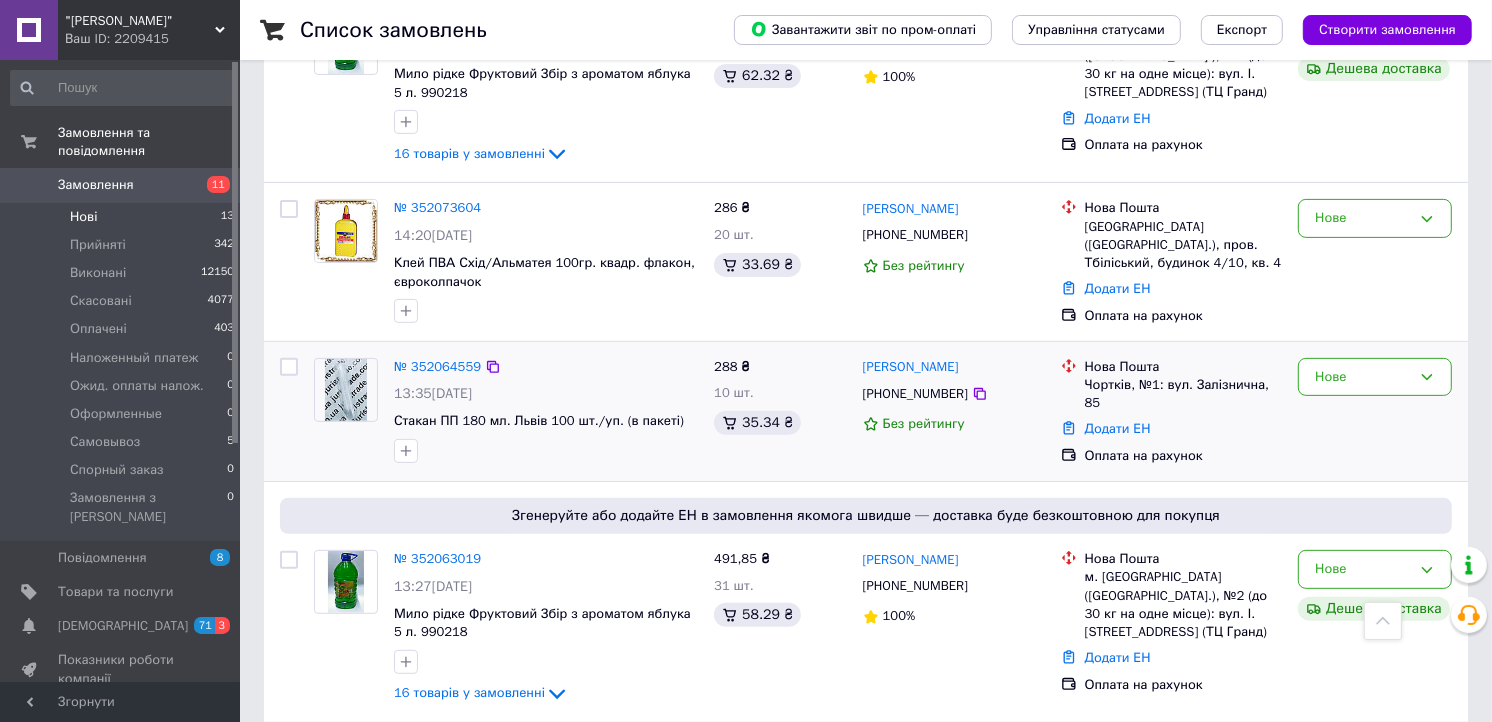 drag, startPoint x: 987, startPoint y: 366, endPoint x: 856, endPoint y: 364, distance: 131.01526 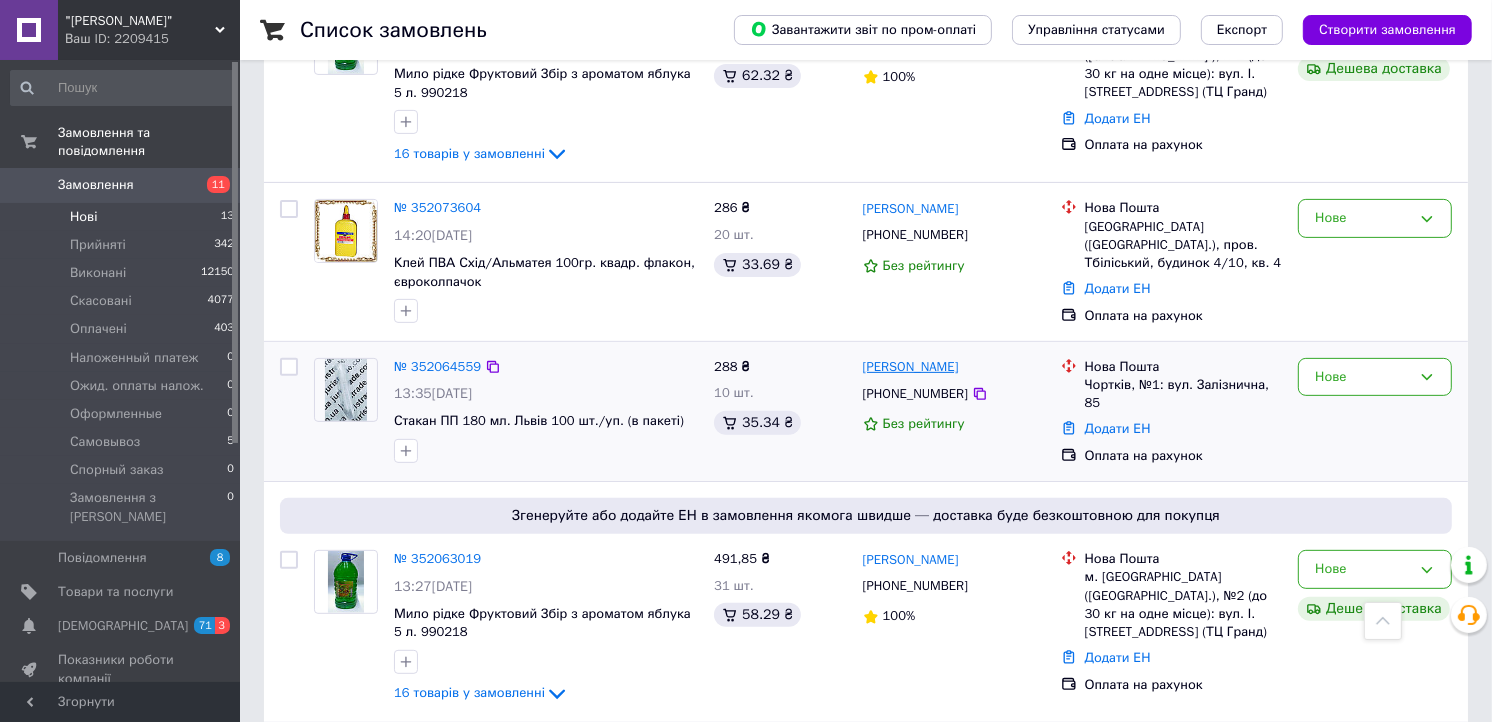 drag, startPoint x: 856, startPoint y: 364, endPoint x: 873, endPoint y: 368, distance: 17.464249 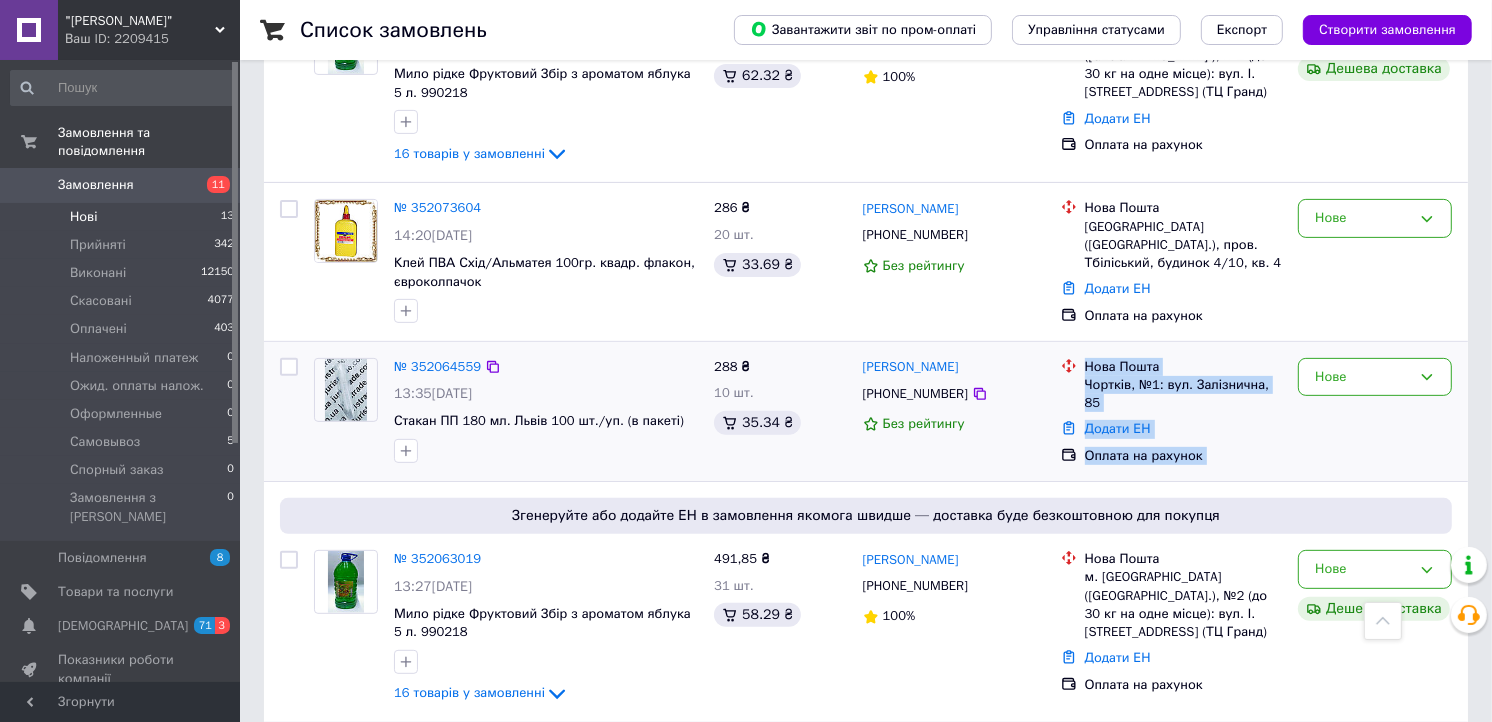 drag, startPoint x: 1290, startPoint y: 375, endPoint x: 1102, endPoint y: 374, distance: 188.00266 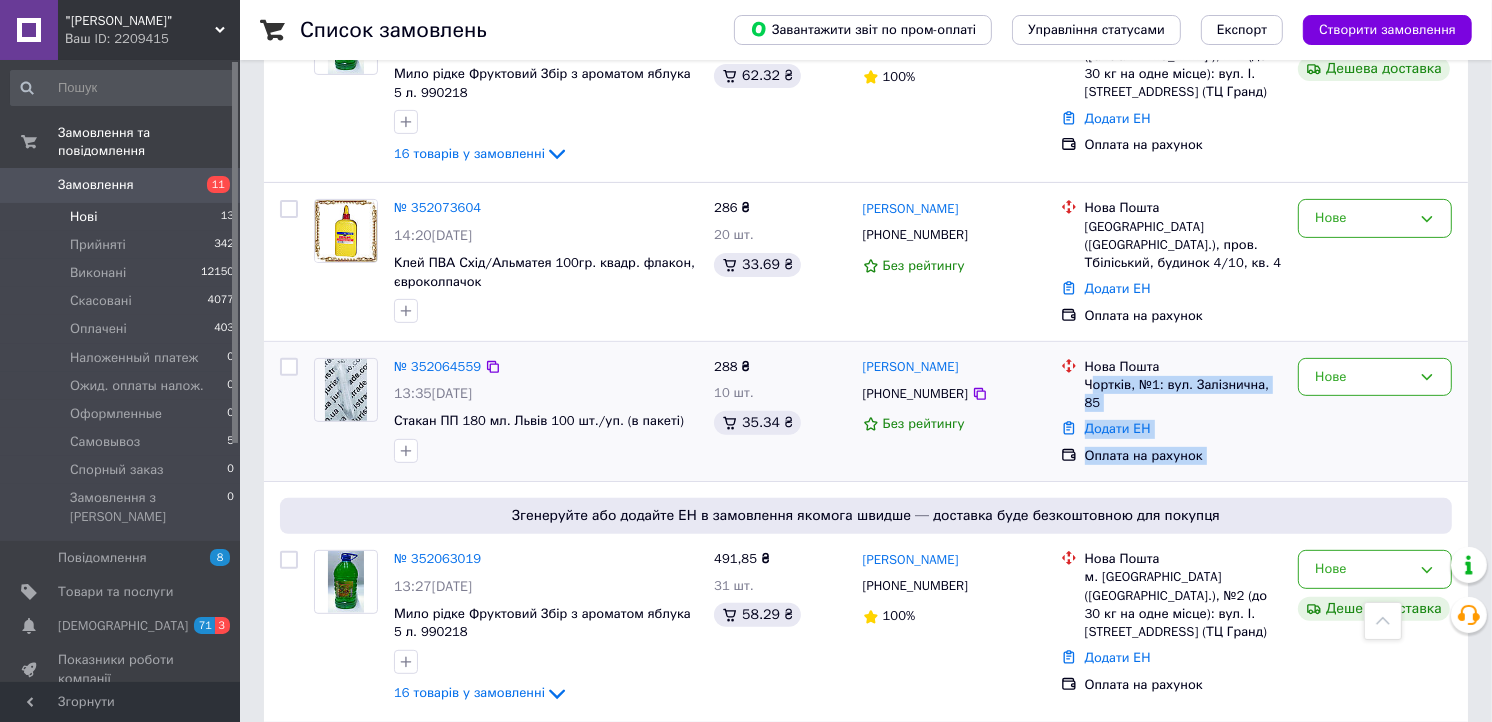drag, startPoint x: 1102, startPoint y: 374, endPoint x: 1278, endPoint y: 421, distance: 182.16751 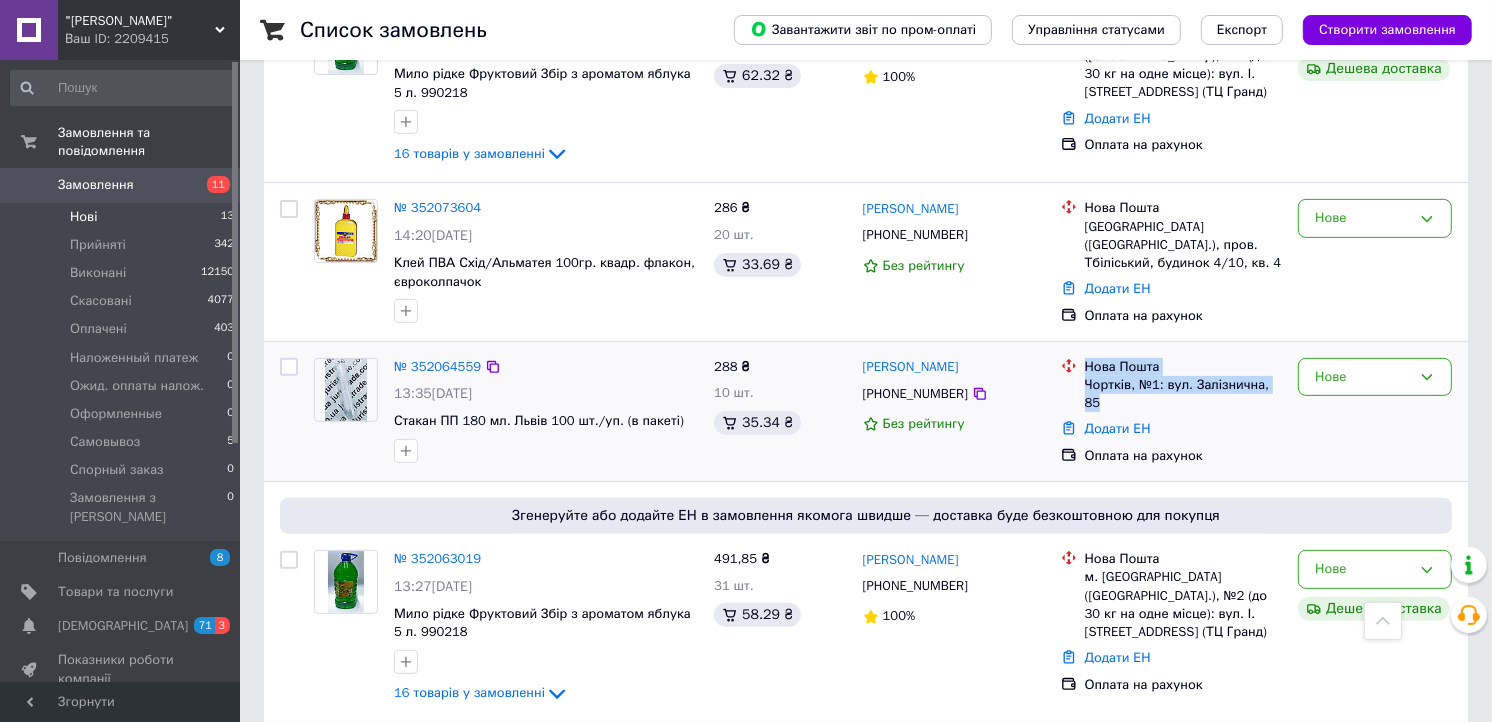 drag, startPoint x: 1278, startPoint y: 380, endPoint x: 1081, endPoint y: 364, distance: 197.64868 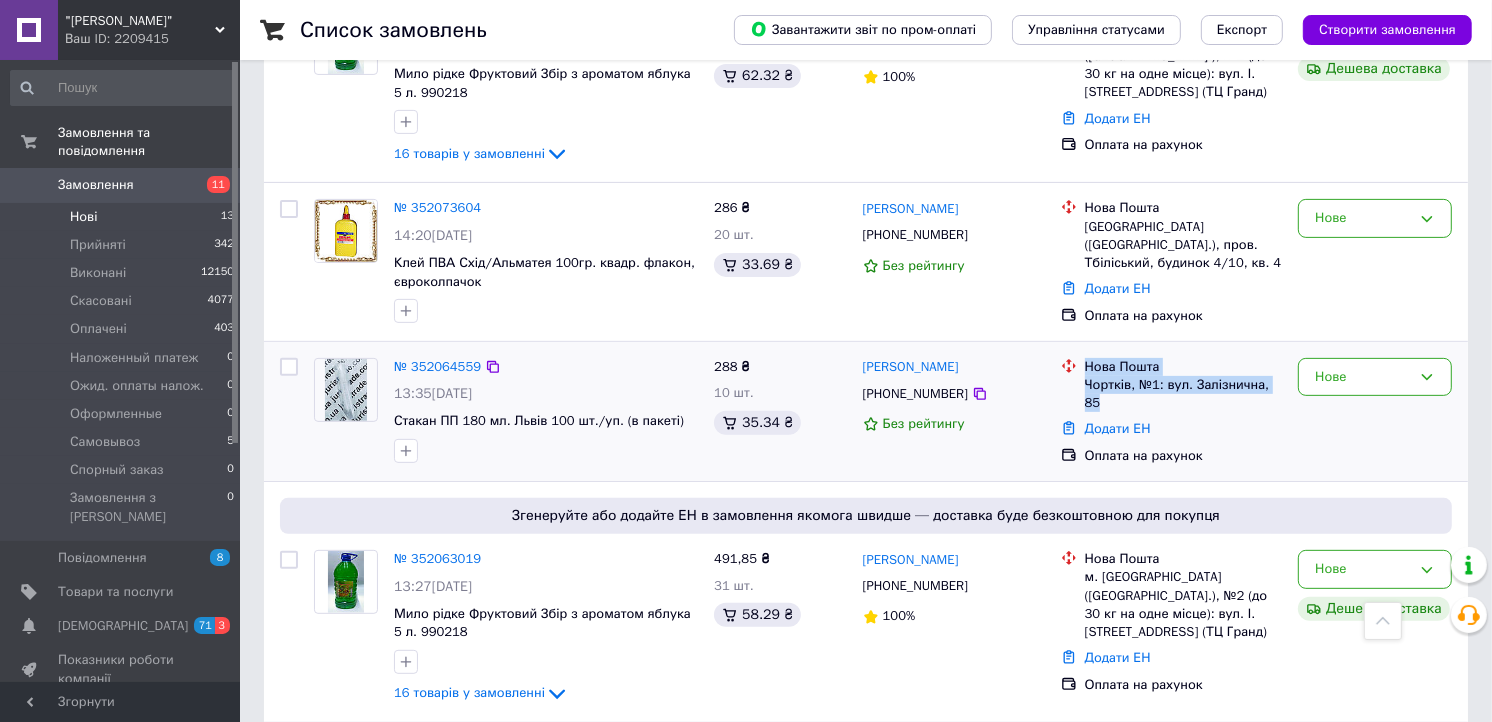 drag, startPoint x: 1081, startPoint y: 364, endPoint x: 1107, endPoint y: 372, distance: 27.202942 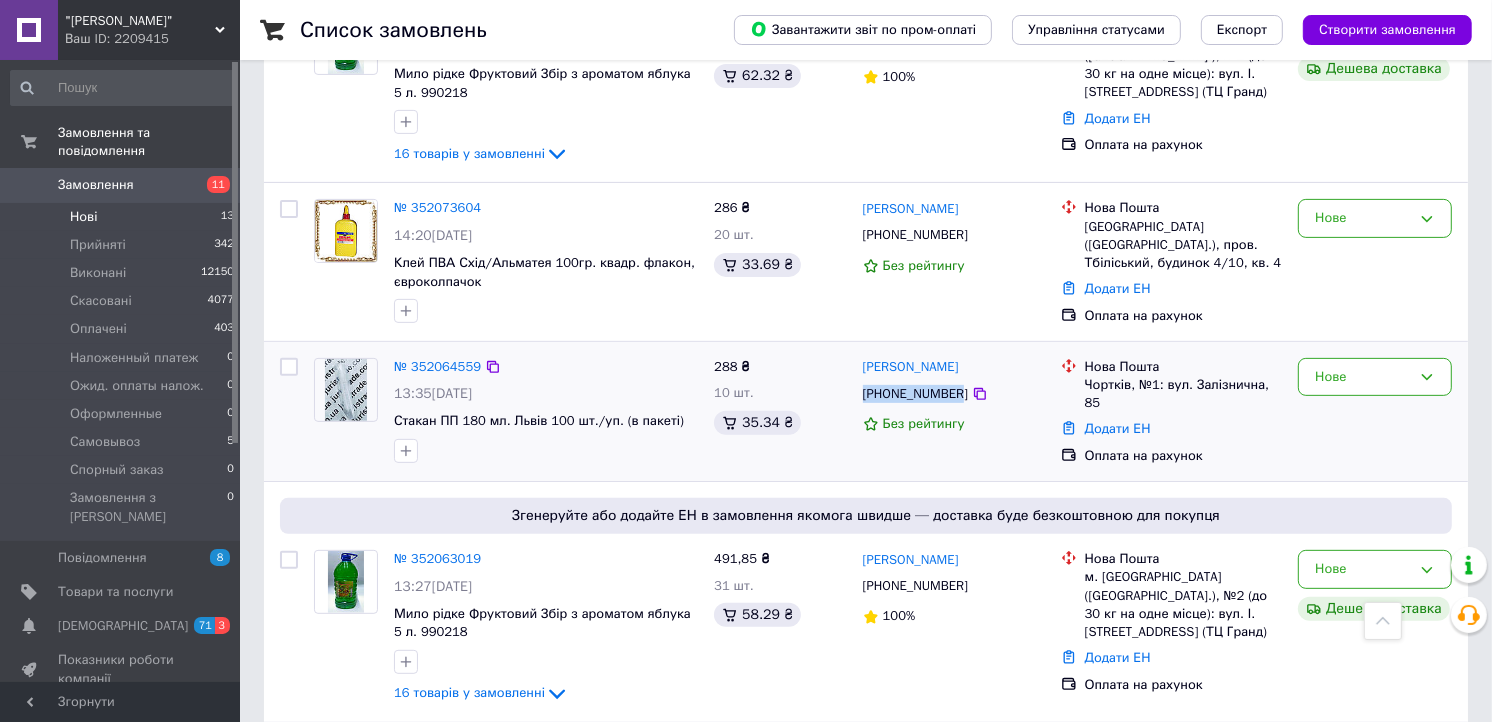 drag, startPoint x: 953, startPoint y: 392, endPoint x: 865, endPoint y: 394, distance: 88.02273 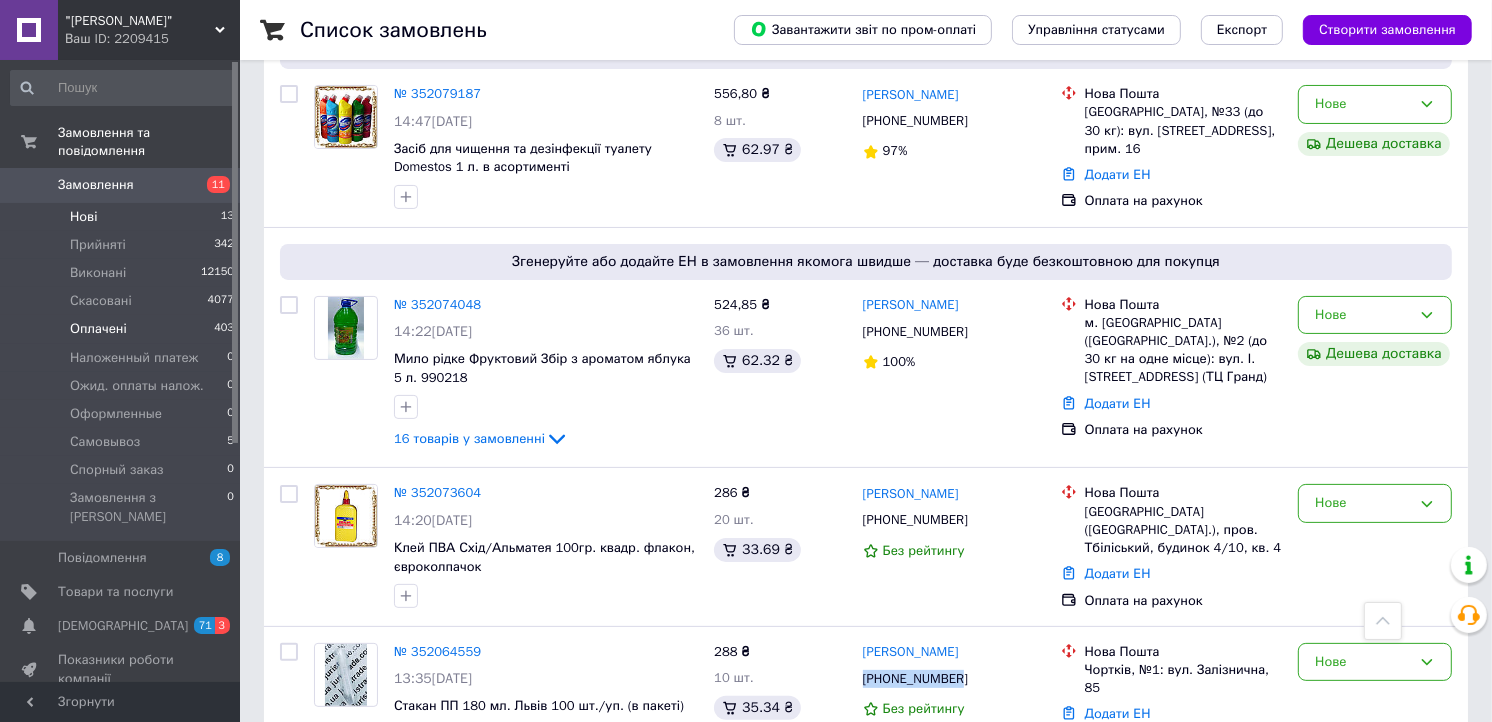 scroll, scrollTop: 222, scrollLeft: 0, axis: vertical 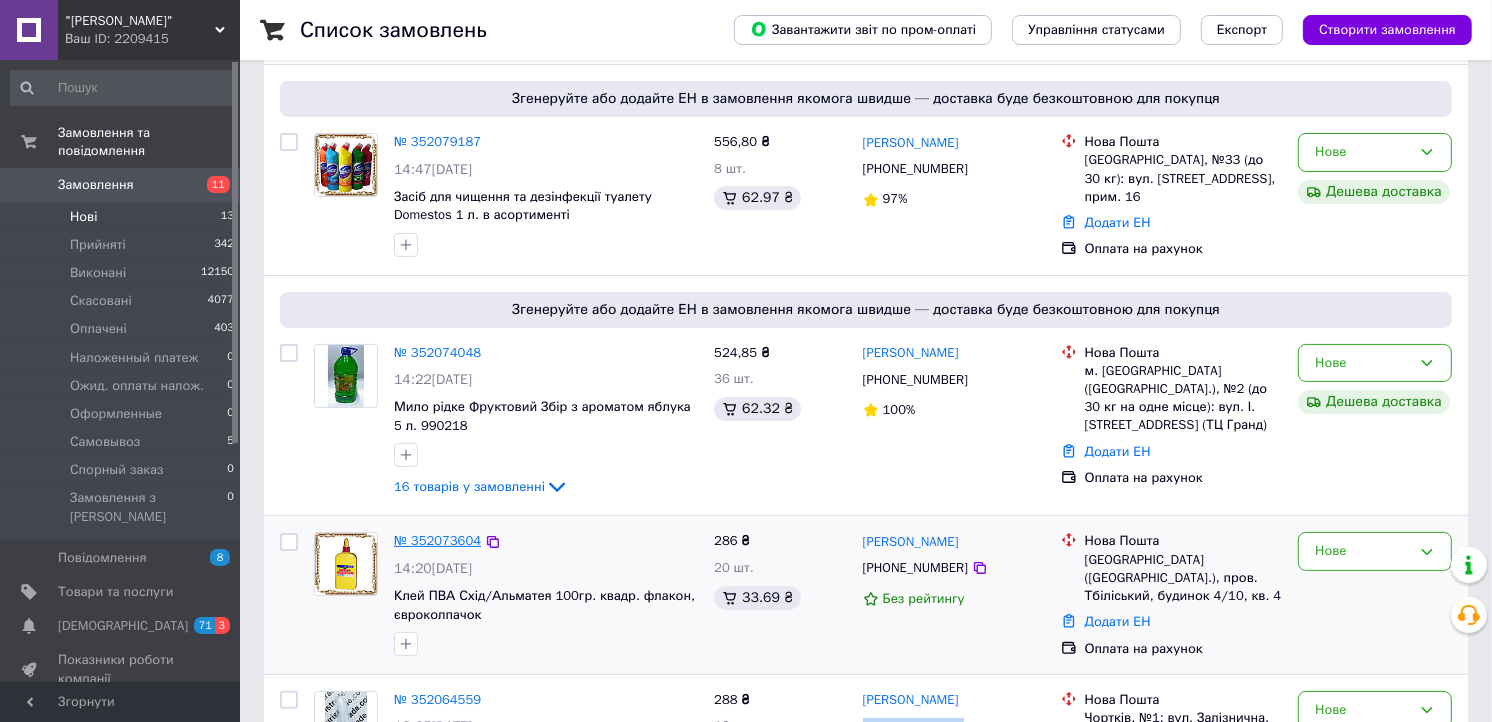 click on "№ 352073604" at bounding box center [437, 540] 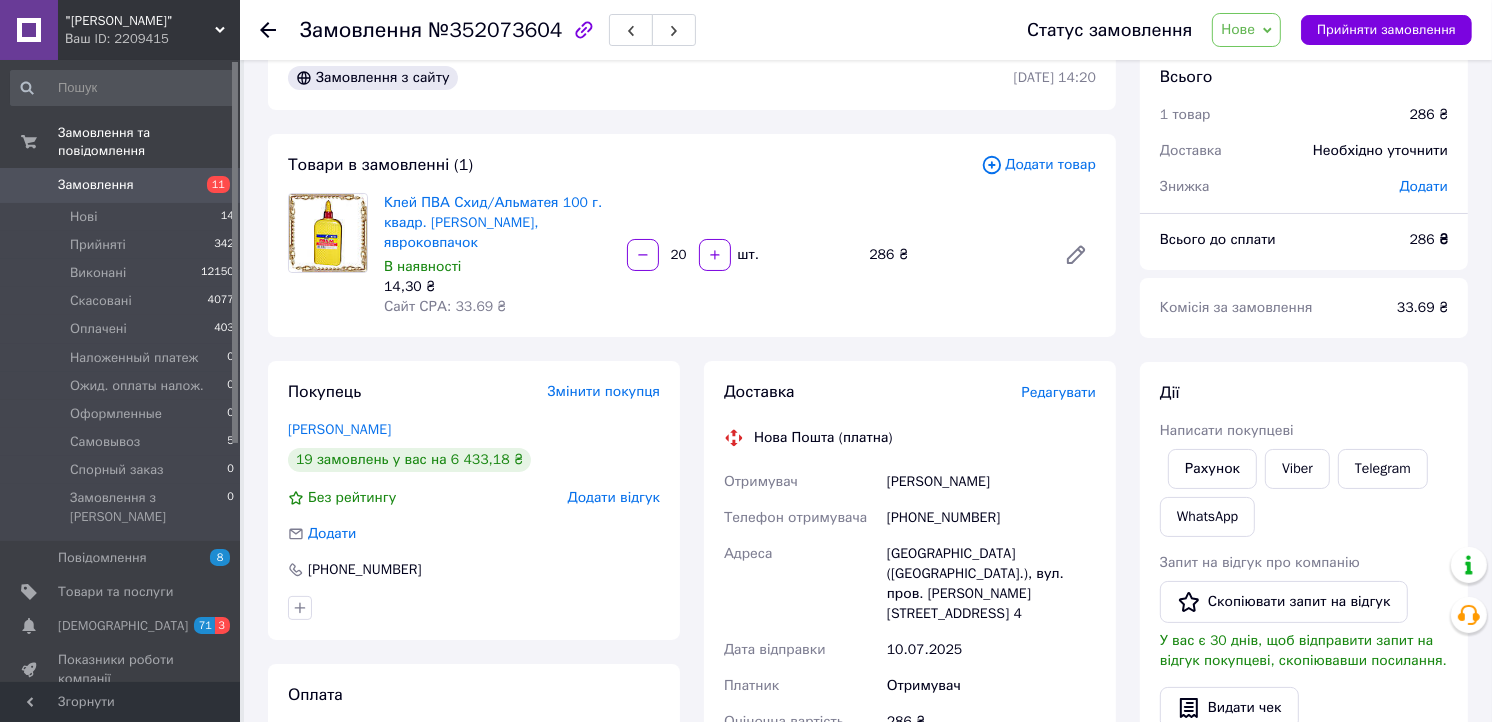 scroll, scrollTop: 0, scrollLeft: 0, axis: both 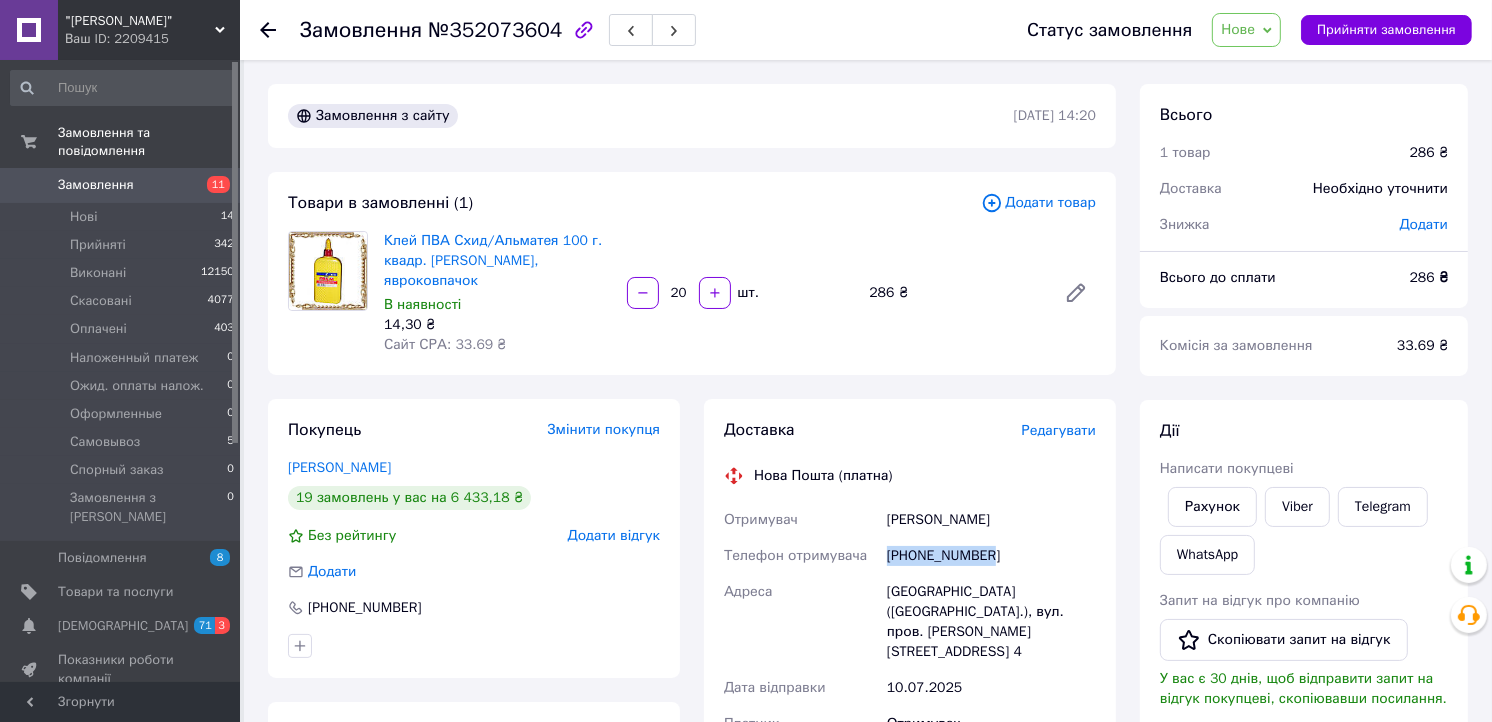 drag, startPoint x: 988, startPoint y: 541, endPoint x: 890, endPoint y: 537, distance: 98.0816 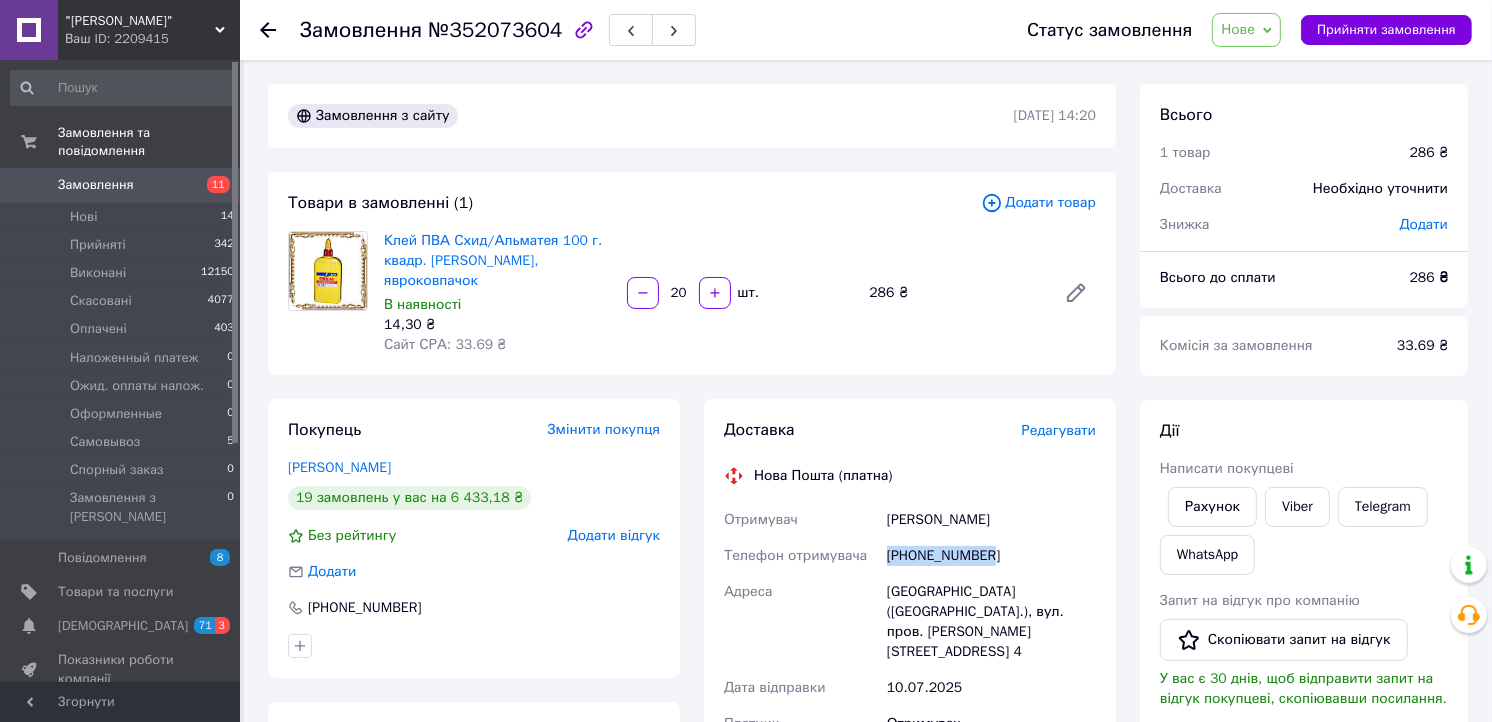 copy on "[PHONE_NUMBER]" 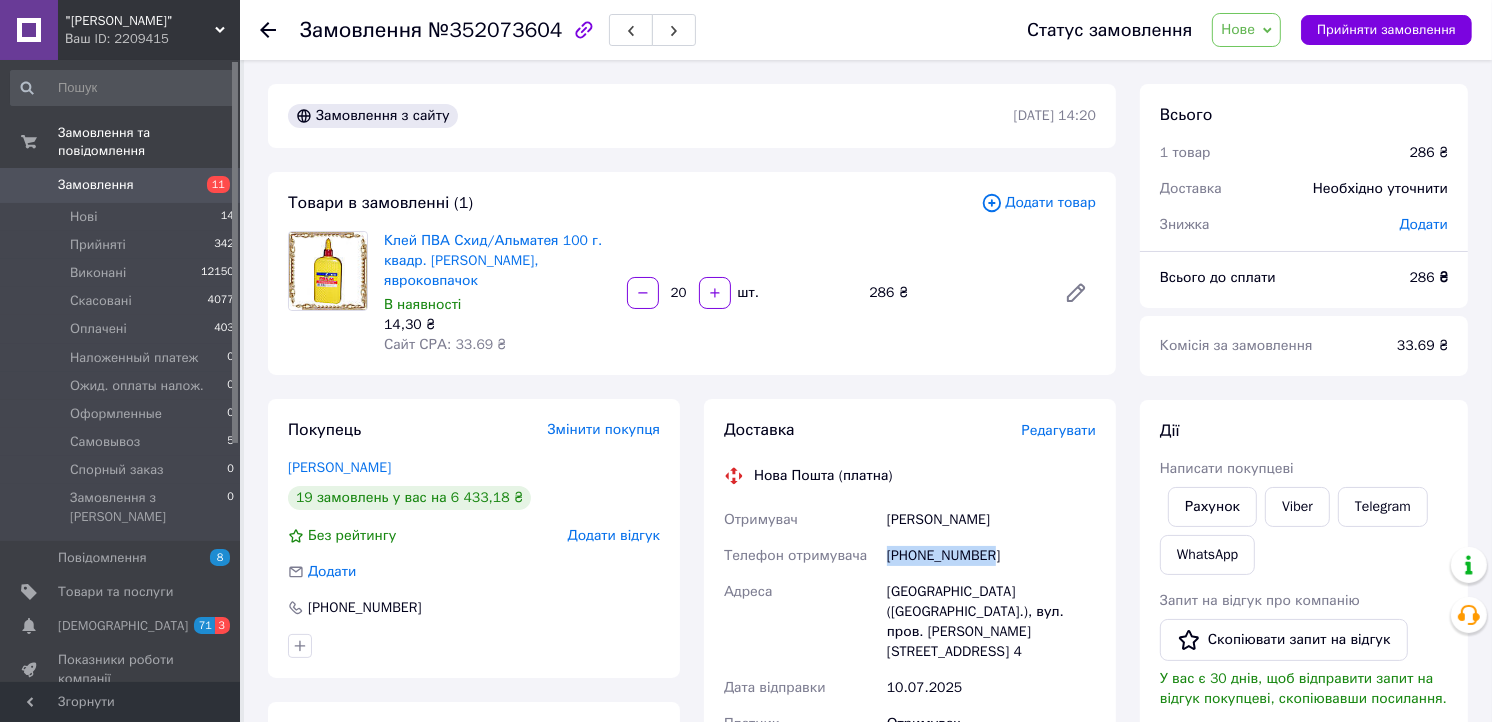 drag, startPoint x: 126, startPoint y: 201, endPoint x: 232, endPoint y: 317, distance: 157.13689 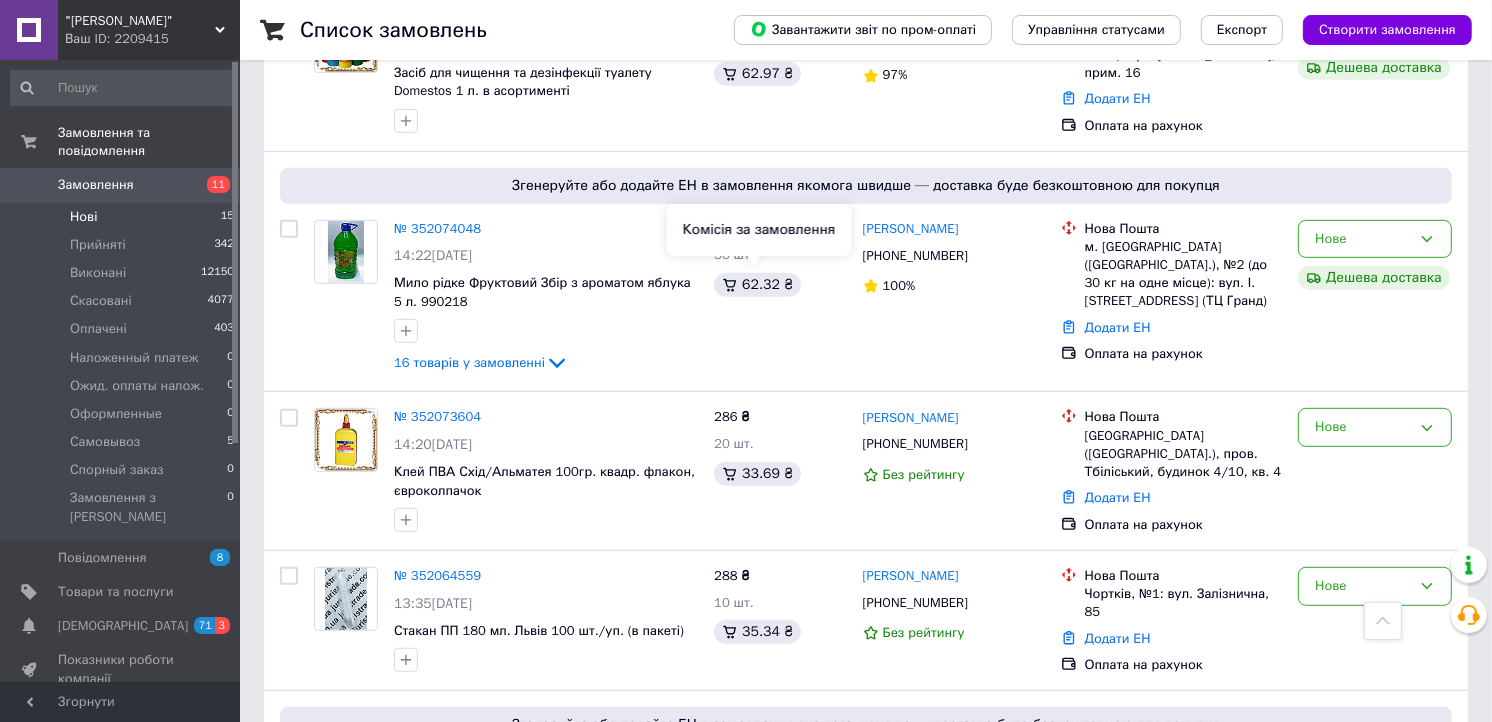 scroll, scrollTop: 777, scrollLeft: 0, axis: vertical 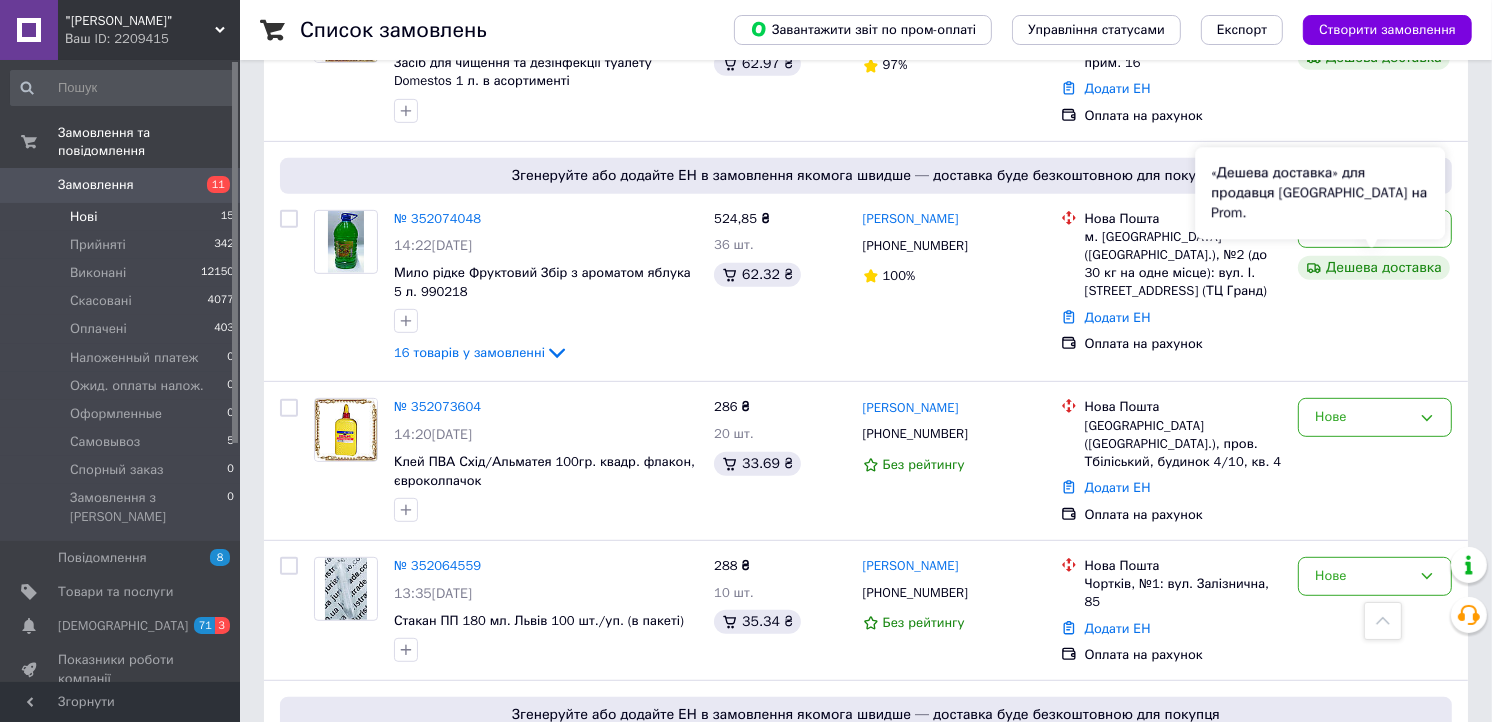 click on "«Дешева доставка» для продавця Новою Поштою на Prom." at bounding box center (1320, 193) 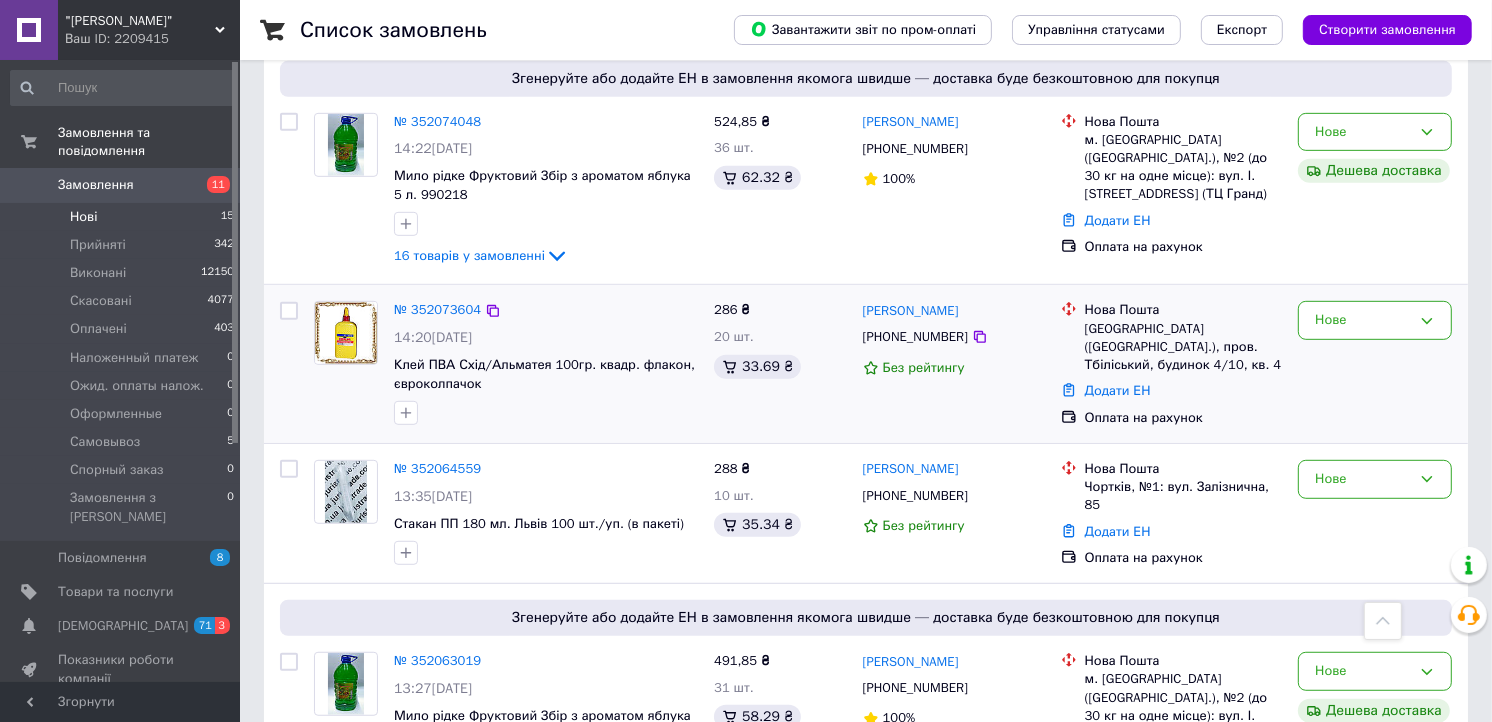 scroll, scrollTop: 1000, scrollLeft: 0, axis: vertical 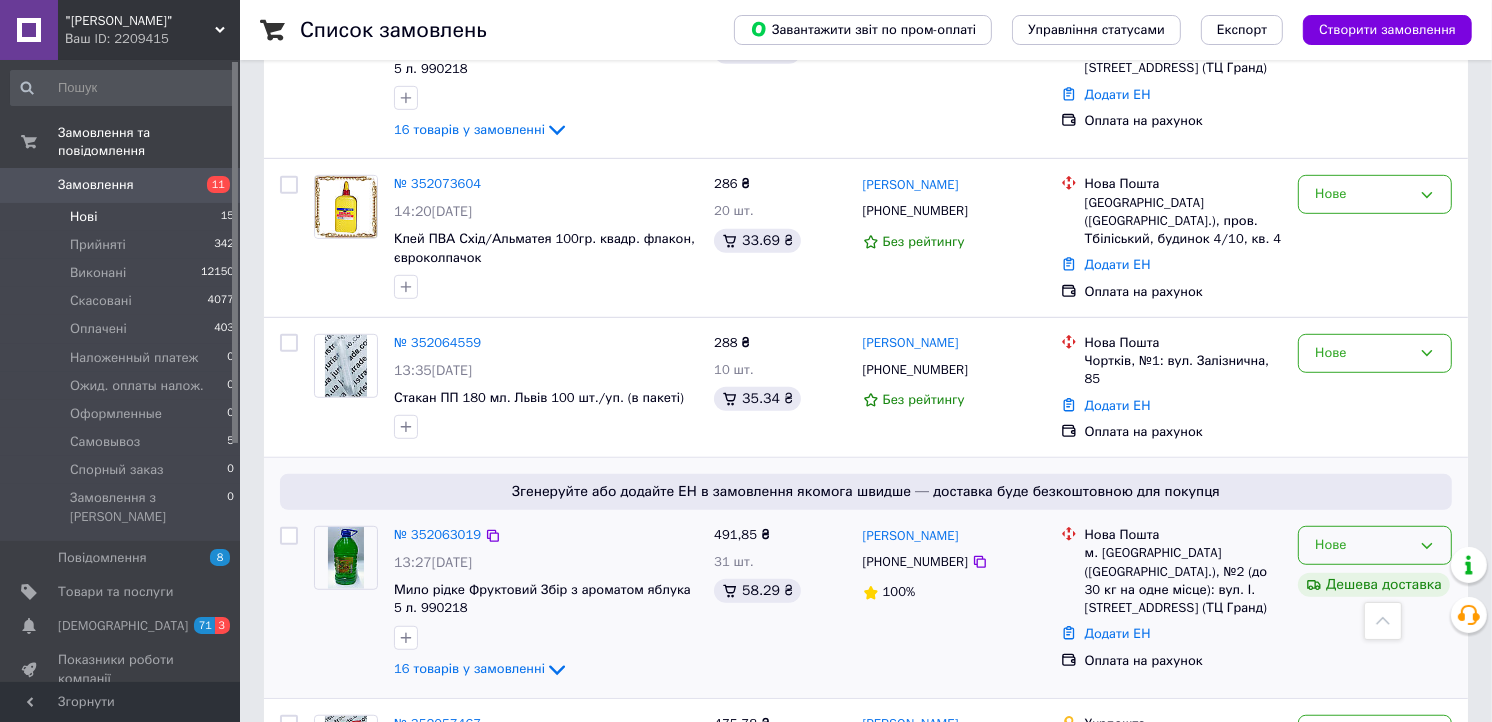 click on "Нове" at bounding box center (1363, 545) 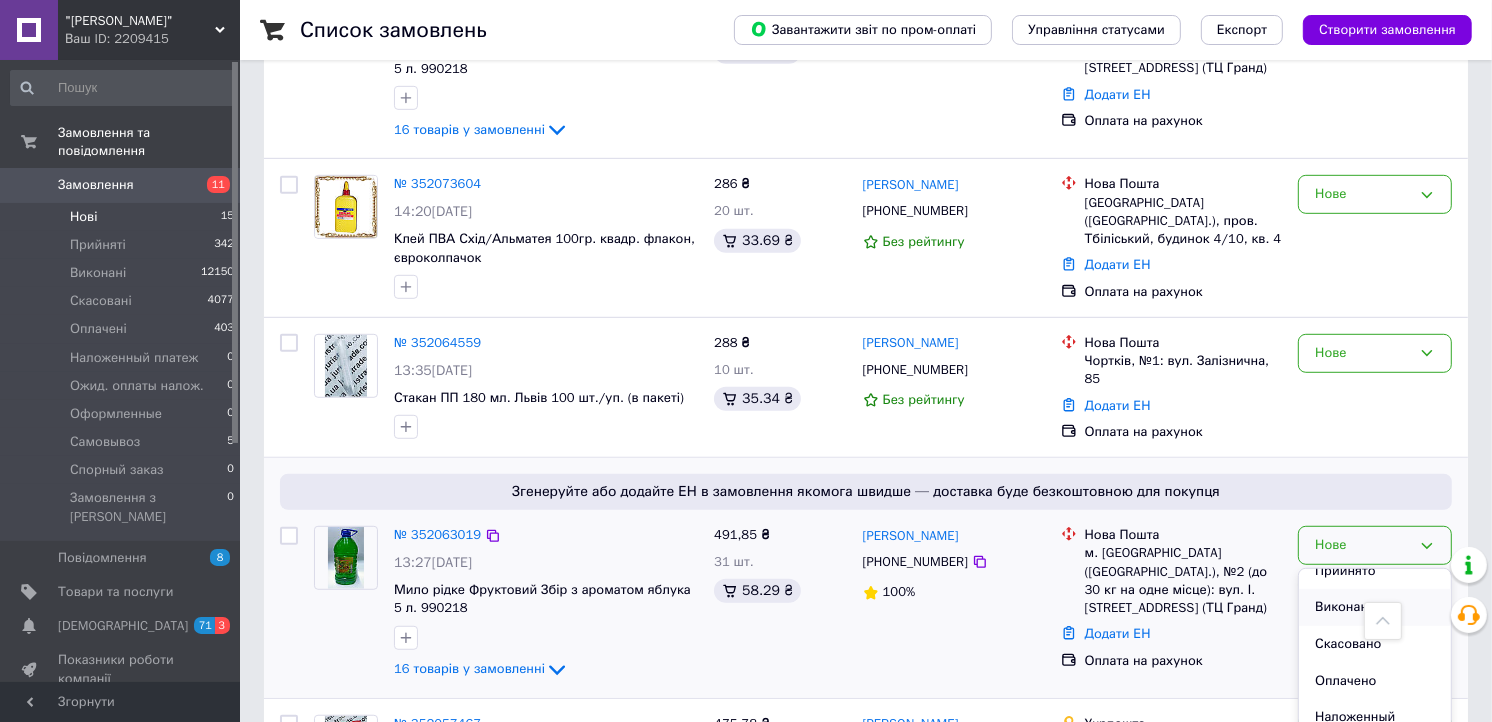 scroll, scrollTop: 0, scrollLeft: 0, axis: both 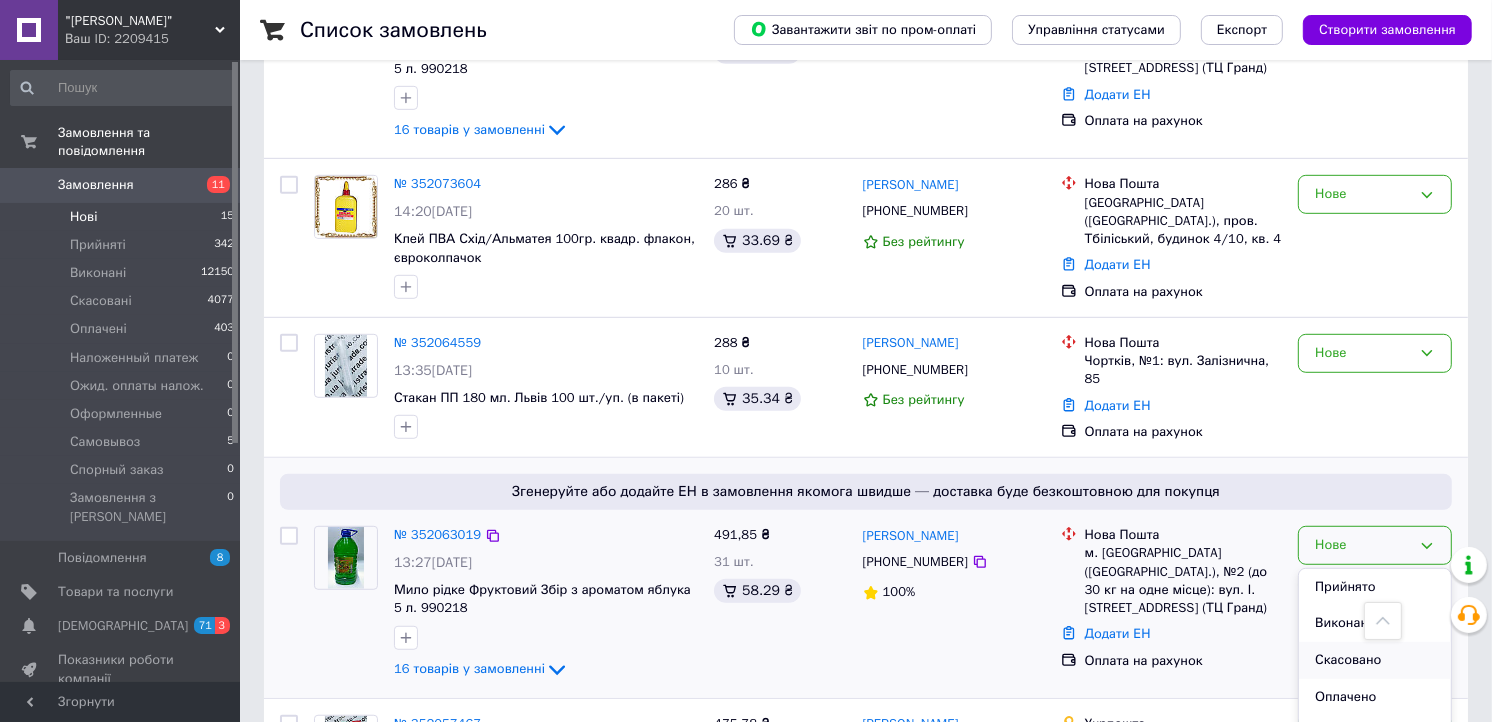 click on "Скасовано" at bounding box center [1375, 660] 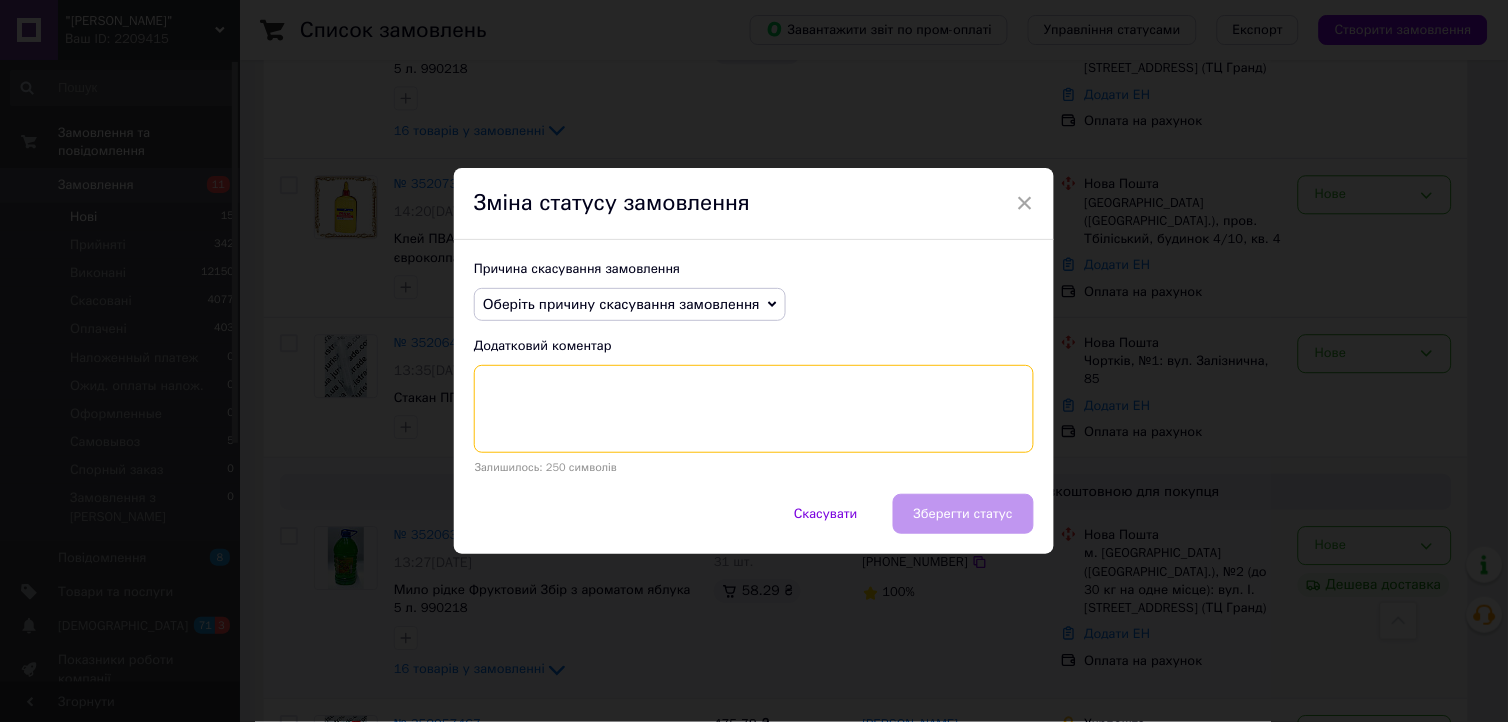 click at bounding box center (754, 409) 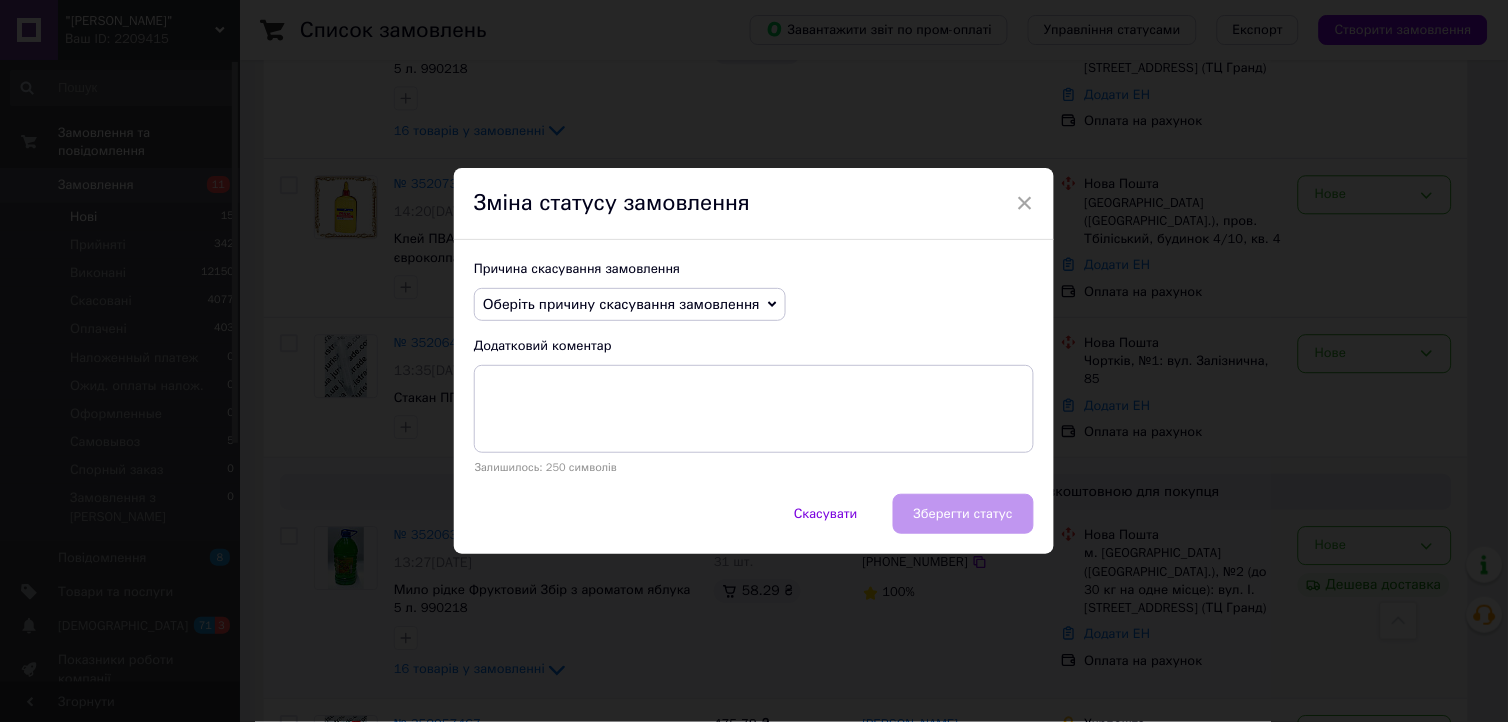 click on "Оберіть причину скасування замовлення" at bounding box center [621, 304] 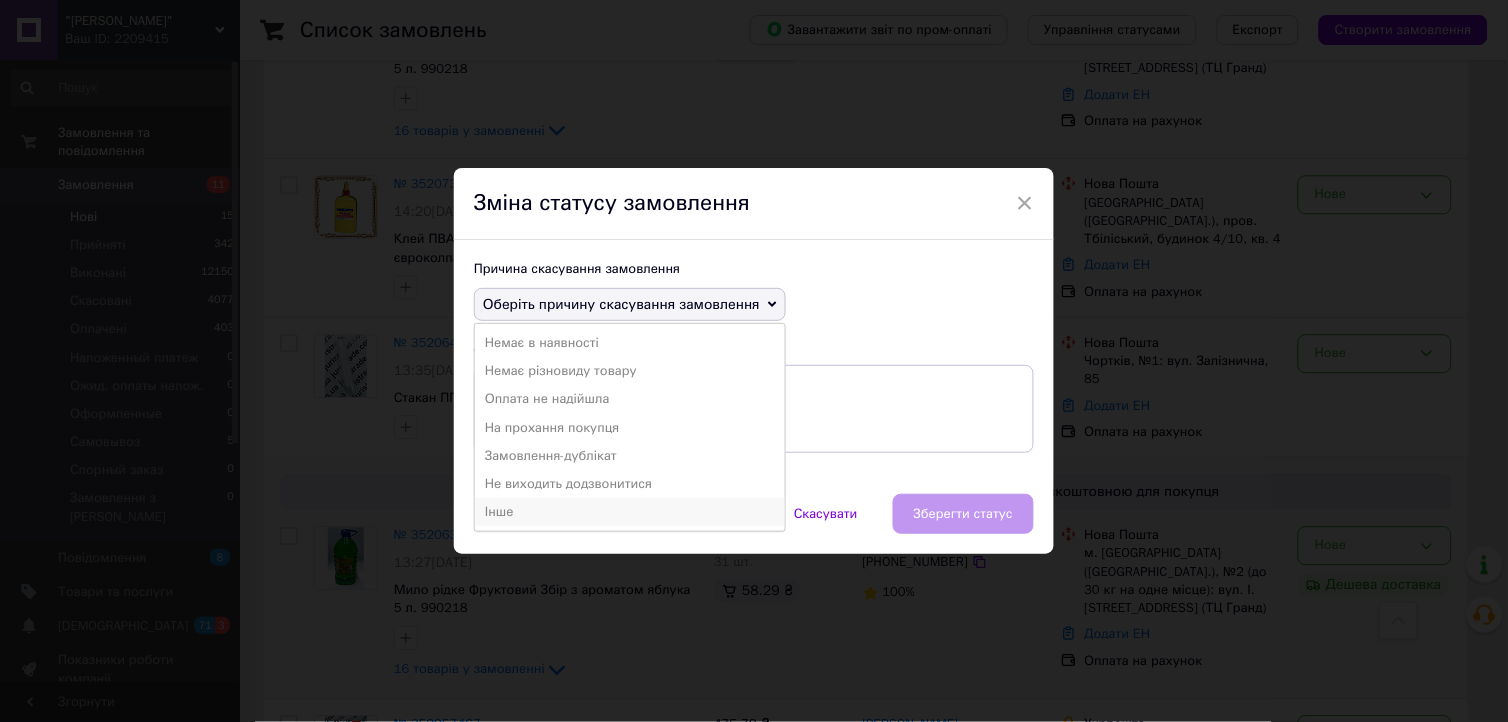 click on "Інше" at bounding box center (630, 512) 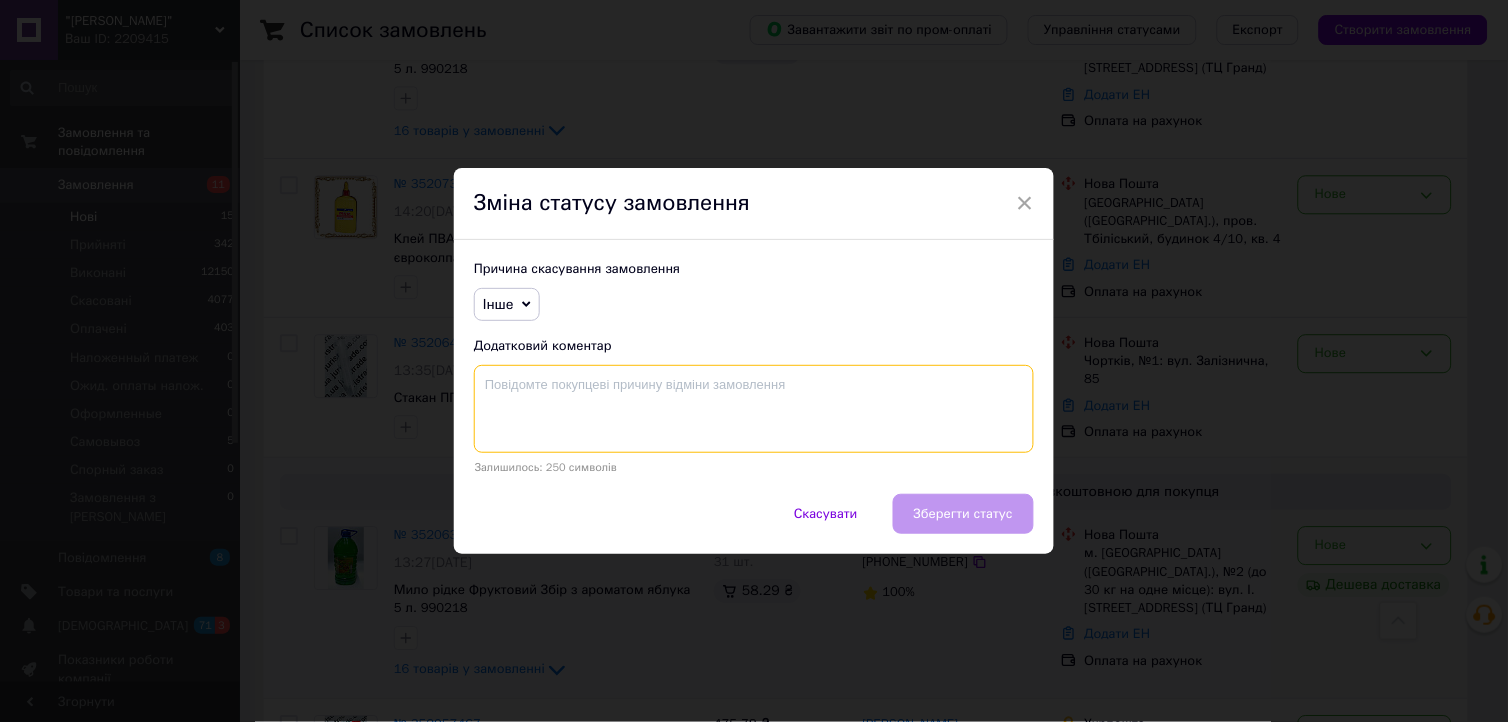 click at bounding box center [754, 409] 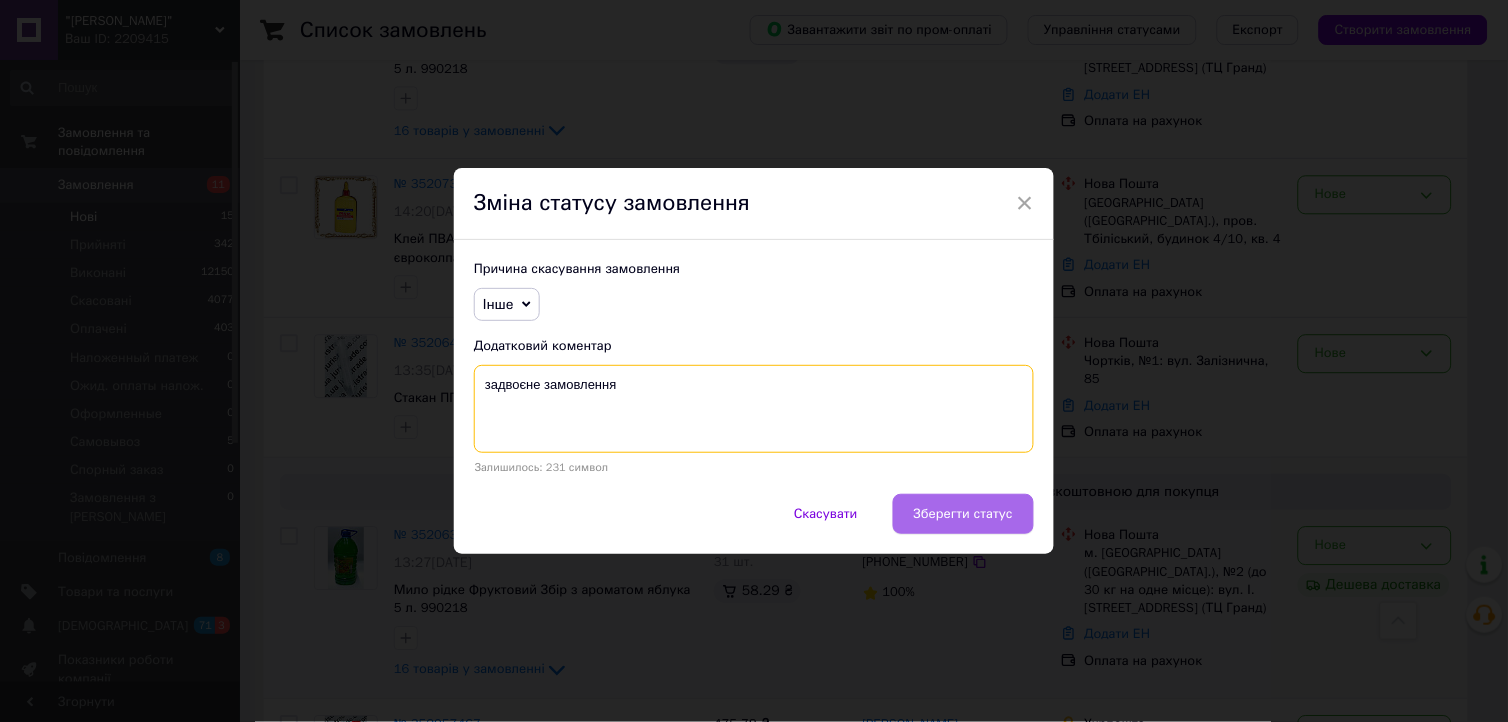 type on "задвоєне замовлення" 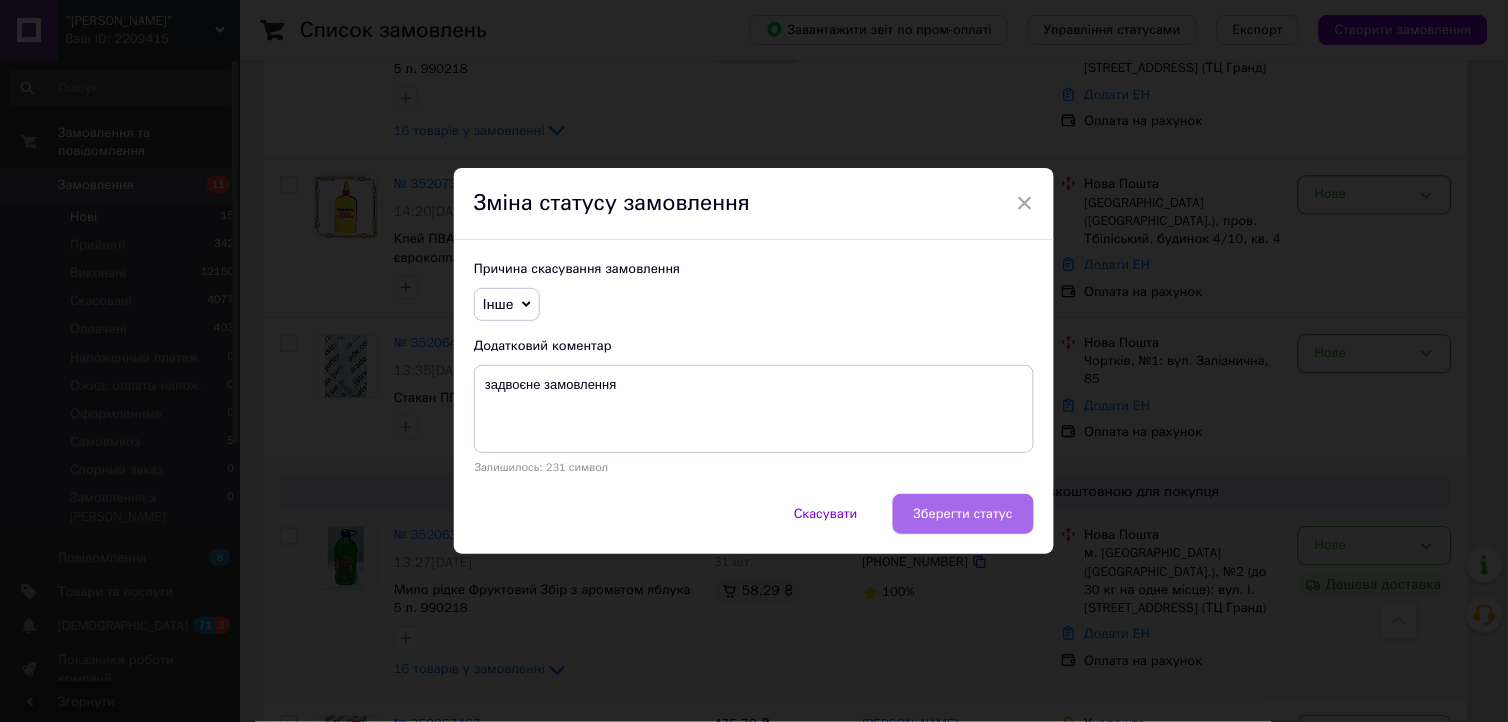 click on "Зберегти статус" at bounding box center [963, 514] 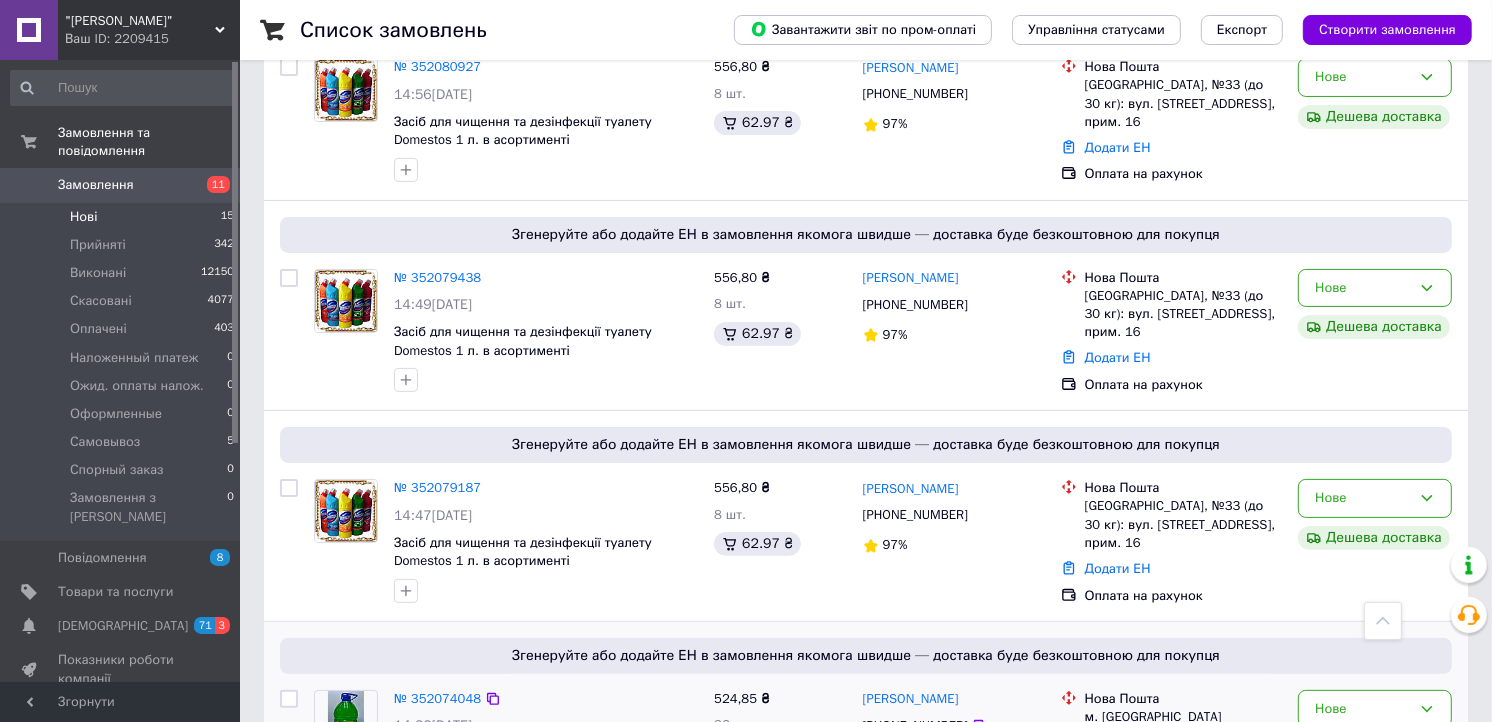 scroll, scrollTop: 222, scrollLeft: 0, axis: vertical 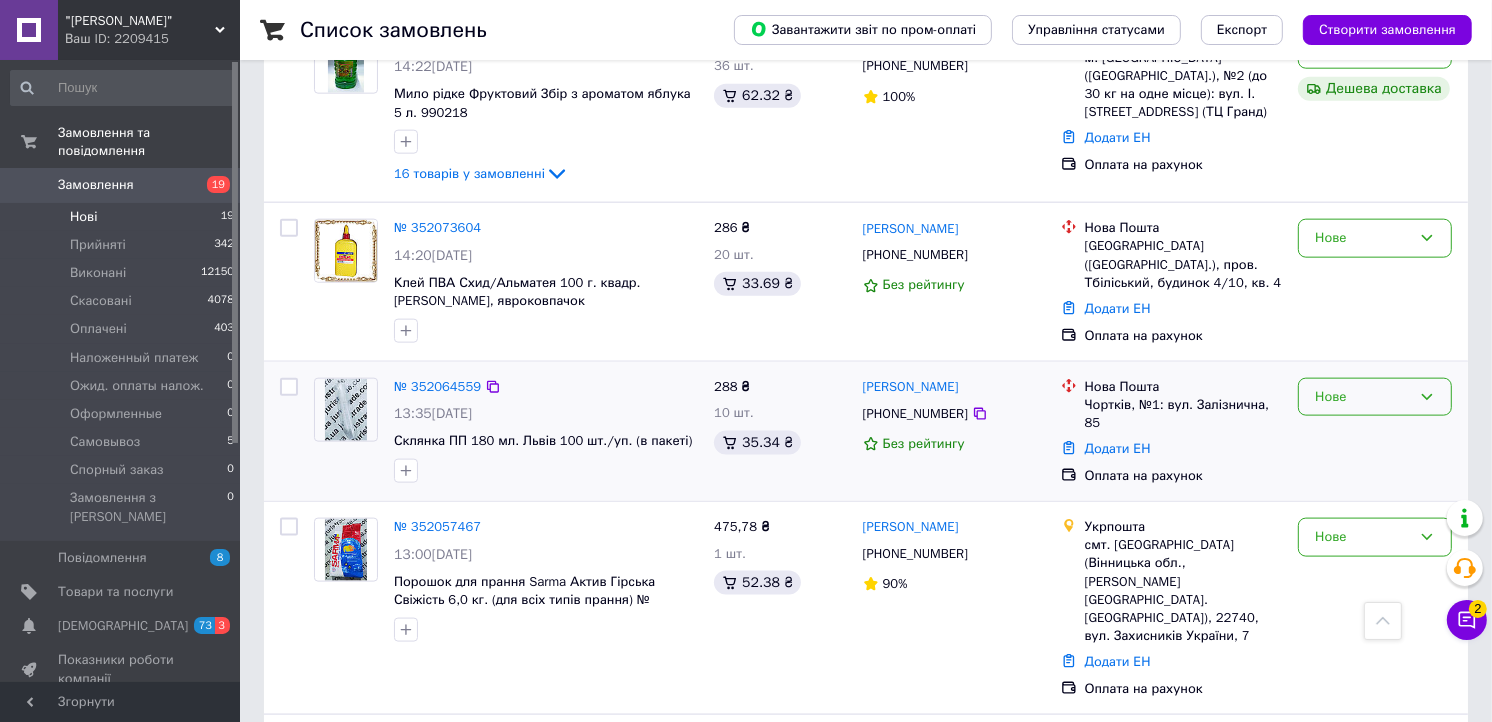 click on "Нове" at bounding box center (1363, 397) 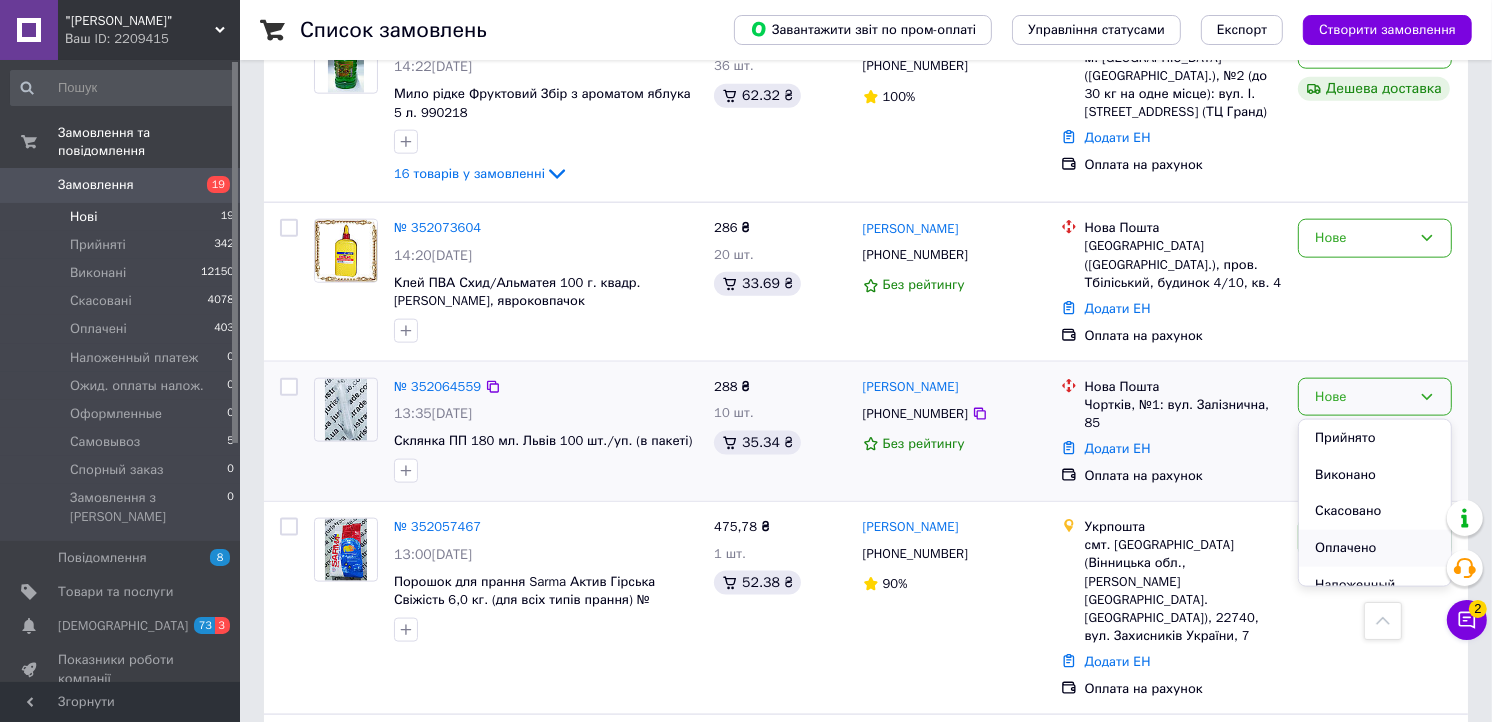 click on "Оплачено" at bounding box center (1375, 548) 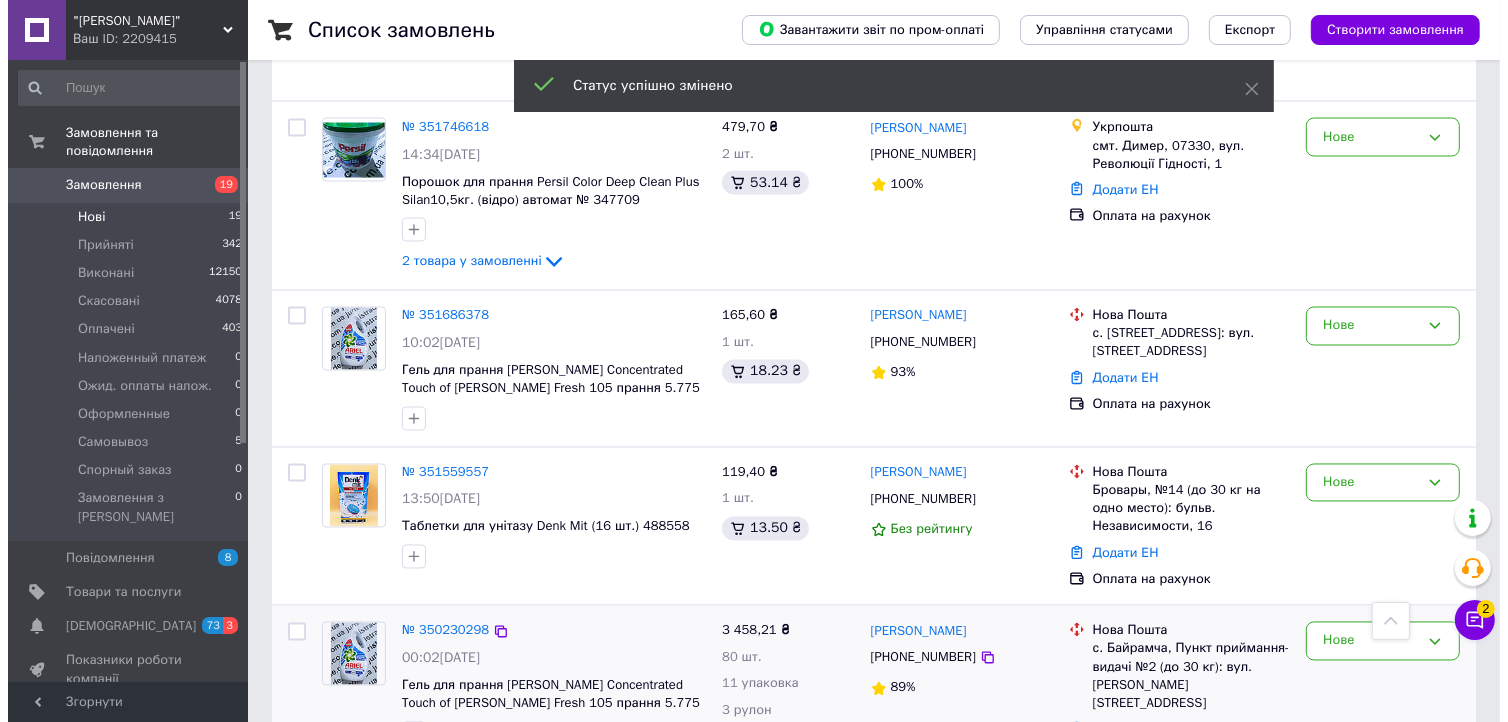scroll, scrollTop: 3272, scrollLeft: 0, axis: vertical 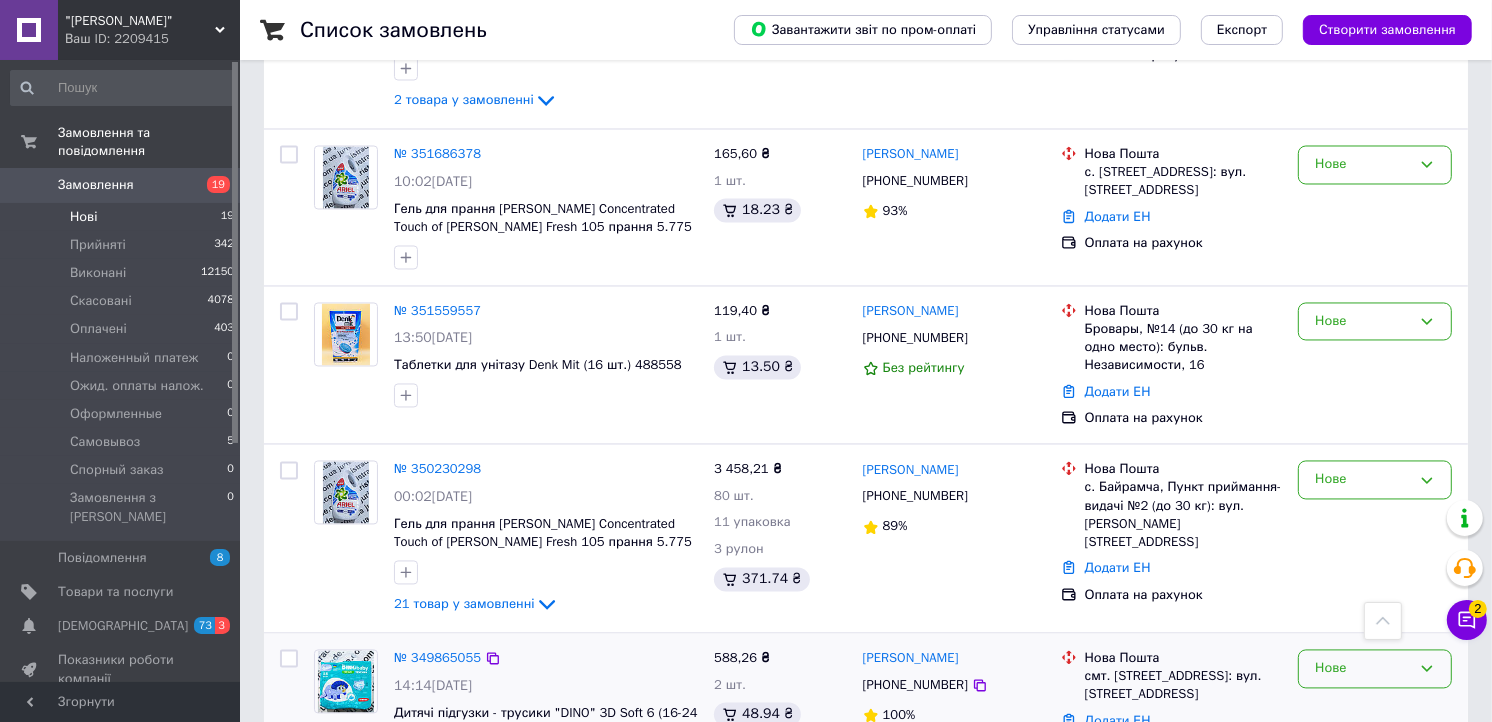 click on "Нове" at bounding box center [1375, 669] 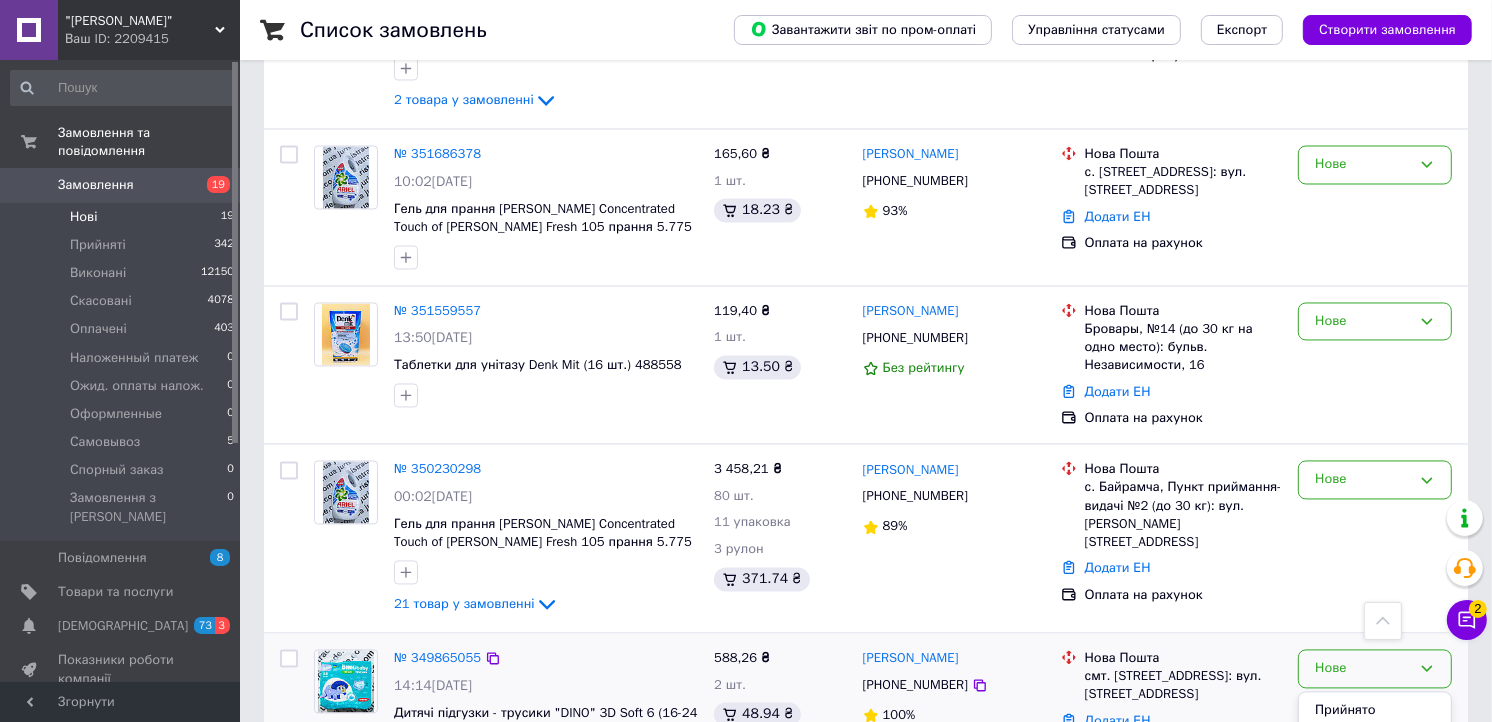 click on "Скасовано" at bounding box center (1375, 784) 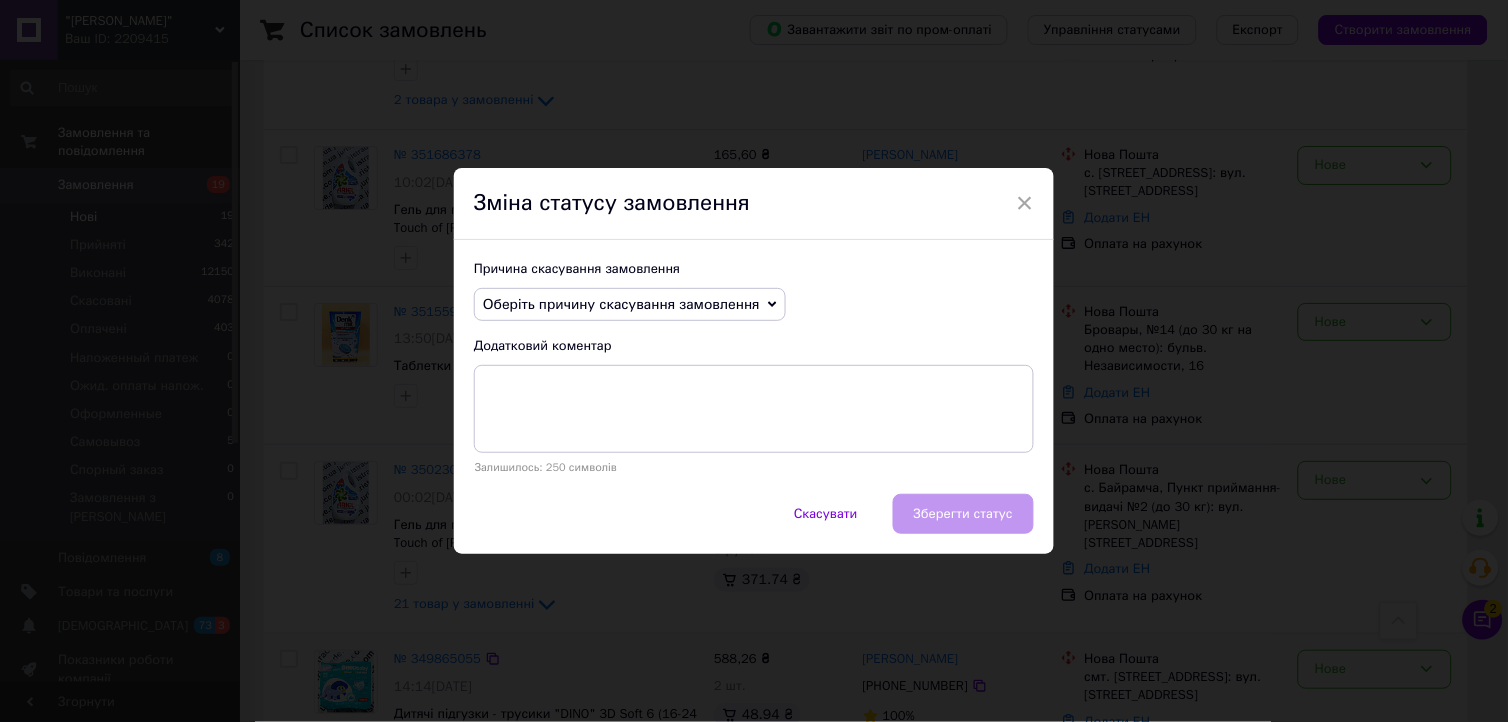 click on "Оберіть причину скасування замовлення" at bounding box center (630, 305) 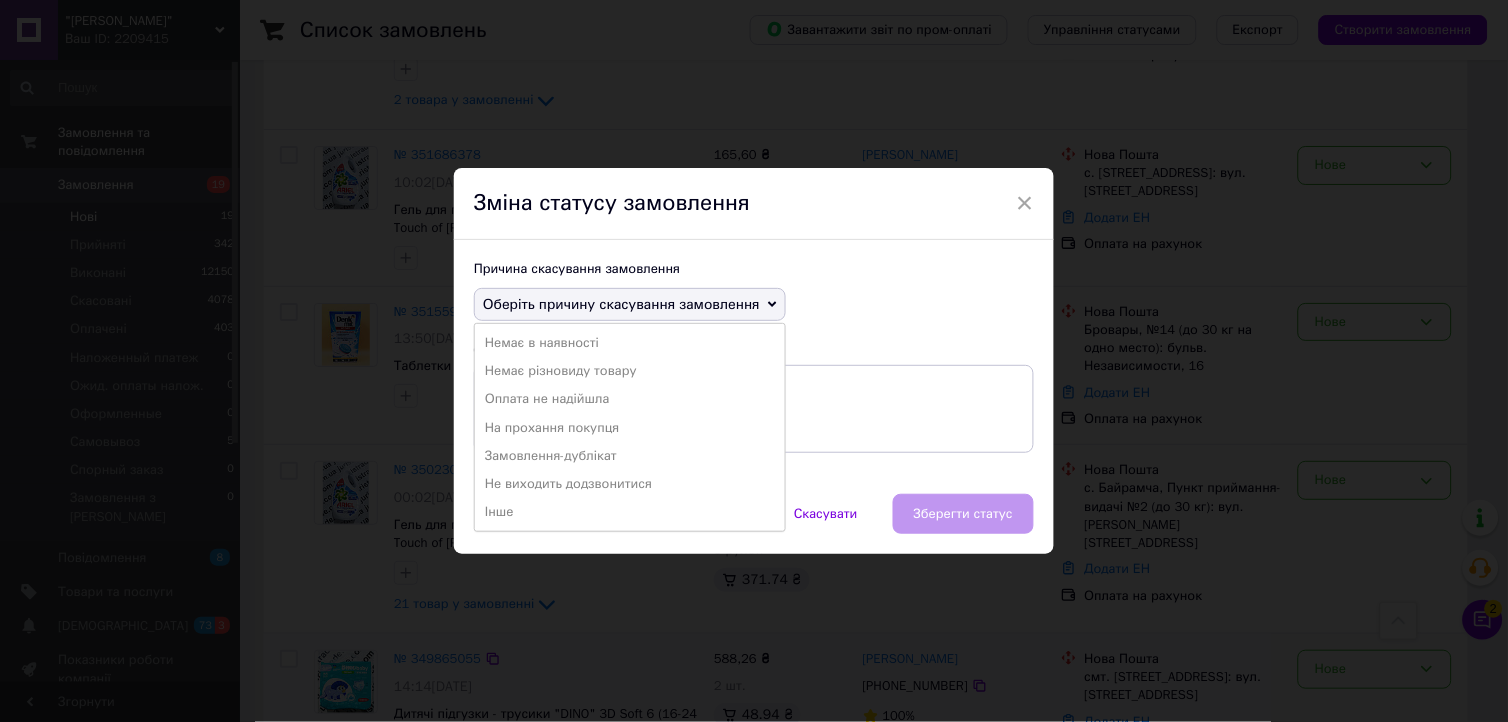 drag, startPoint x: 597, startPoint y: 346, endPoint x: 866, endPoint y: 480, distance: 300.52786 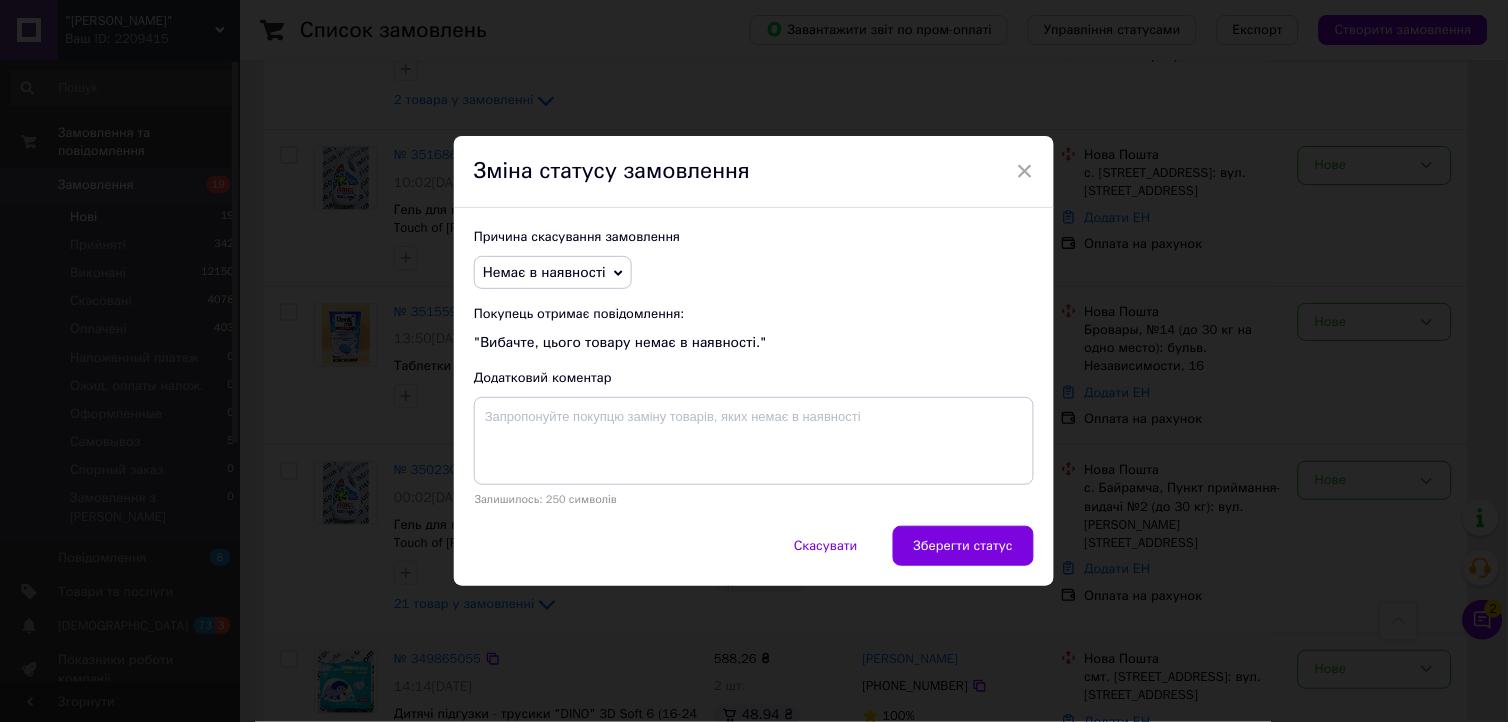 click on "Зберегти статус" at bounding box center [963, 546] 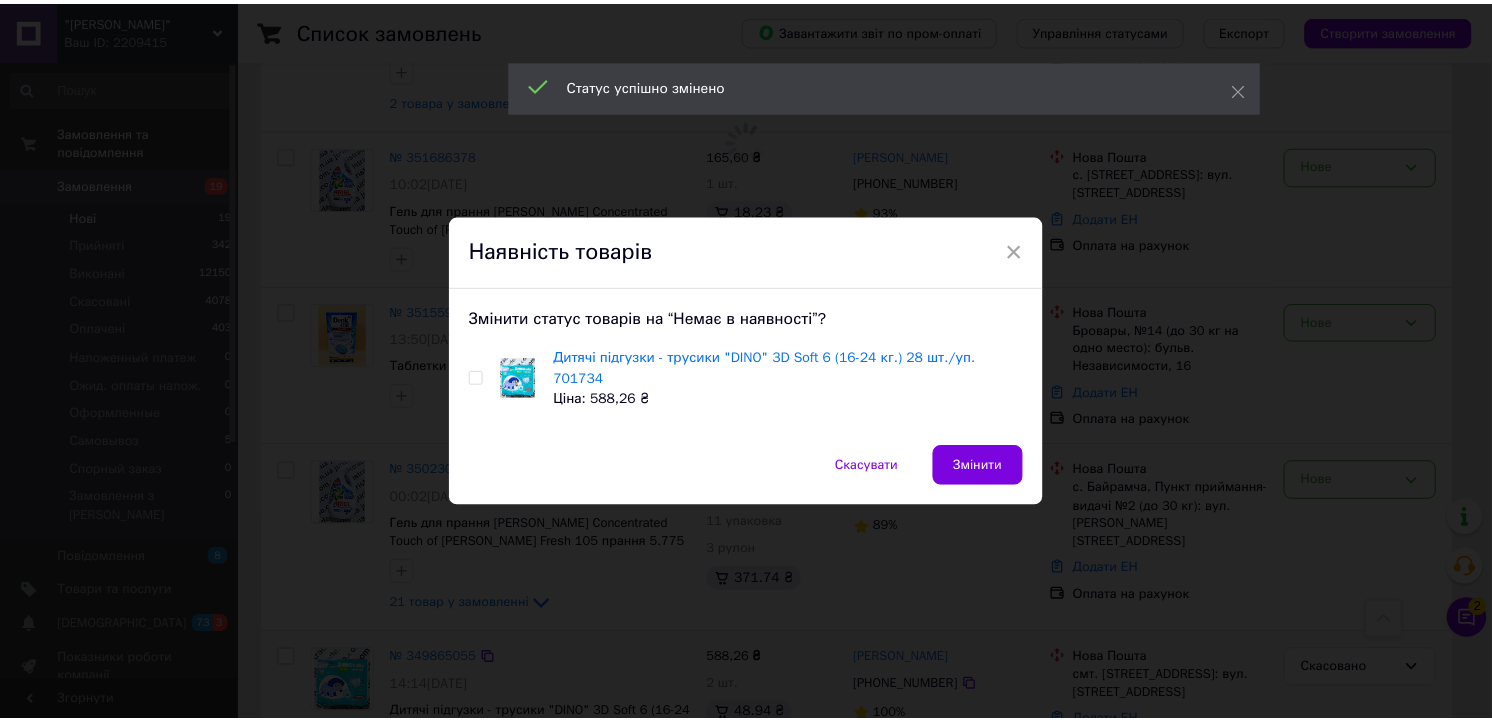 scroll, scrollTop: 3253, scrollLeft: 0, axis: vertical 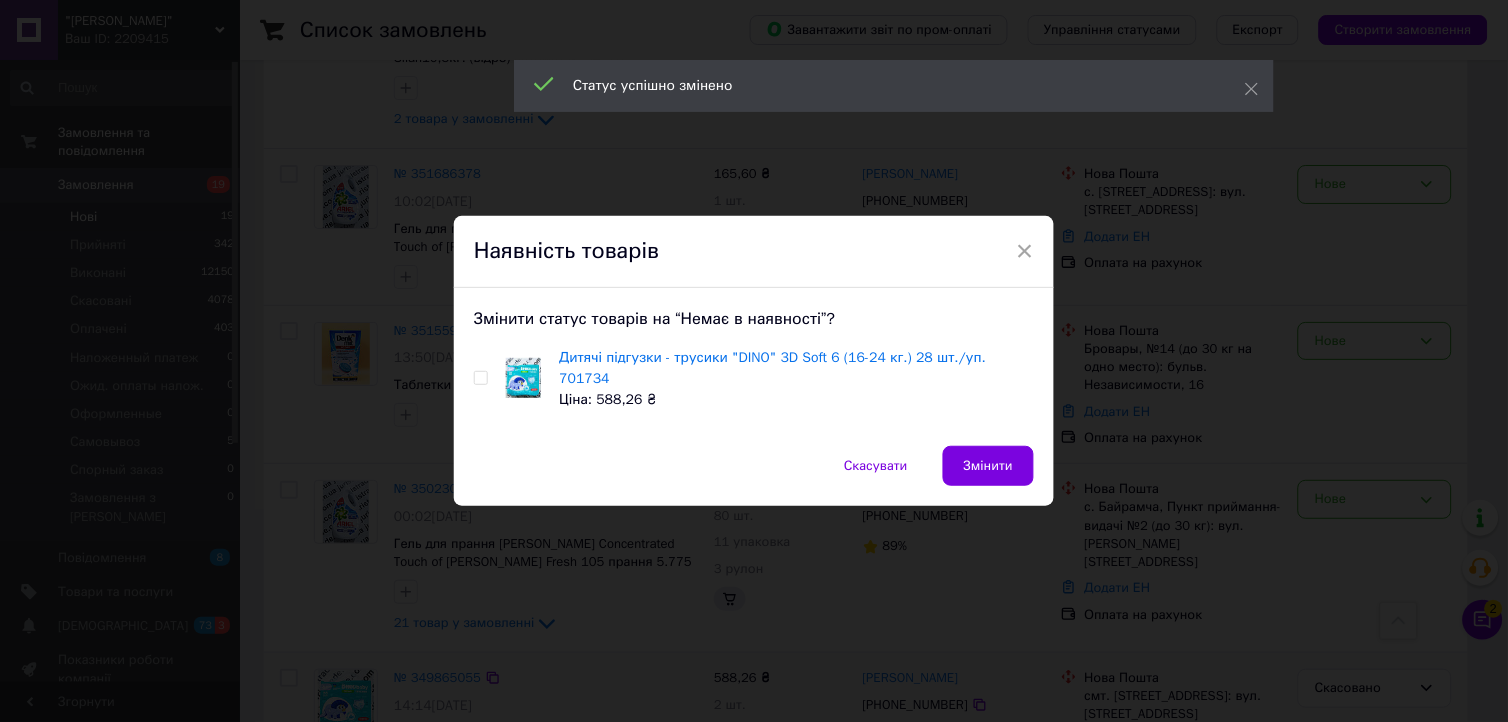 drag, startPoint x: 484, startPoint y: 371, endPoint x: 685, endPoint y: 430, distance: 209.48032 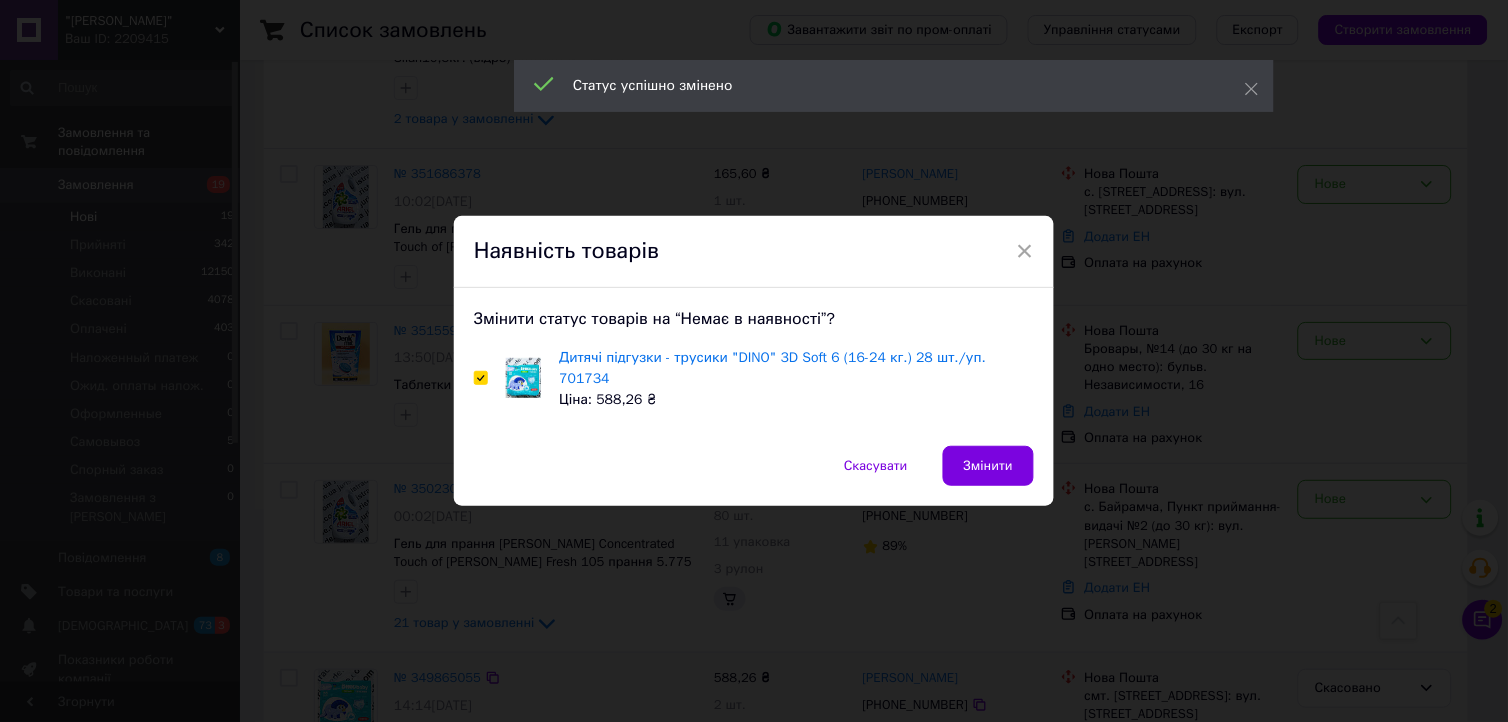 checkbox on "true" 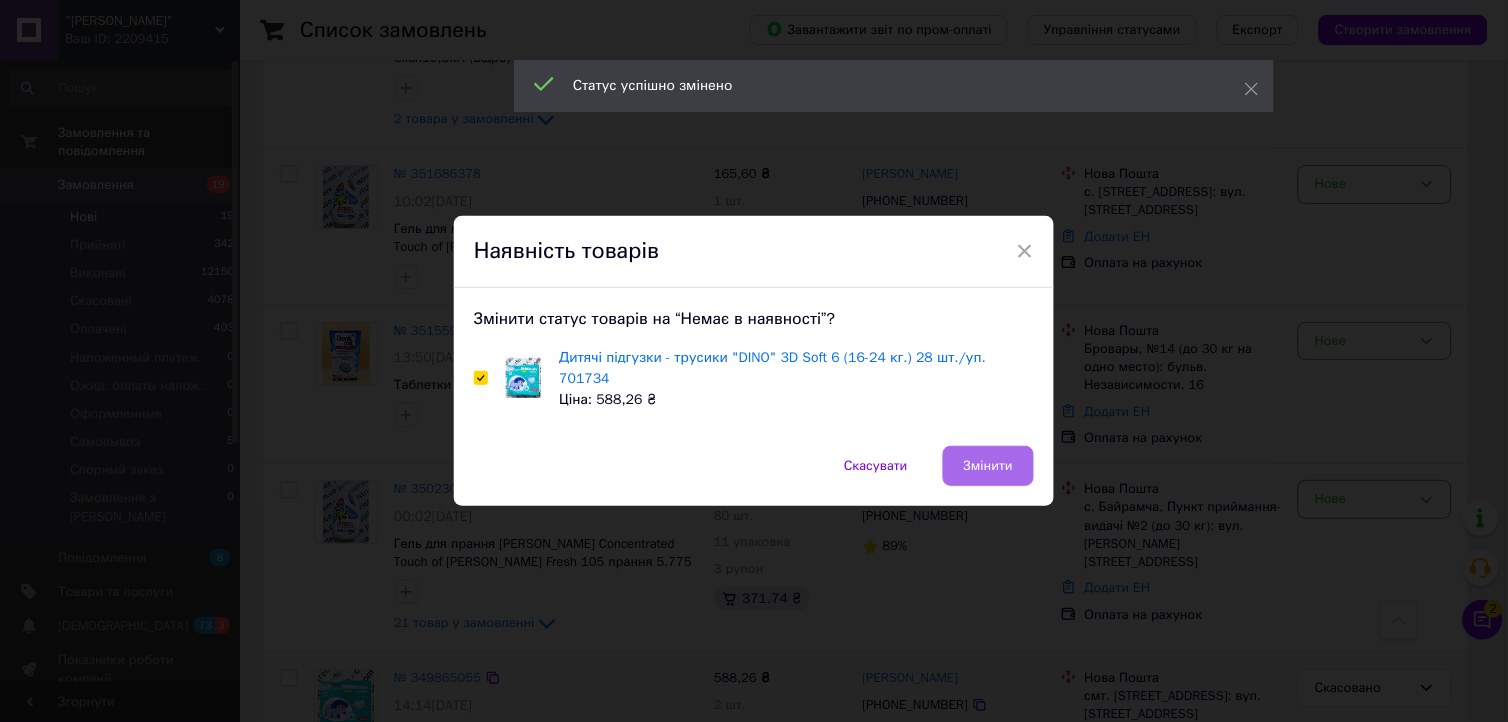 click on "Змінити" at bounding box center [988, 466] 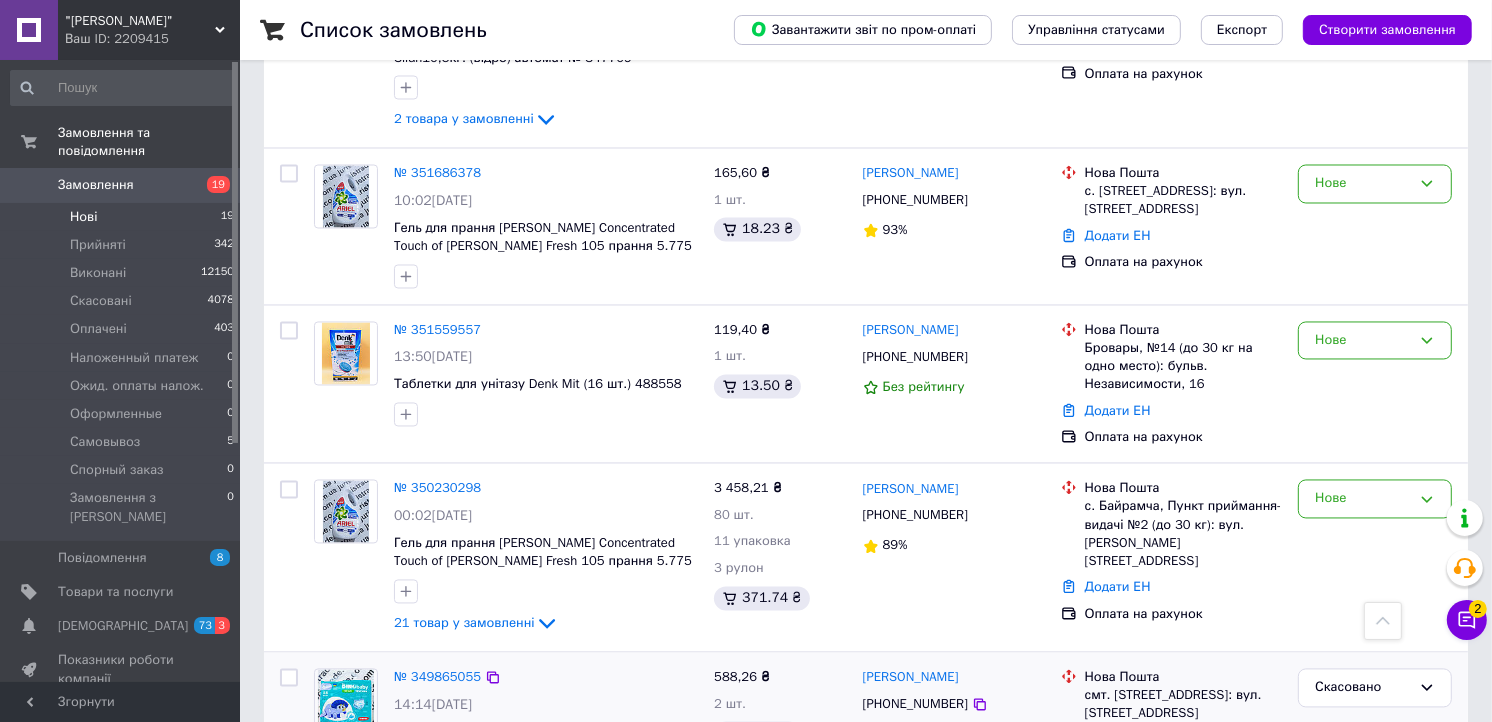 drag, startPoint x: 468, startPoint y: 395, endPoint x: 654, endPoint y: 467, distance: 199.44925 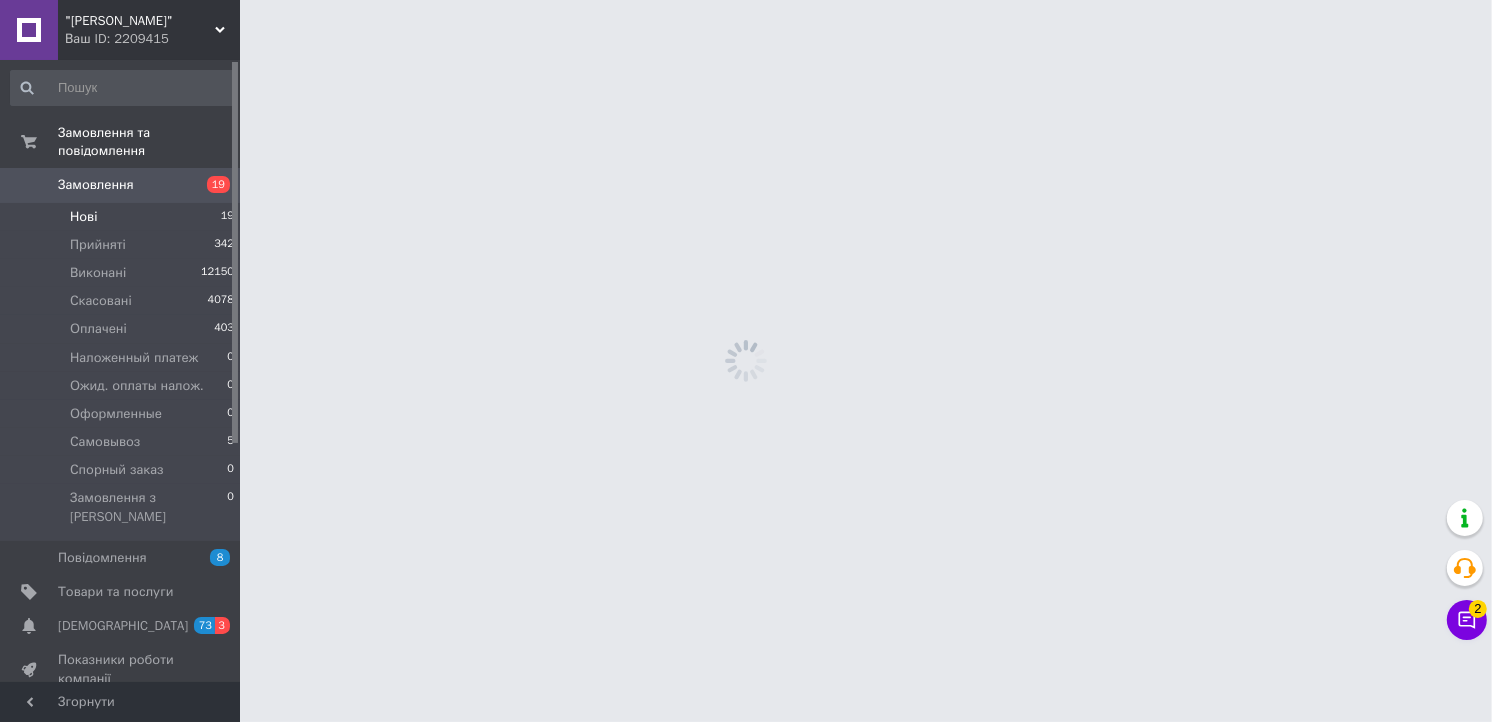 scroll, scrollTop: 0, scrollLeft: 0, axis: both 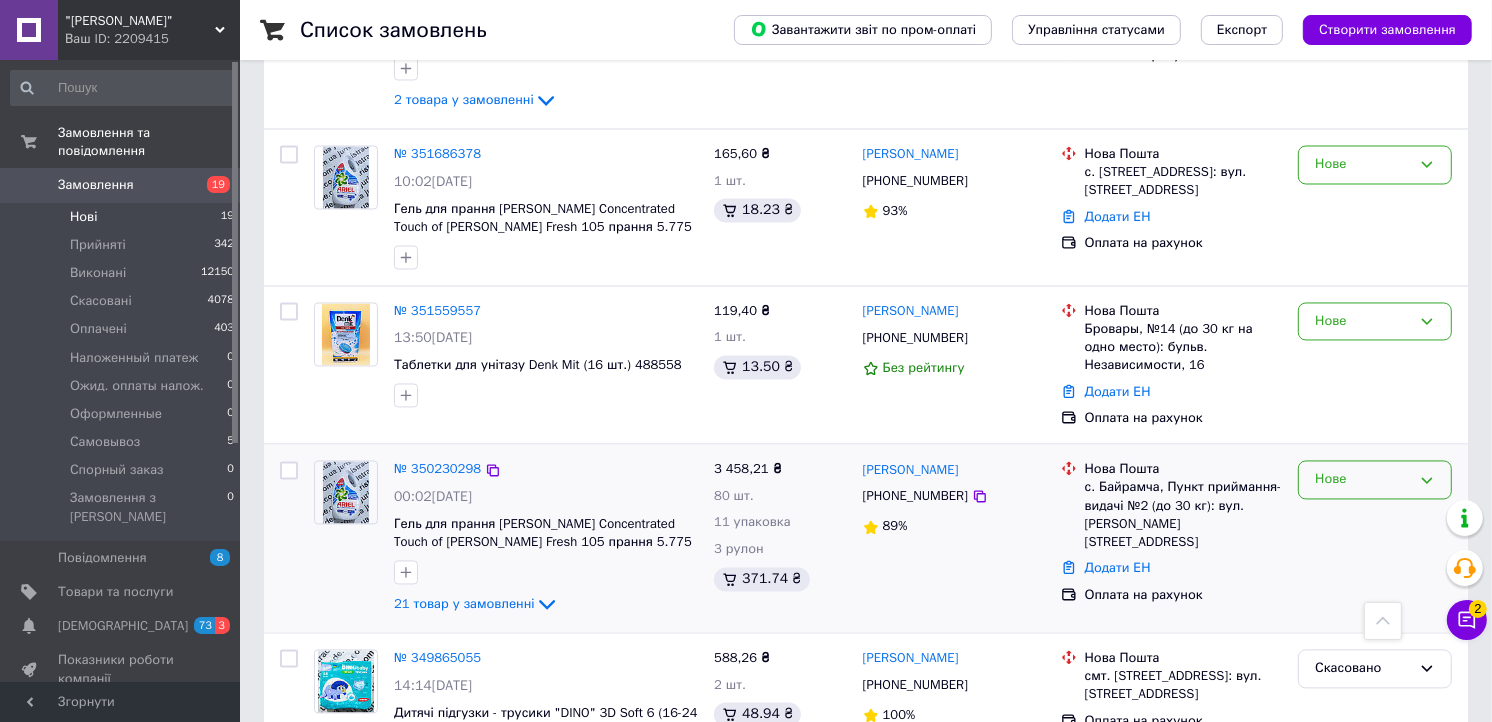 click on "Нове" at bounding box center (1375, 480) 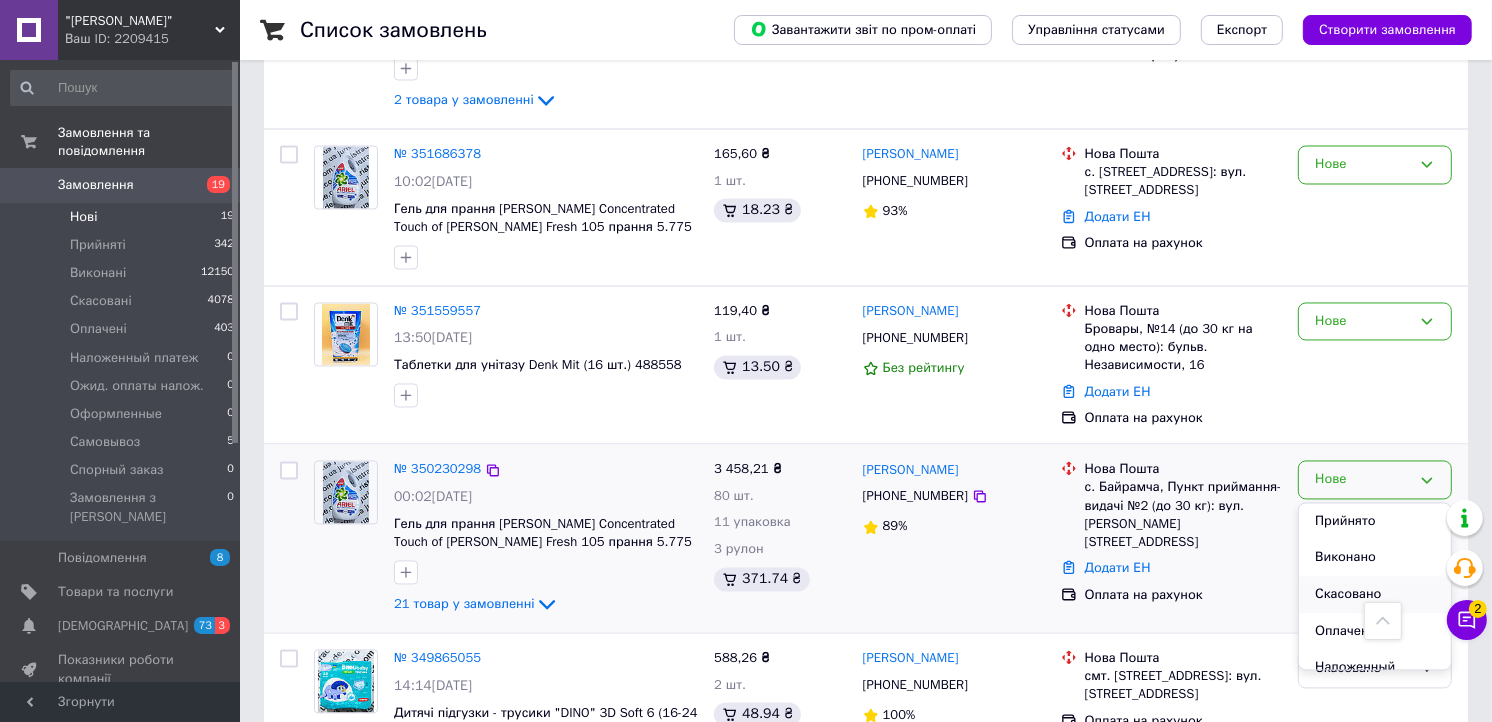 click on "Скасовано" at bounding box center [1375, 595] 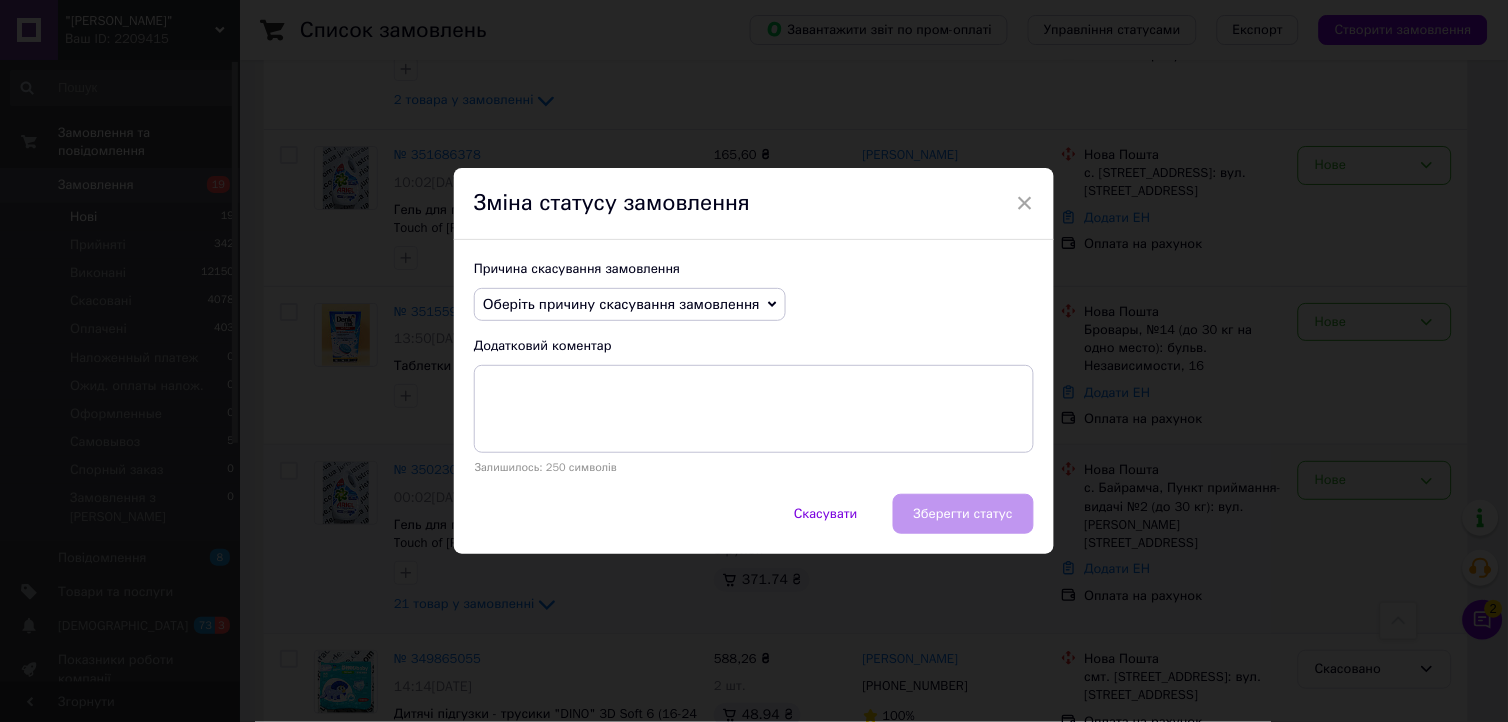 click on "Оберіть причину скасування замовлення" at bounding box center [630, 305] 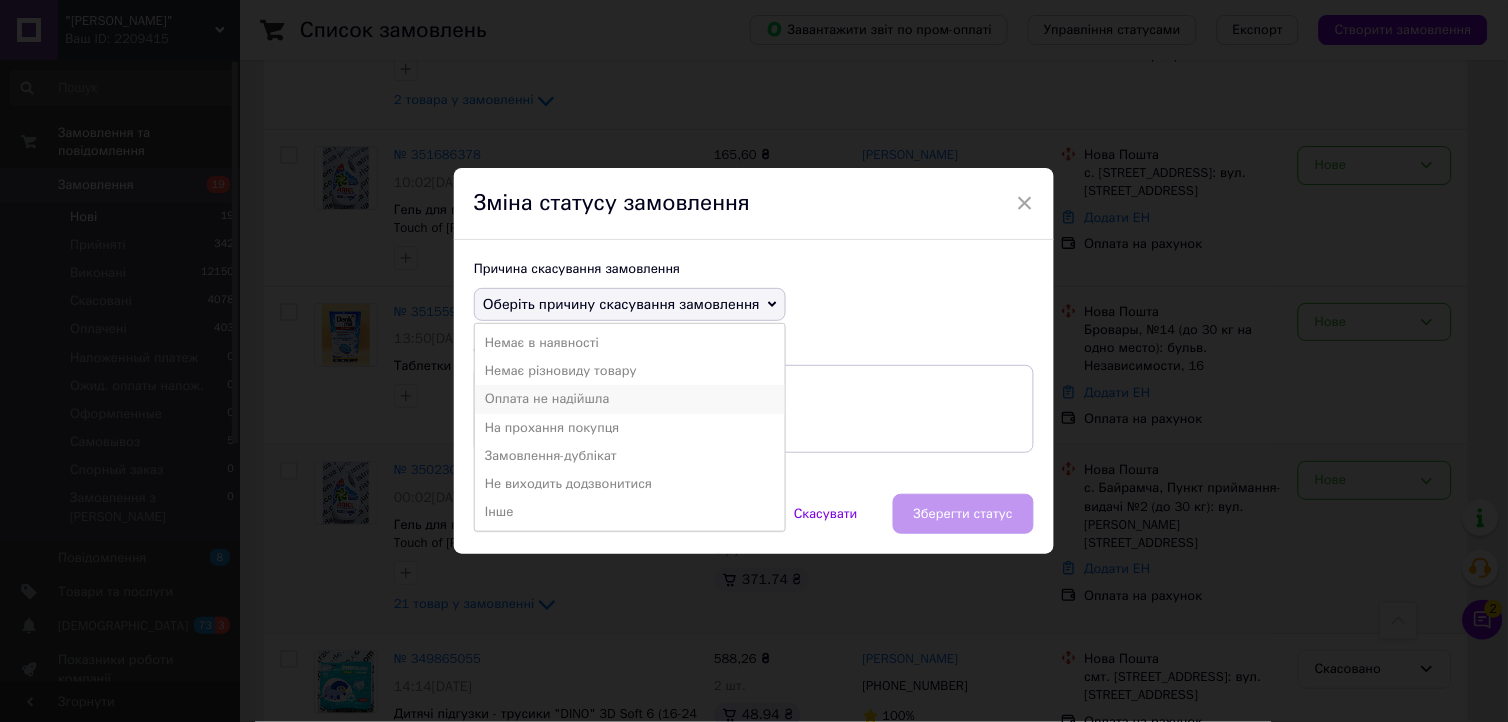 click on "Оплата не надійшла" at bounding box center (630, 399) 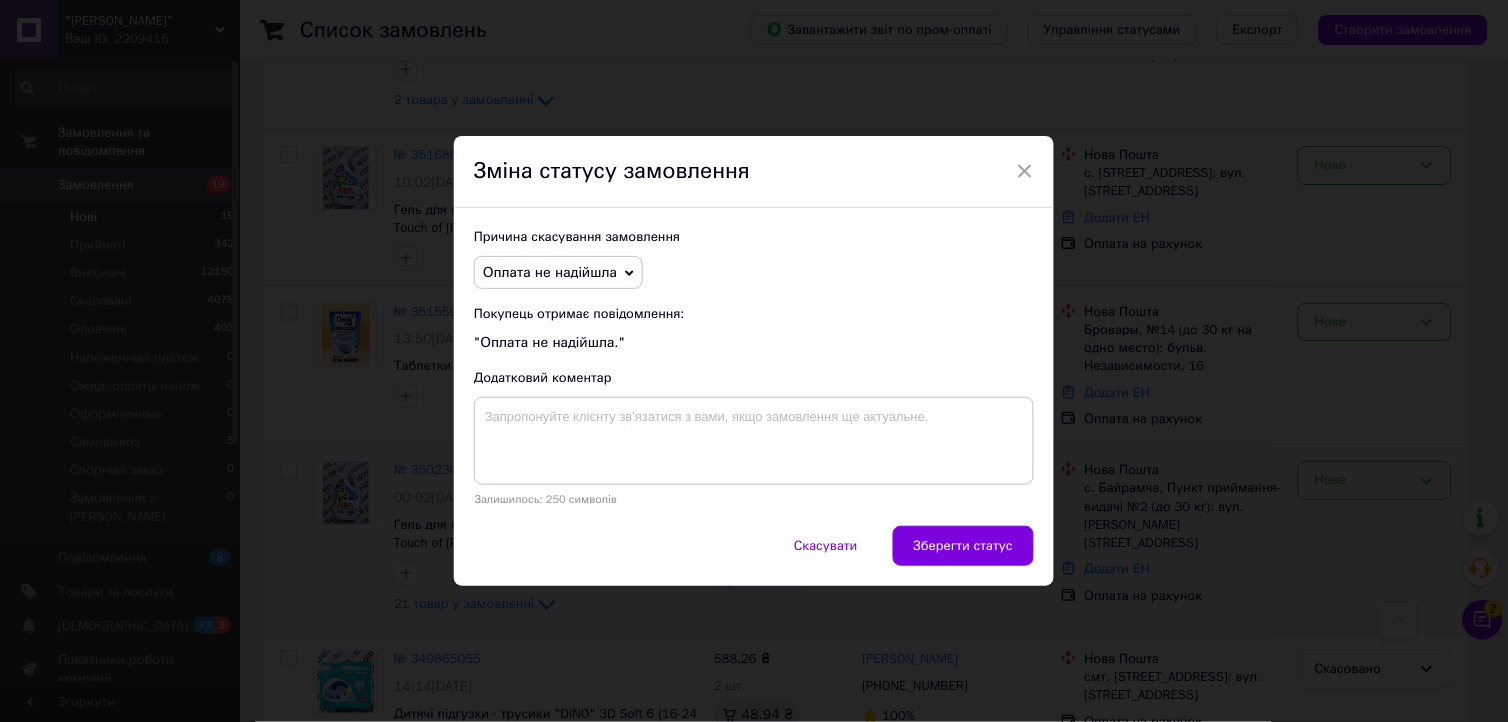 click on "Зберегти статус" at bounding box center (963, 546) 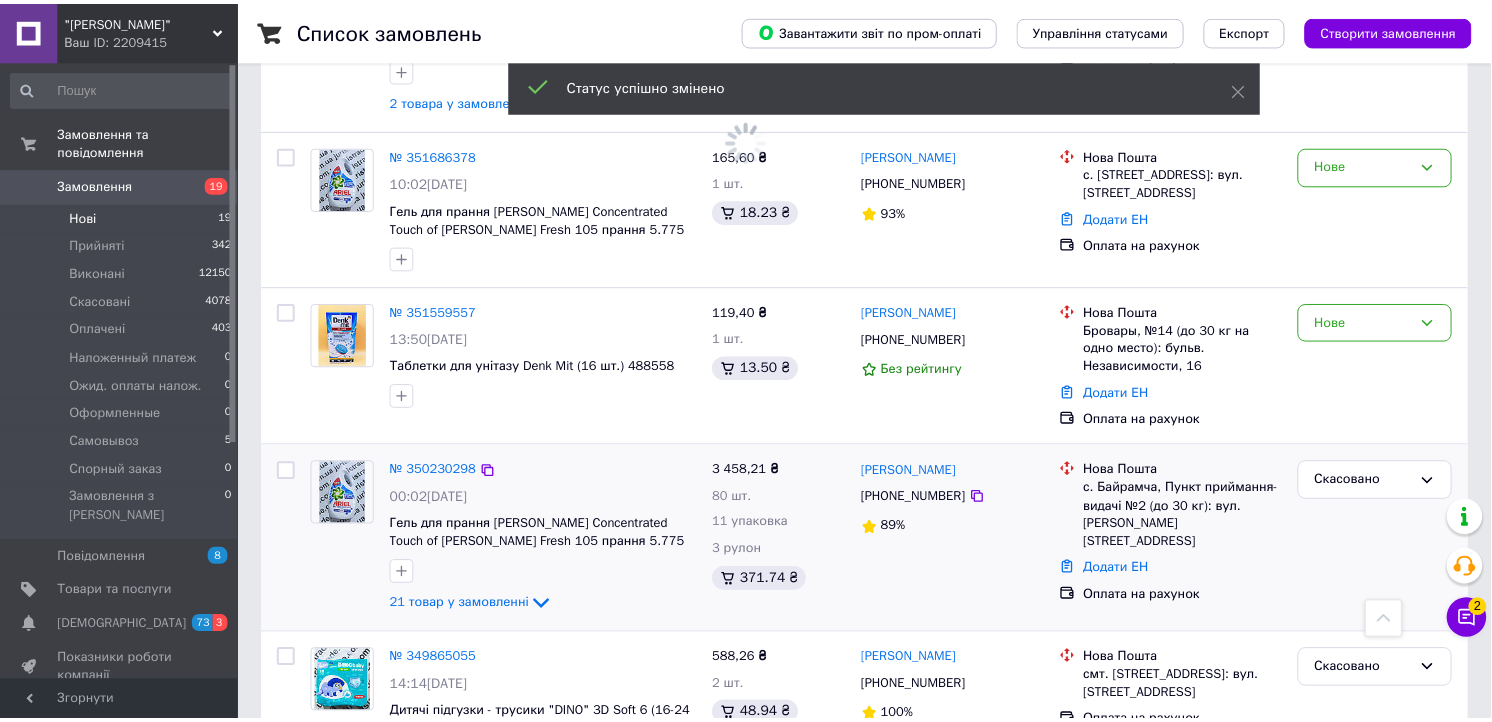 scroll, scrollTop: 3253, scrollLeft: 0, axis: vertical 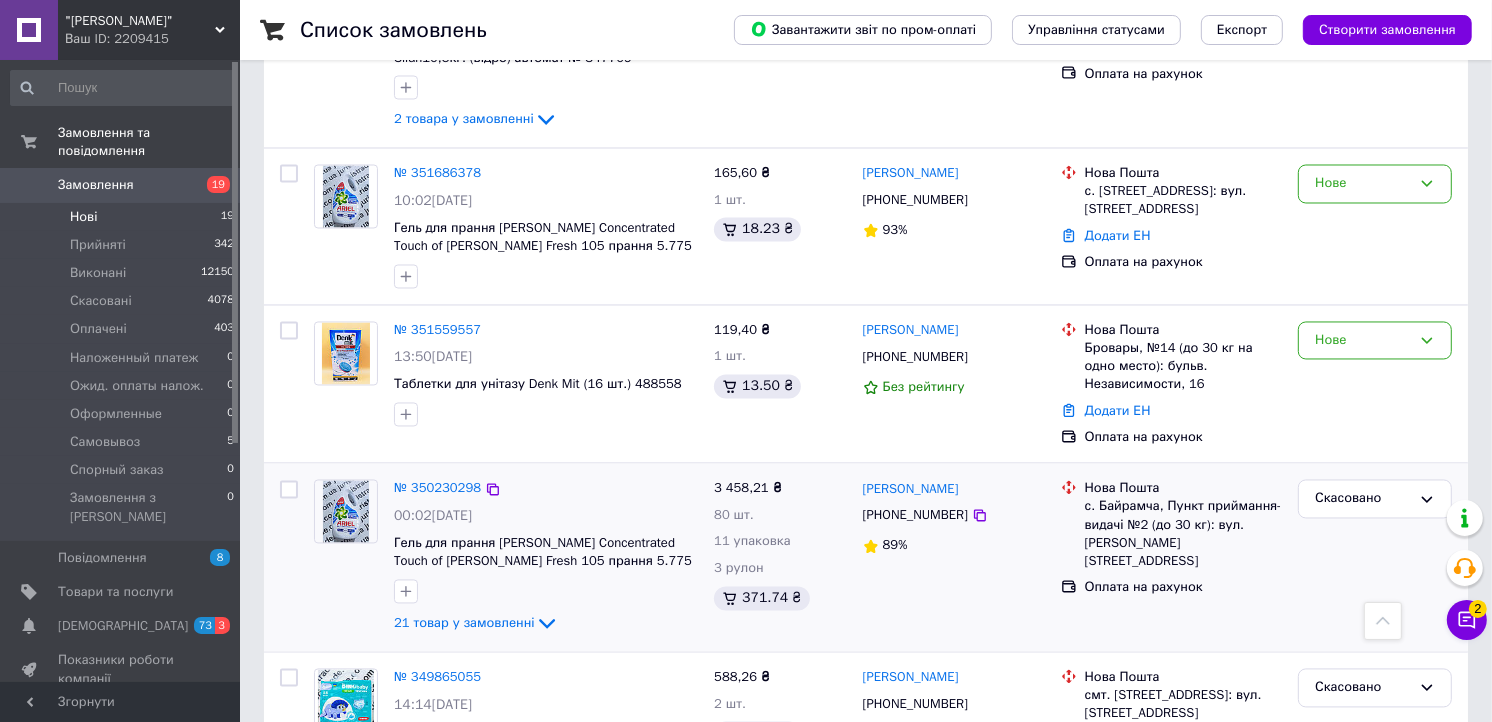 drag, startPoint x: 980, startPoint y: 395, endPoint x: 856, endPoint y: 397, distance: 124.01613 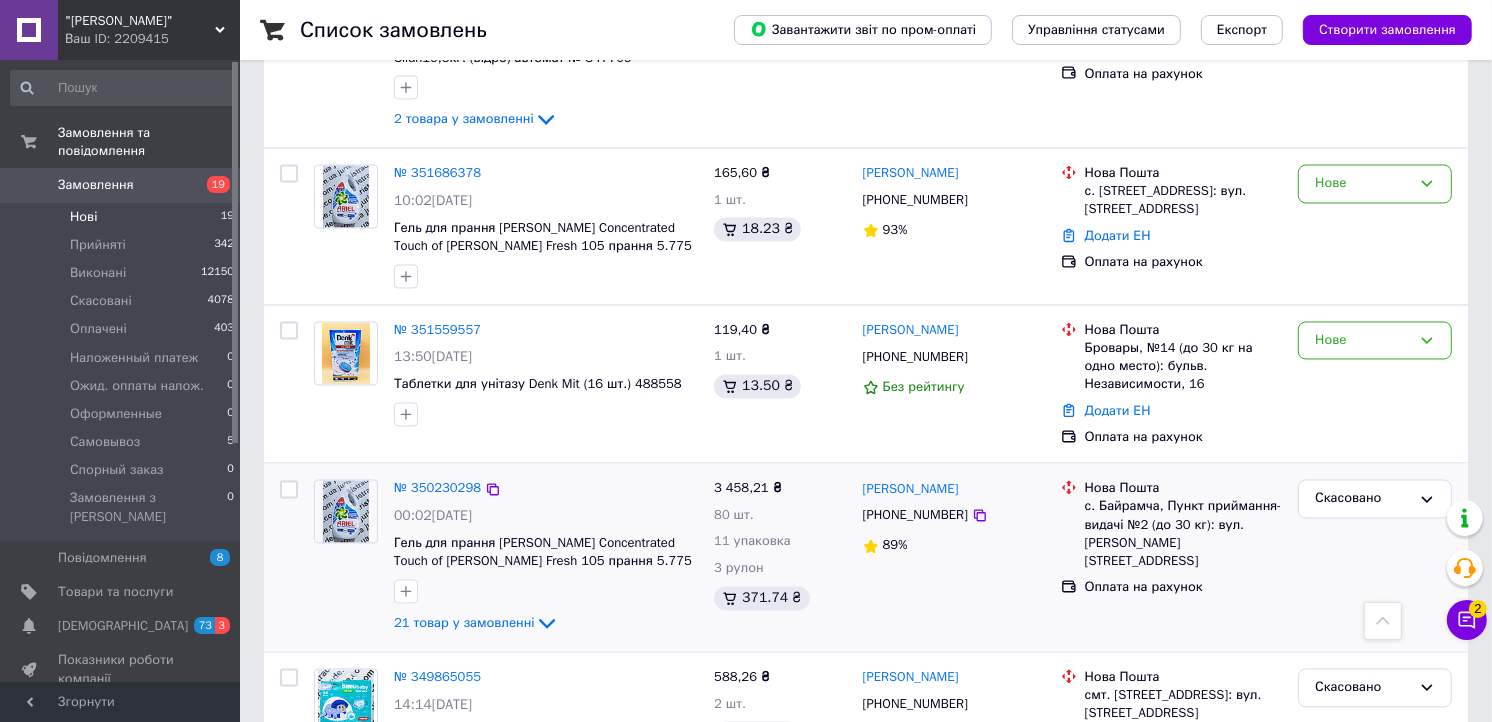 click on "Ксения Бурдюжа +380682152887 89%" at bounding box center [954, 558] 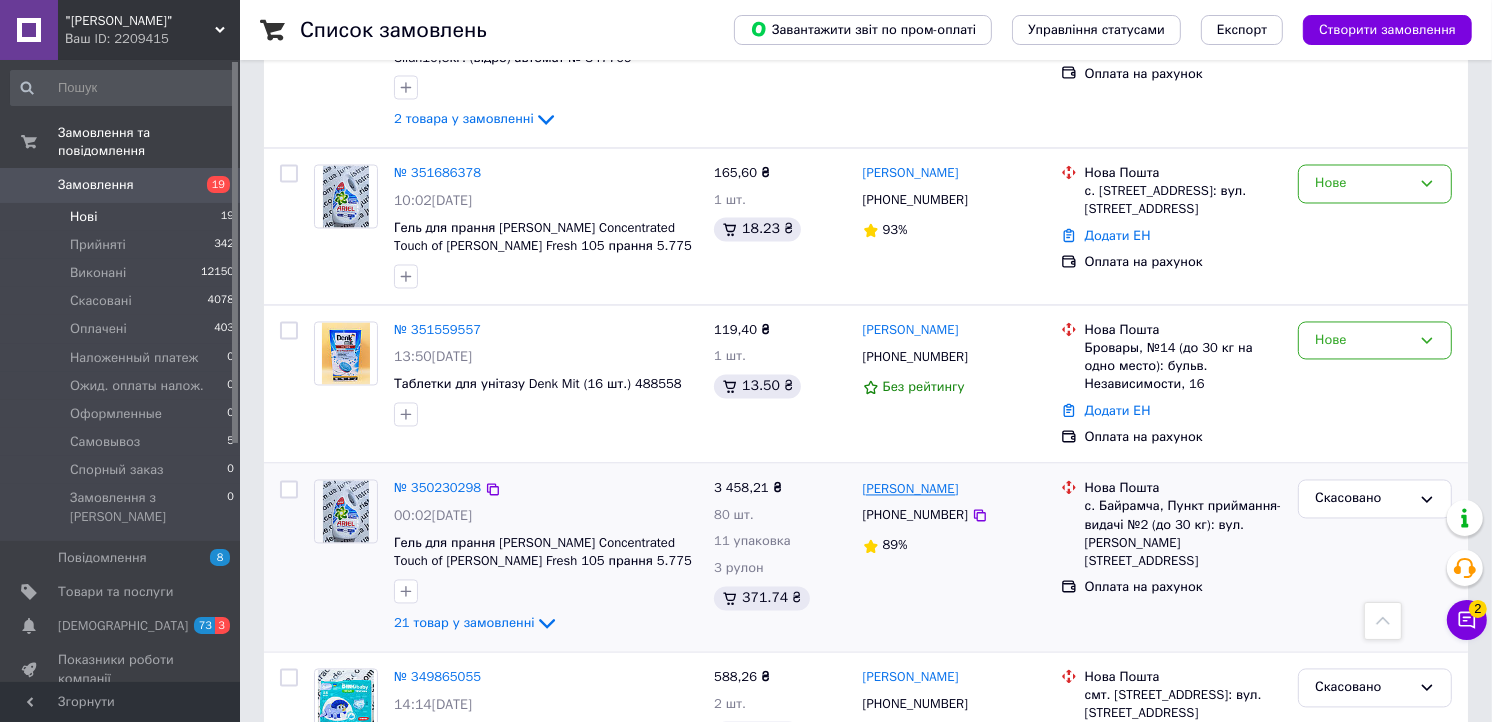 drag, startPoint x: 856, startPoint y: 397, endPoint x: 872, endPoint y: 400, distance: 16.27882 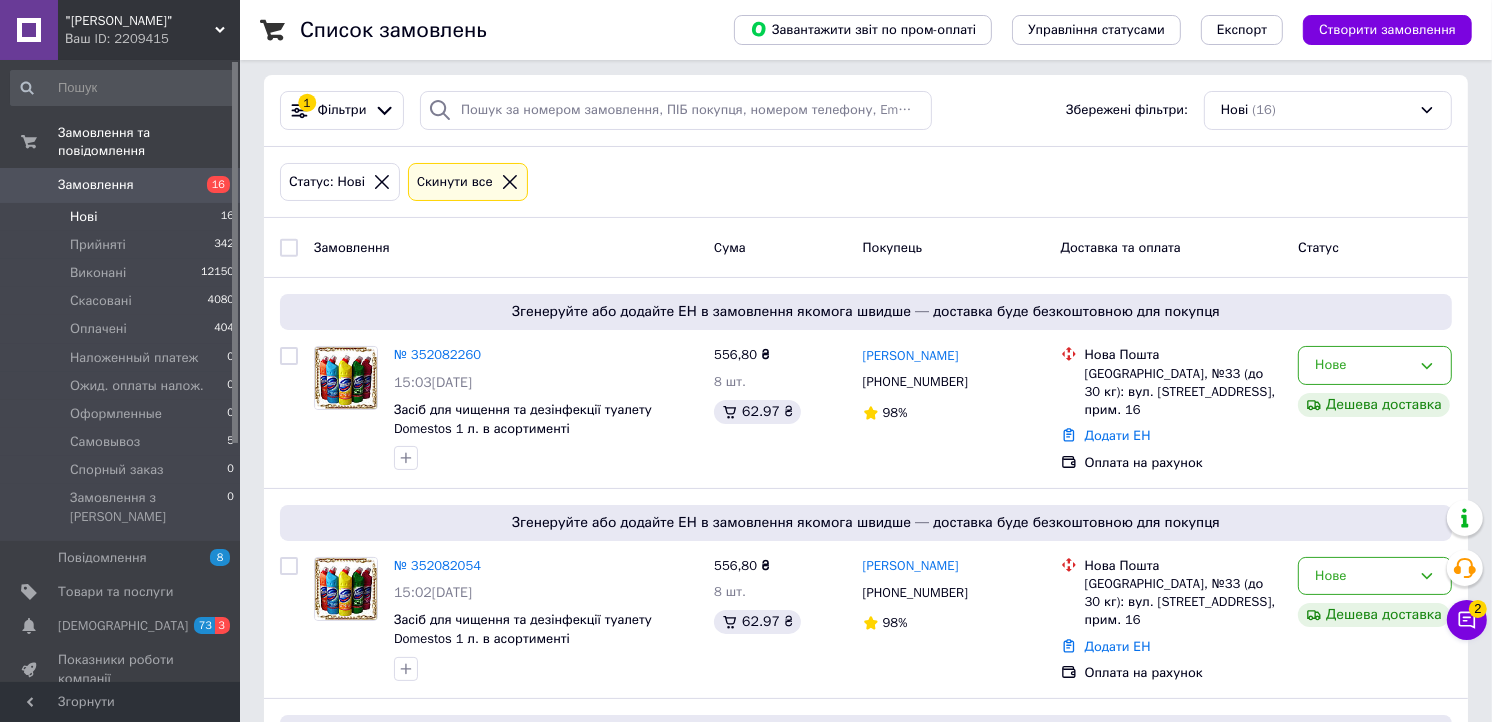 scroll, scrollTop: 0, scrollLeft: 0, axis: both 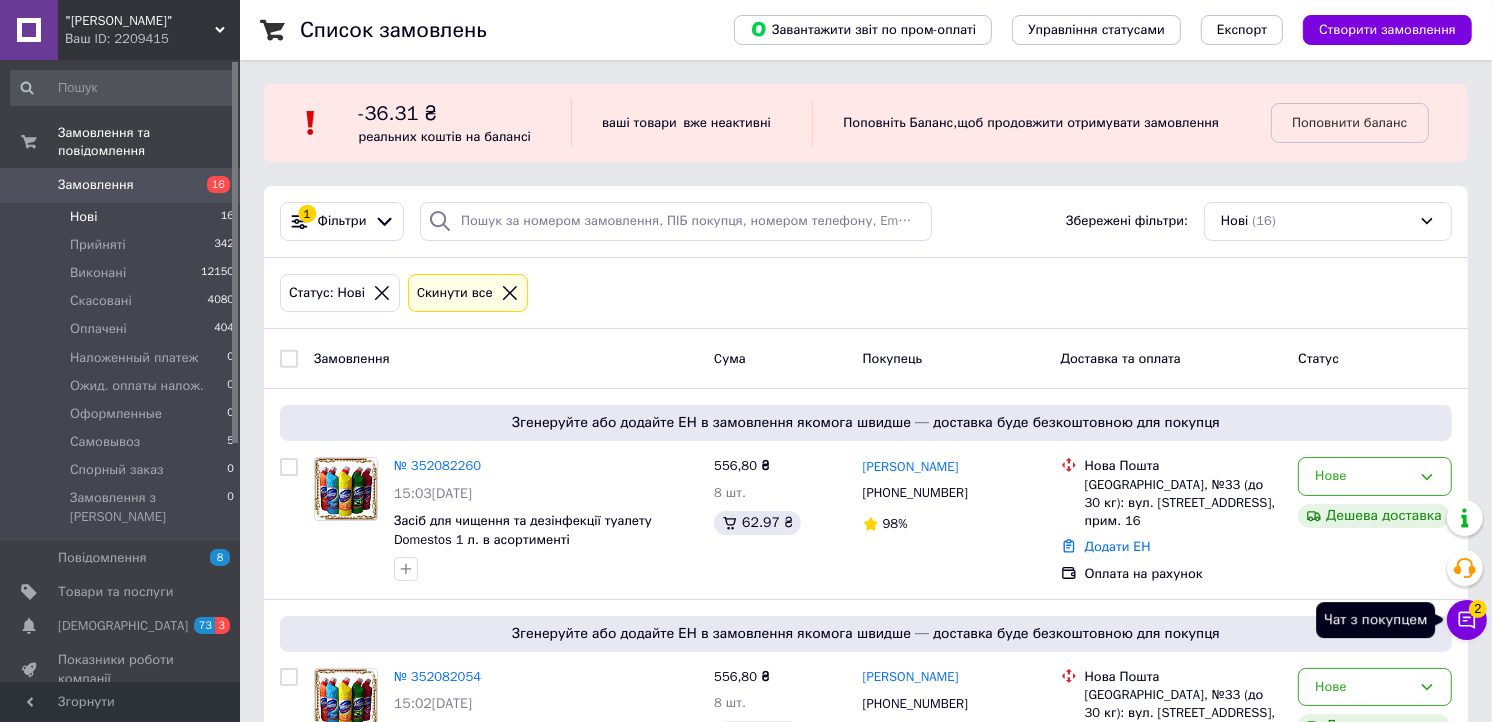 click 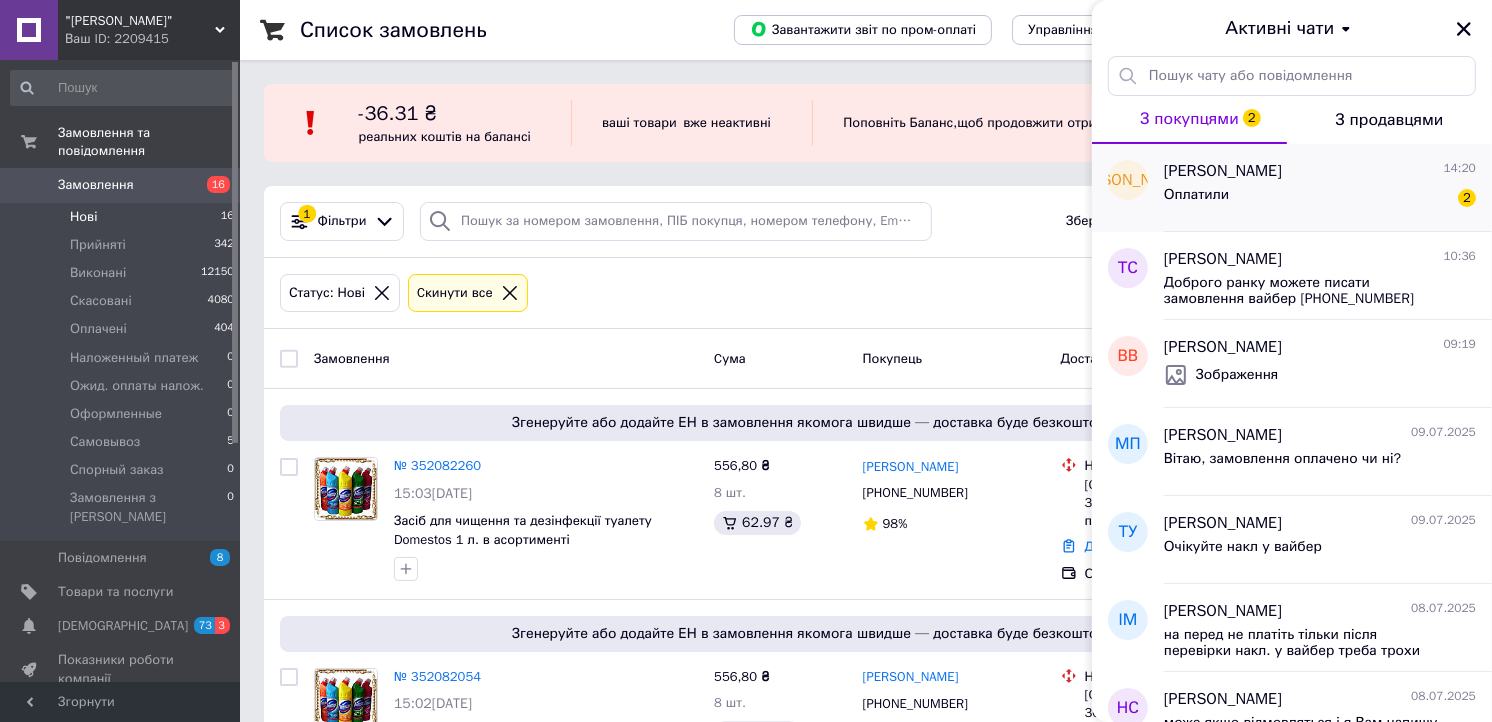click on "Оплатили" at bounding box center [1196, 195] 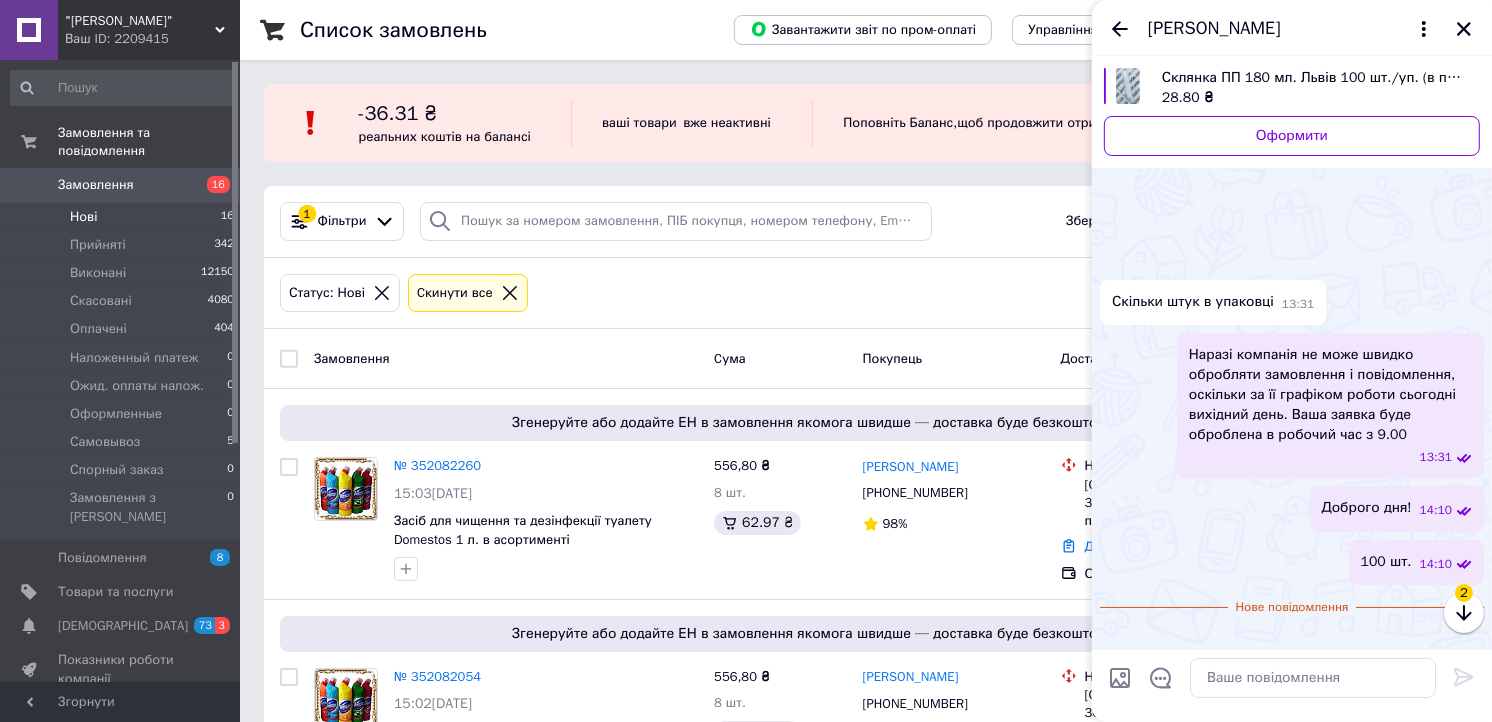 scroll, scrollTop: 216, scrollLeft: 0, axis: vertical 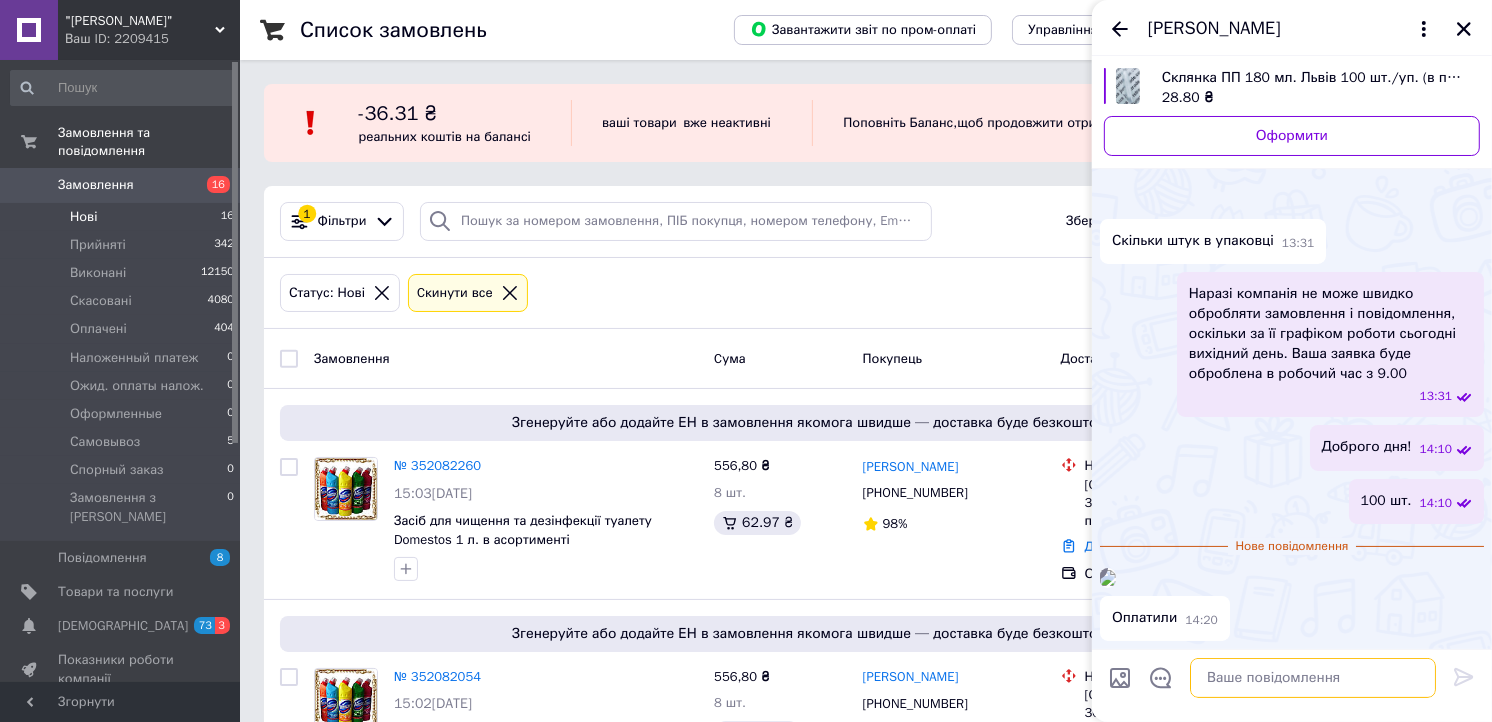 click at bounding box center [1313, 678] 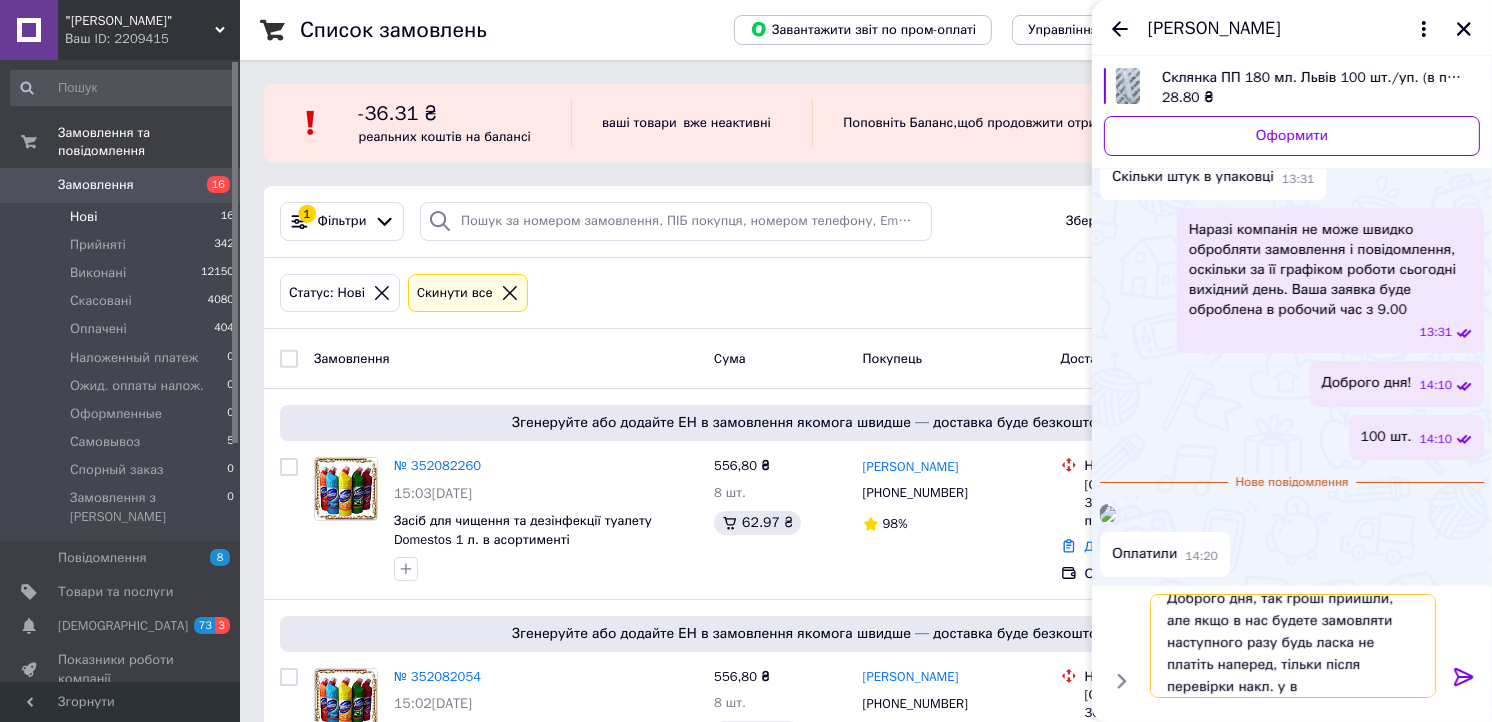 scroll, scrollTop: 2, scrollLeft: 0, axis: vertical 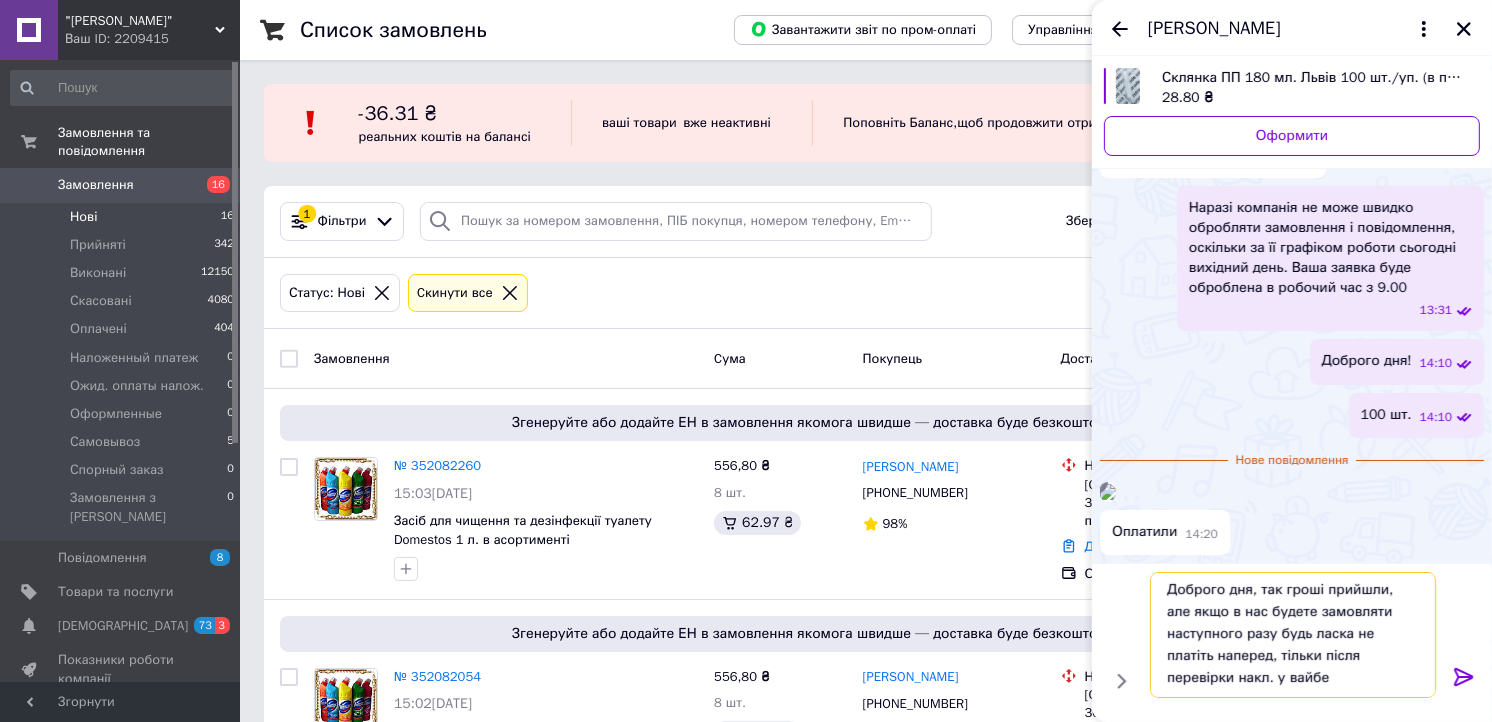 type on "Доброго дня, так гроші прийшли, але якщо в нас будете замовляти наступного разу будь ласка не платіть наперед, тільки після перевірки накл. у вайбер" 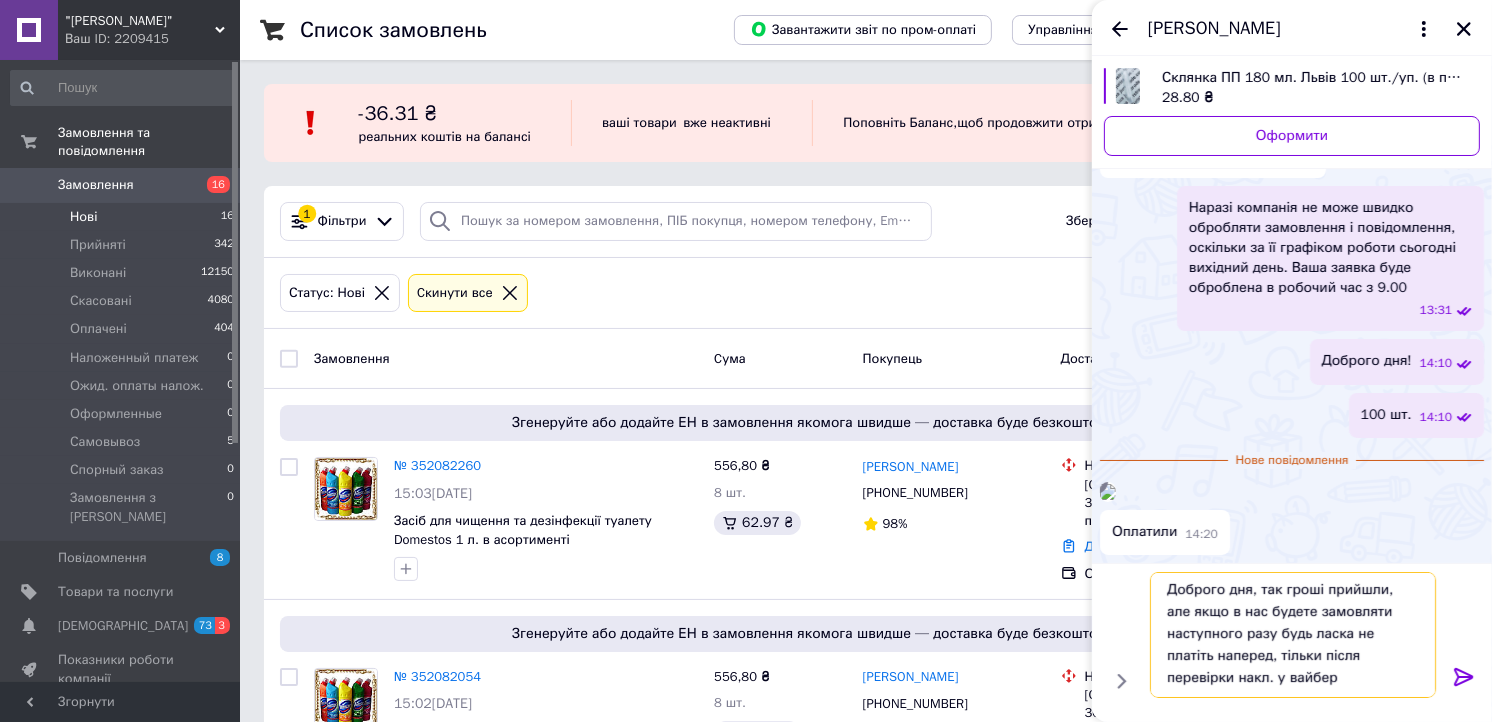 type 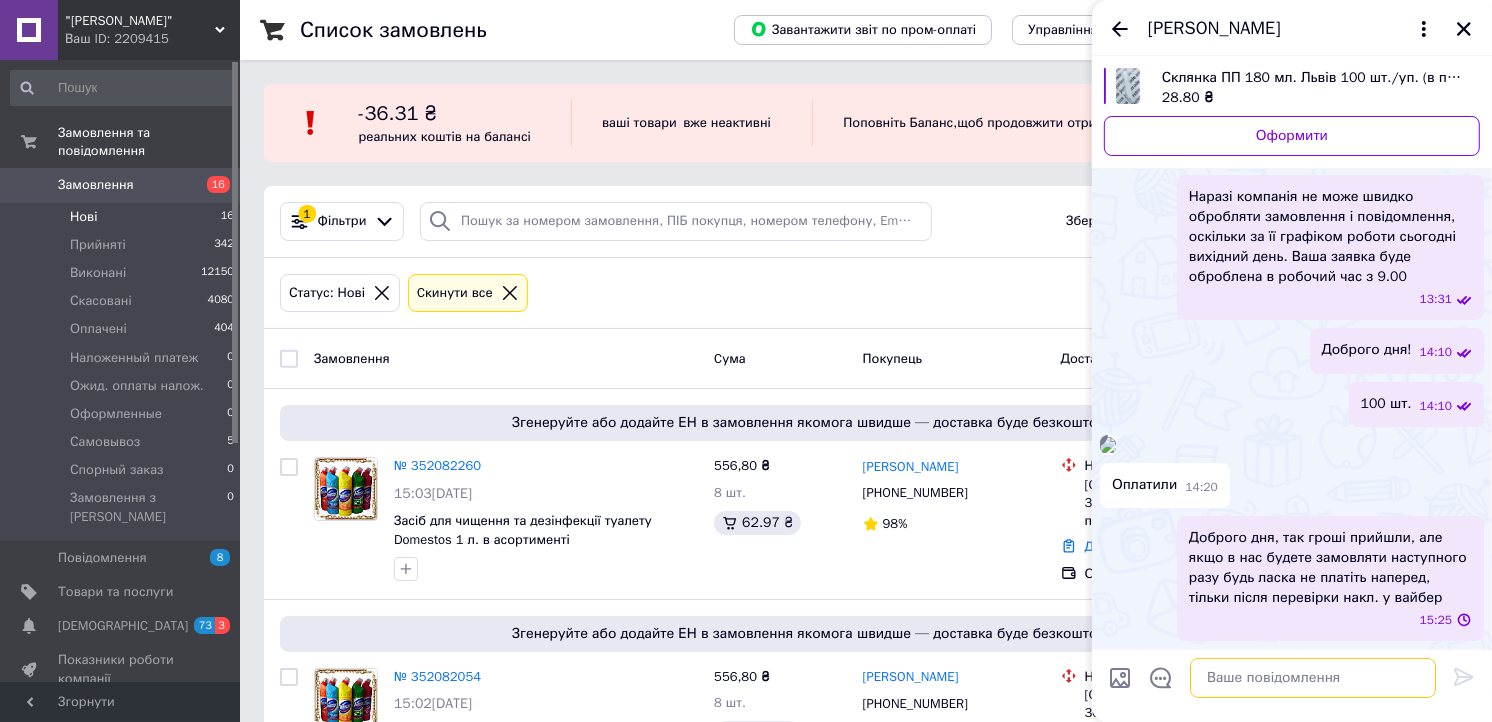 scroll, scrollTop: 0, scrollLeft: 0, axis: both 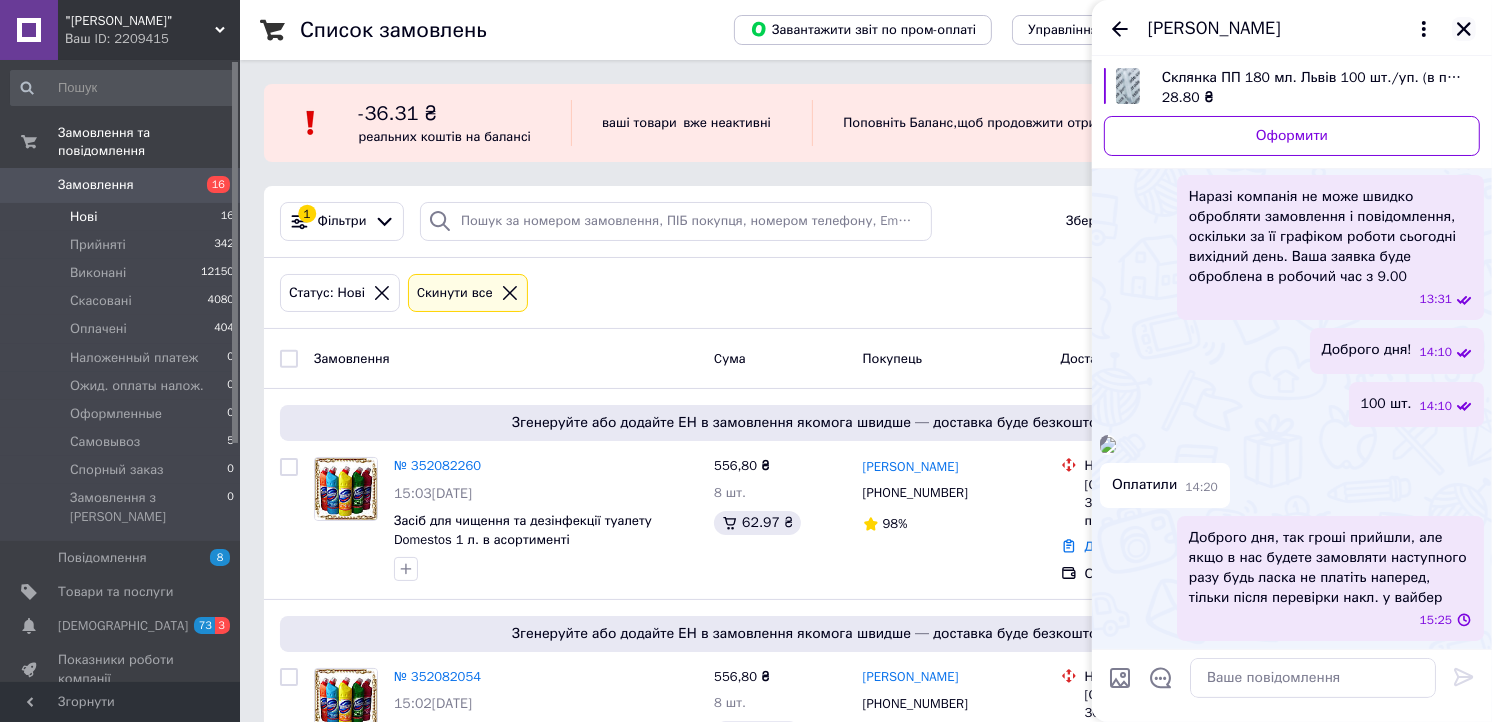 click 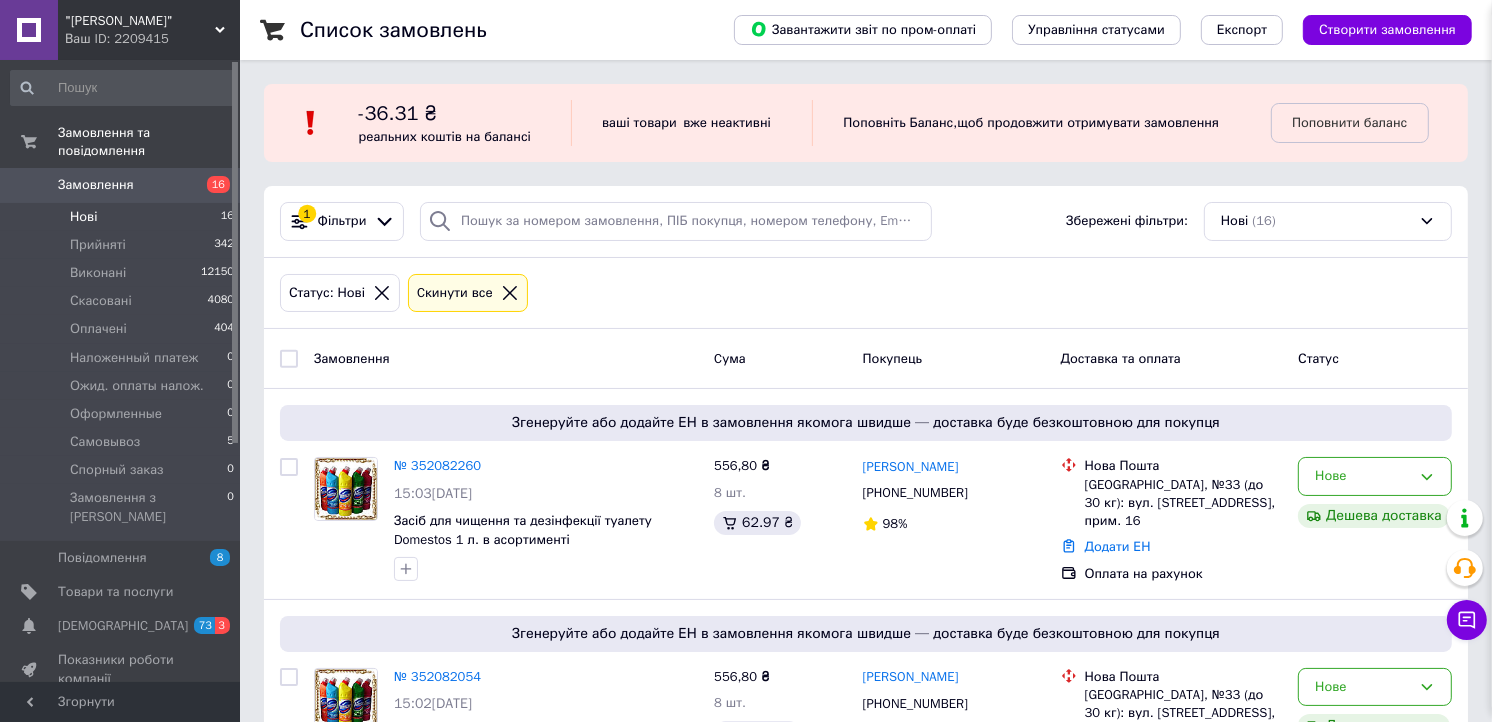 scroll, scrollTop: 351, scrollLeft: 0, axis: vertical 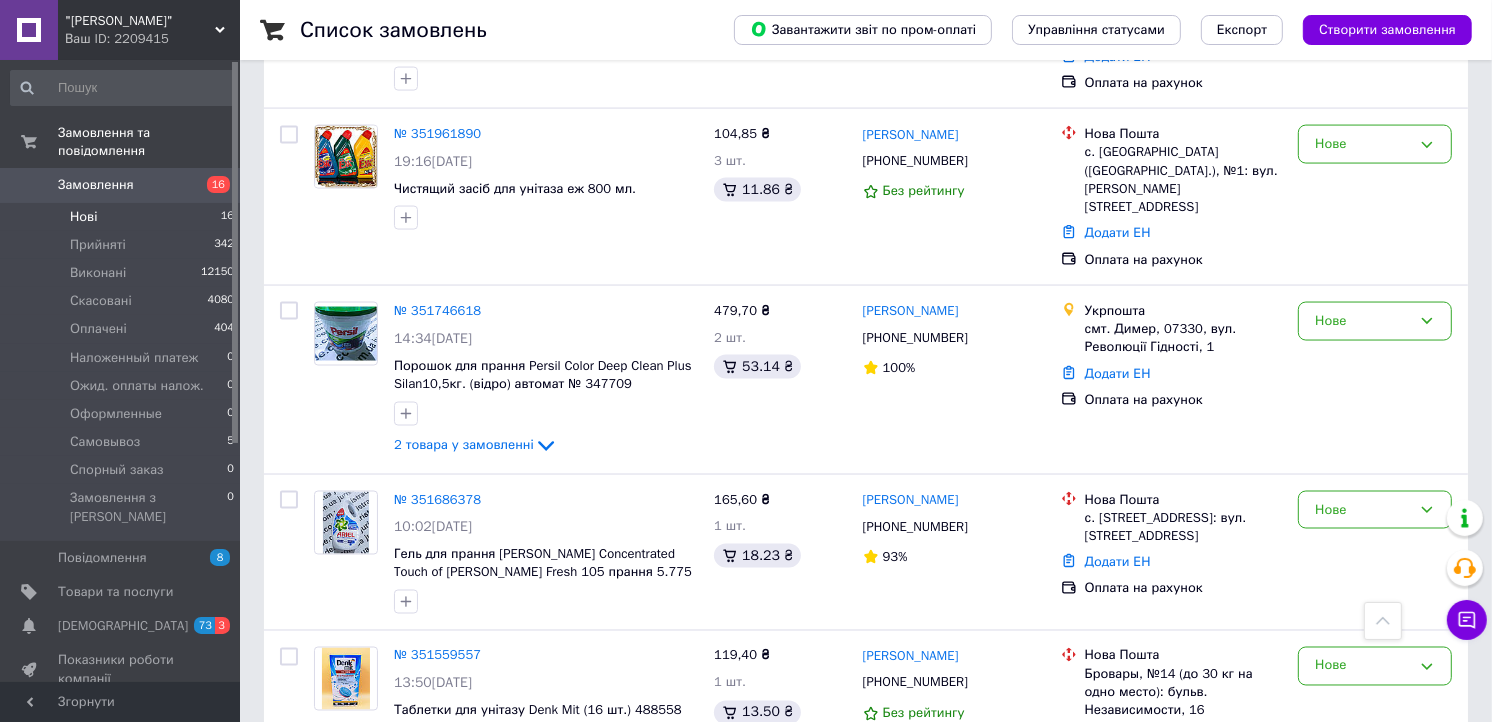 drag, startPoint x: 93, startPoint y: 570, endPoint x: 164, endPoint y: 702, distance: 149.88329 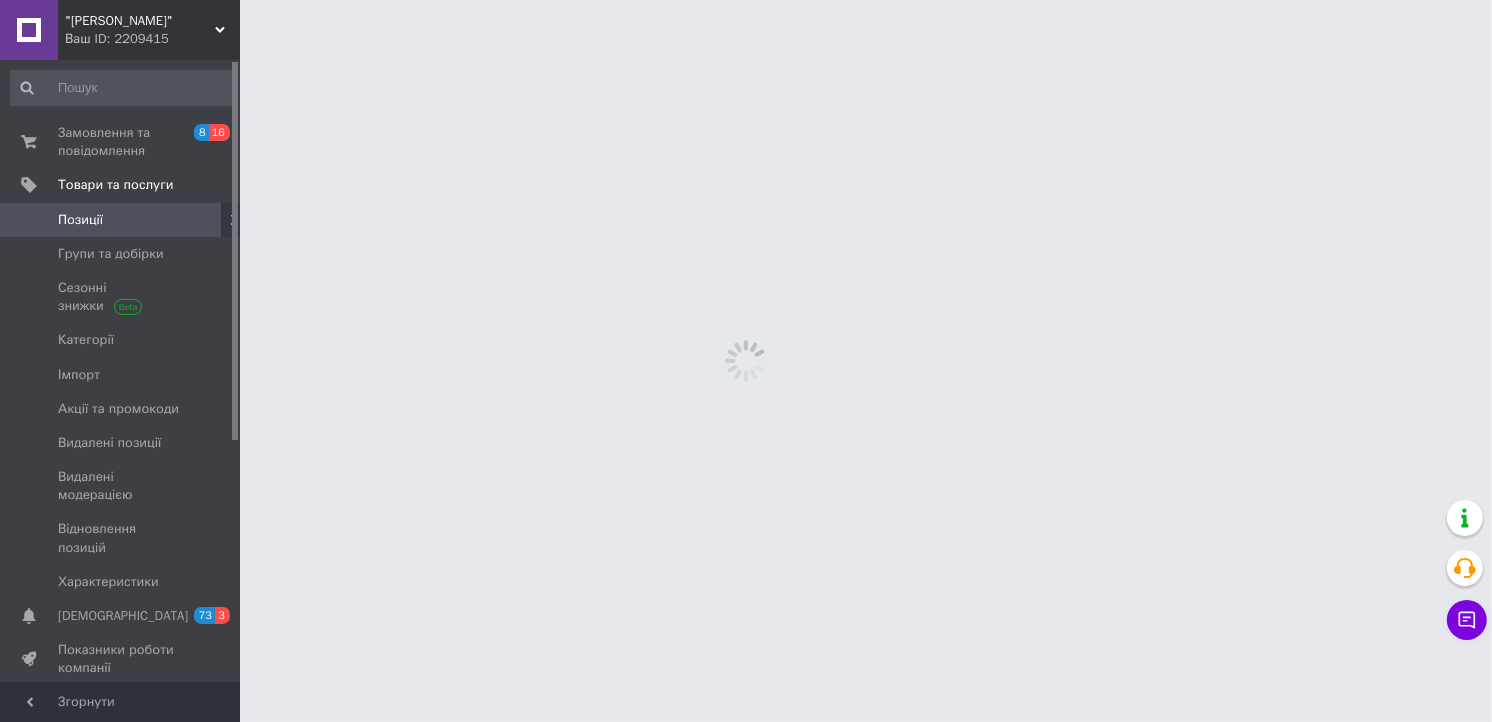 scroll, scrollTop: 0, scrollLeft: 0, axis: both 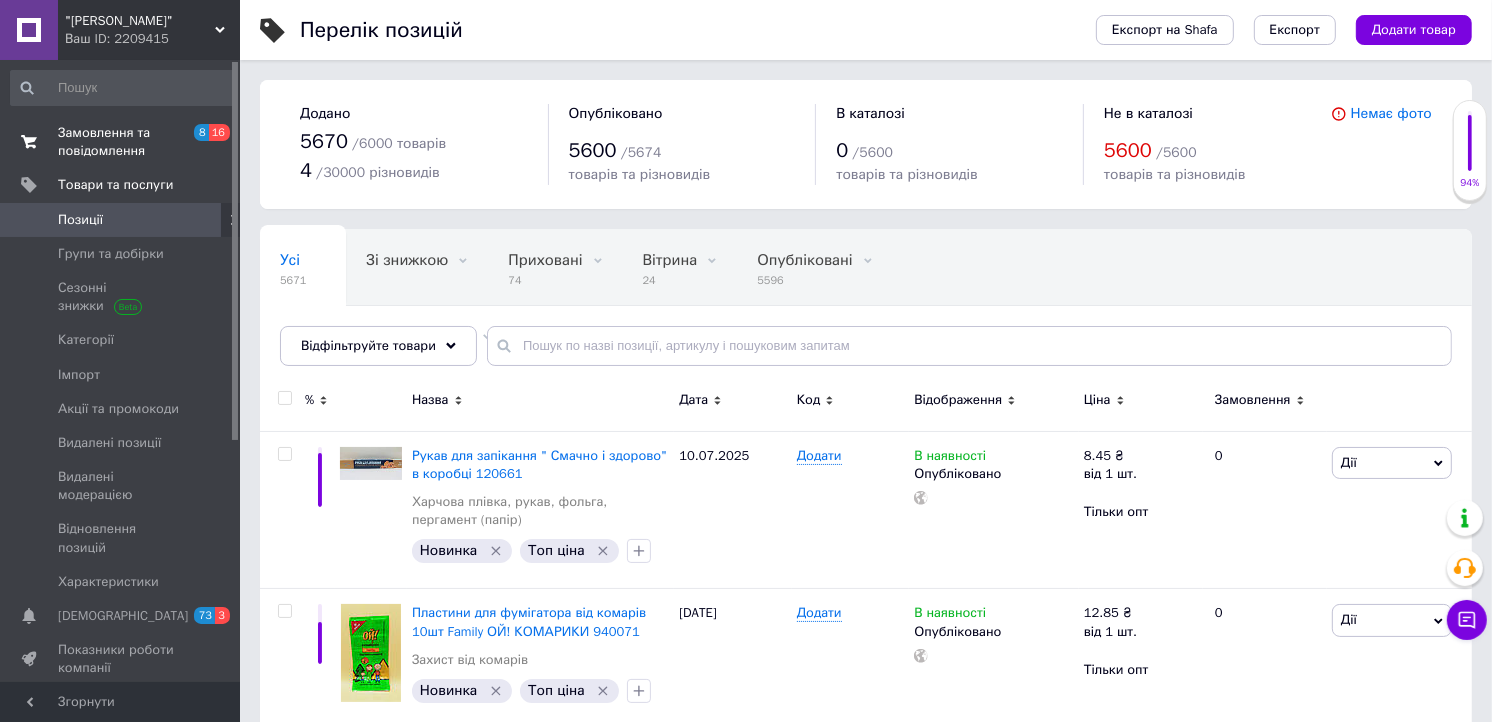 click on "Замовлення та повідомлення" at bounding box center [121, 142] 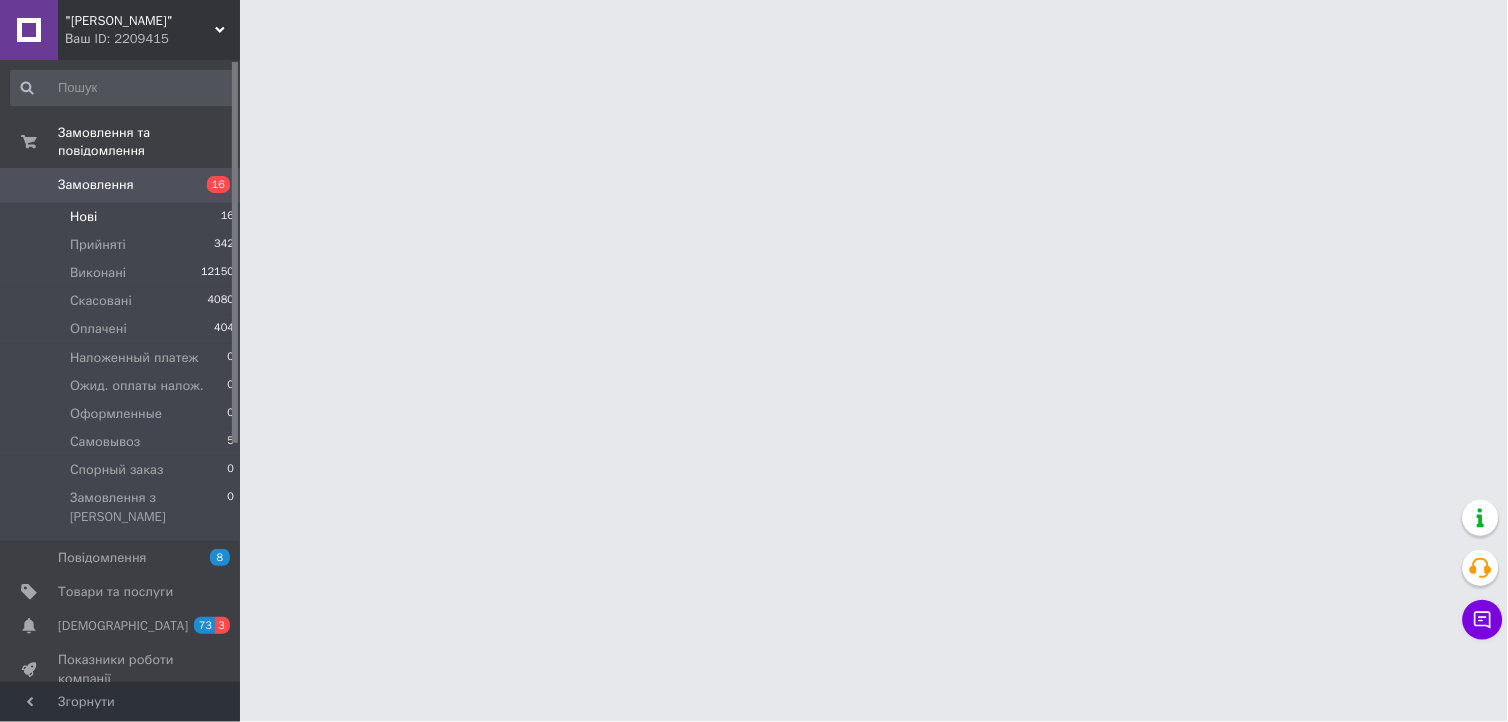 click on "Нові 16" at bounding box center [123, 217] 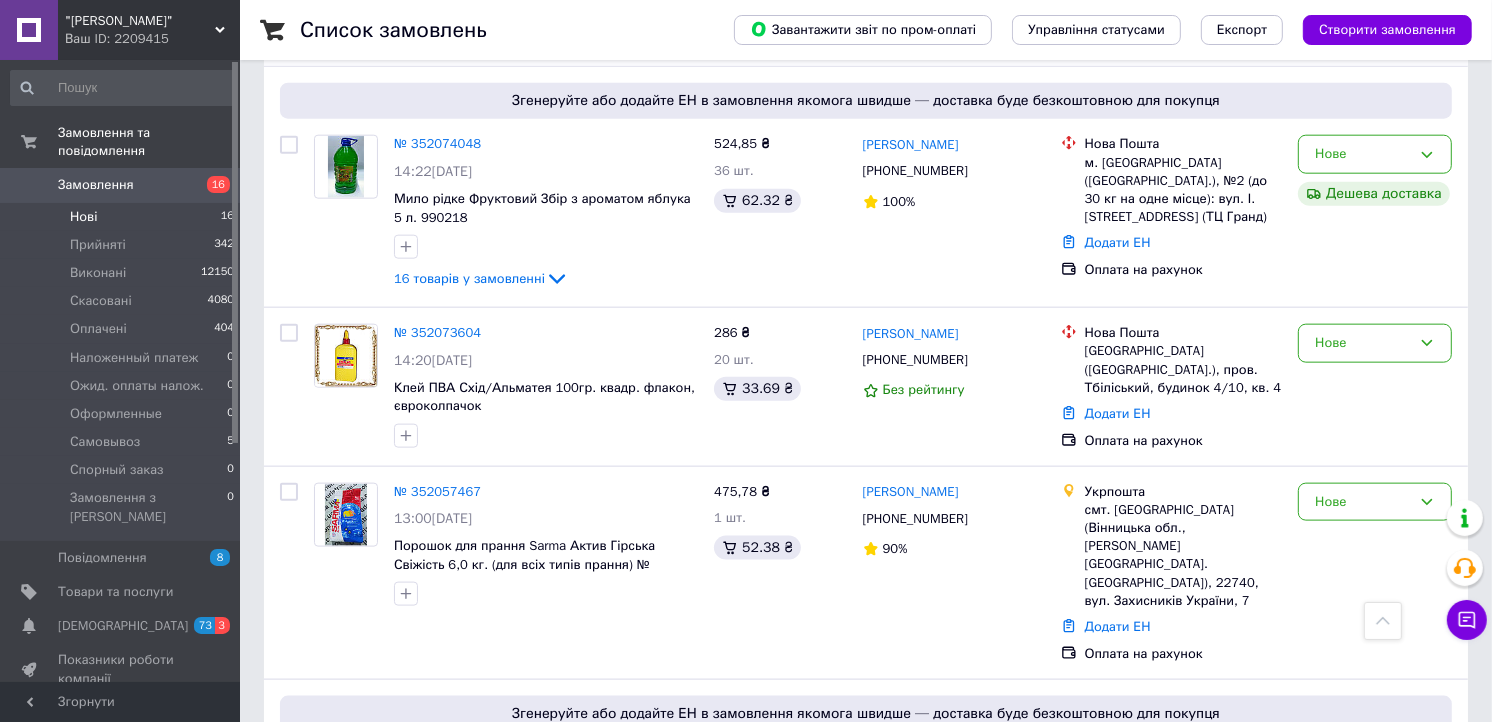 scroll, scrollTop: 2111, scrollLeft: 0, axis: vertical 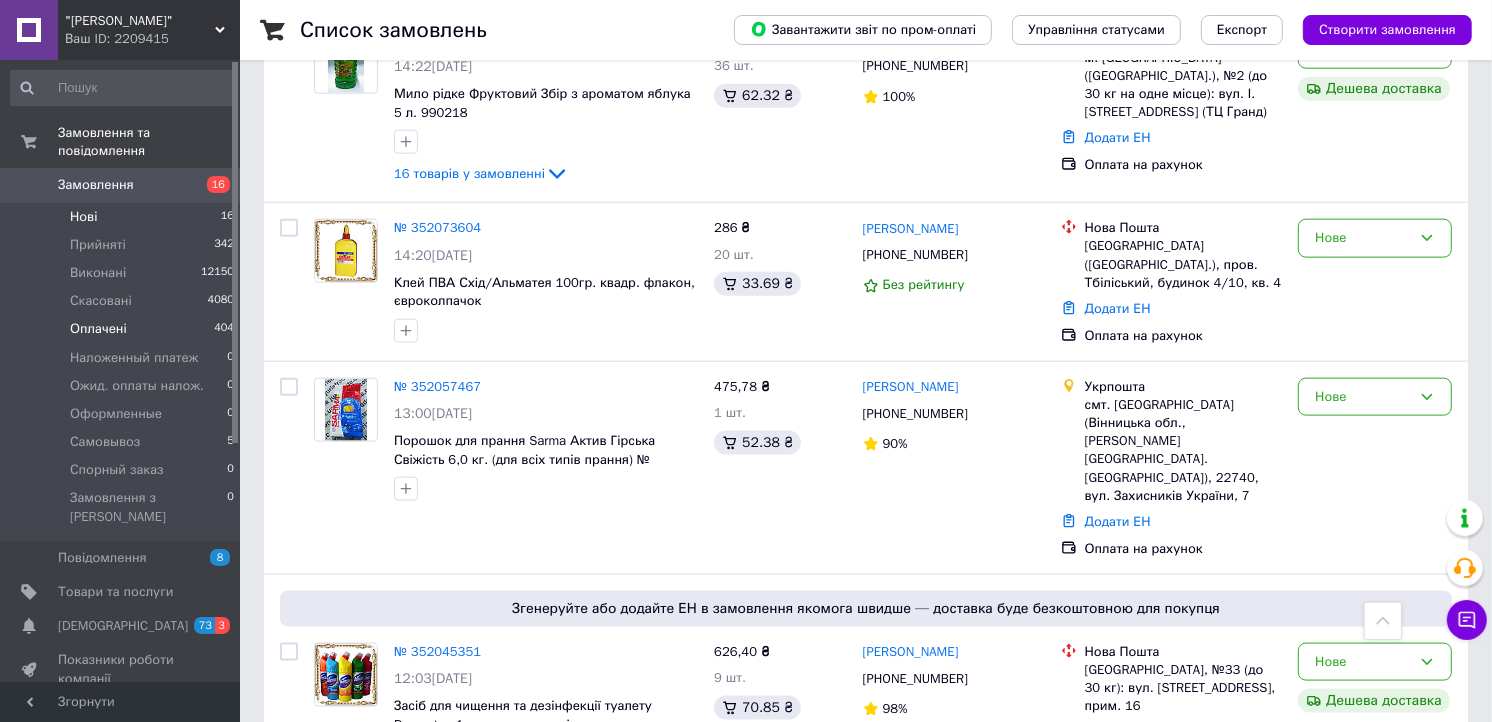 click on "Оплачені 404" at bounding box center (123, 329) 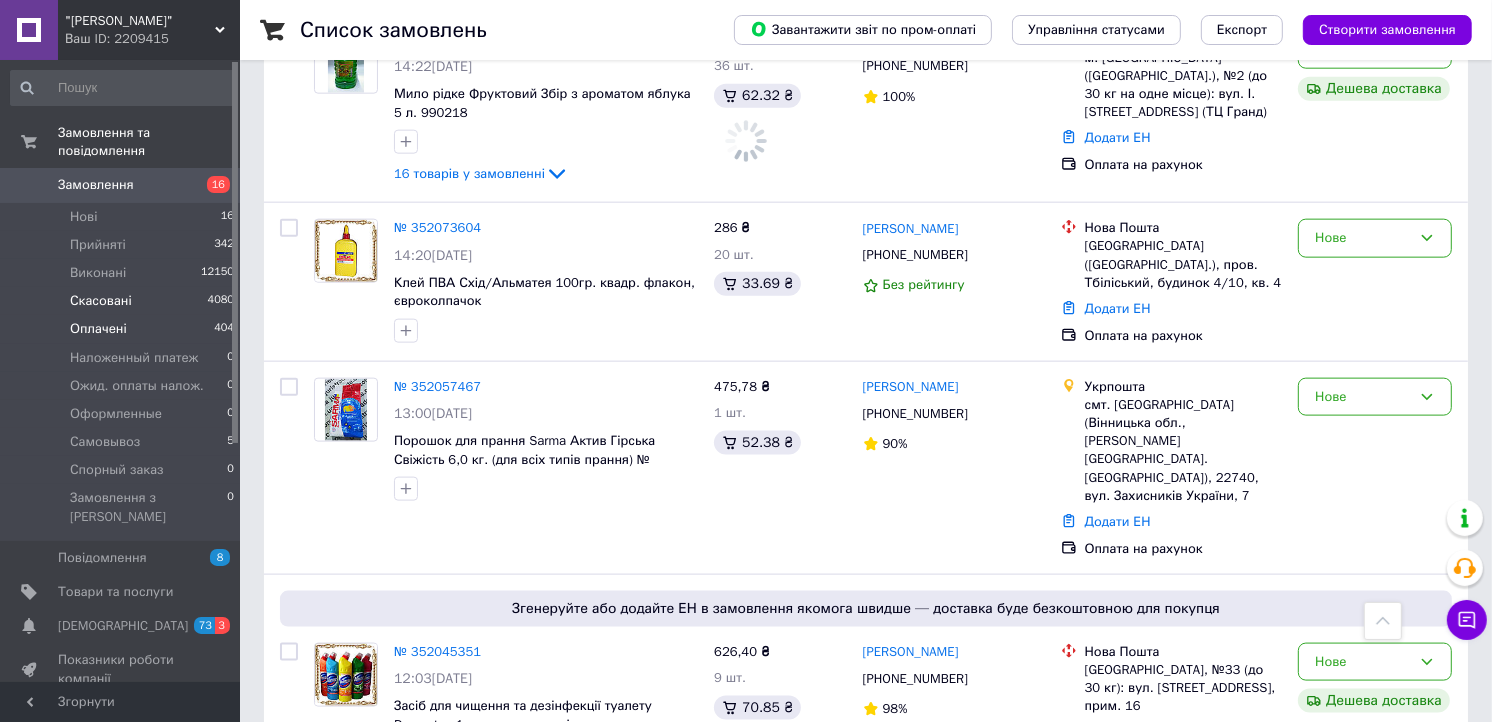 click on "Скасовані 4080" at bounding box center [123, 301] 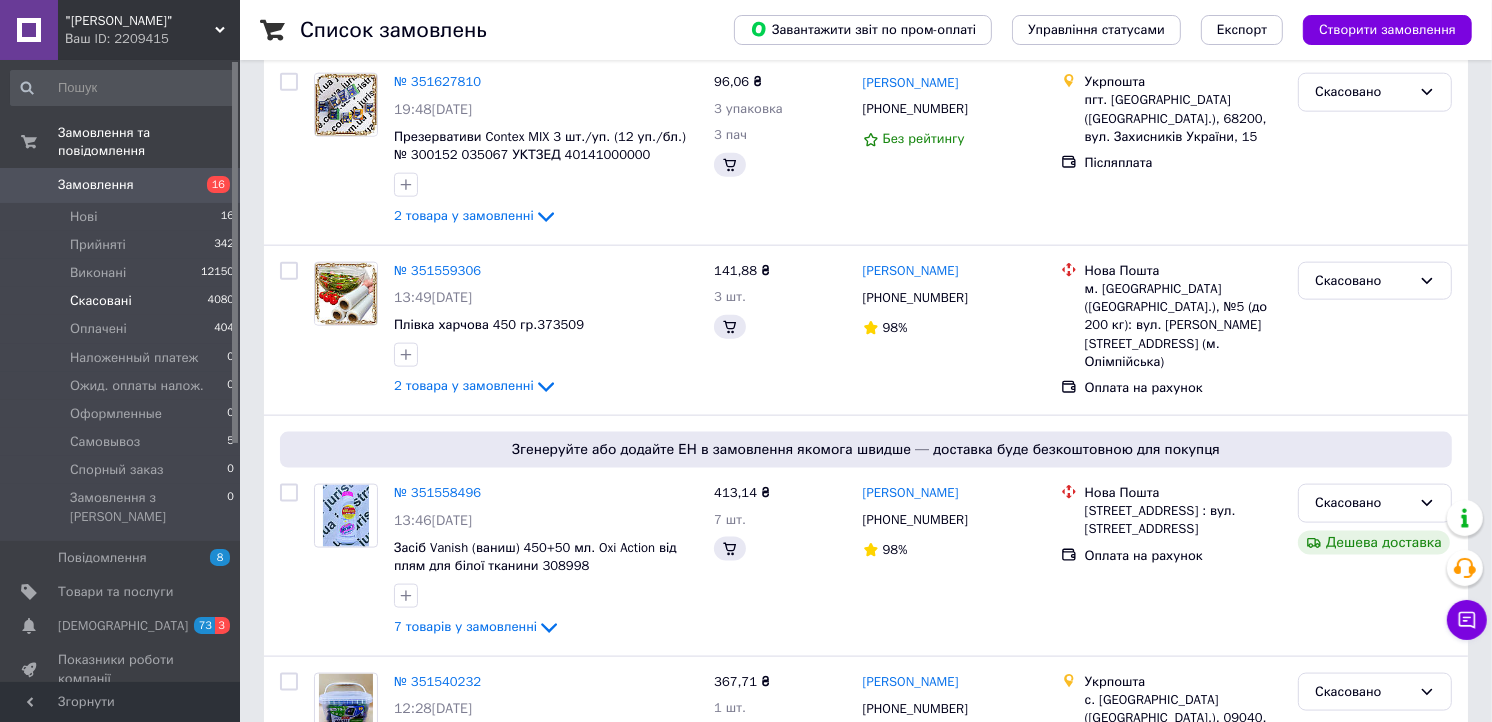 click on "Скасовані 4080" at bounding box center (123, 301) 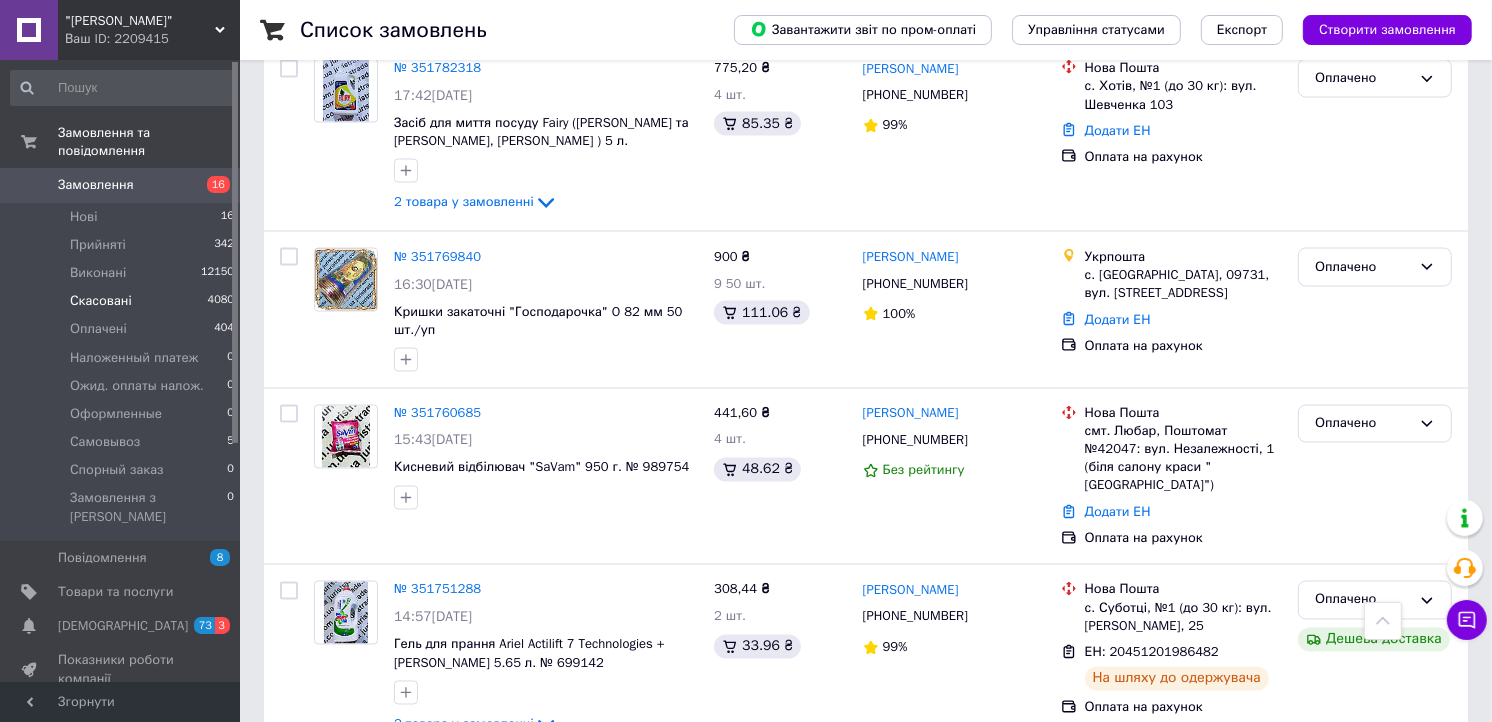 scroll, scrollTop: 3156, scrollLeft: 0, axis: vertical 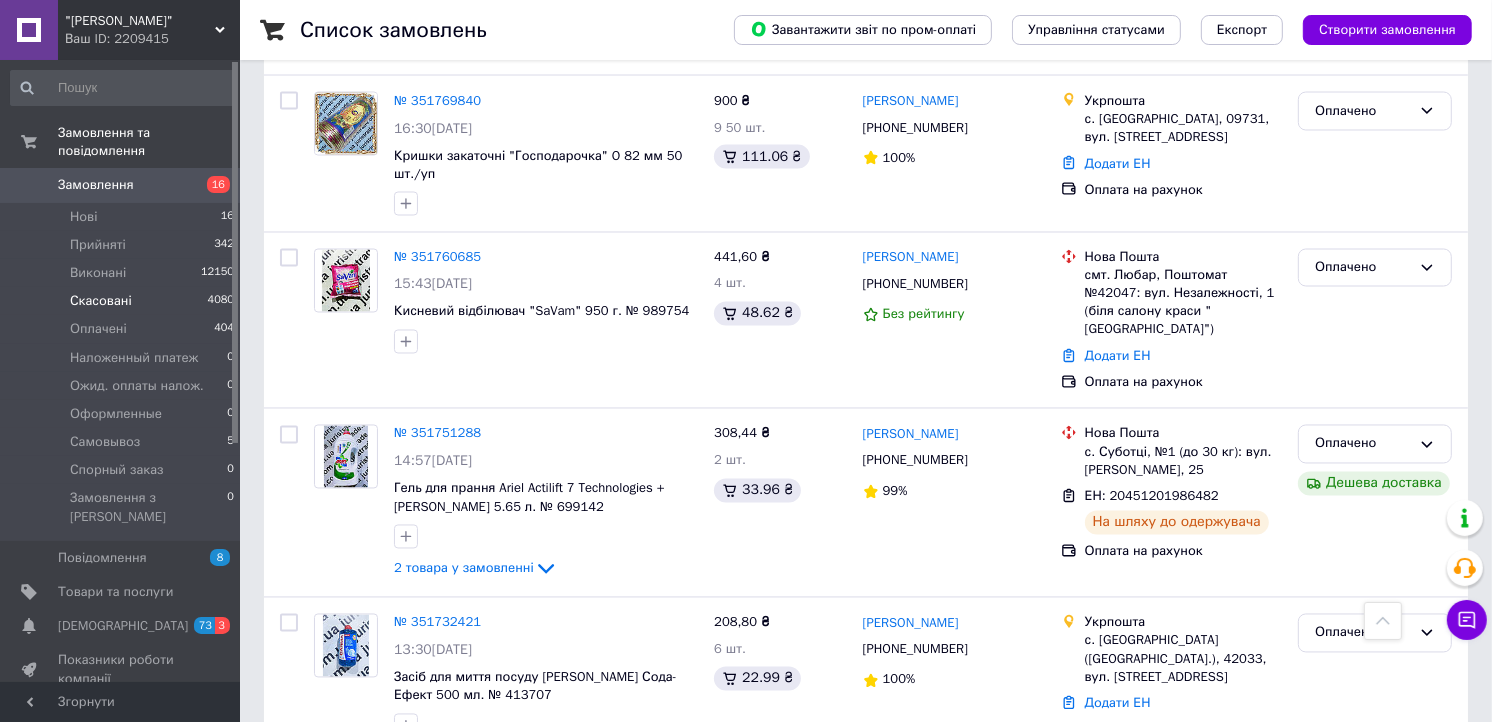 click on "3" at bounding box center (372, 801) 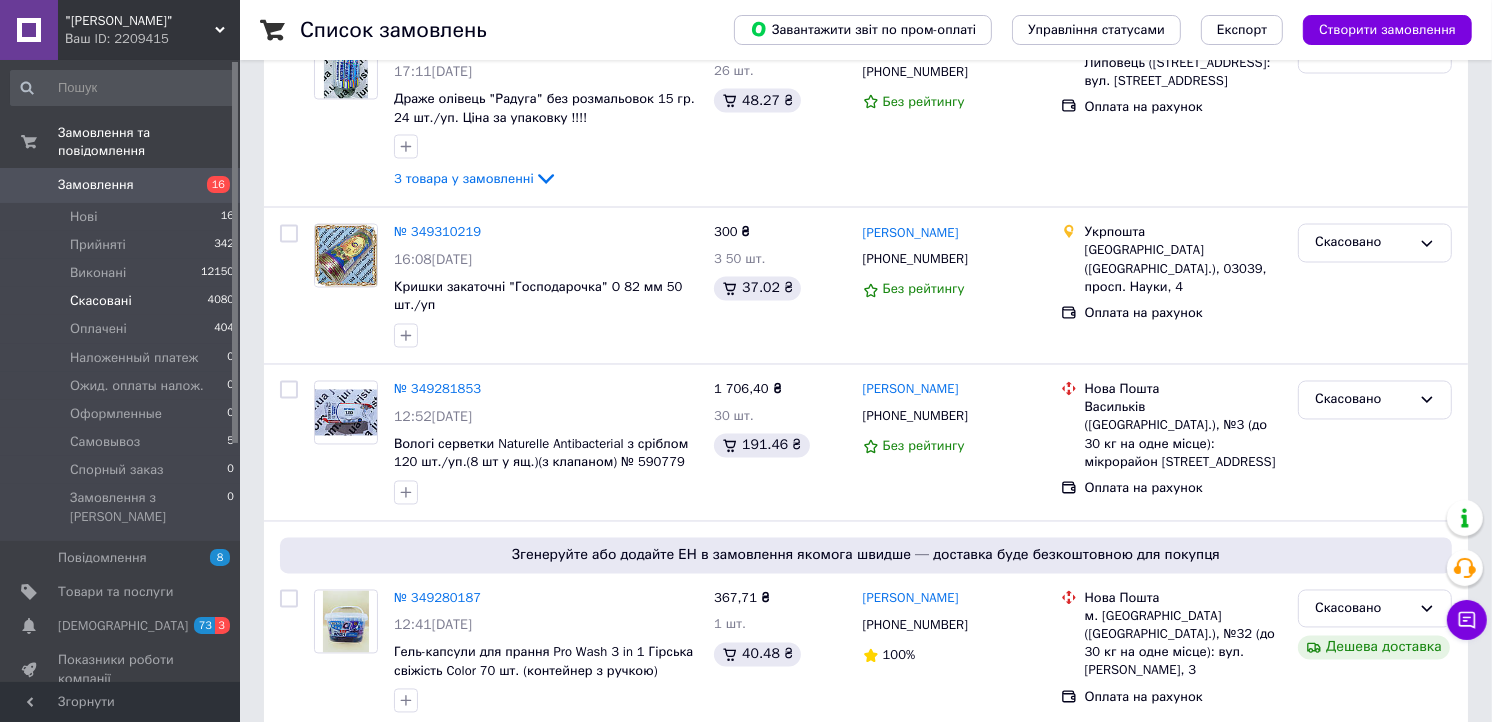 scroll, scrollTop: 0, scrollLeft: 0, axis: both 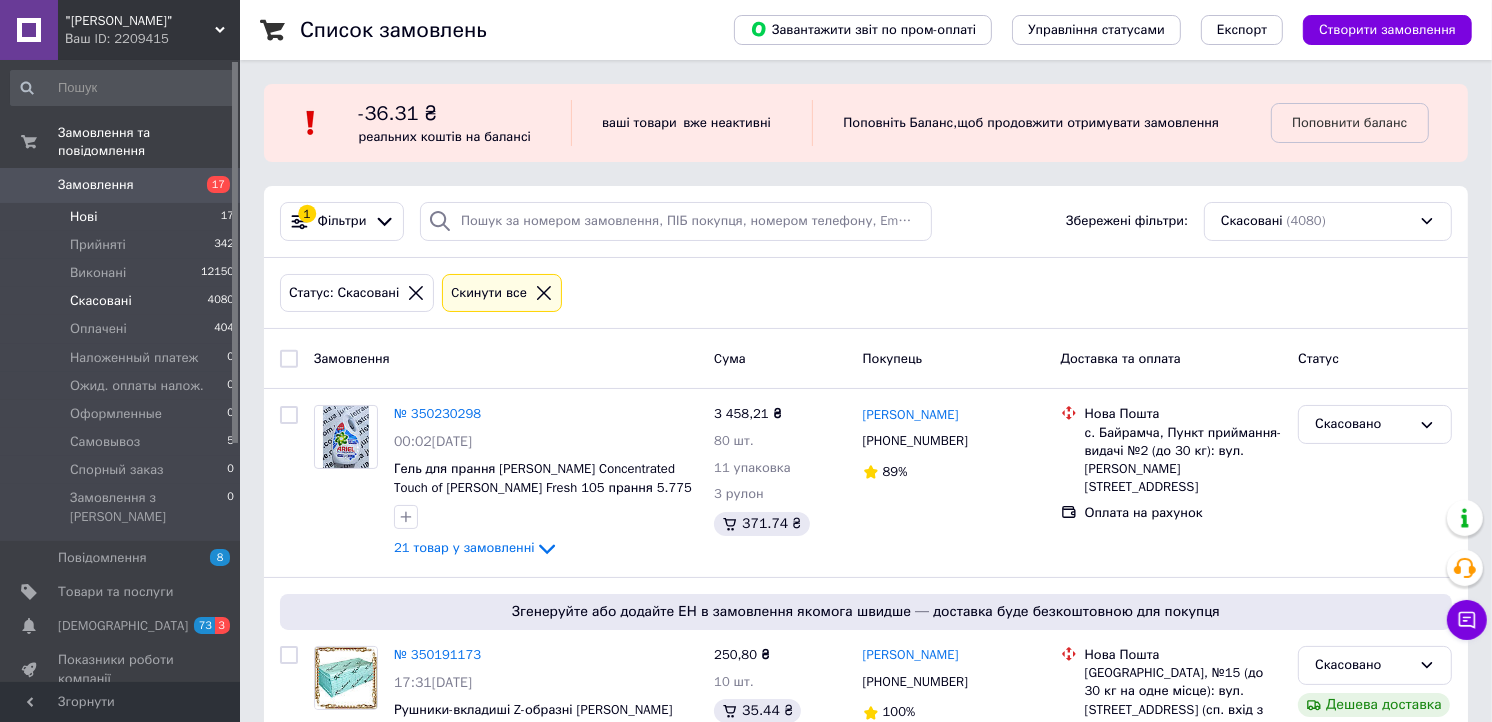 click on "Нові 17" at bounding box center (123, 217) 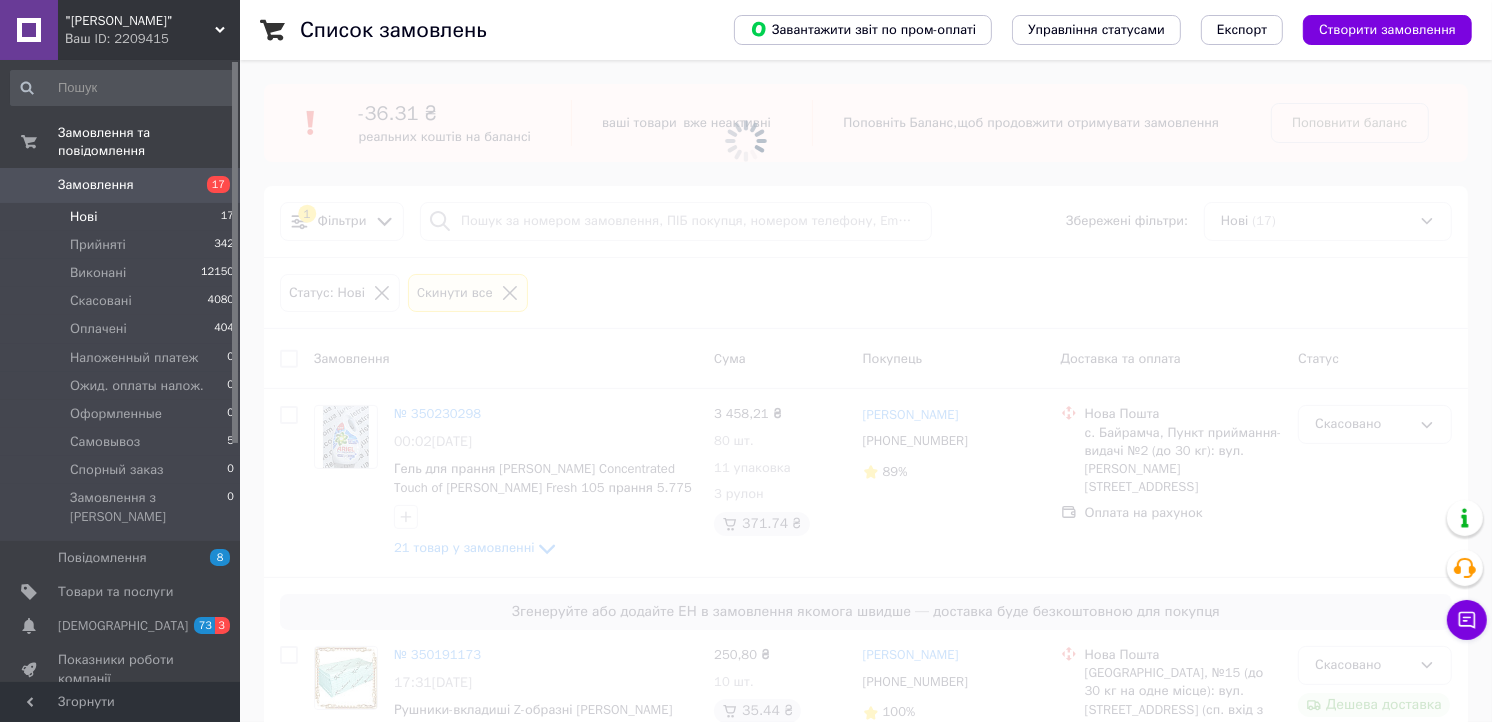 click on "Нові 17" at bounding box center (123, 217) 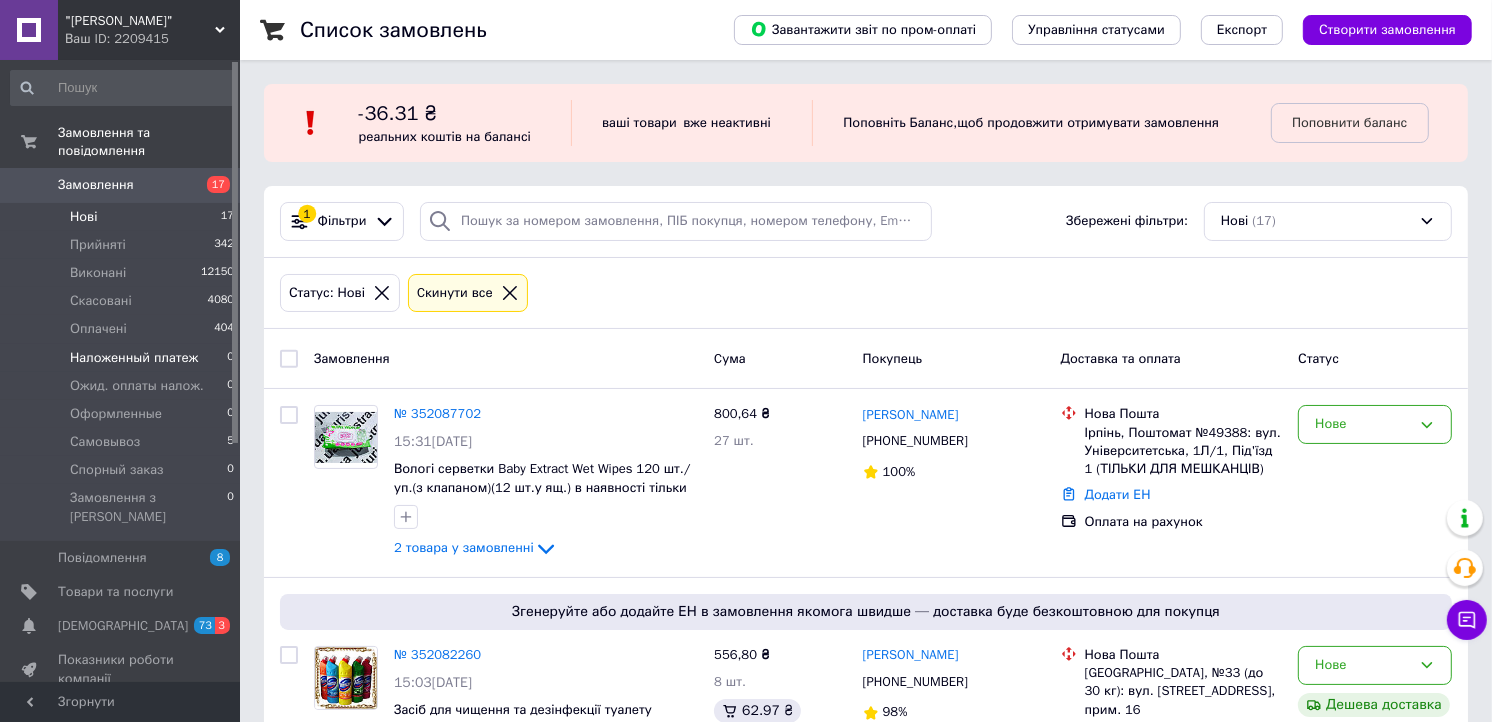 drag, startPoint x: 444, startPoint y: 407, endPoint x: 24, endPoint y: 334, distance: 426.29684 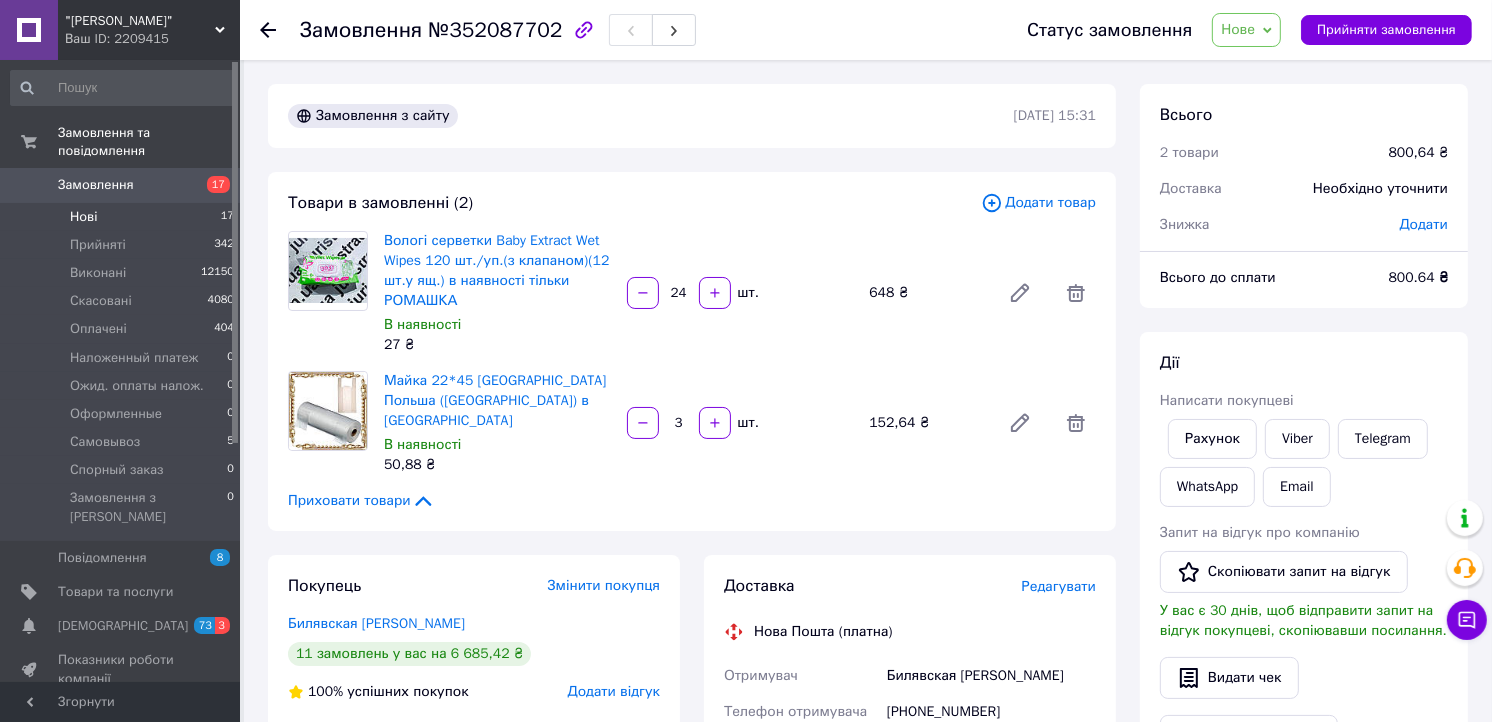 click on "Нові 17" at bounding box center [123, 217] 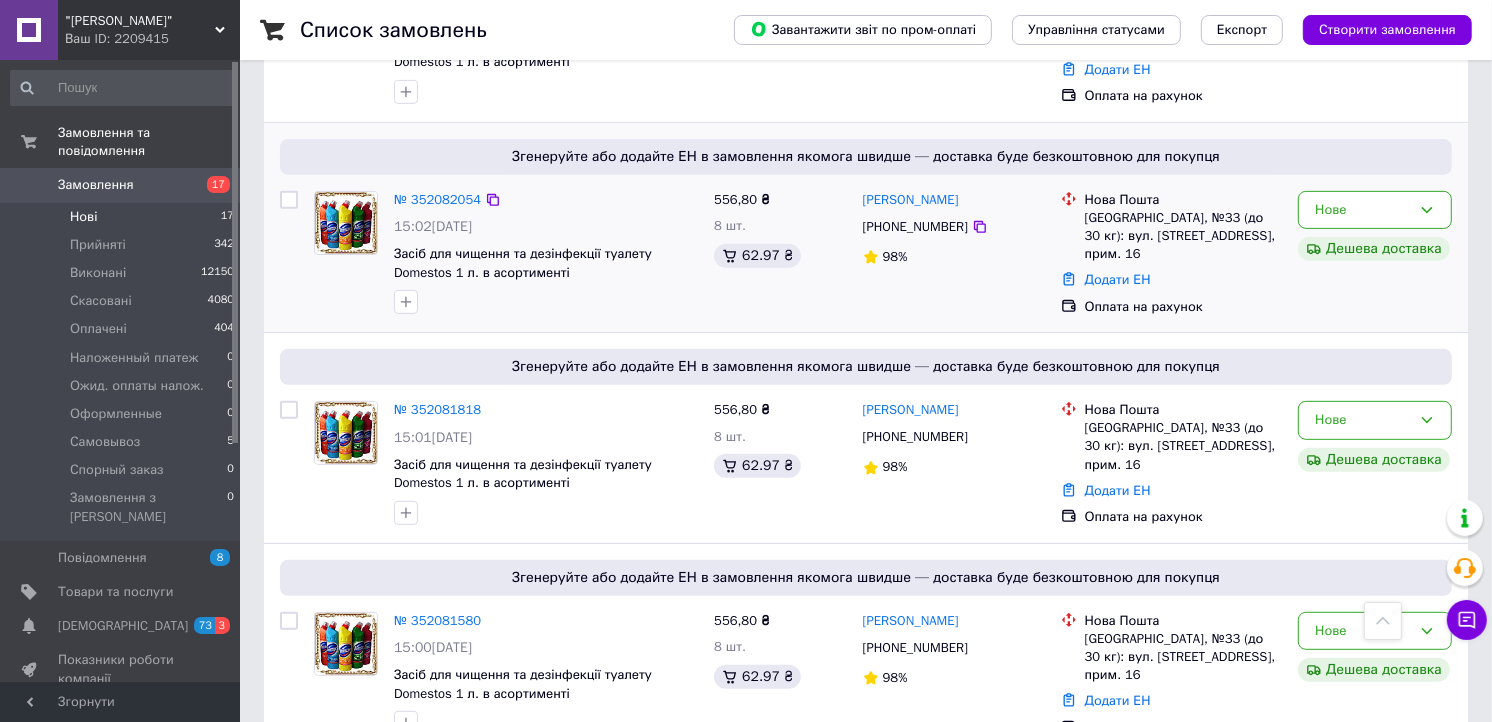 scroll, scrollTop: 1000, scrollLeft: 0, axis: vertical 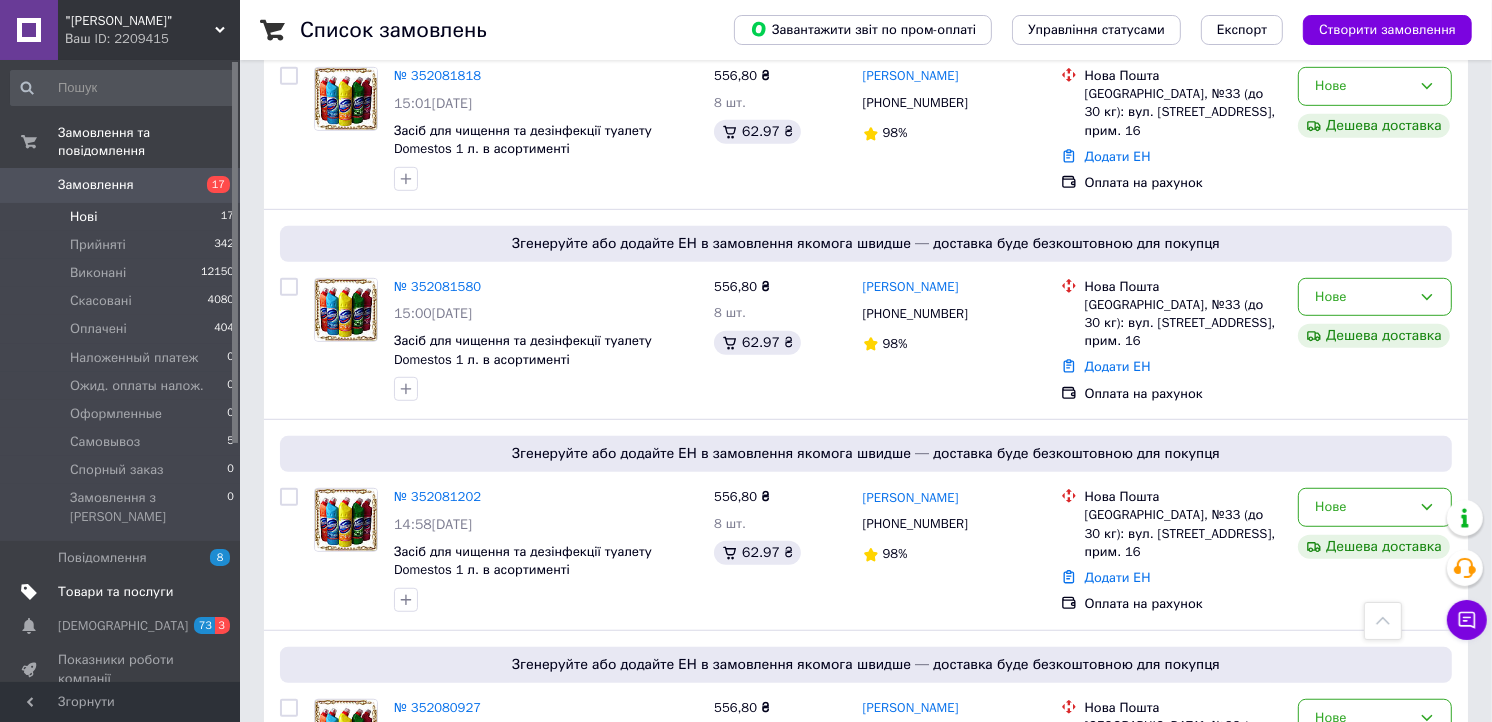 click on "Товари та послуги" at bounding box center [115, 592] 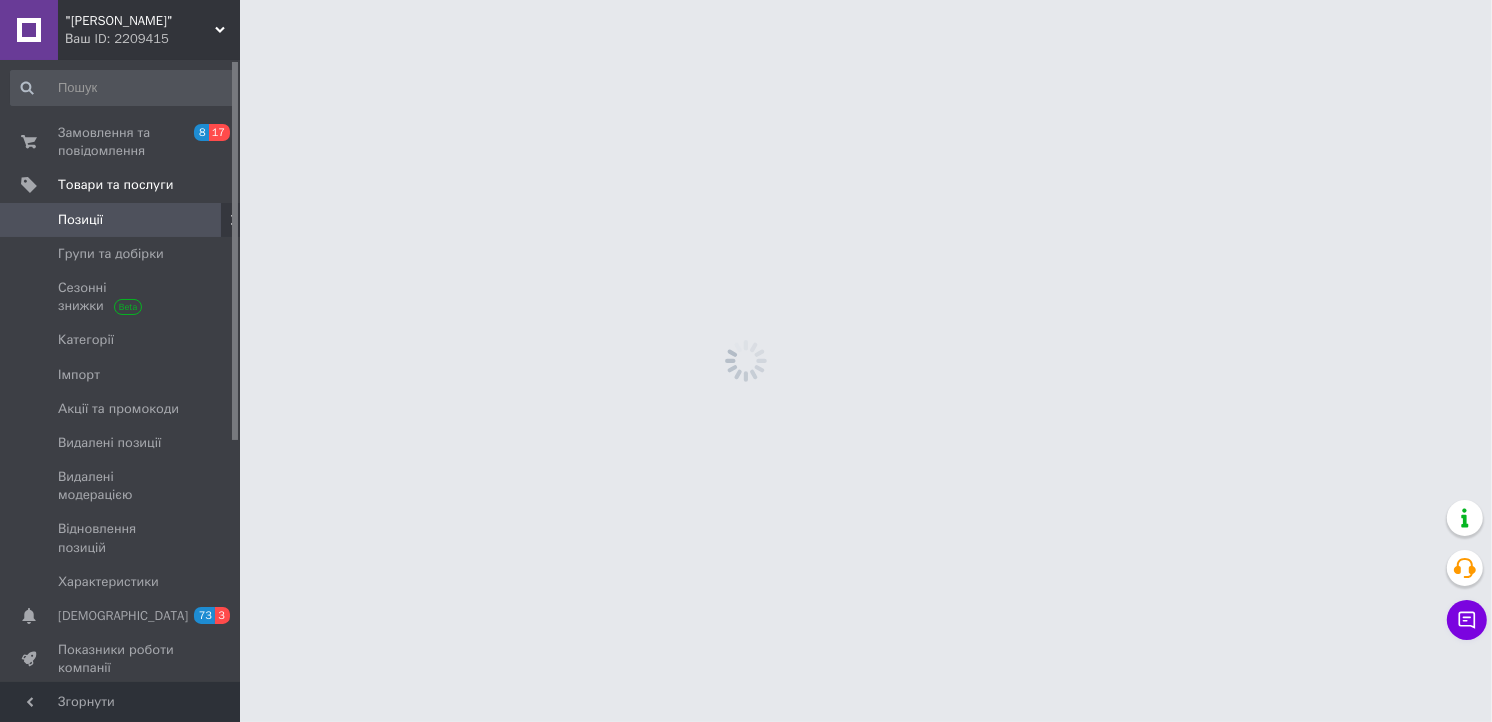 scroll, scrollTop: 0, scrollLeft: 0, axis: both 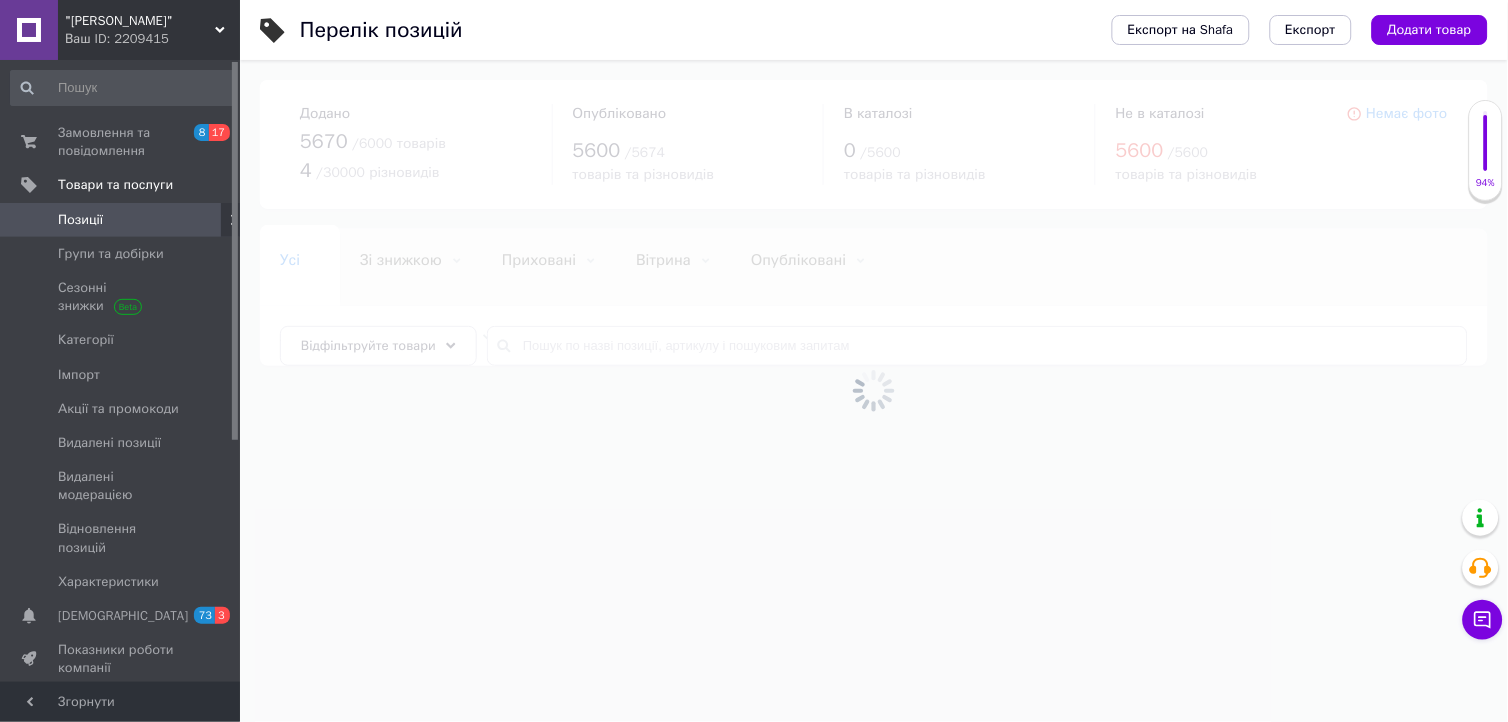 click at bounding box center [874, 391] 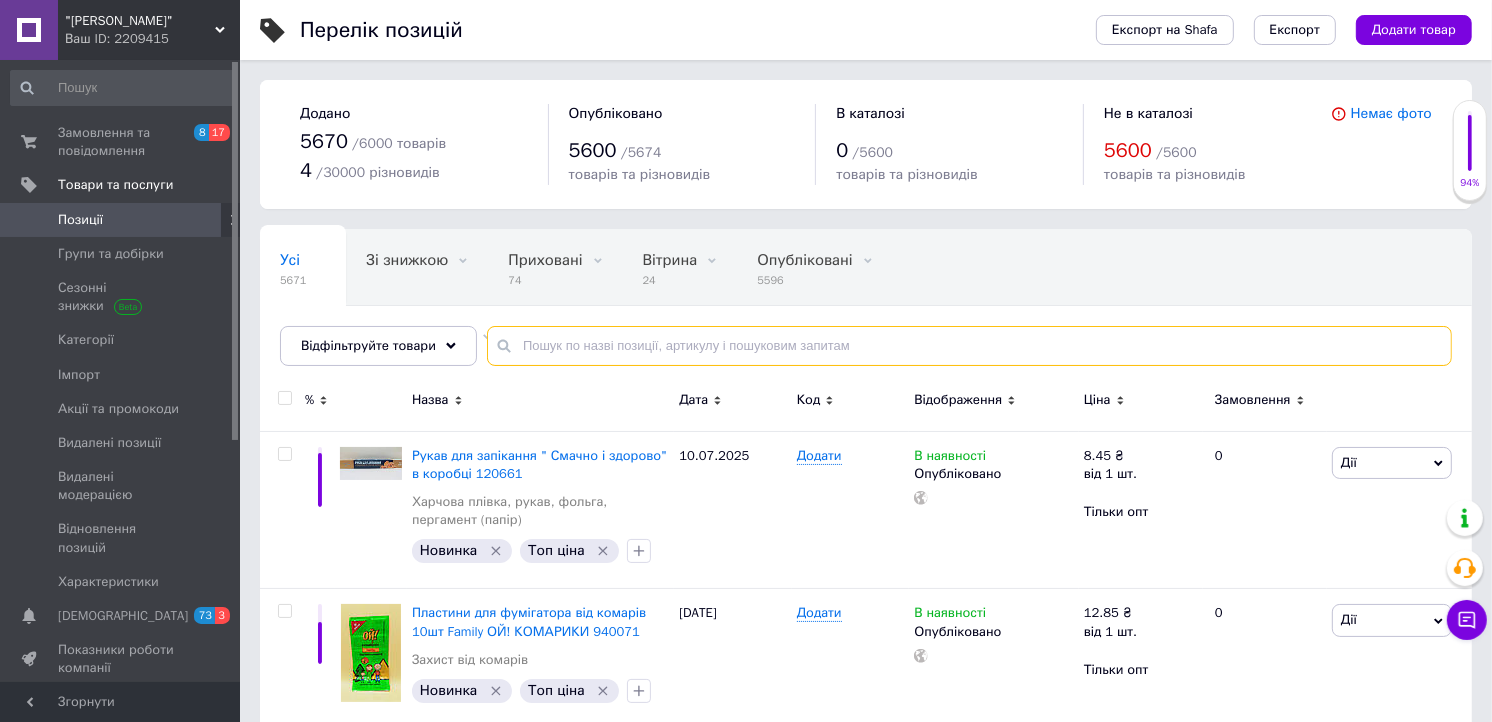 click at bounding box center [969, 346] 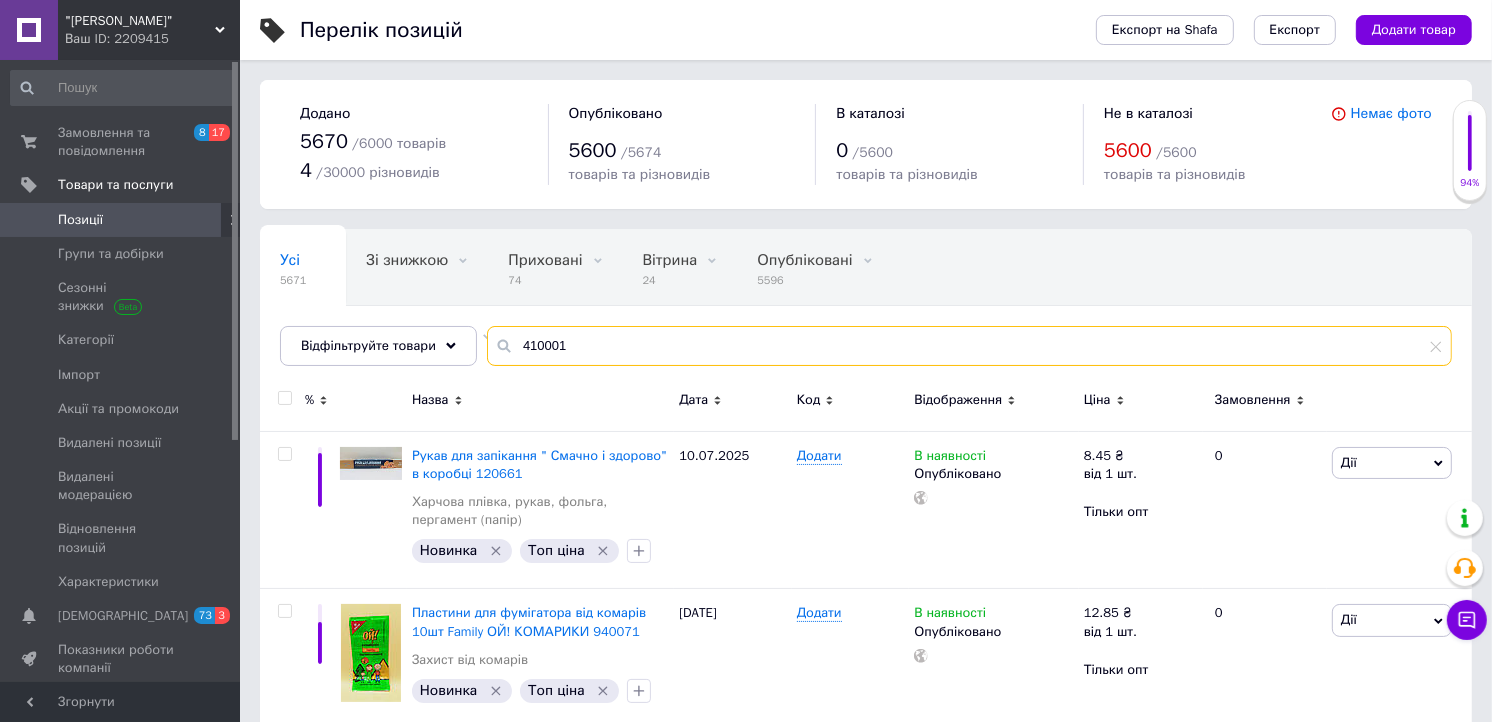 type on "410001" 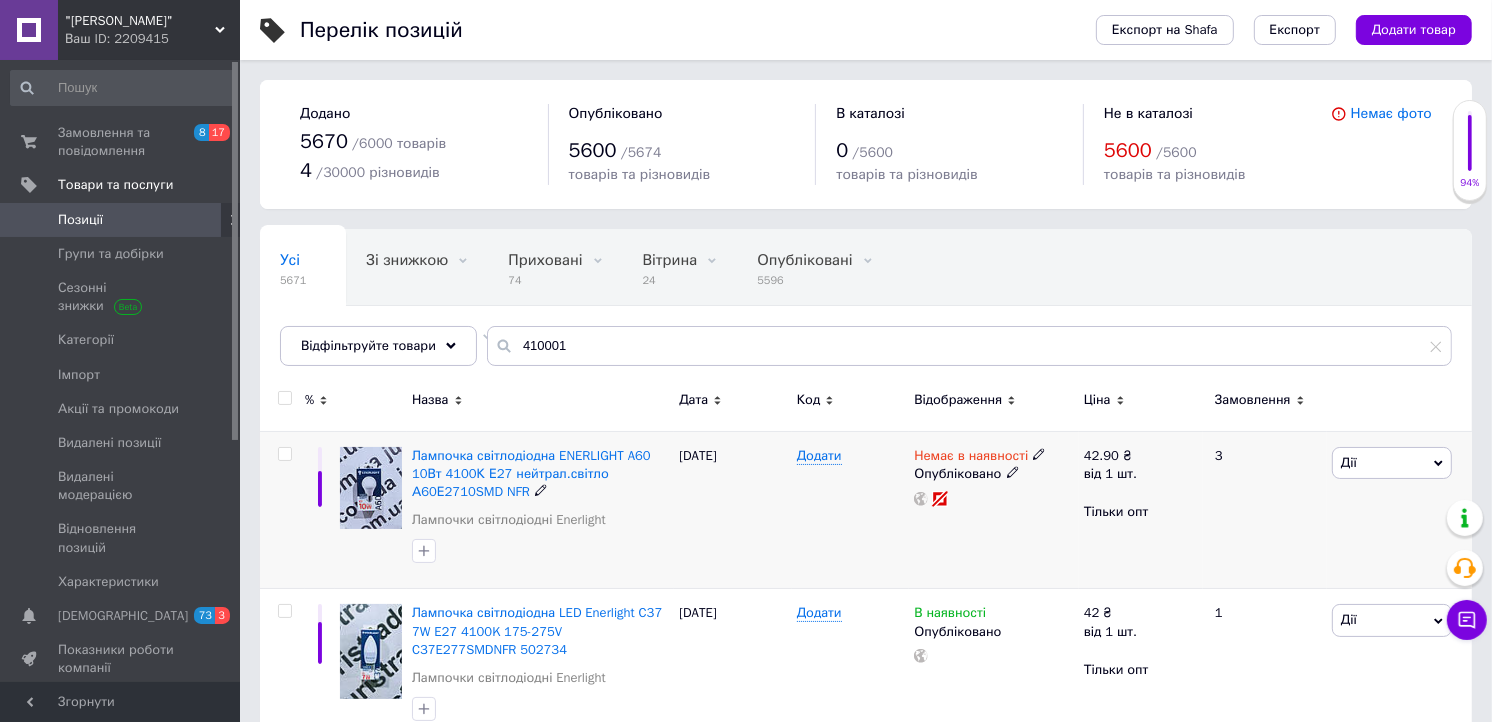 click on "13.01.2025" at bounding box center [733, 510] 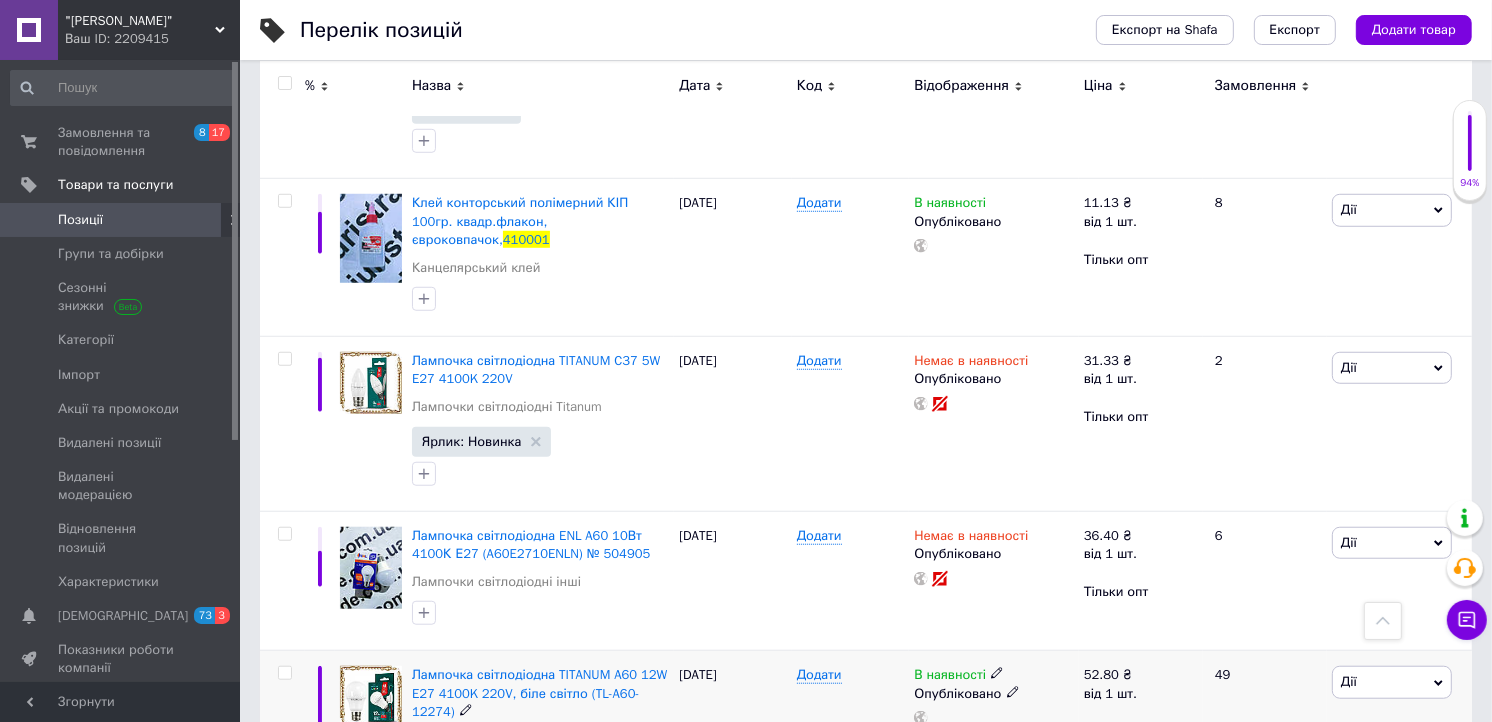 scroll, scrollTop: 1222, scrollLeft: 0, axis: vertical 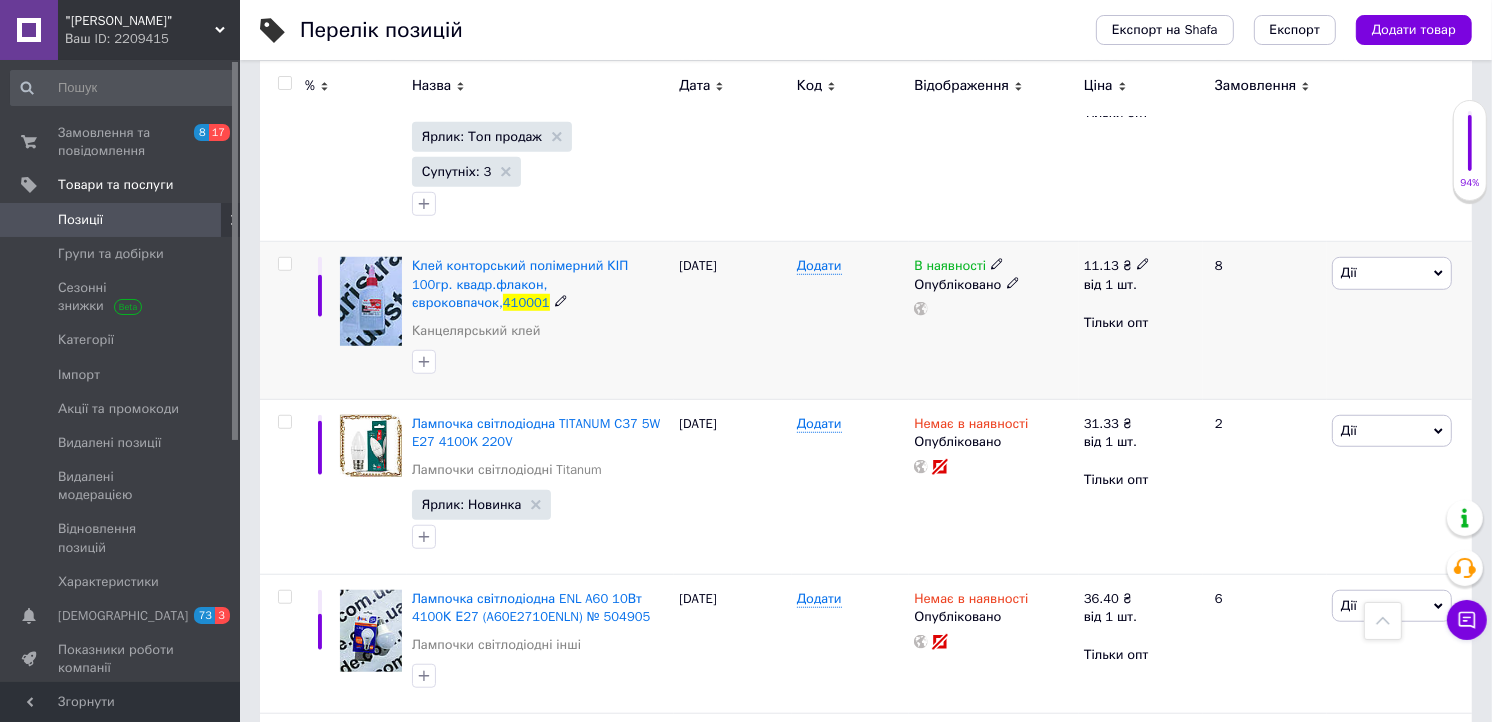 click 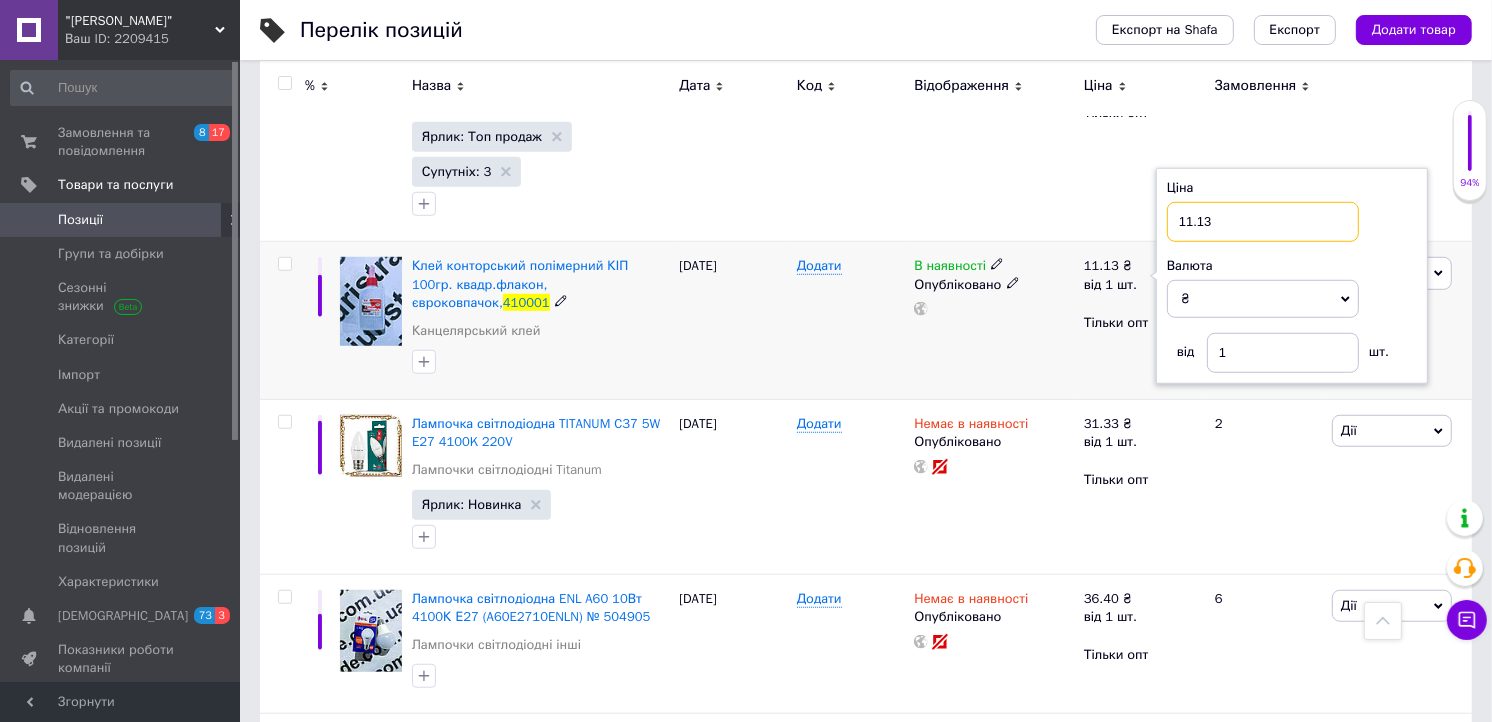drag, startPoint x: 1200, startPoint y: 230, endPoint x: 1218, endPoint y: 224, distance: 18.973665 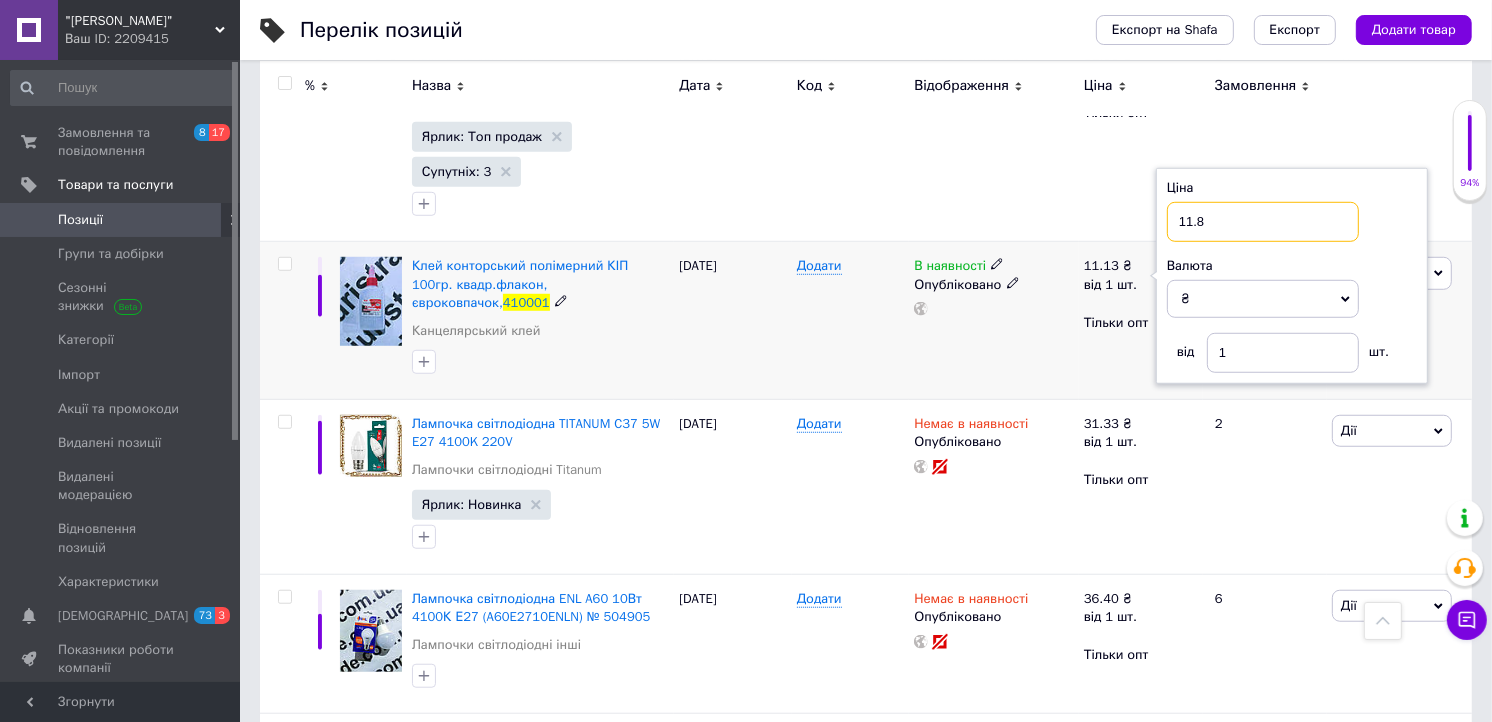 type on "11.87" 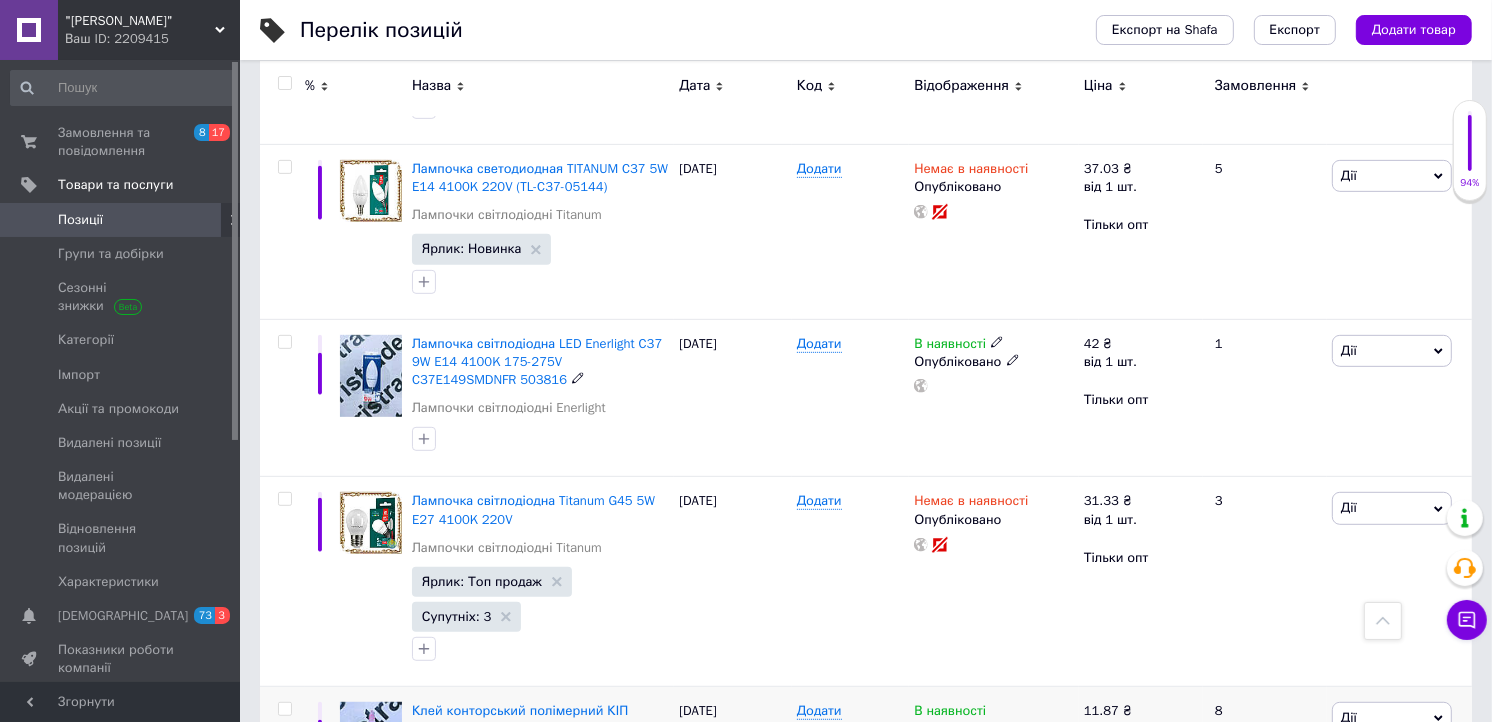 scroll, scrollTop: 444, scrollLeft: 0, axis: vertical 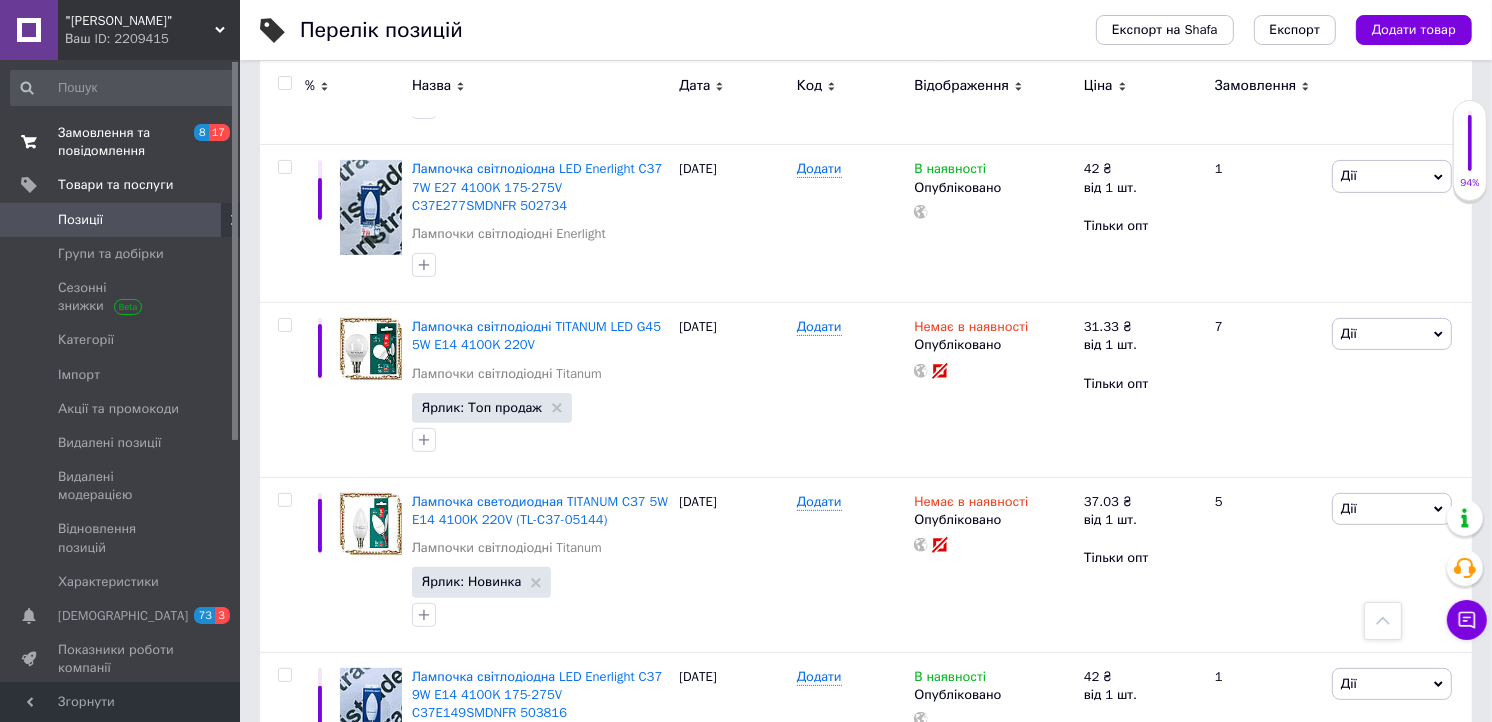 click on "Замовлення та повідомлення" at bounding box center [121, 142] 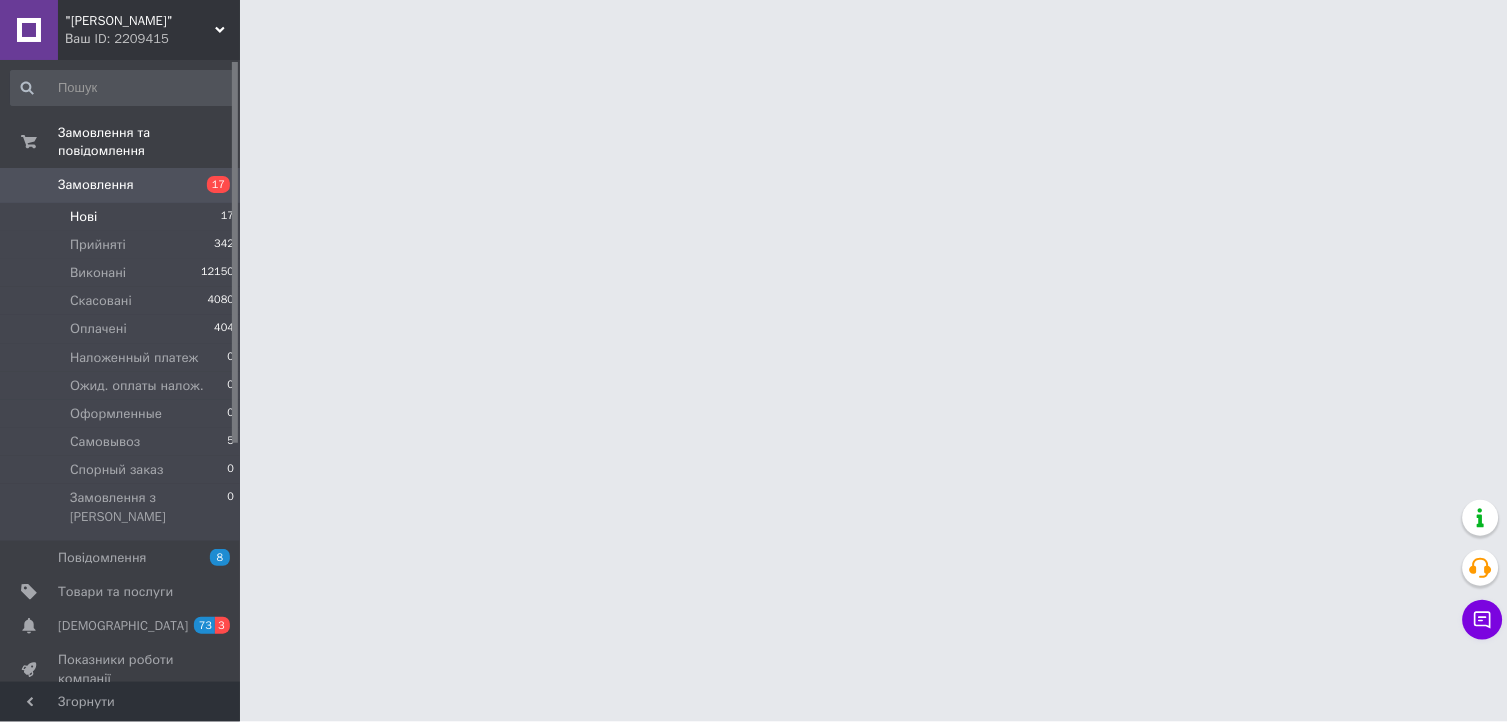 click on "Нові 17" at bounding box center [123, 217] 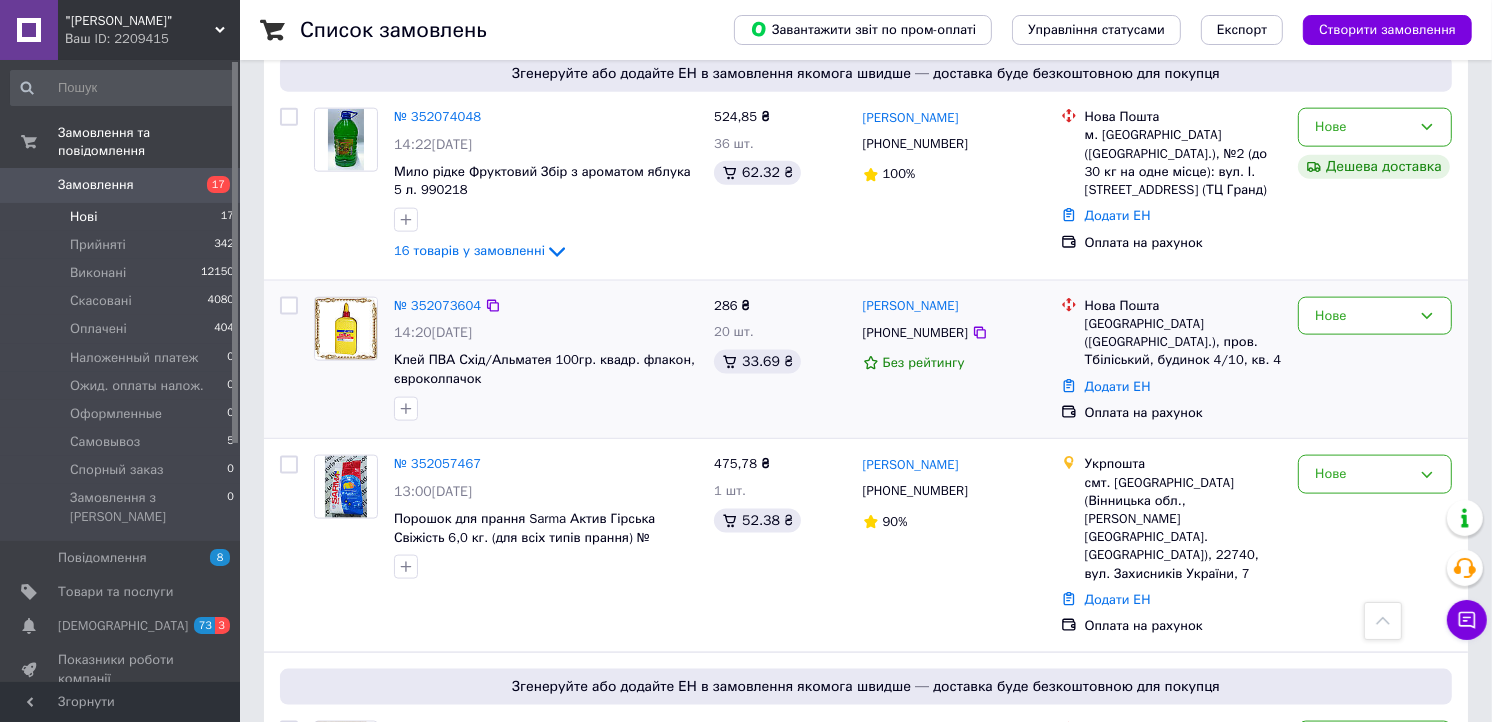 scroll, scrollTop: 2111, scrollLeft: 0, axis: vertical 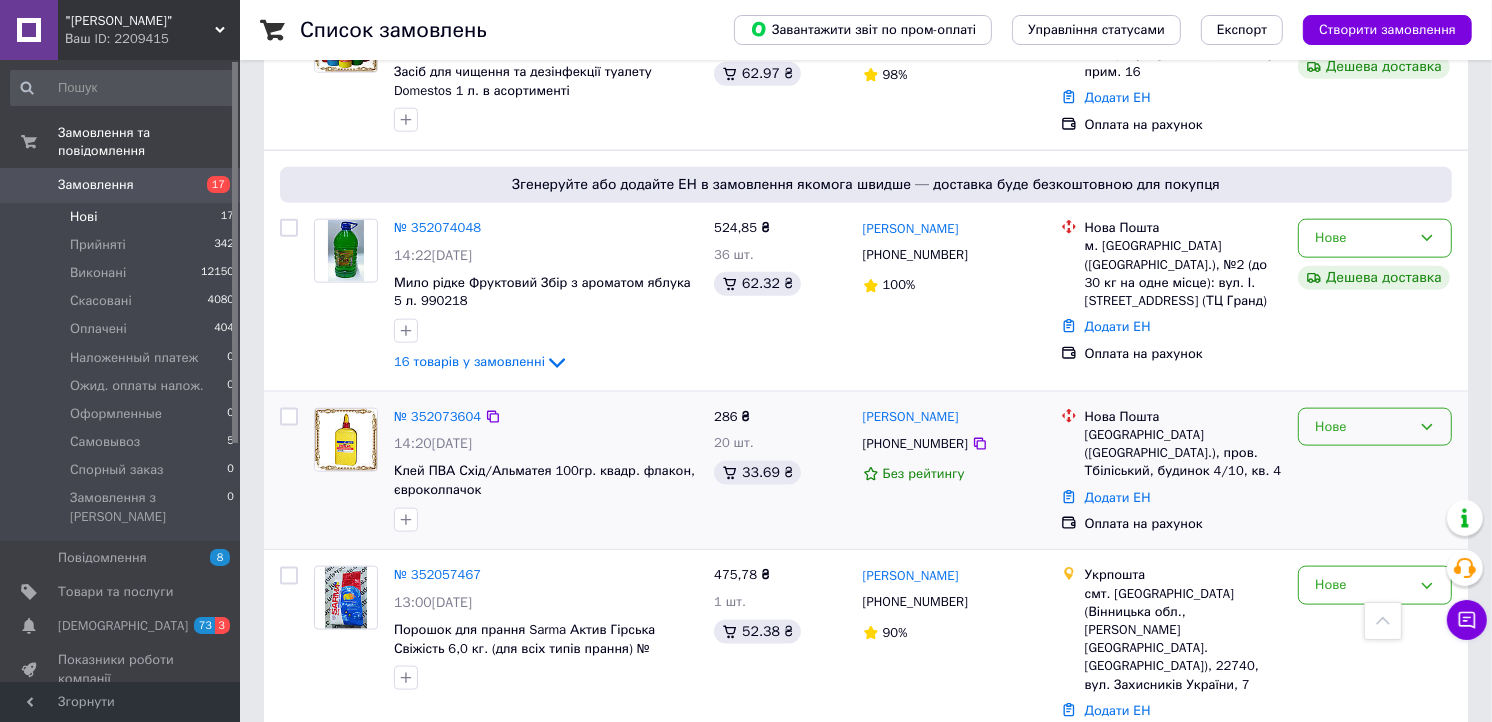 click on "Нове" at bounding box center (1363, 427) 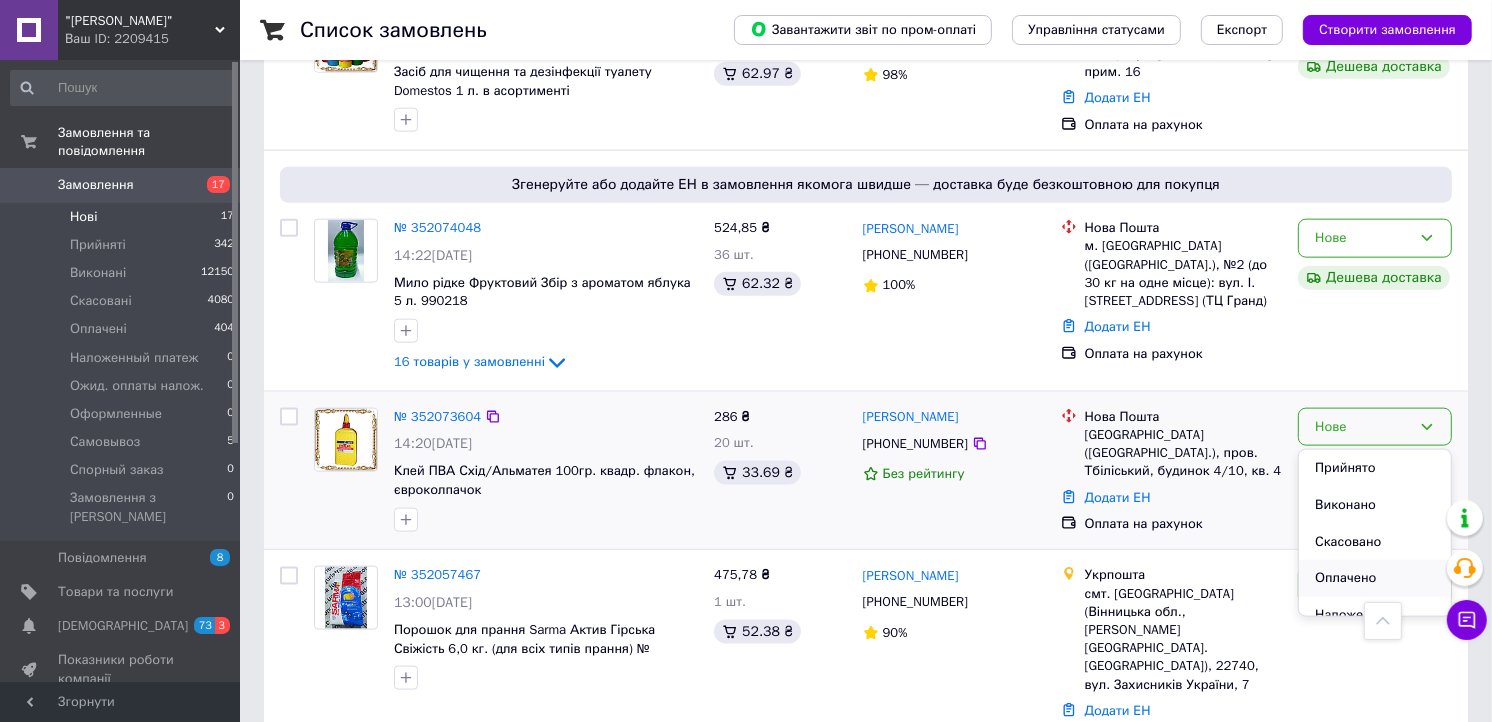 click on "Оплачено" at bounding box center [1375, 578] 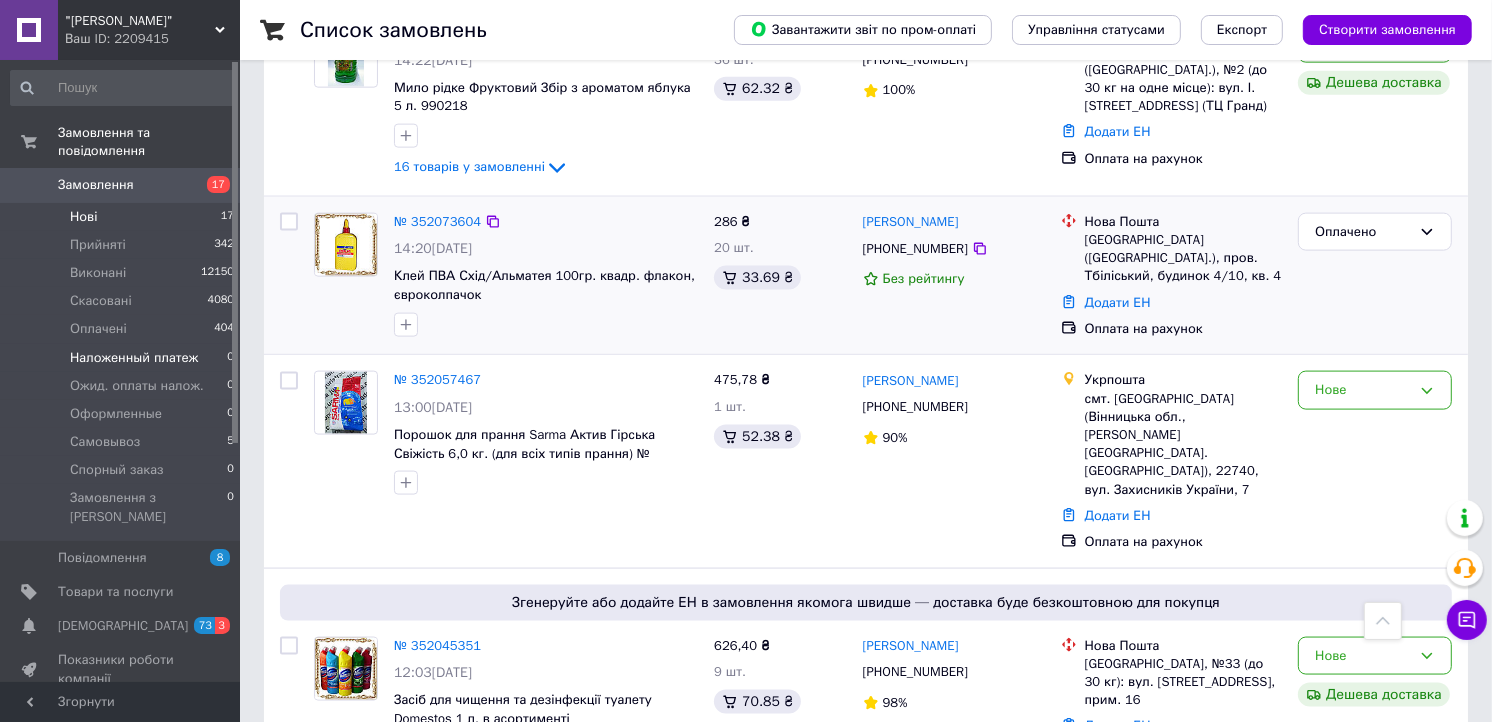 scroll, scrollTop: 2000, scrollLeft: 0, axis: vertical 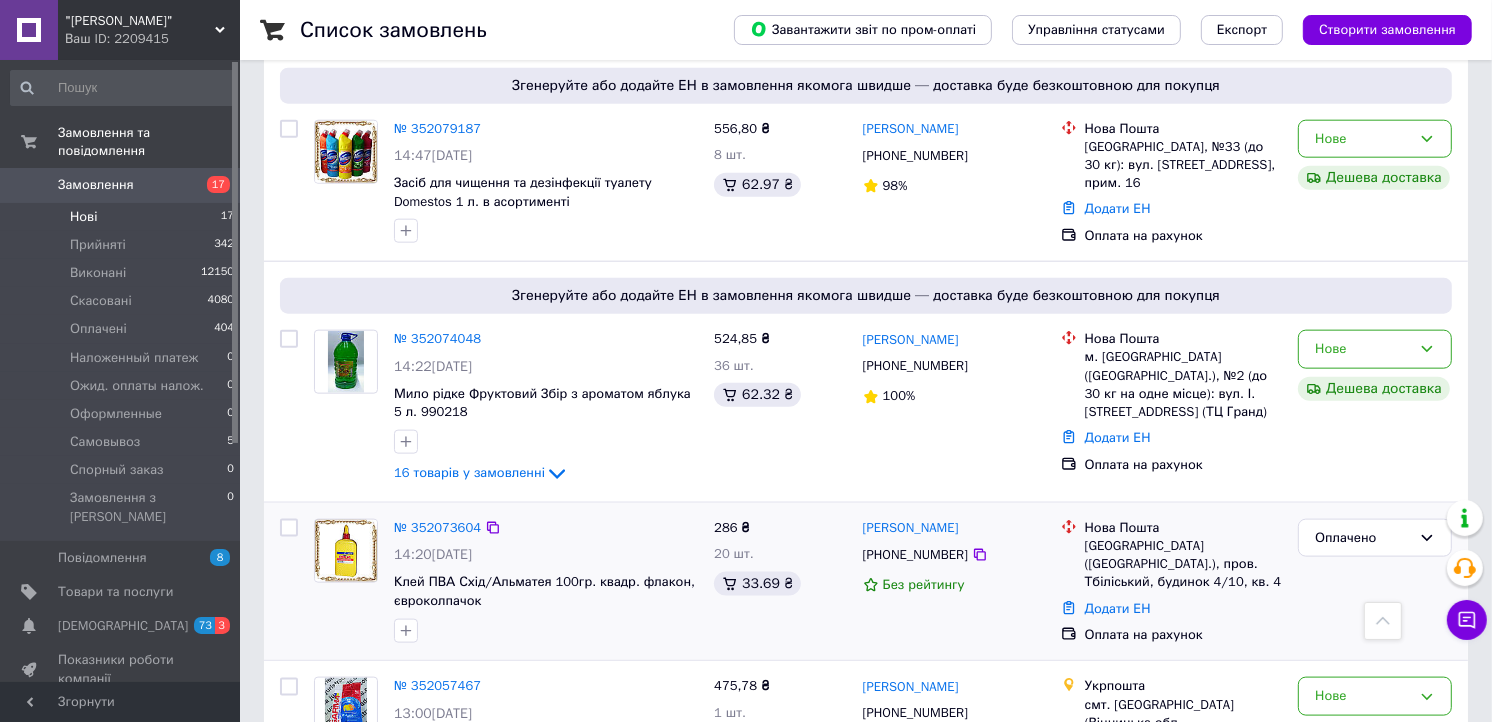 click on "Нові 17" at bounding box center (123, 217) 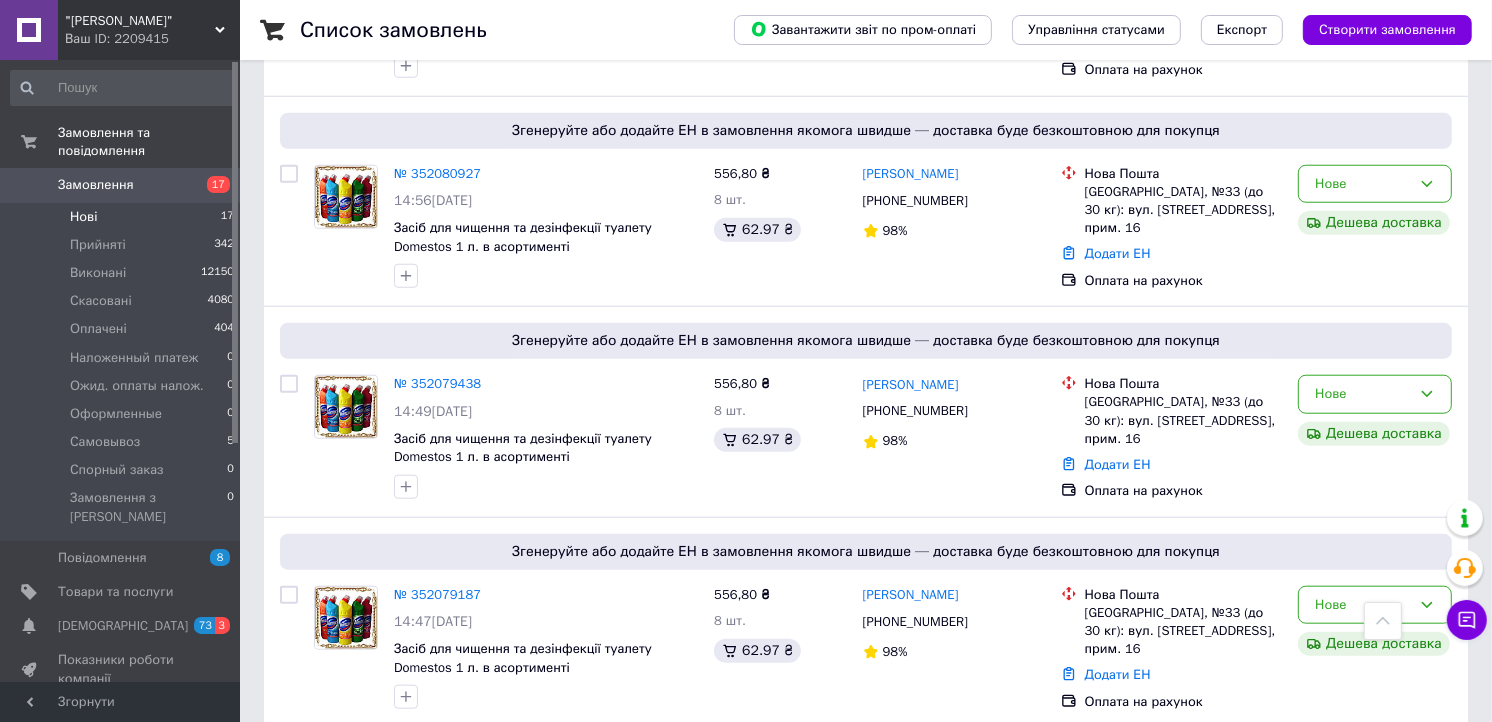 scroll, scrollTop: 1333, scrollLeft: 0, axis: vertical 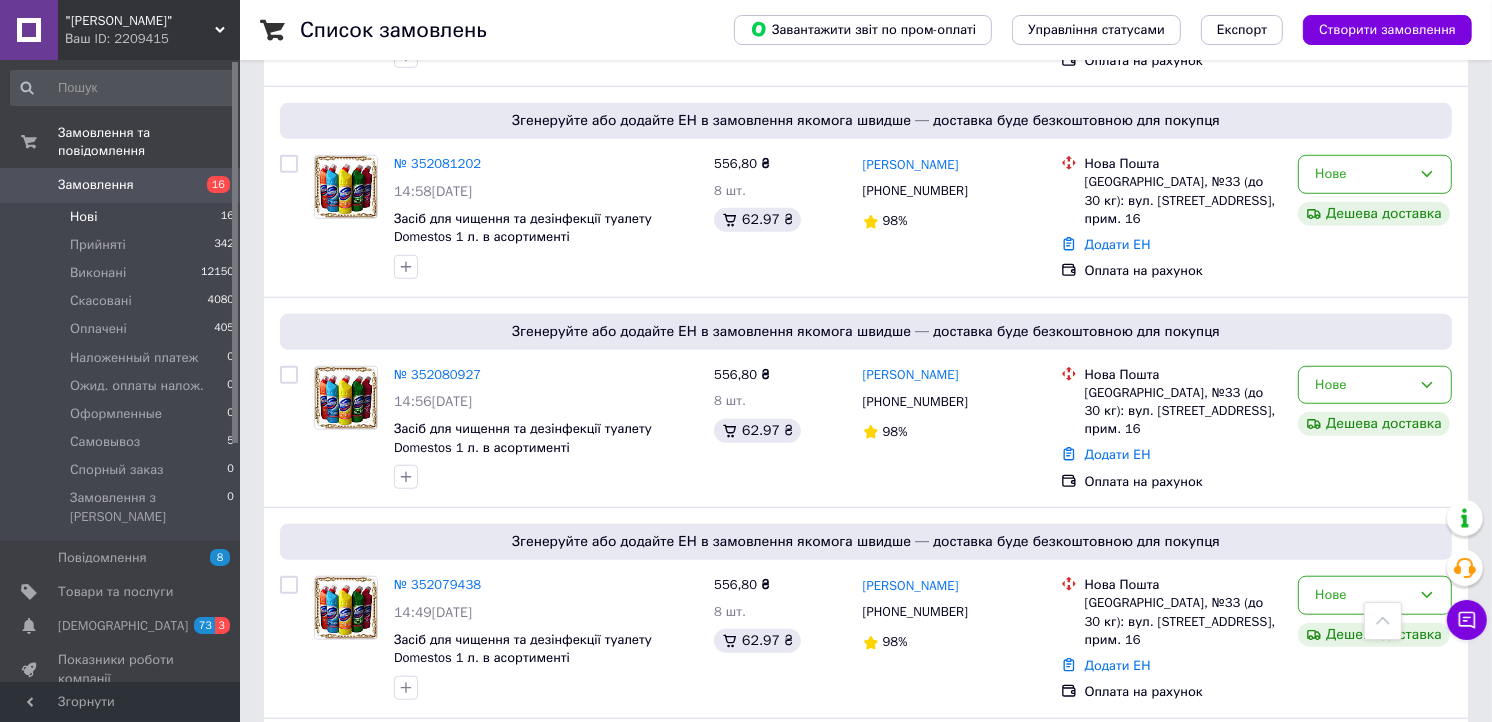 click on "Нові 16" at bounding box center (123, 217) 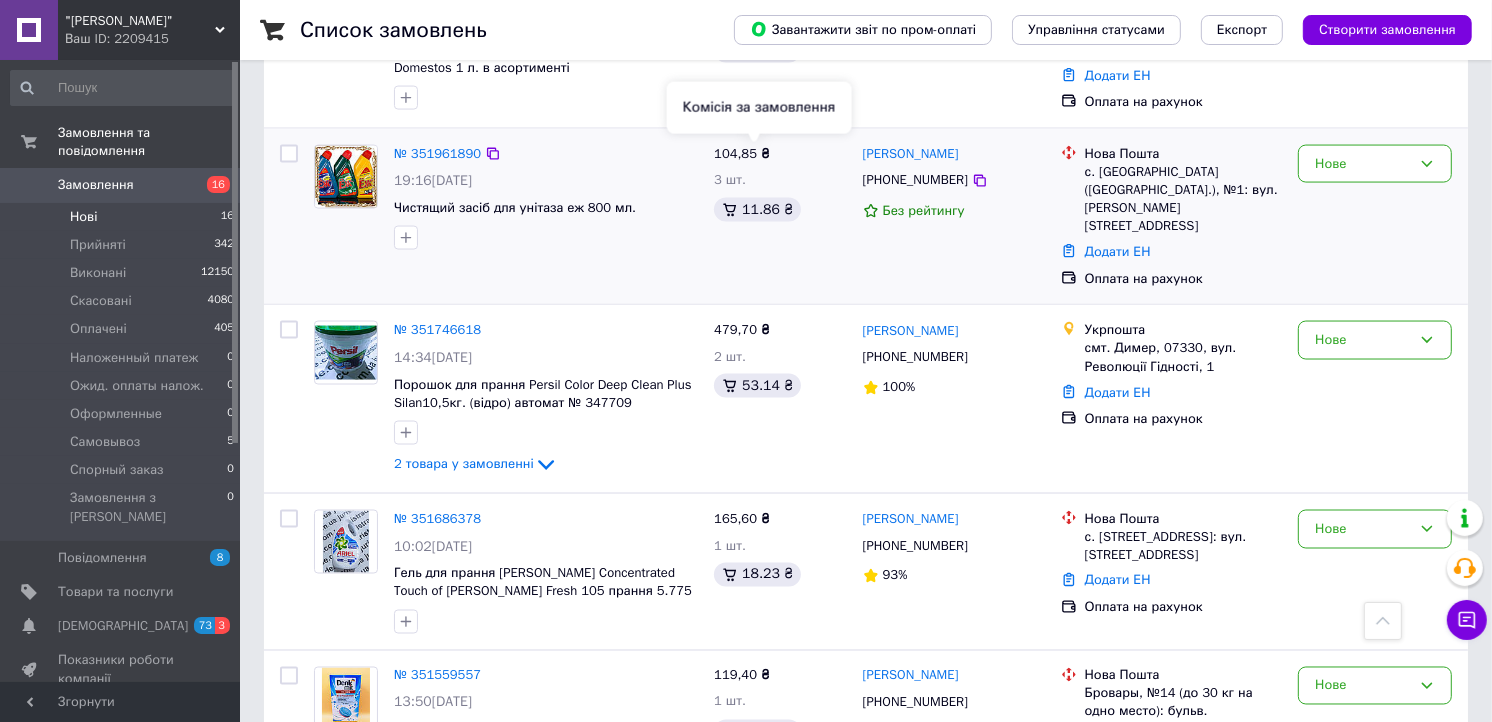 scroll, scrollTop: 2820, scrollLeft: 0, axis: vertical 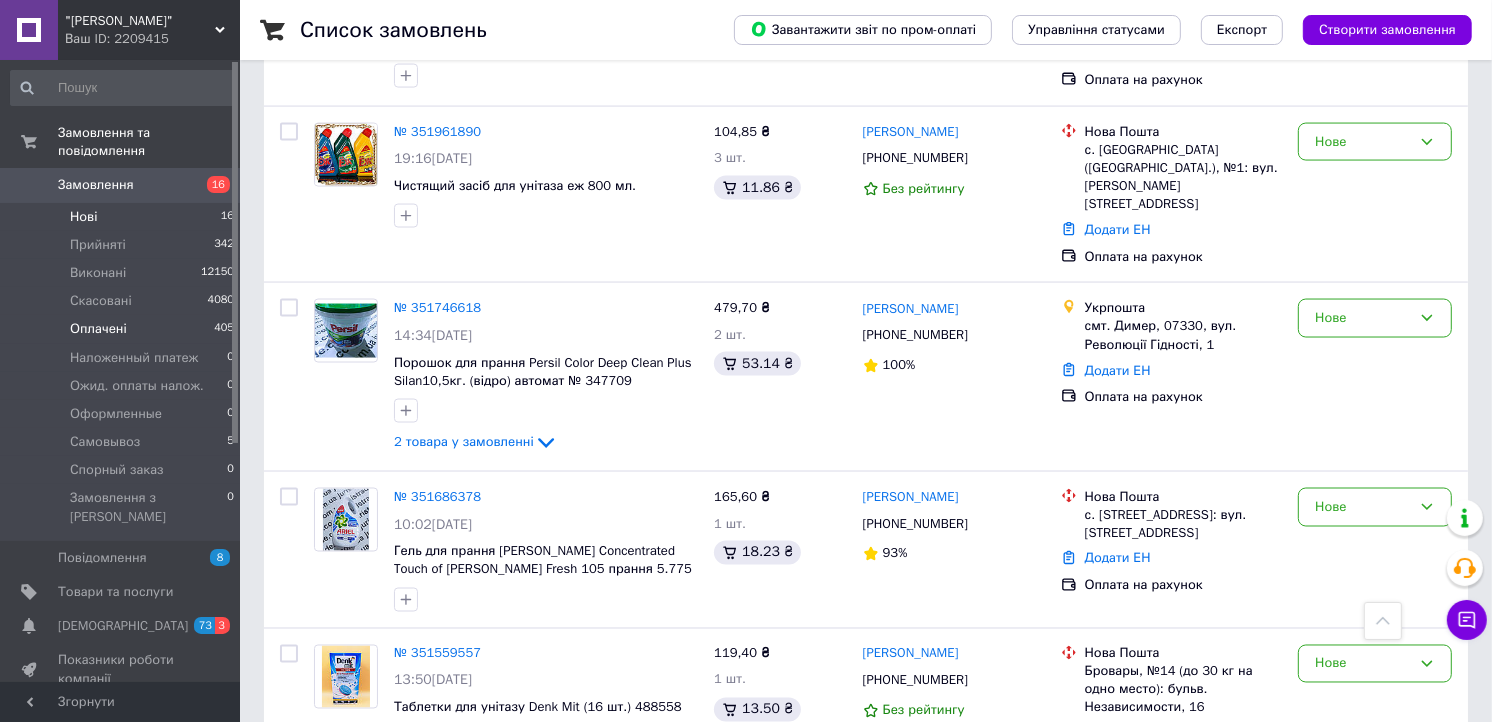 click on "Оплачені" at bounding box center (98, 329) 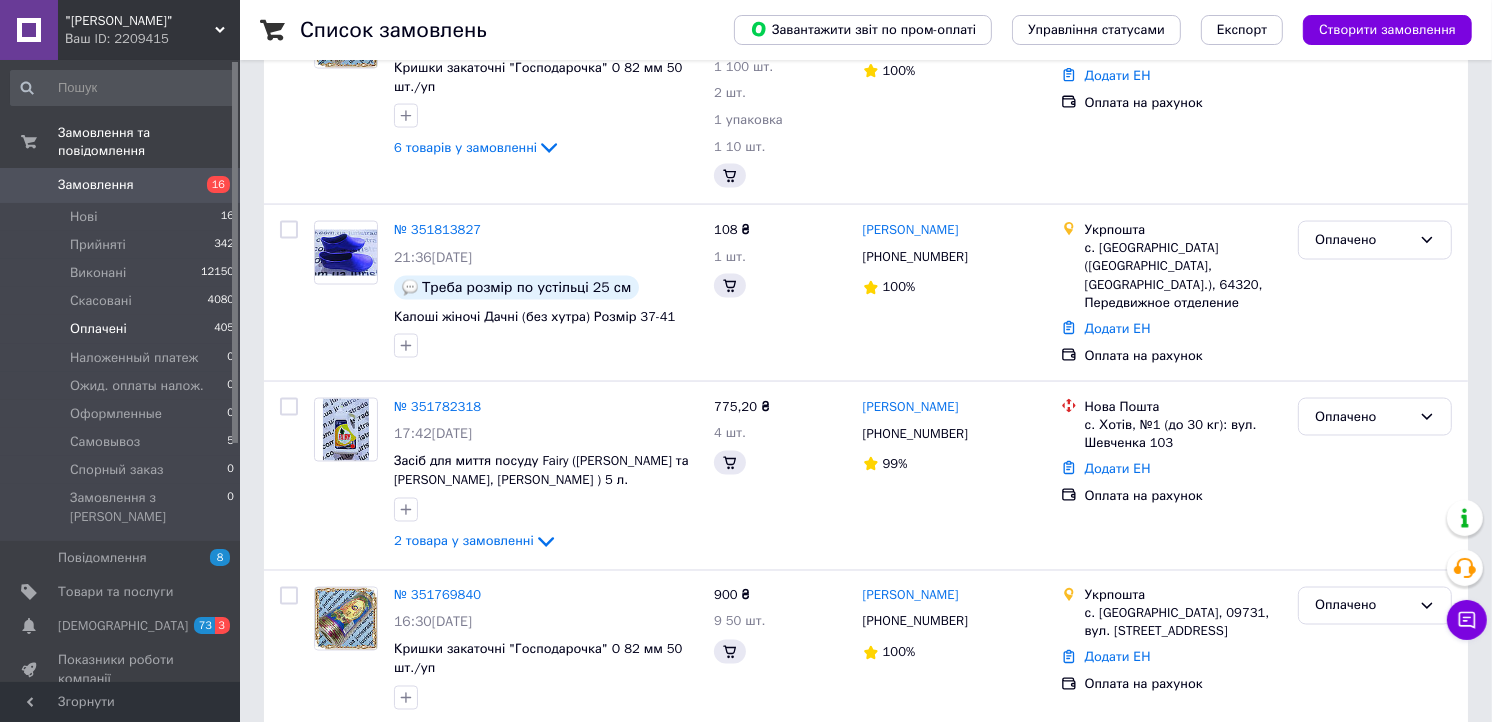 click on "Оплачені" at bounding box center [98, 329] 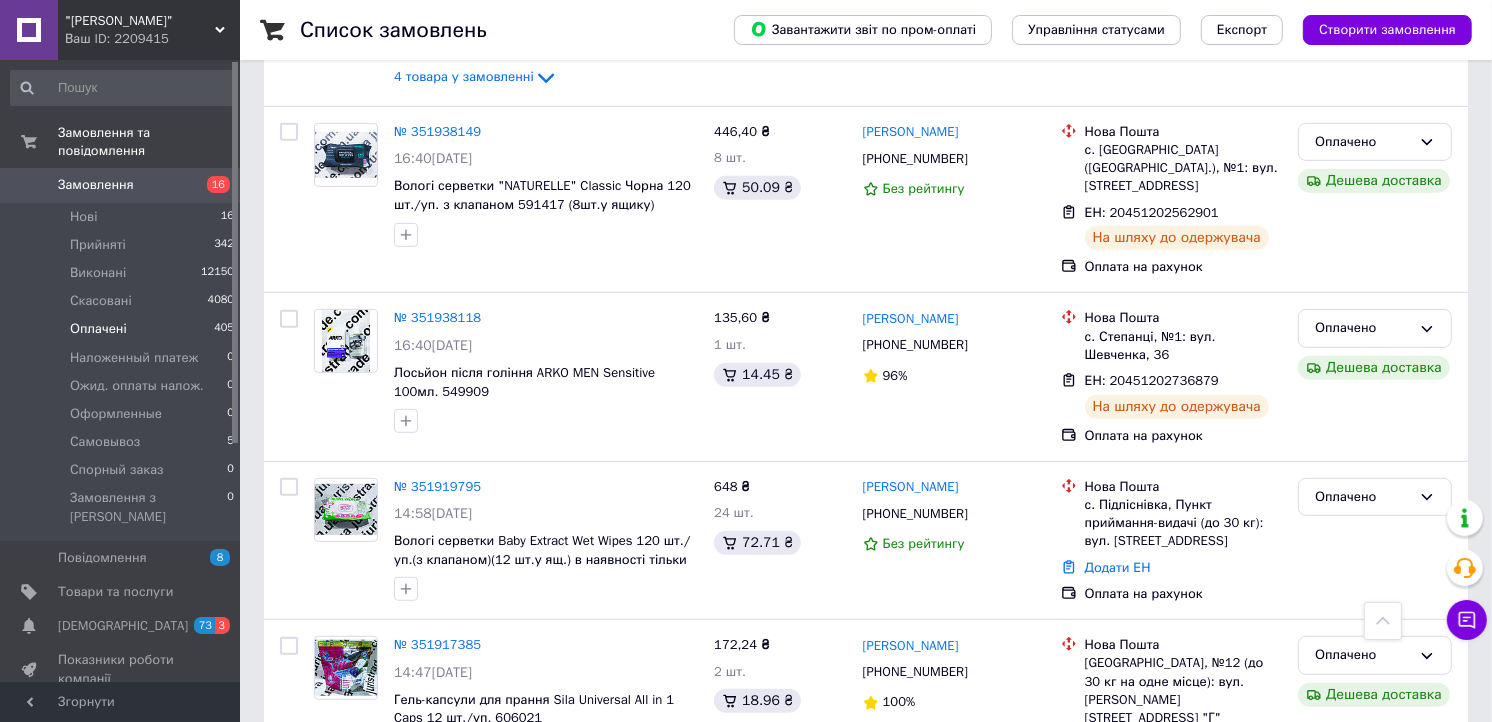 scroll, scrollTop: 1000, scrollLeft: 0, axis: vertical 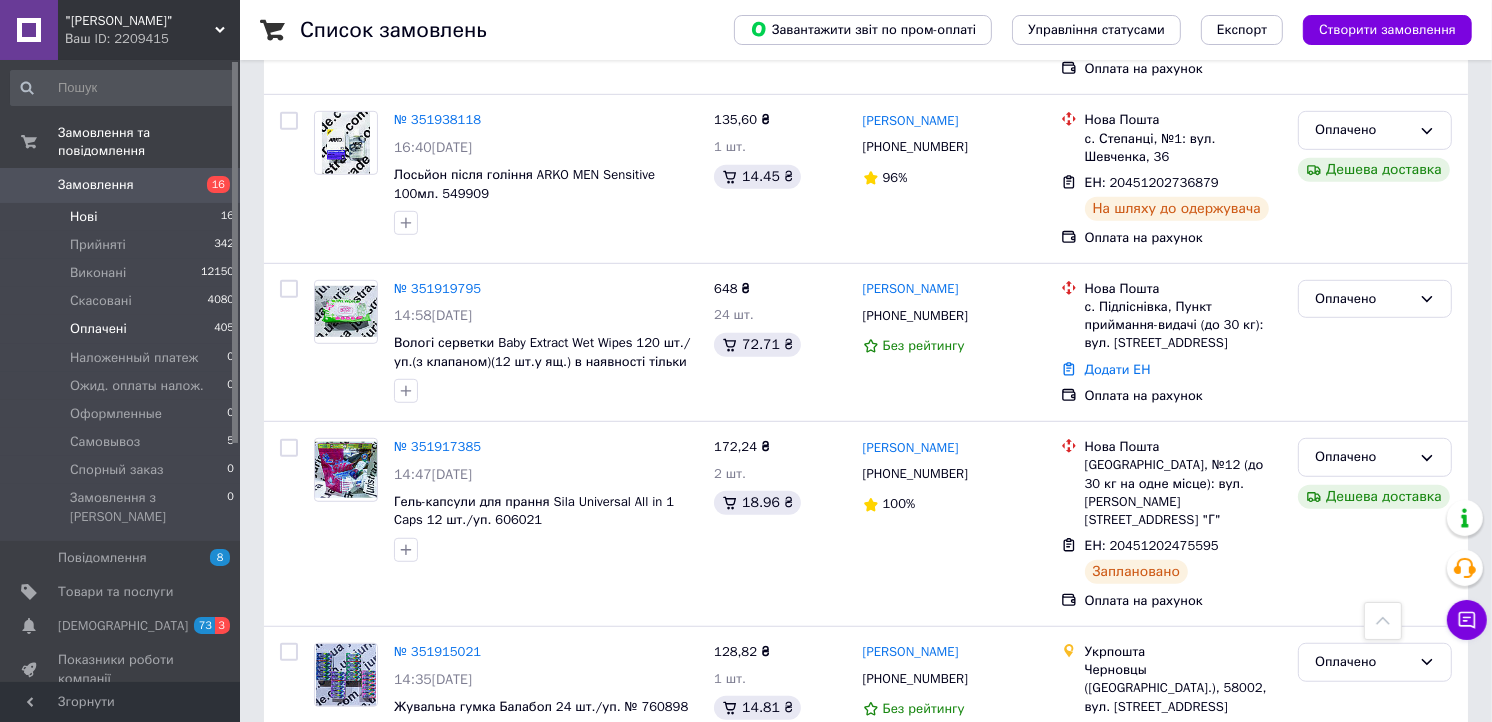click on "Нові 16" at bounding box center (123, 217) 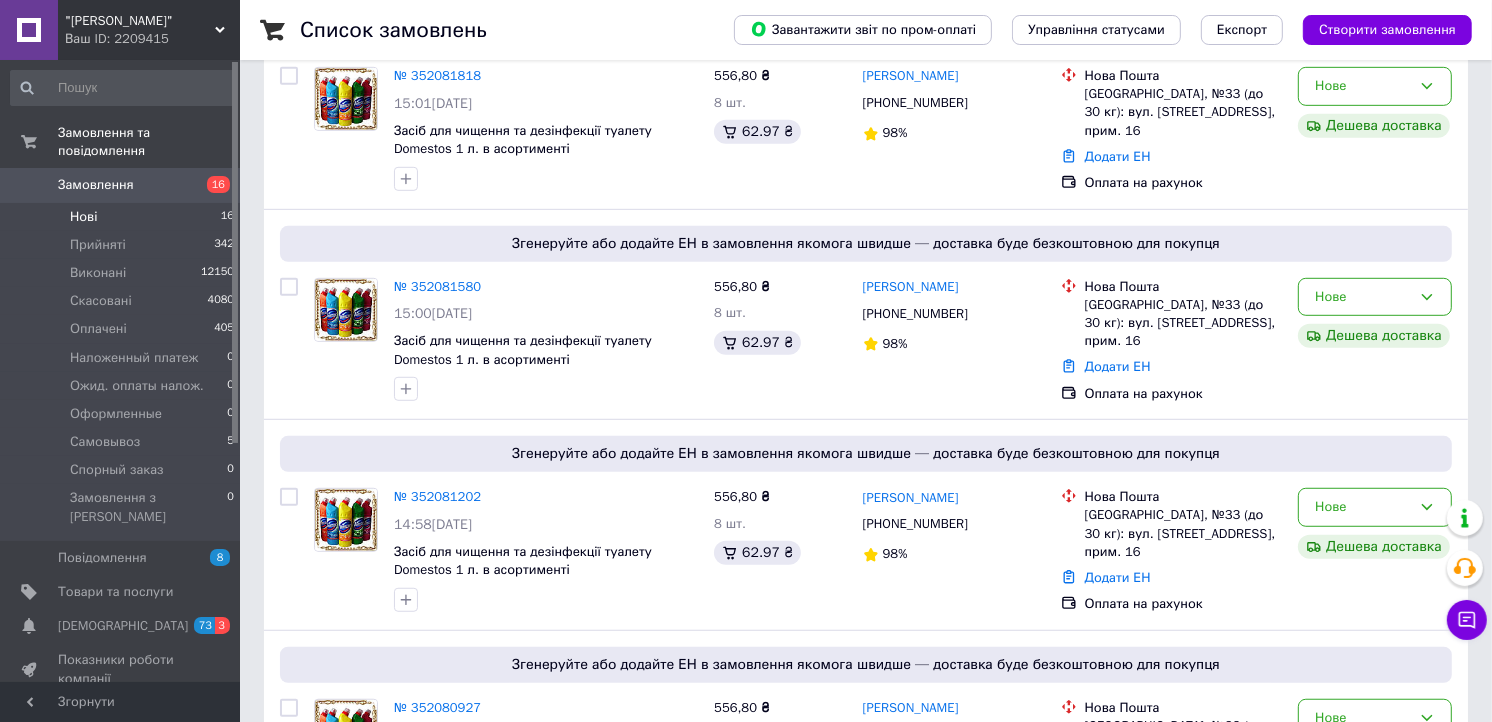 scroll, scrollTop: 0, scrollLeft: 0, axis: both 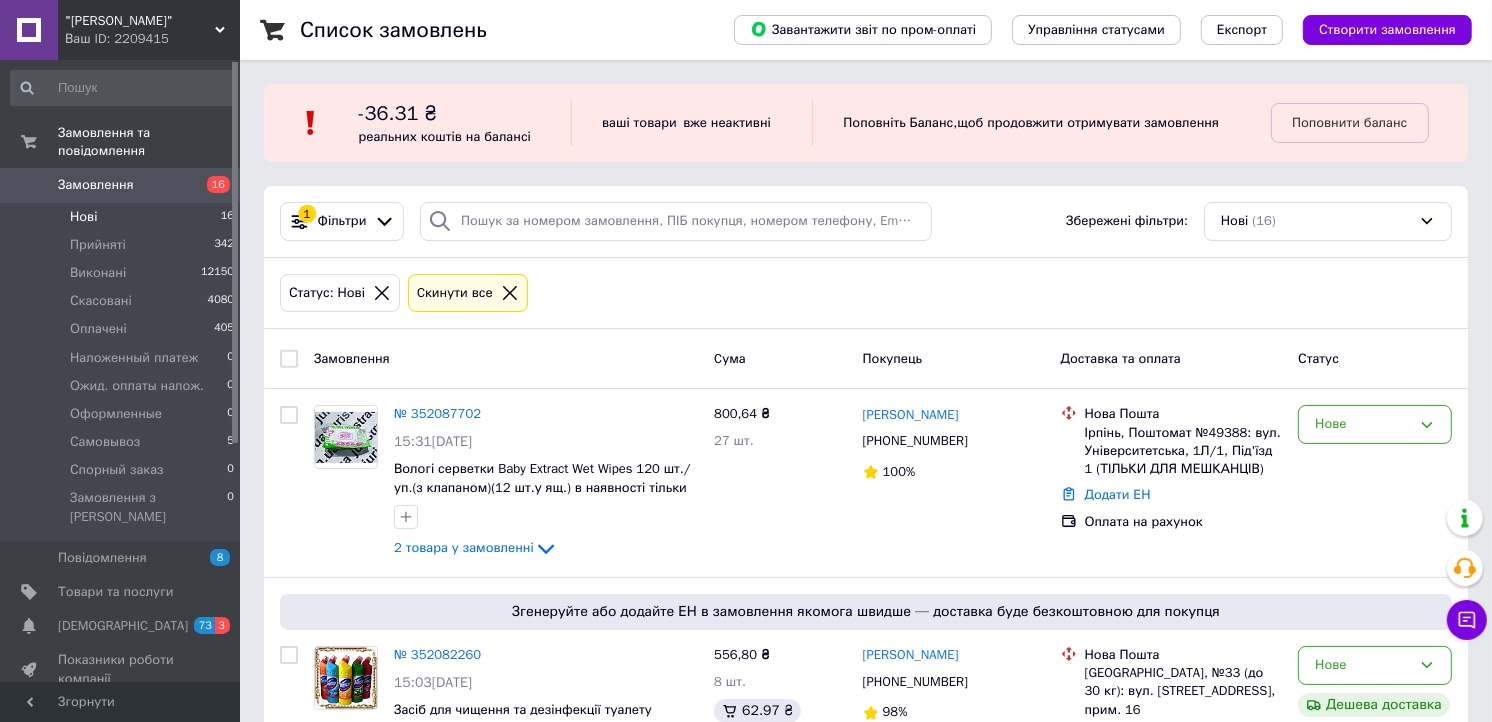 click on "Нові 16" at bounding box center (123, 217) 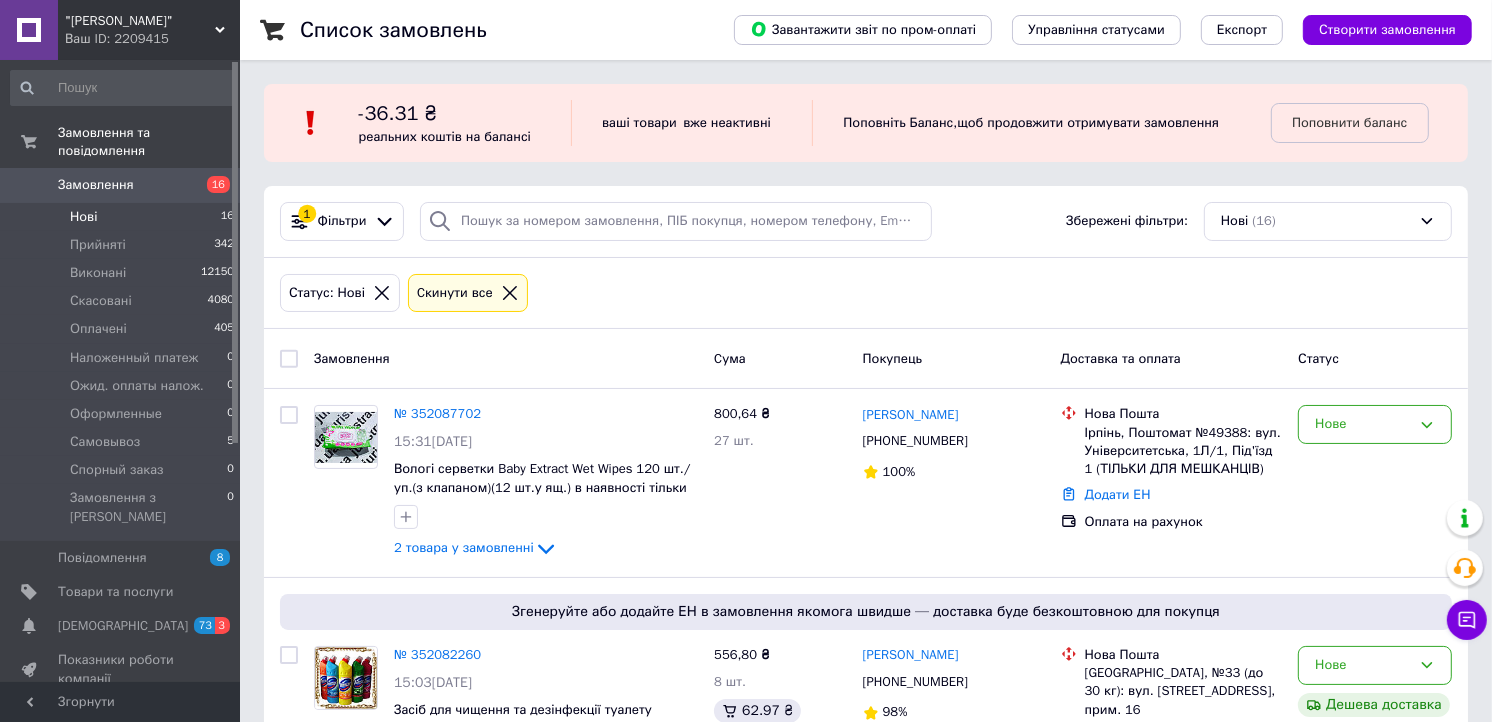 click on "Нові 16" at bounding box center (123, 217) 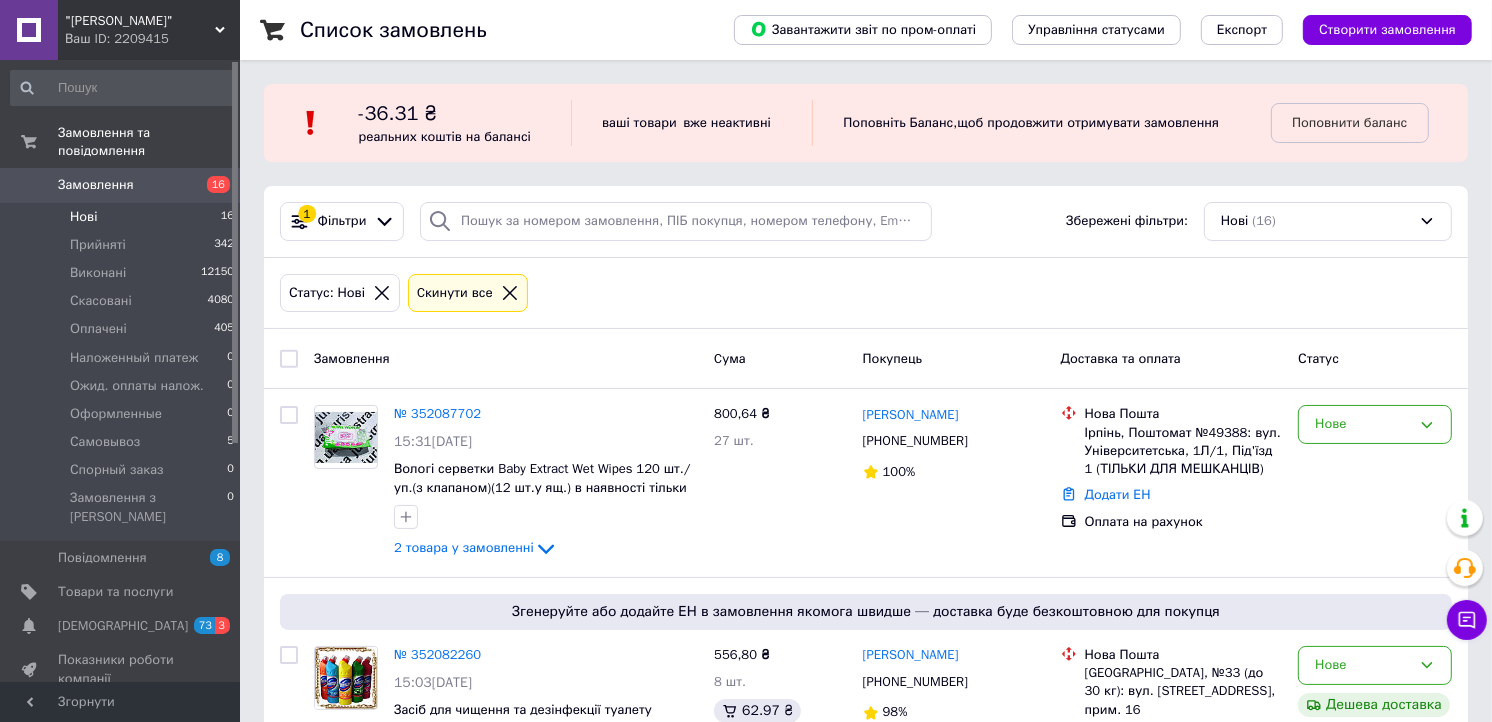 click on "Нові 16" at bounding box center (123, 217) 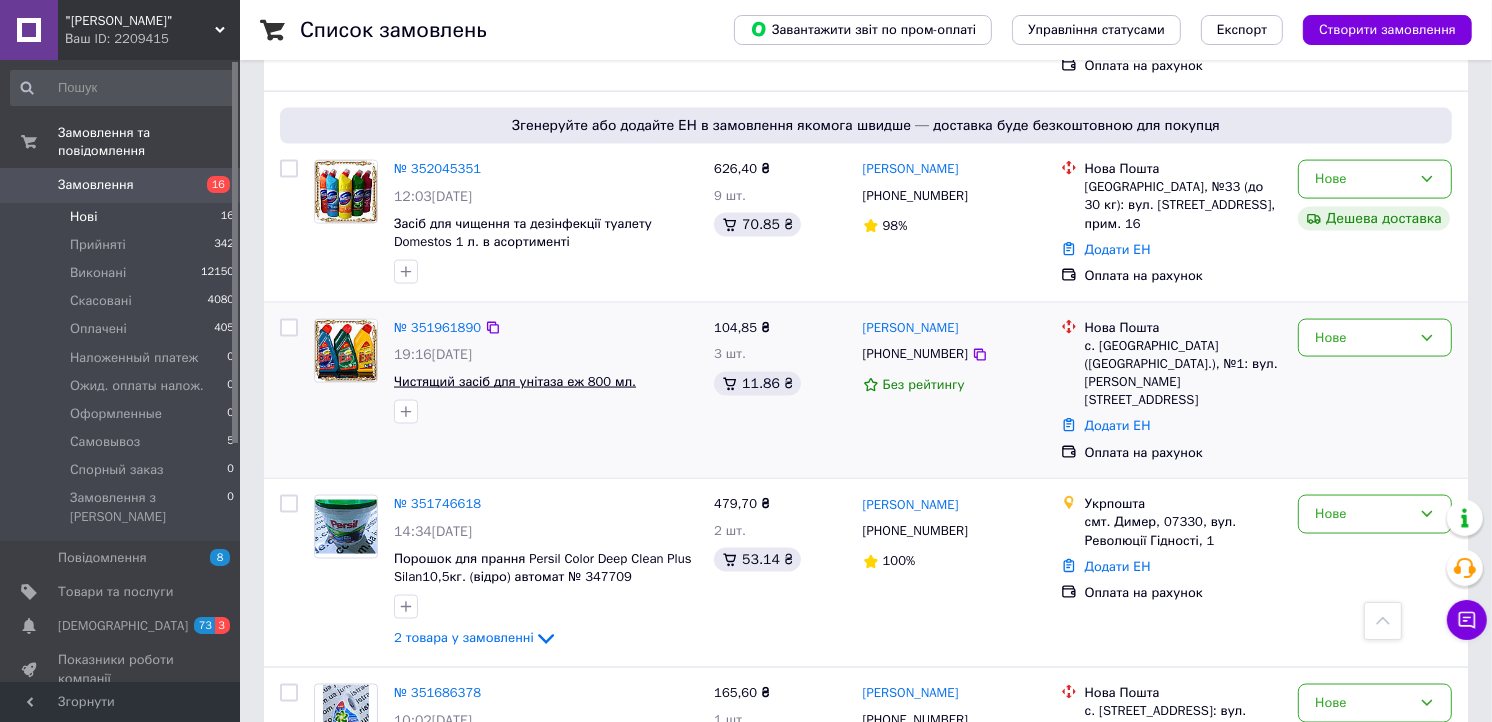 scroll, scrollTop: 2597, scrollLeft: 0, axis: vertical 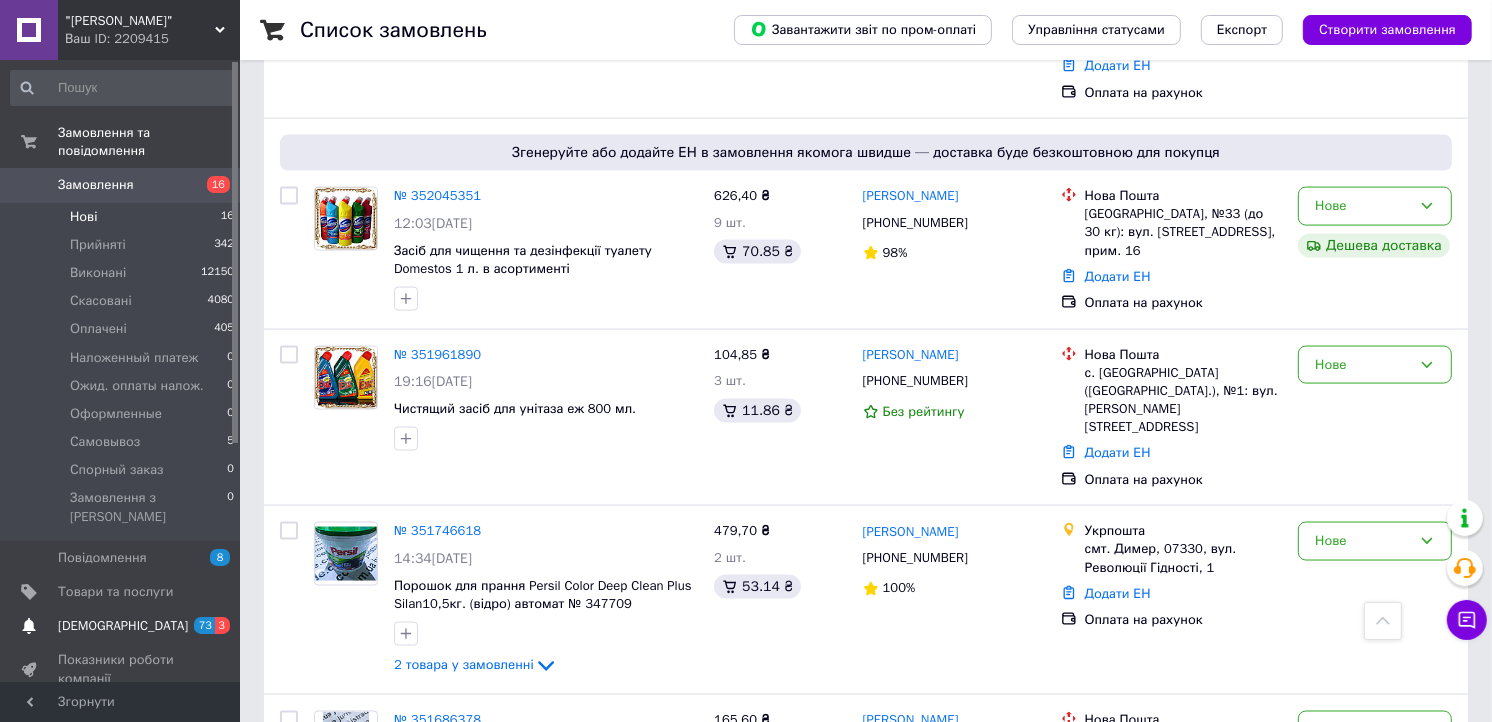 click on "[DEMOGRAPHIC_DATA]" at bounding box center [121, 626] 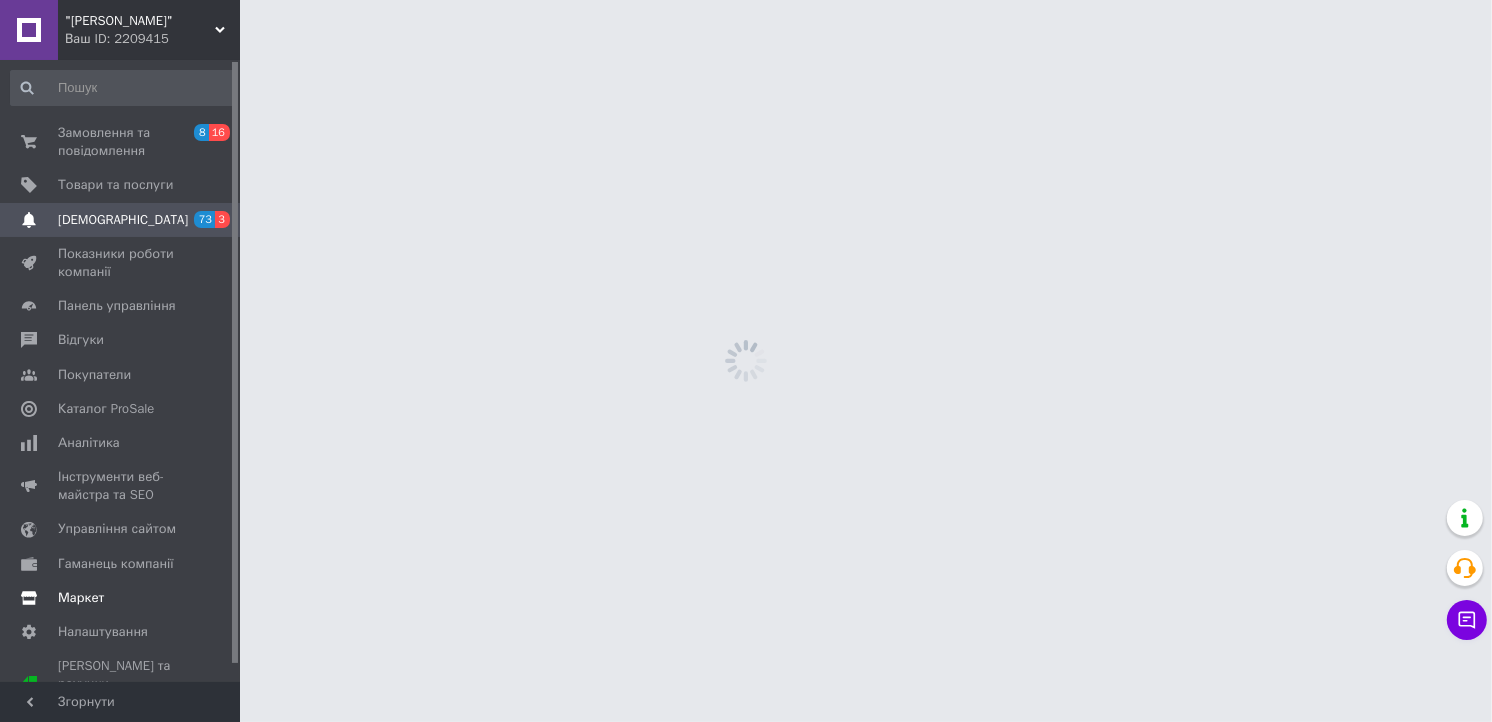 scroll, scrollTop: 0, scrollLeft: 0, axis: both 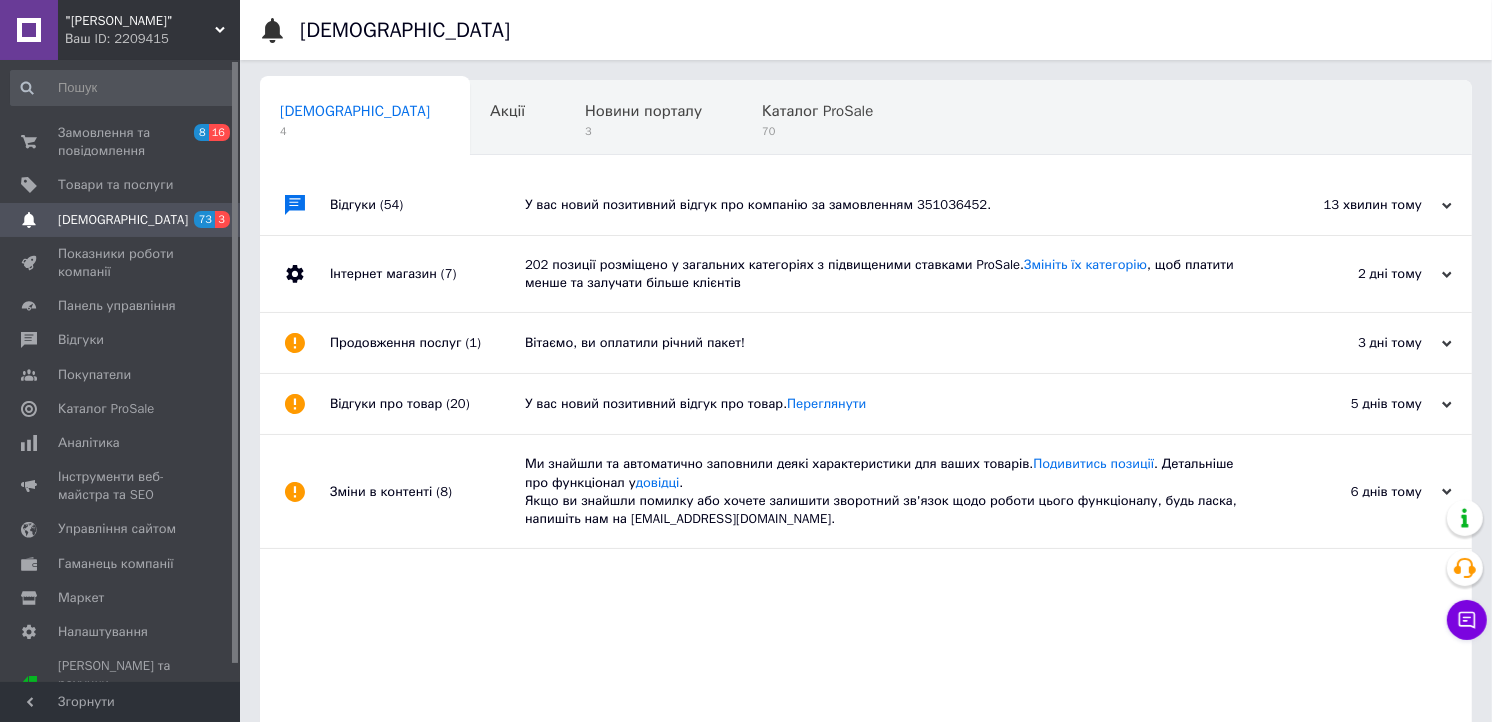 click on "У вас новий позитивний відгук про компанію за замовленням 351036452." at bounding box center (888, 205) 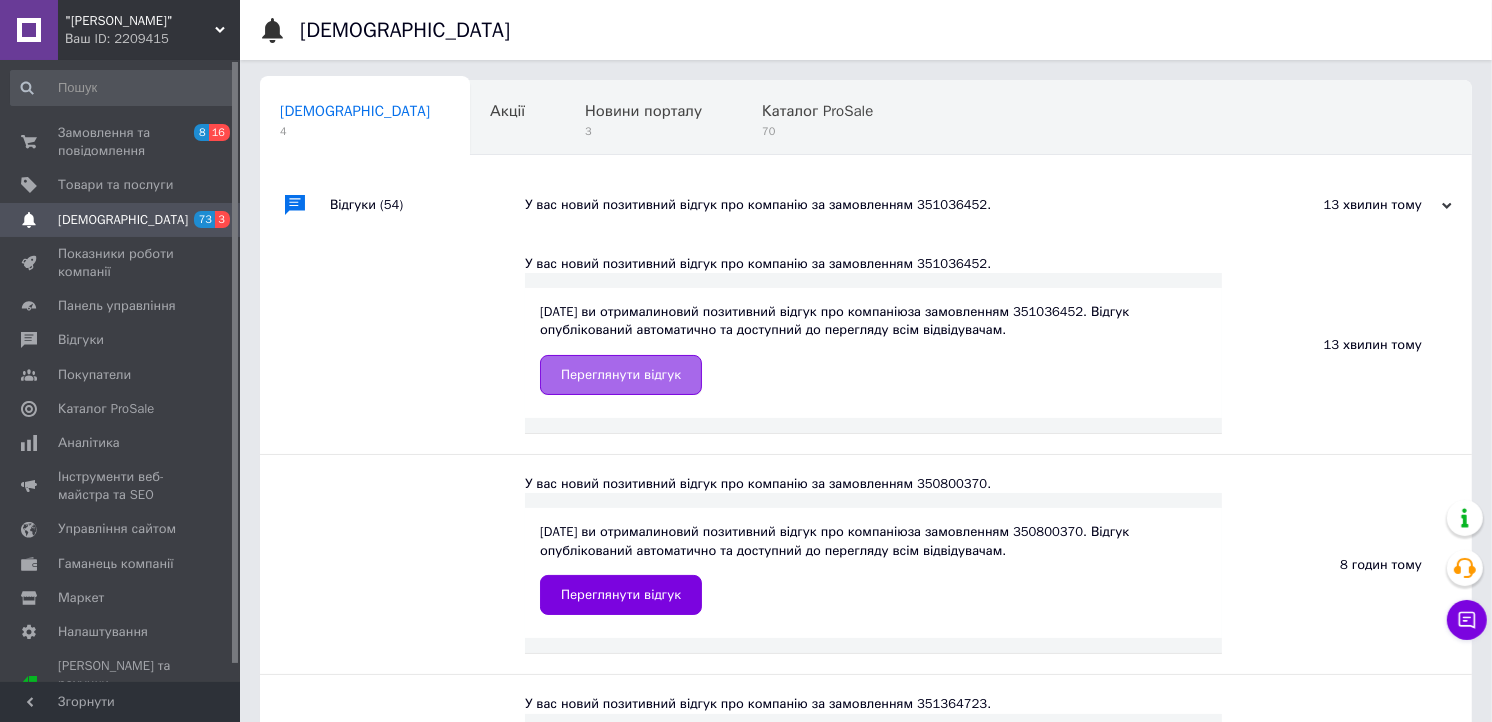 click on "Переглянути відгук" at bounding box center (621, 375) 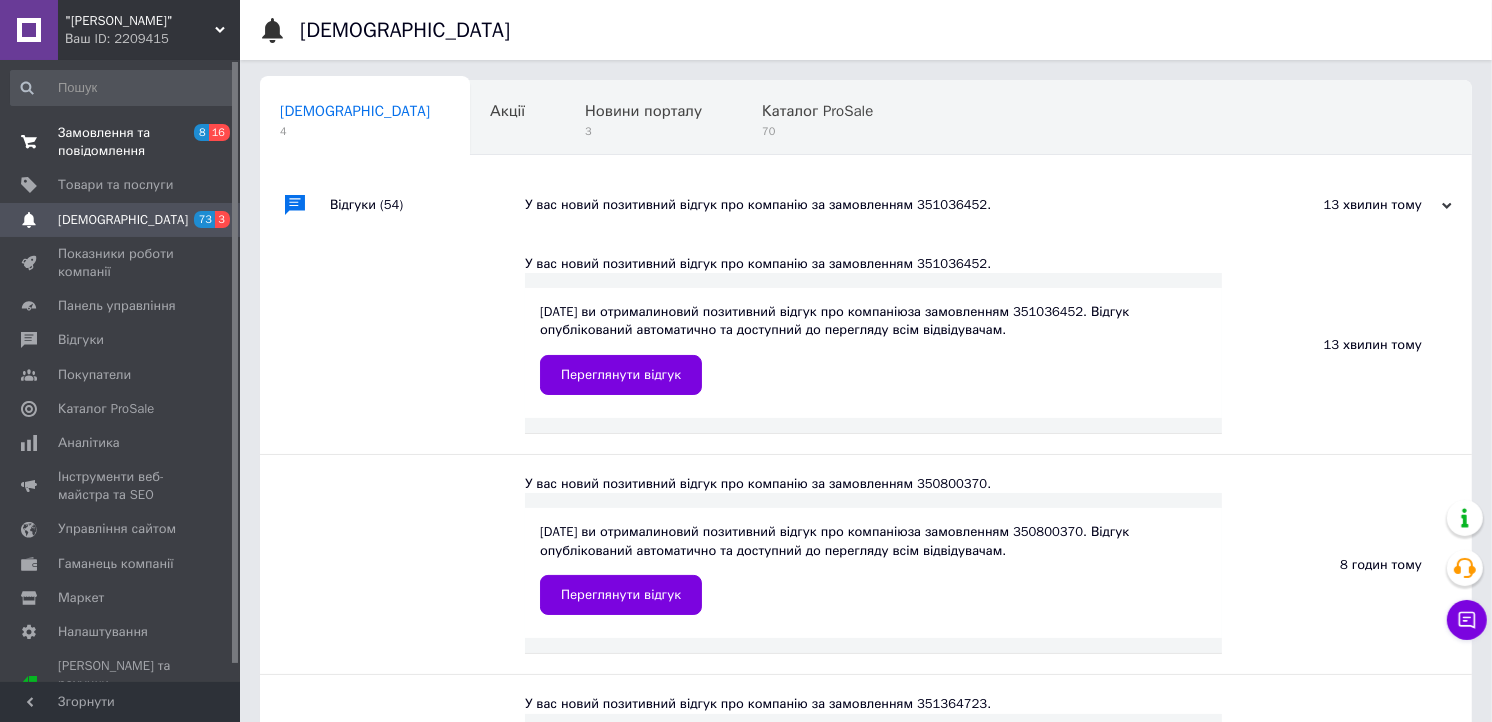 drag, startPoint x: 80, startPoint y: 121, endPoint x: 88, endPoint y: 142, distance: 22.472204 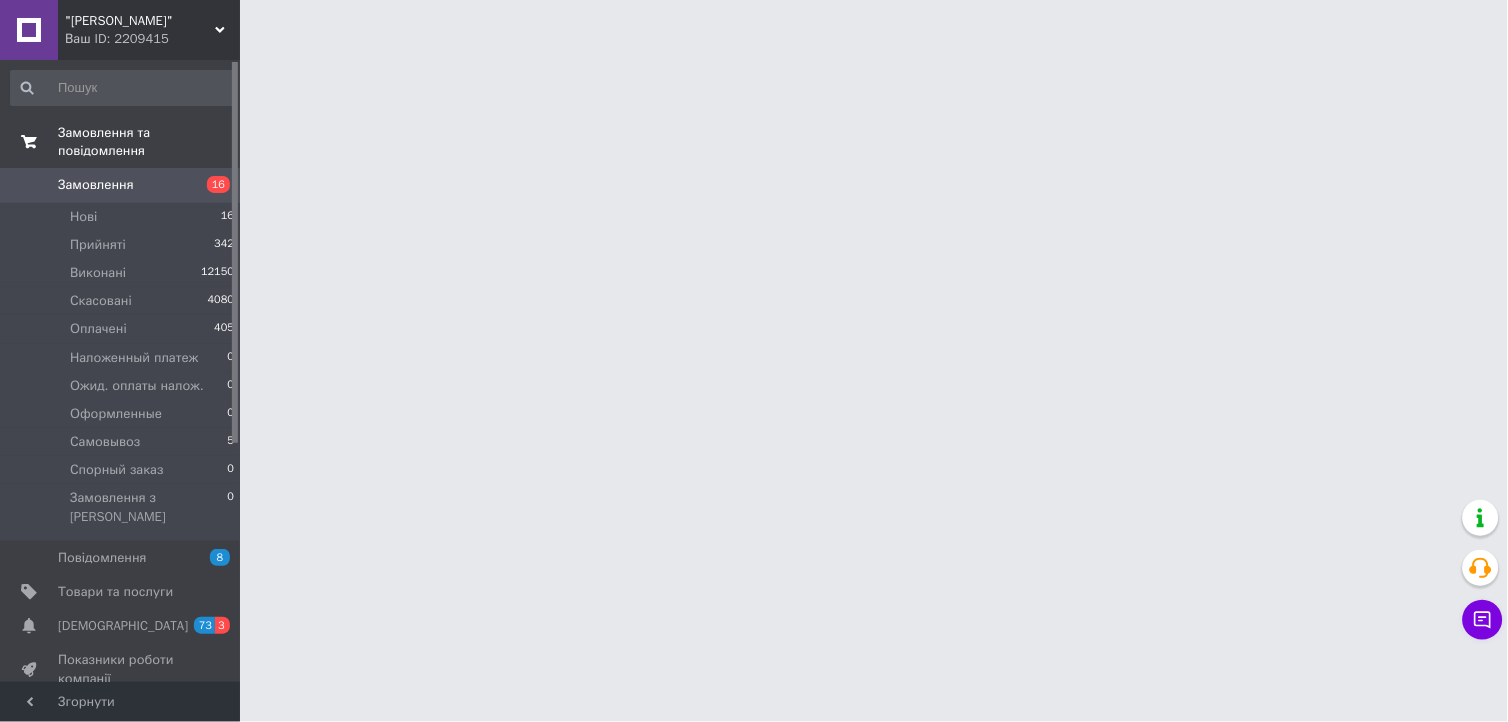 click on "Замовлення та повідомлення" at bounding box center [123, 142] 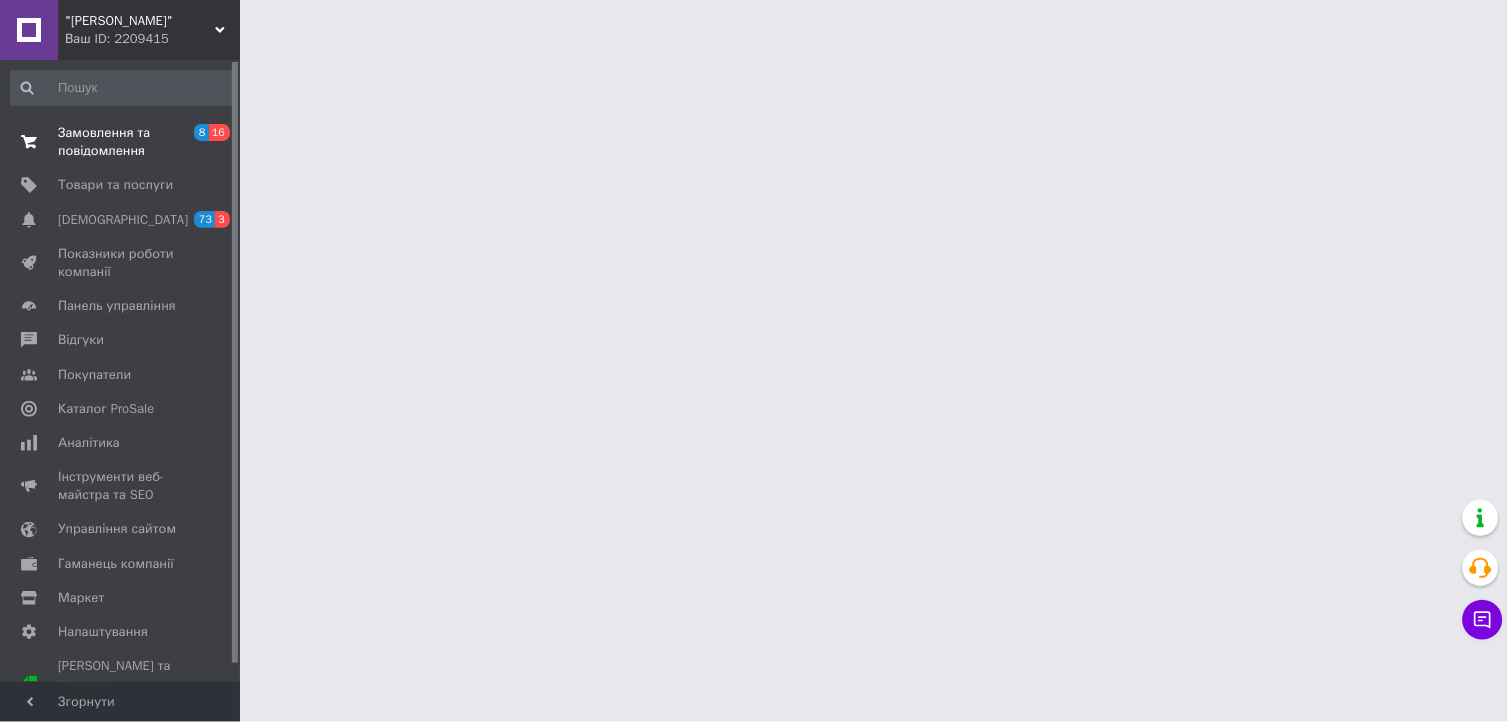 click on "Замовлення та повідомлення" at bounding box center [121, 142] 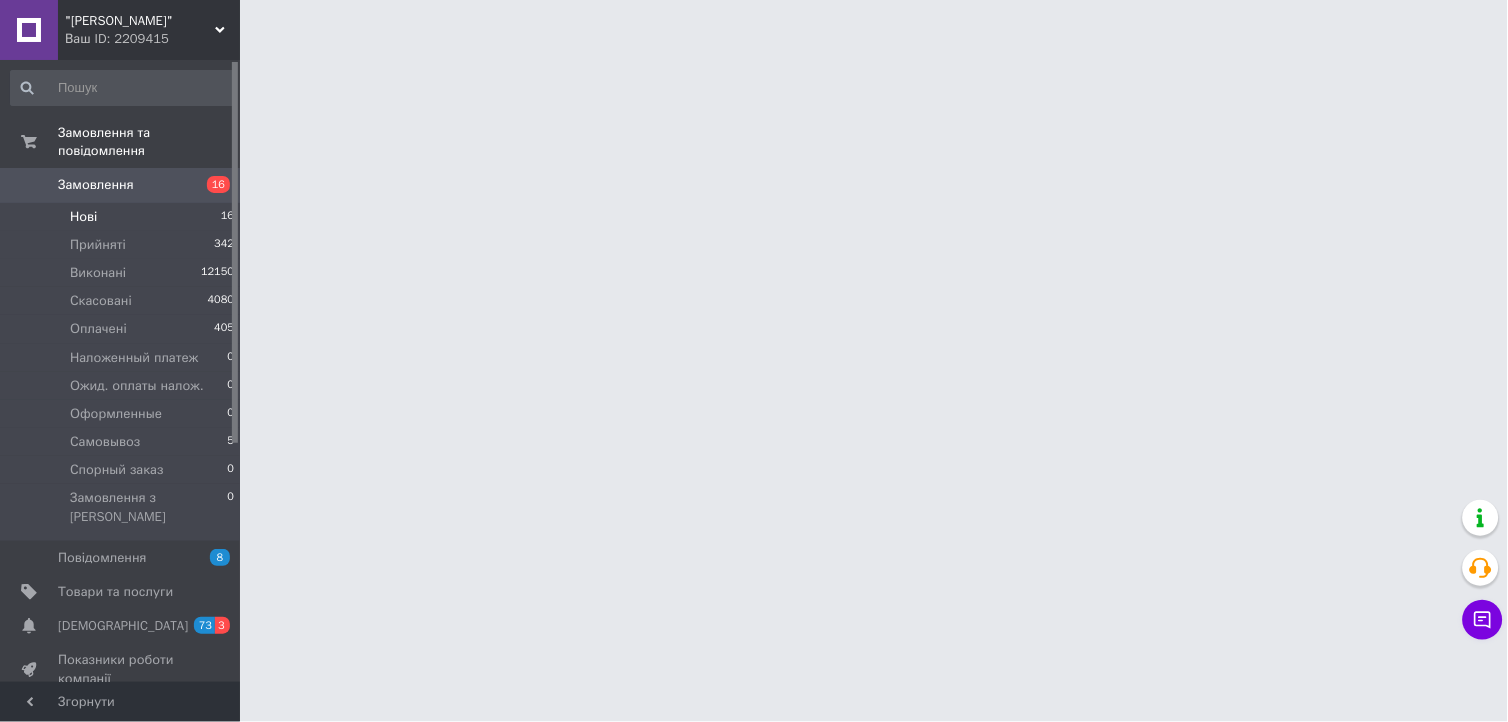 click on "Нові 16" at bounding box center [123, 217] 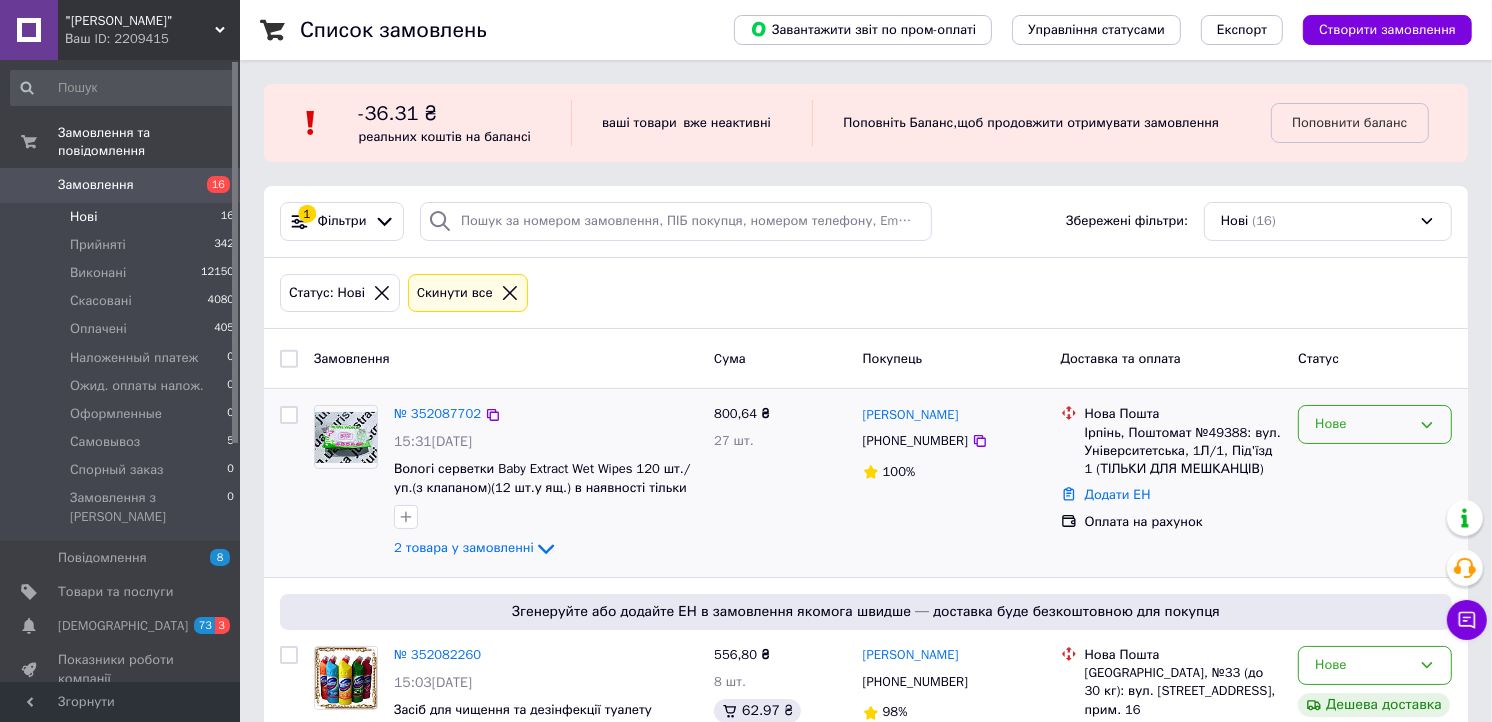 click on "Нове" at bounding box center [1375, 424] 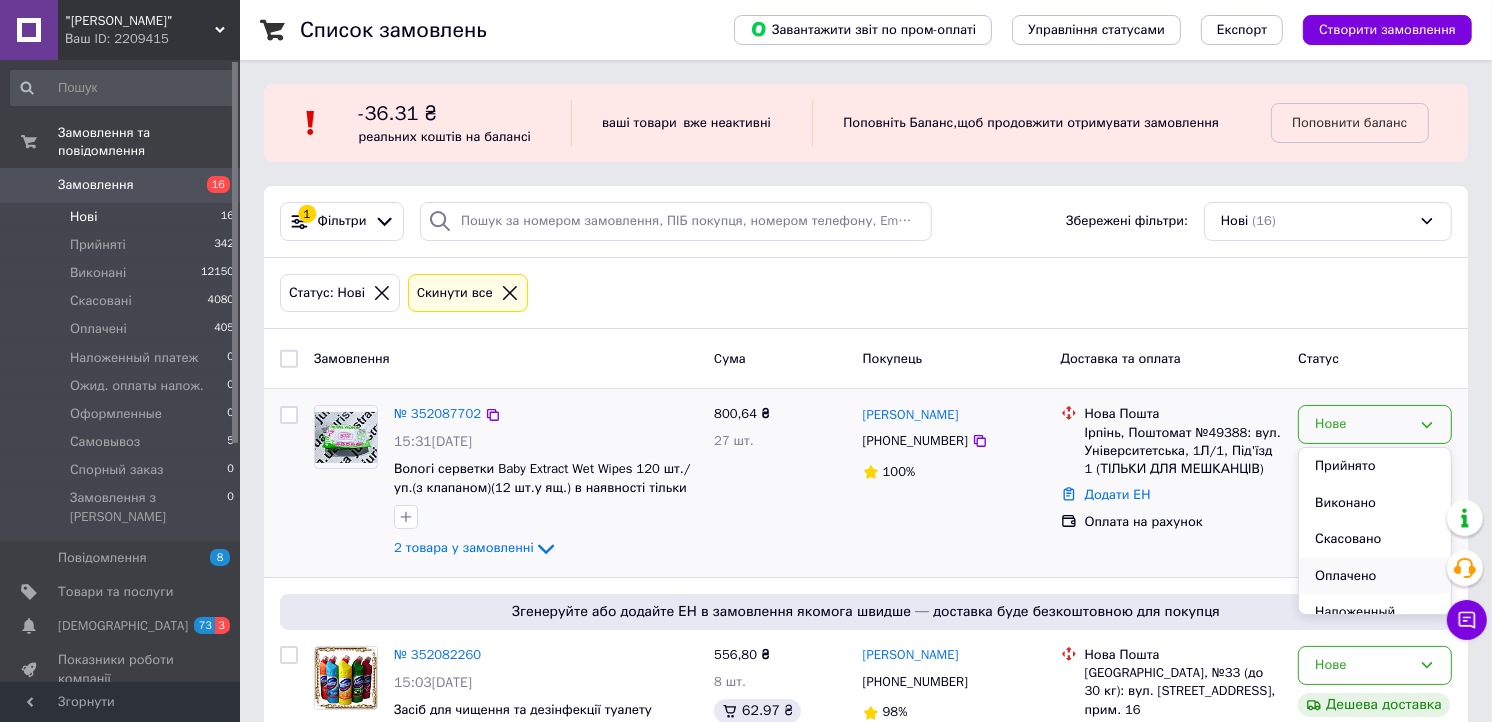 click on "Оплачено" at bounding box center [1375, 576] 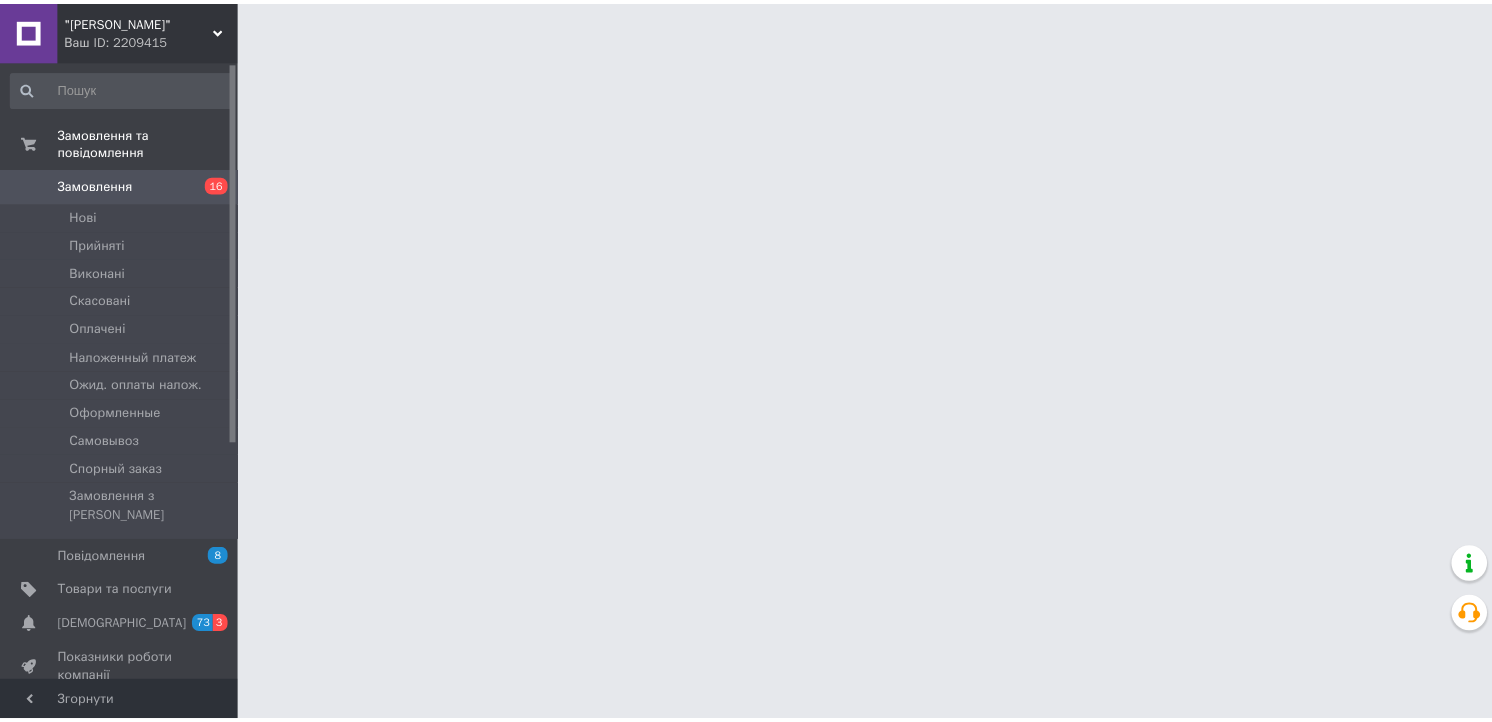 scroll, scrollTop: 0, scrollLeft: 0, axis: both 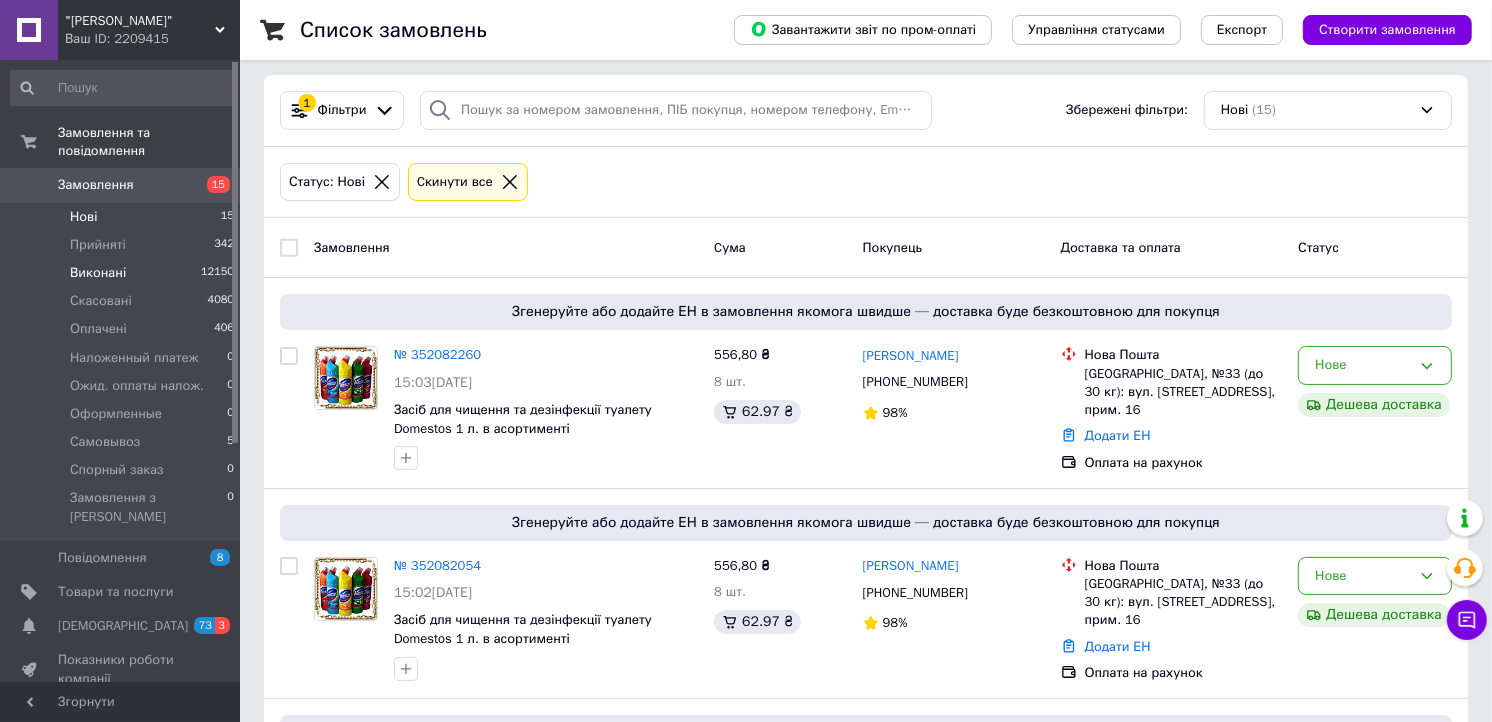 click on "Виконані 12150" at bounding box center [123, 273] 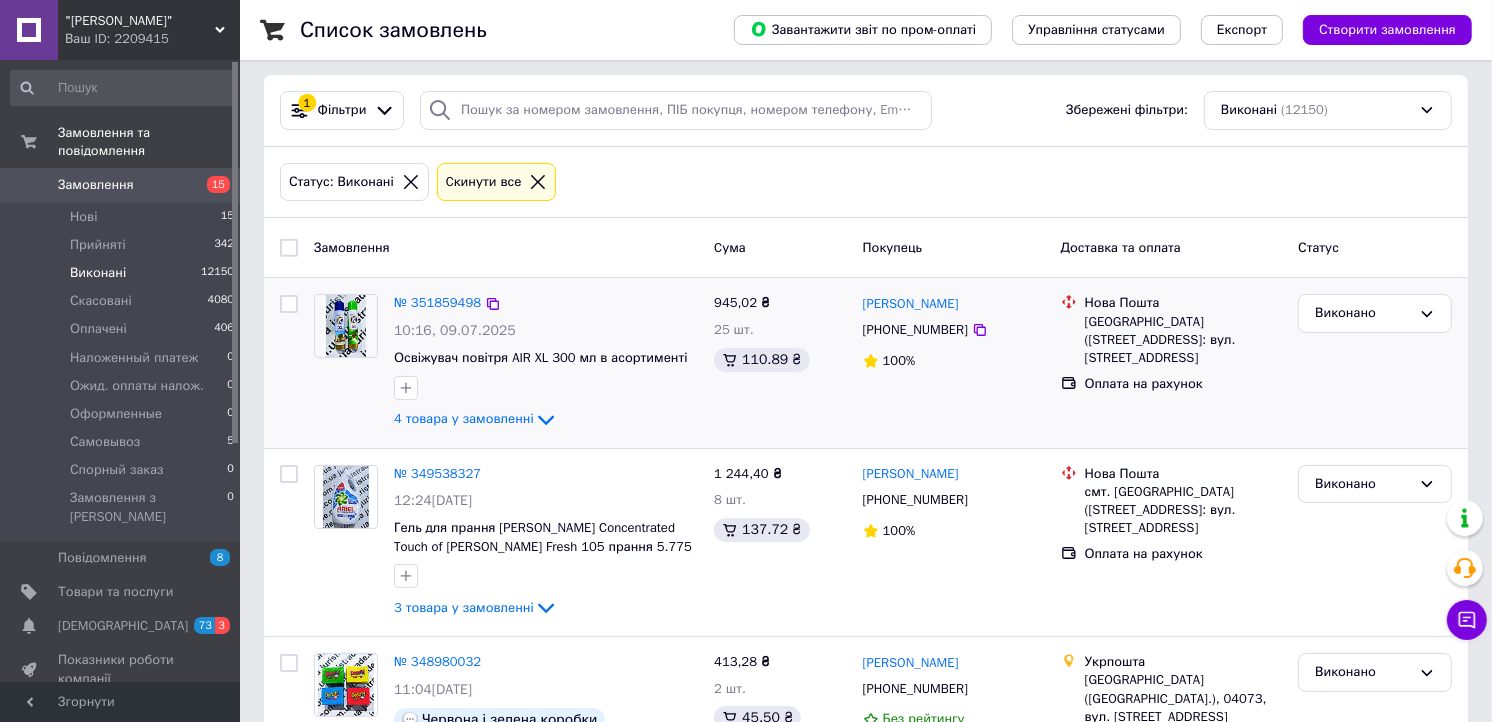 scroll, scrollTop: 0, scrollLeft: 0, axis: both 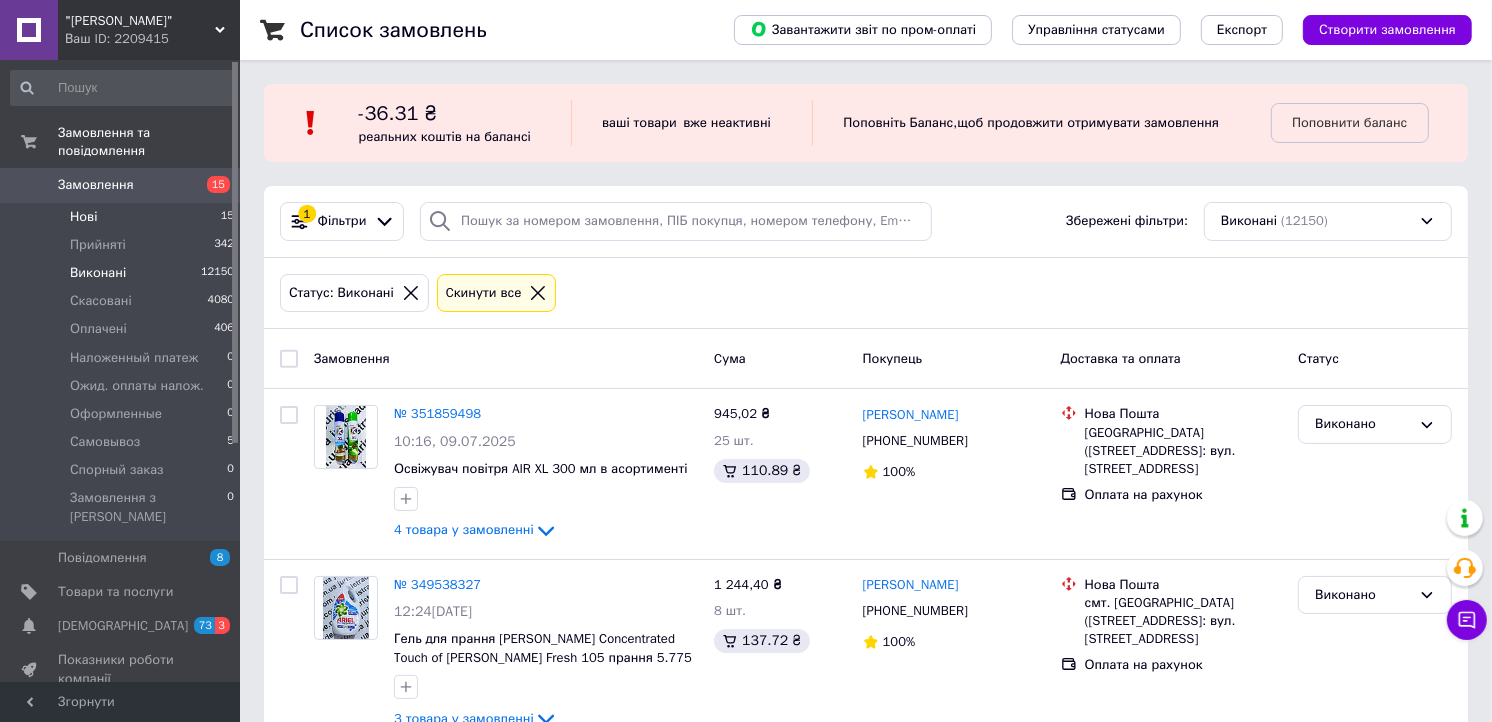 click on "Нові 15" at bounding box center [123, 217] 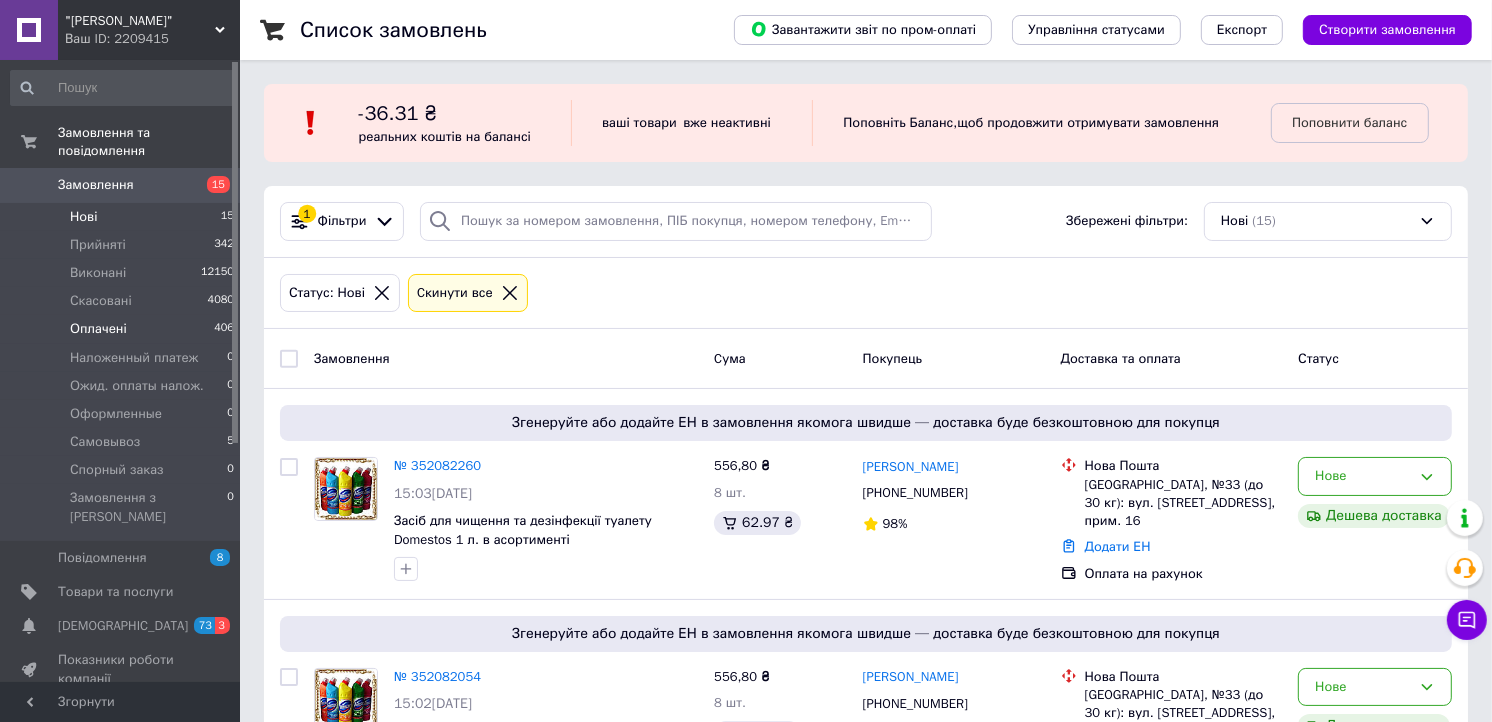 click on "Оплачені" at bounding box center (98, 329) 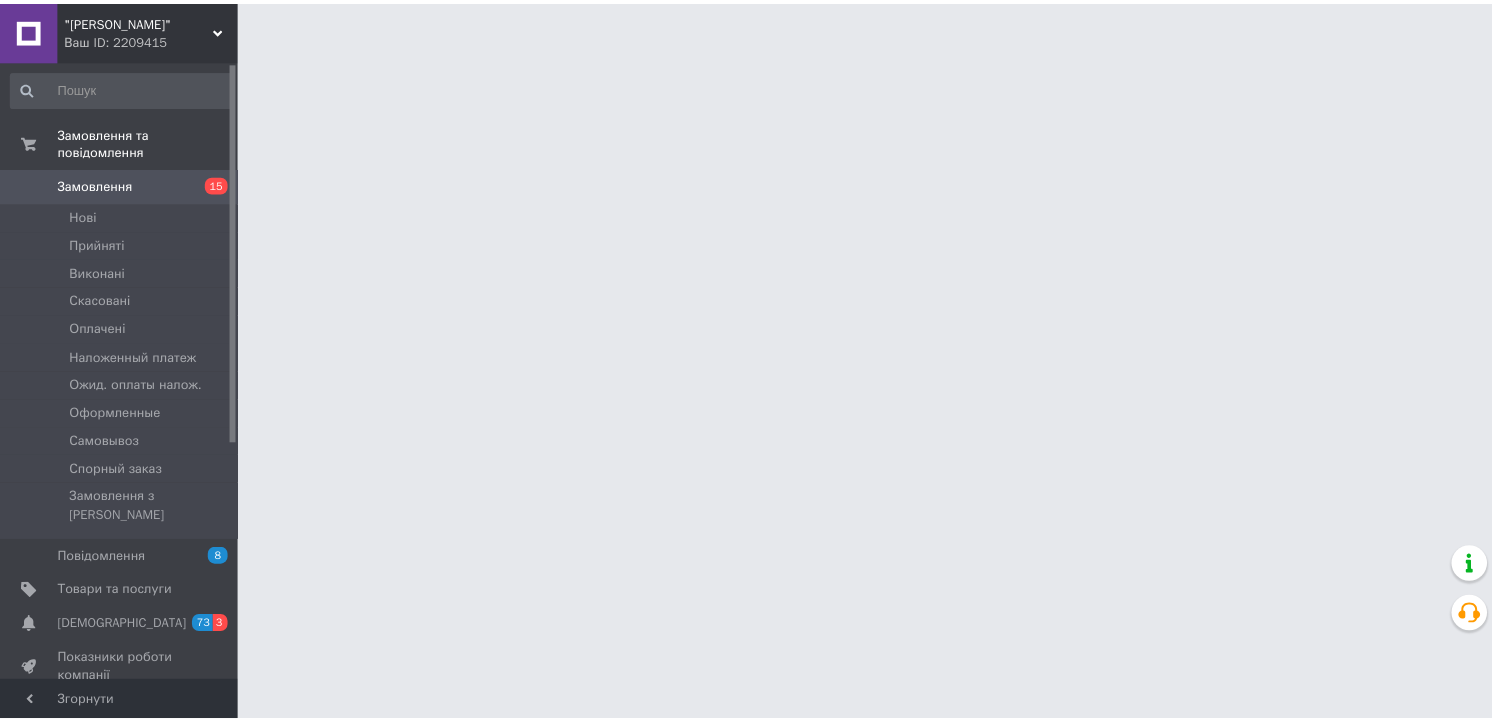 scroll, scrollTop: 0, scrollLeft: 0, axis: both 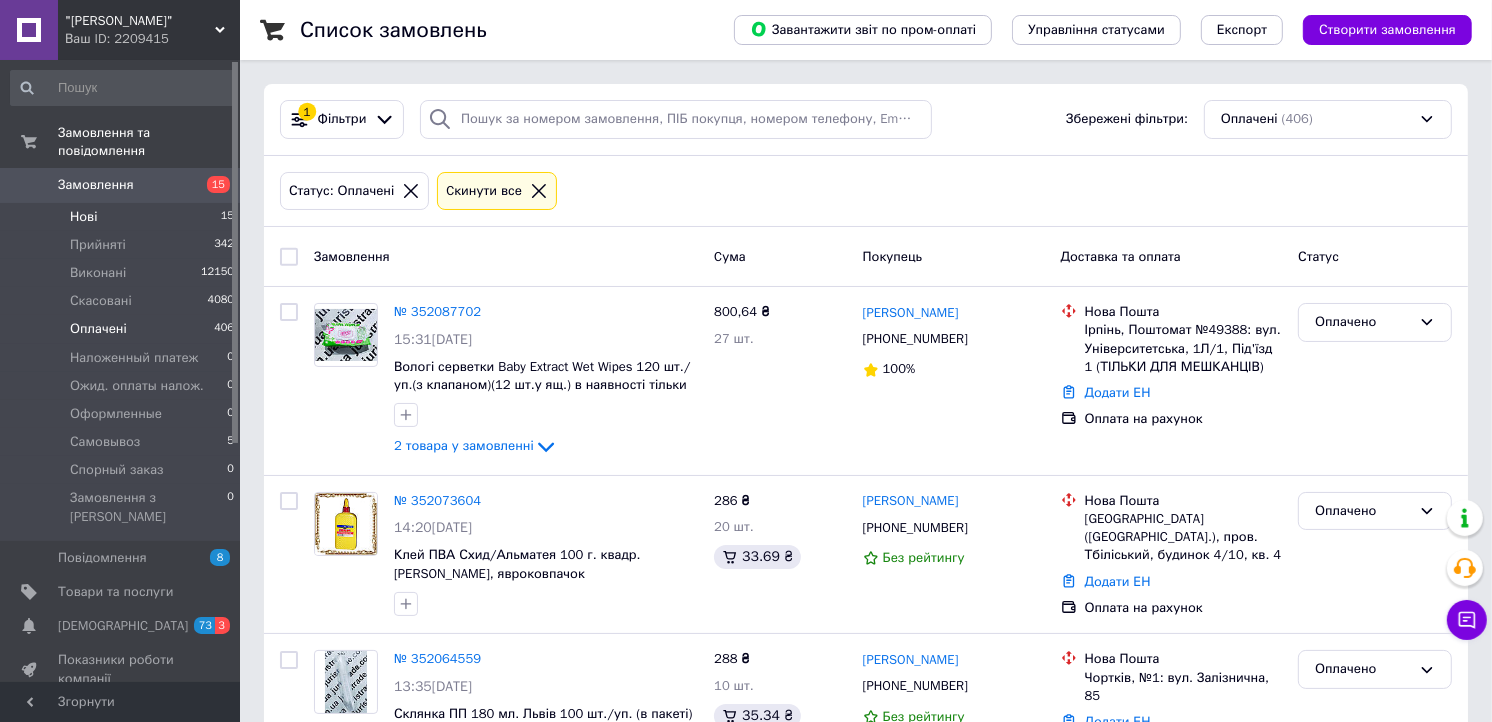 click on "Нові 15" at bounding box center (123, 217) 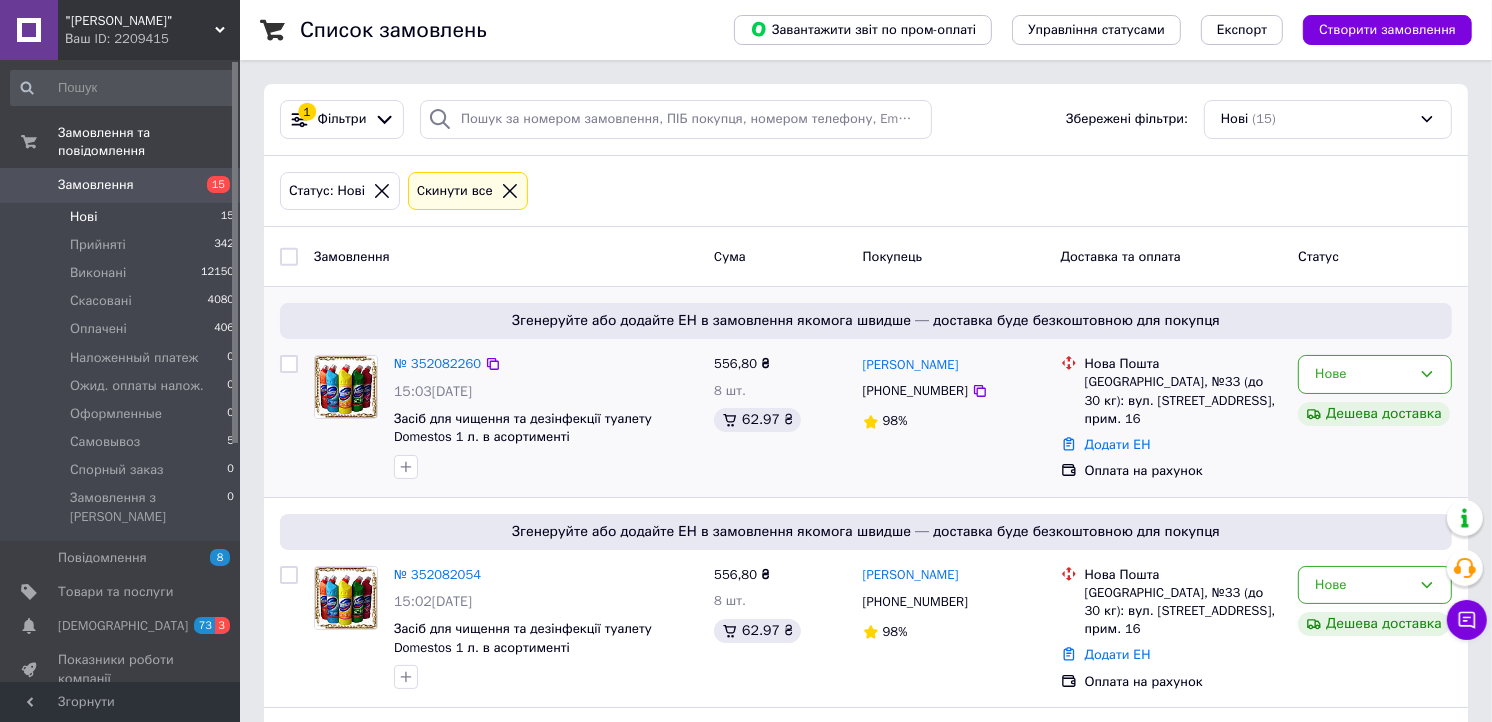 drag, startPoint x: 1002, startPoint y: 372, endPoint x: 860, endPoint y: 370, distance: 142.01408 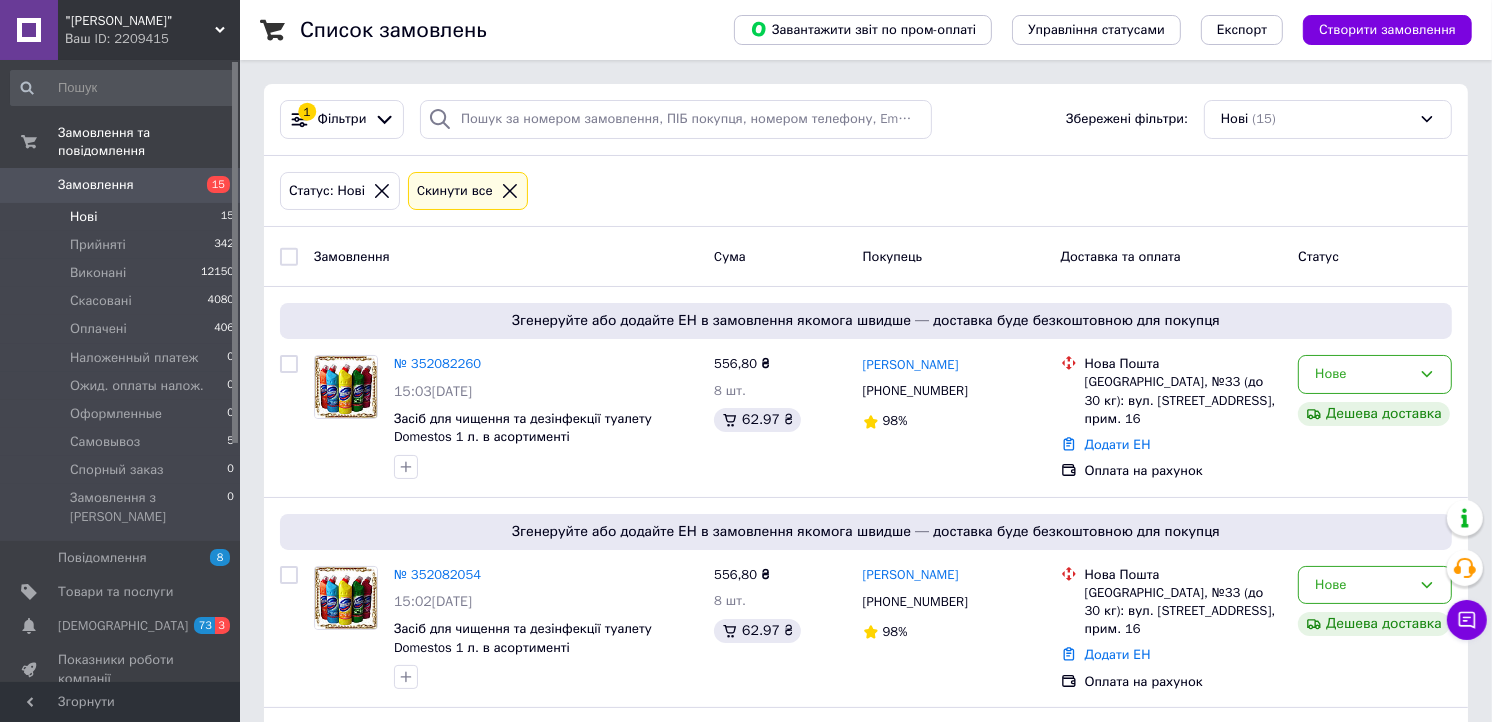 click on "Нові 15" at bounding box center (123, 217) 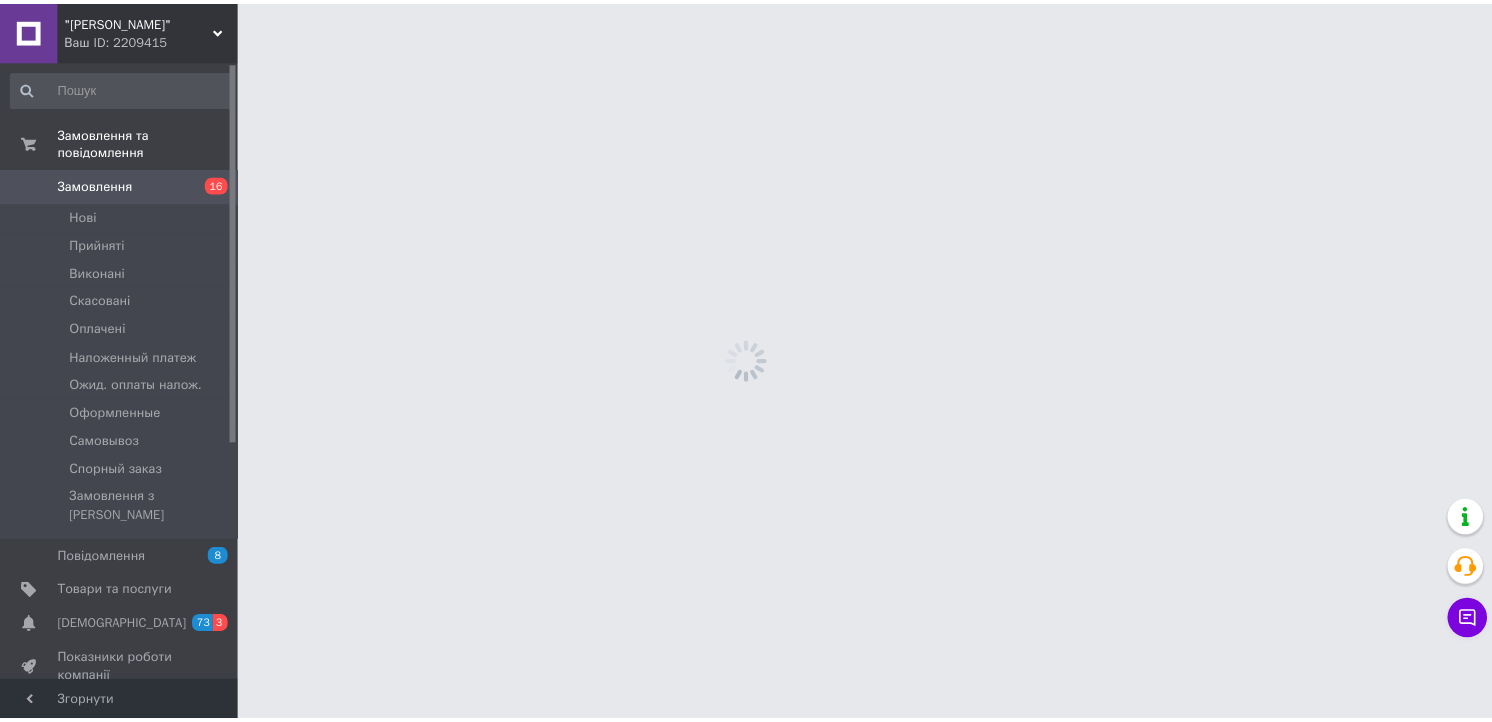 scroll, scrollTop: 0, scrollLeft: 0, axis: both 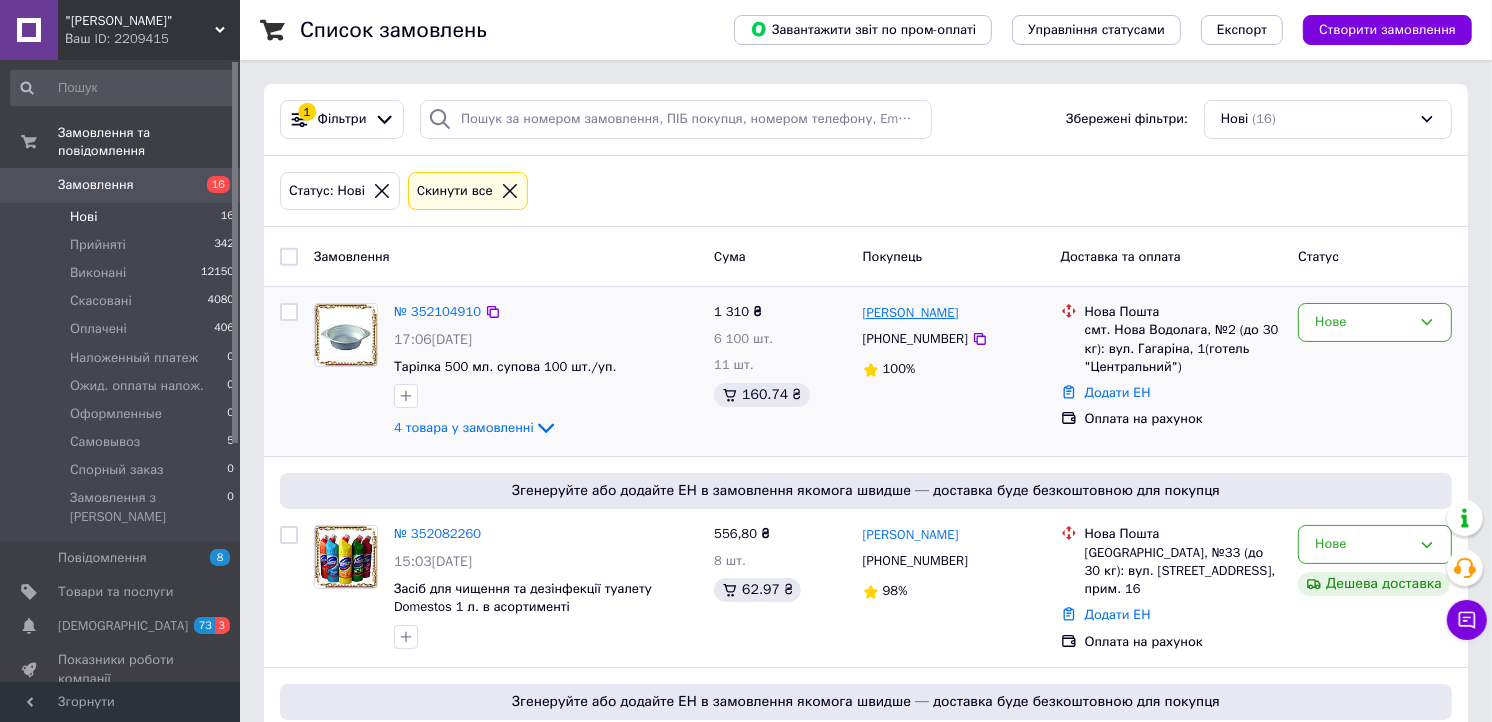 drag, startPoint x: 1008, startPoint y: 316, endPoint x: 865, endPoint y: 315, distance: 143.0035 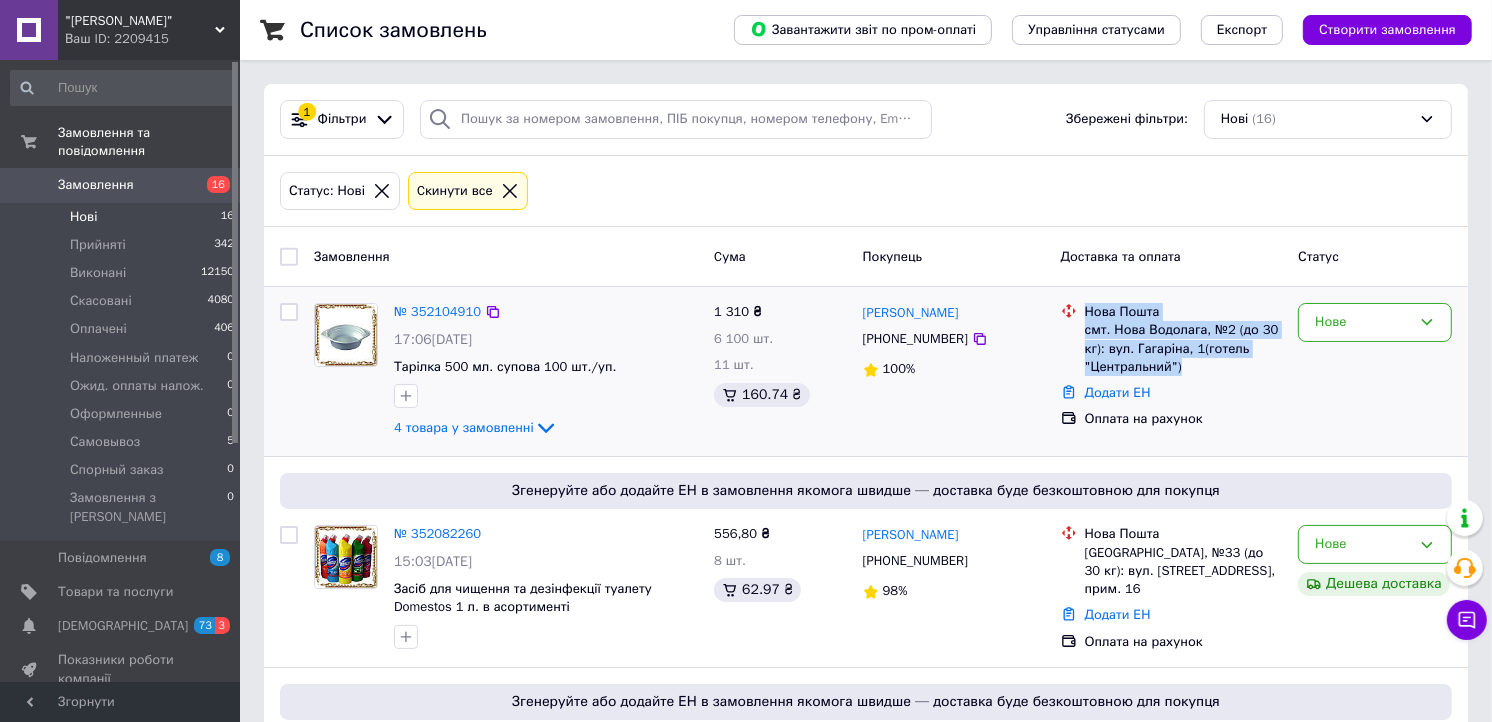 drag, startPoint x: 1185, startPoint y: 368, endPoint x: 1068, endPoint y: 312, distance: 129.71121 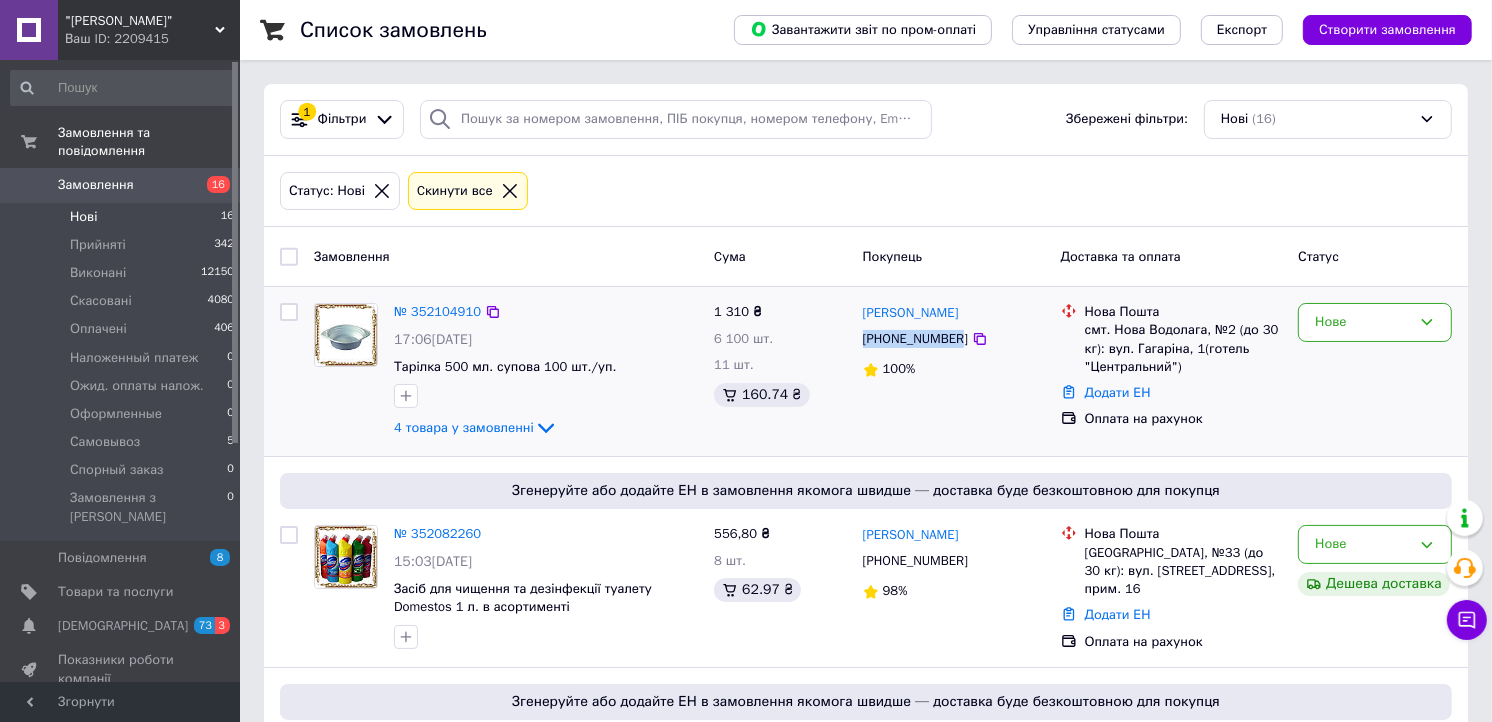 drag, startPoint x: 953, startPoint y: 343, endPoint x: 867, endPoint y: 343, distance: 86 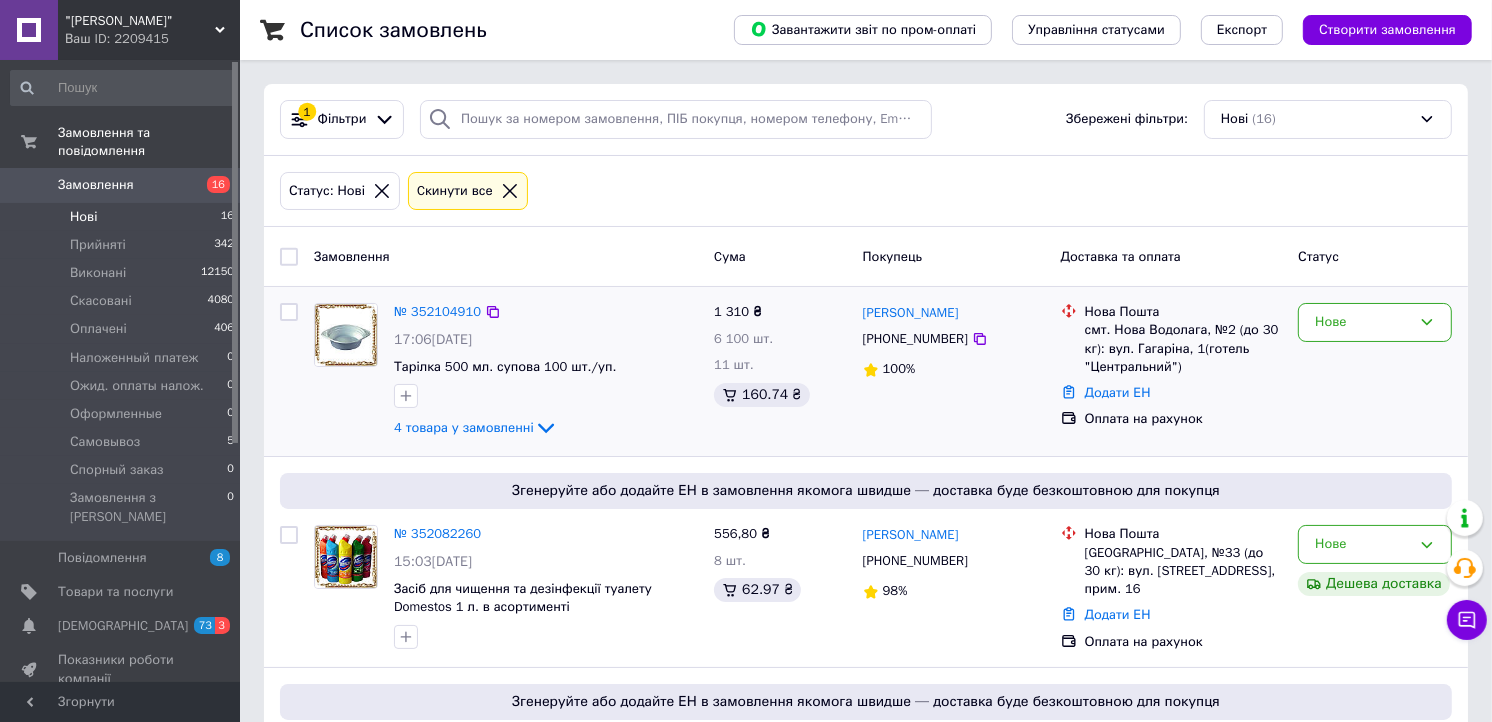 drag, startPoint x: 874, startPoint y: 343, endPoint x: 847, endPoint y: 371, distance: 38.8973 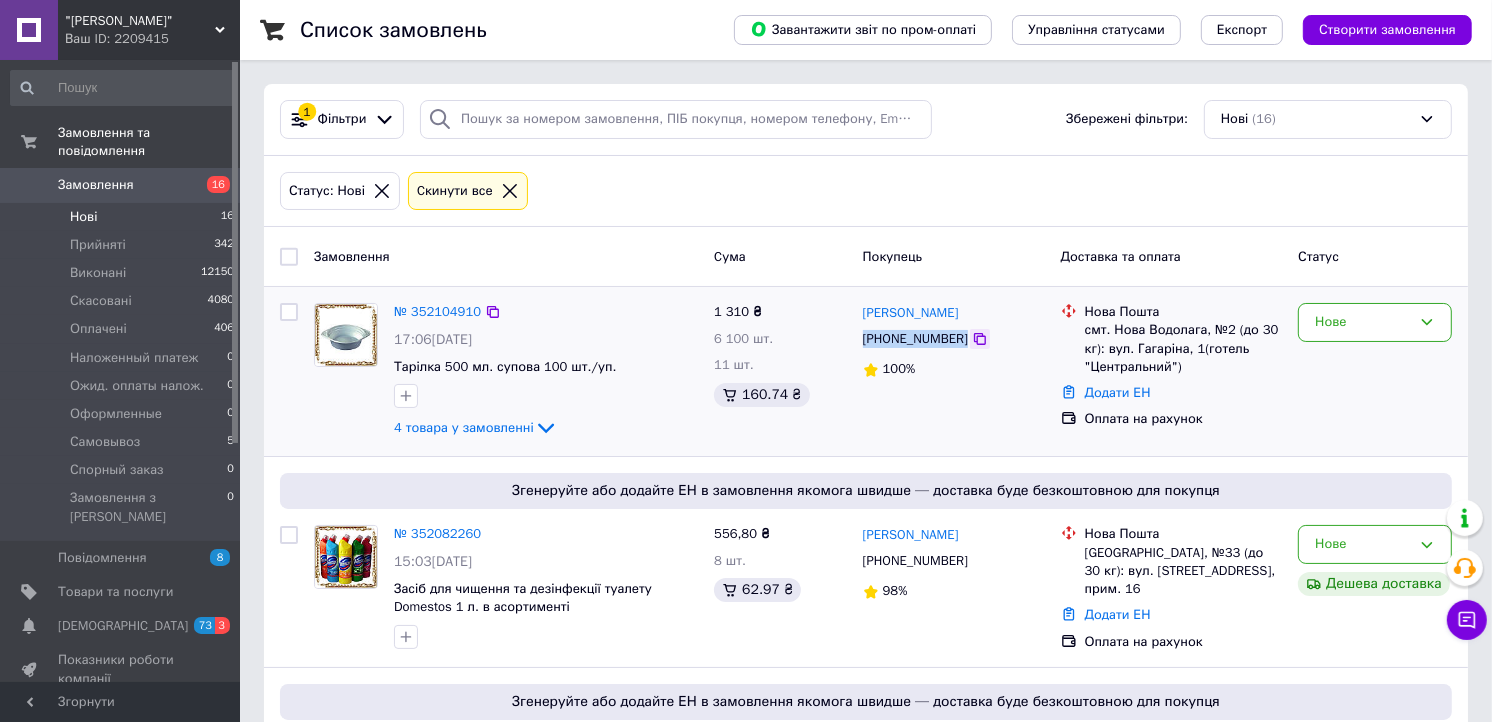 drag, startPoint x: 865, startPoint y: 343, endPoint x: 957, endPoint y: 347, distance: 92.086914 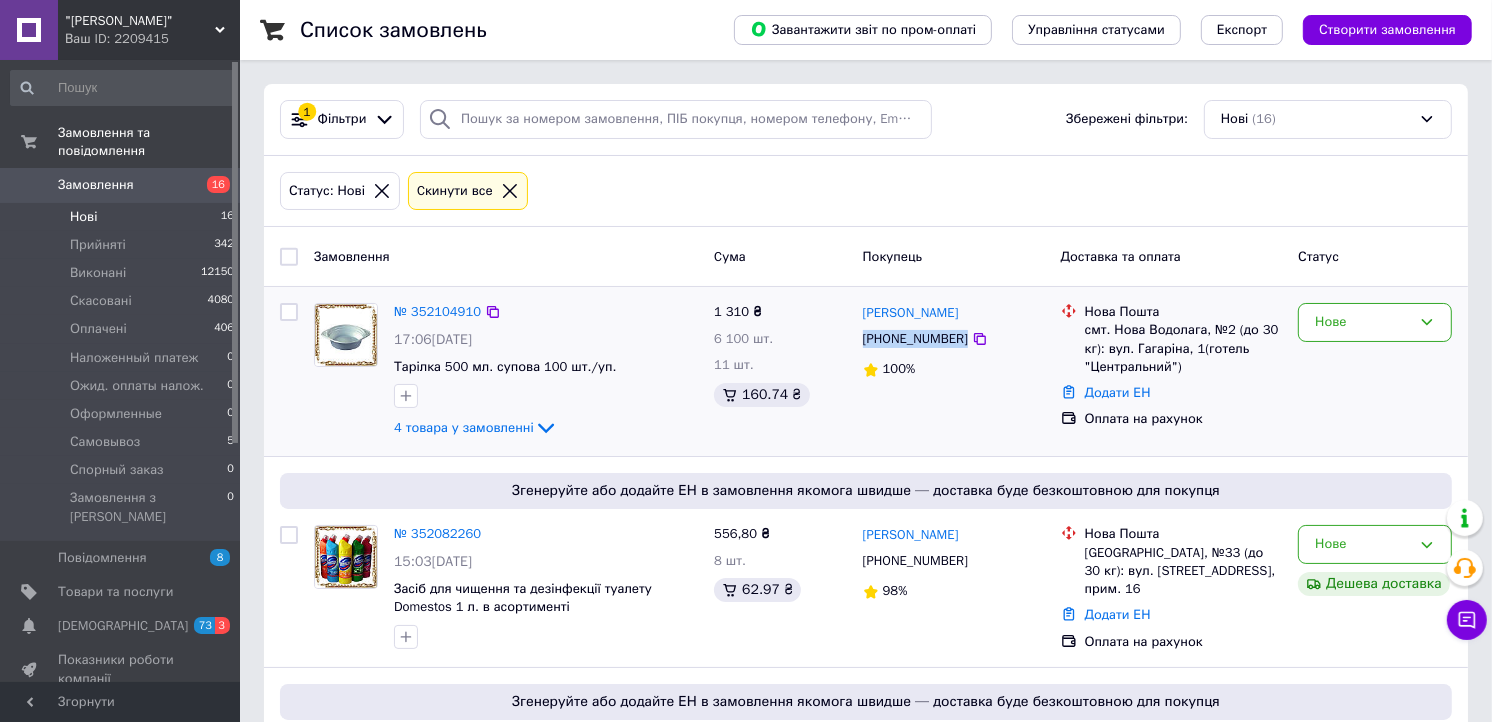 drag, startPoint x: 957, startPoint y: 347, endPoint x: 935, endPoint y: 340, distance: 23.086792 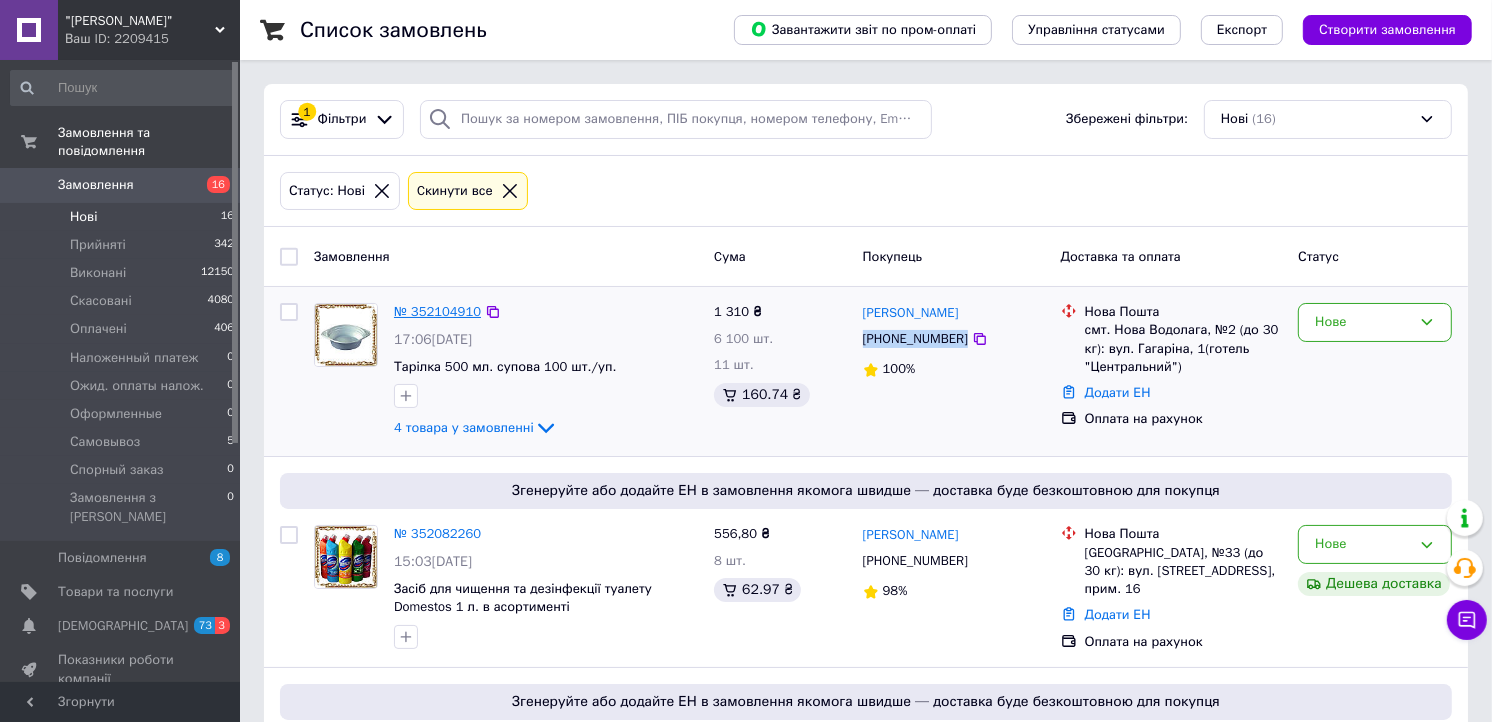 click on "№ 352104910" at bounding box center (437, 311) 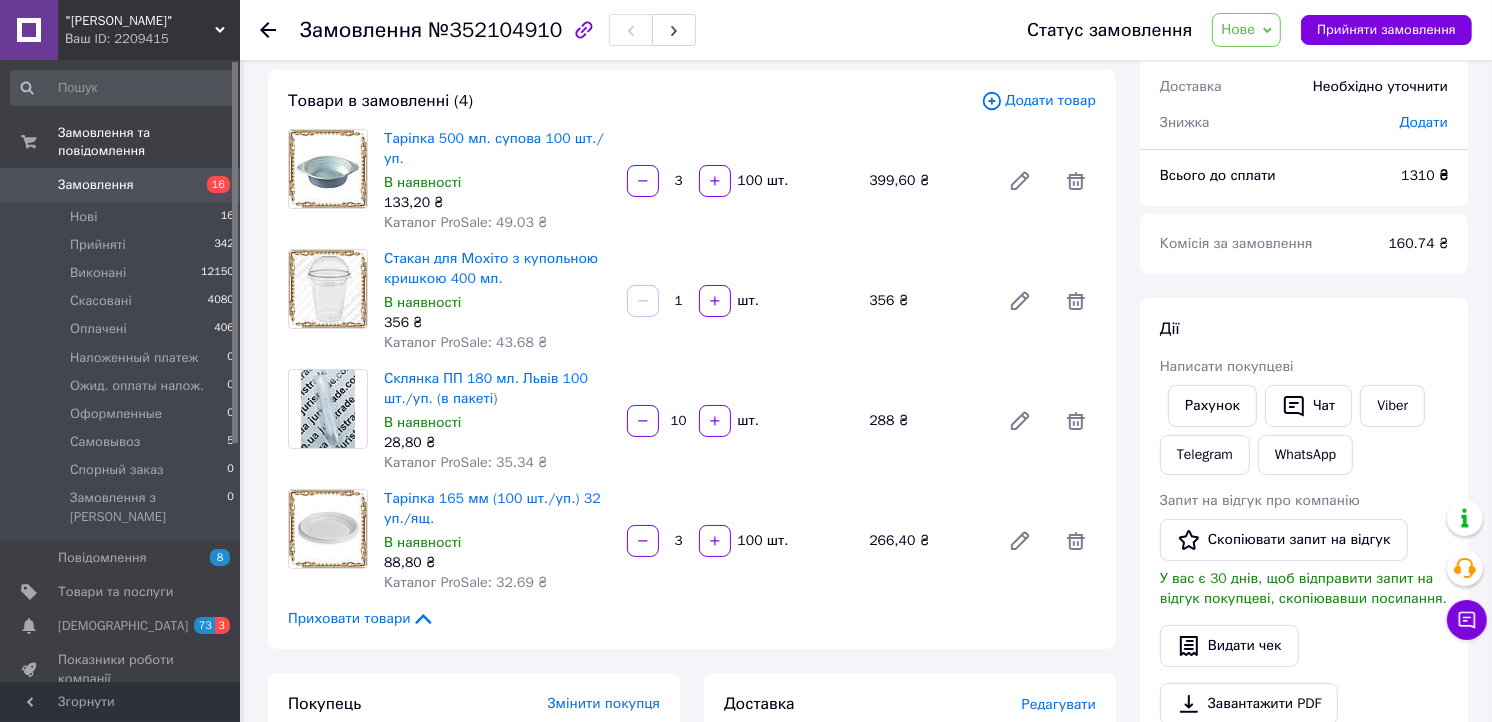 scroll, scrollTop: 222, scrollLeft: 0, axis: vertical 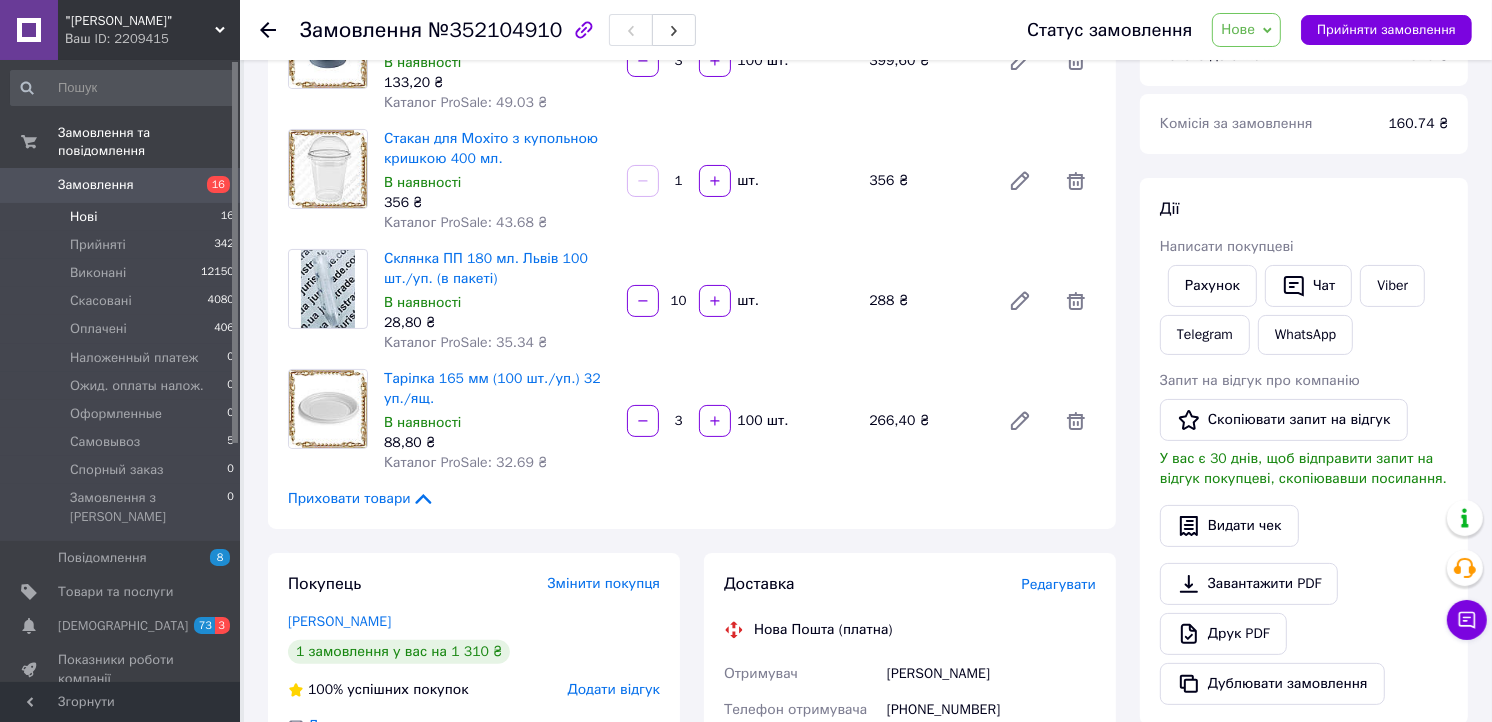 click on "Нові 16" at bounding box center (123, 217) 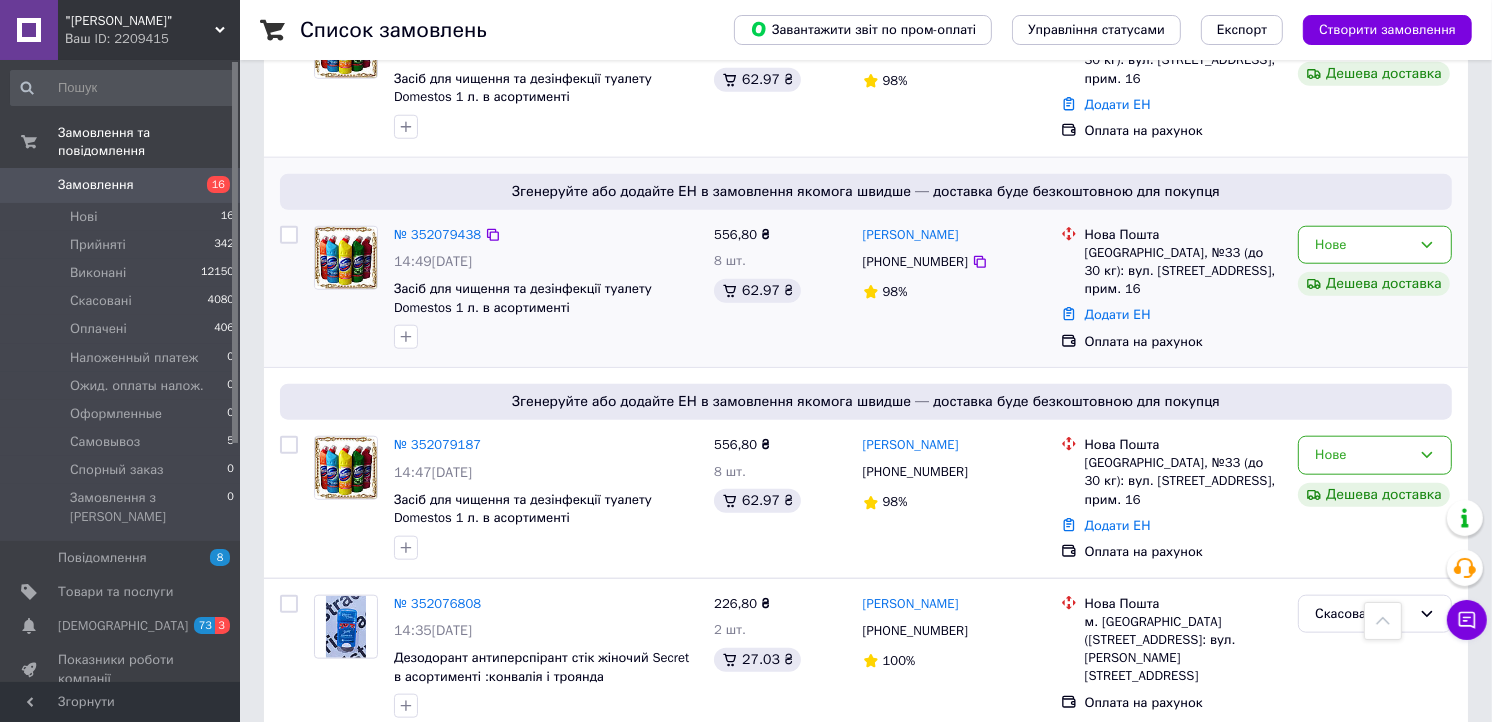 scroll, scrollTop: 1777, scrollLeft: 0, axis: vertical 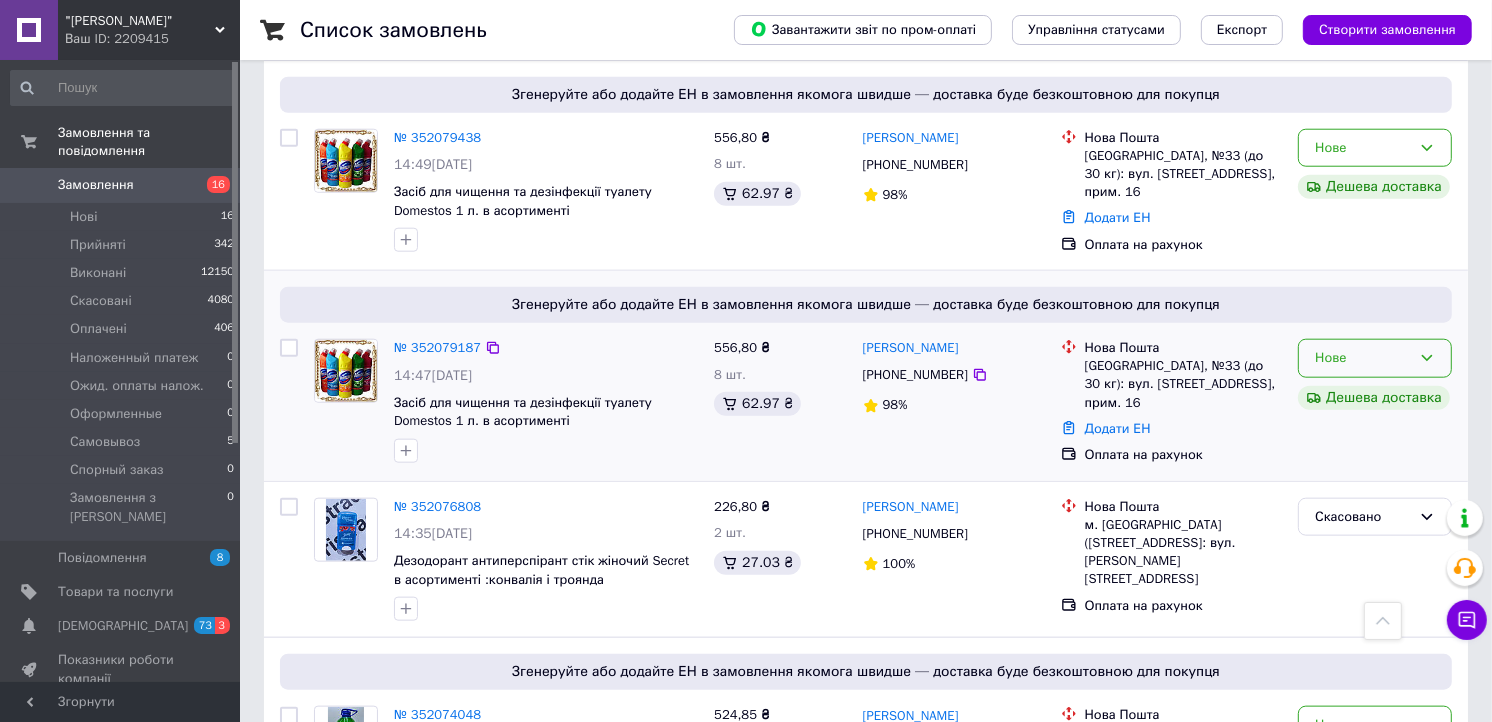 click on "Нове" at bounding box center (1363, 358) 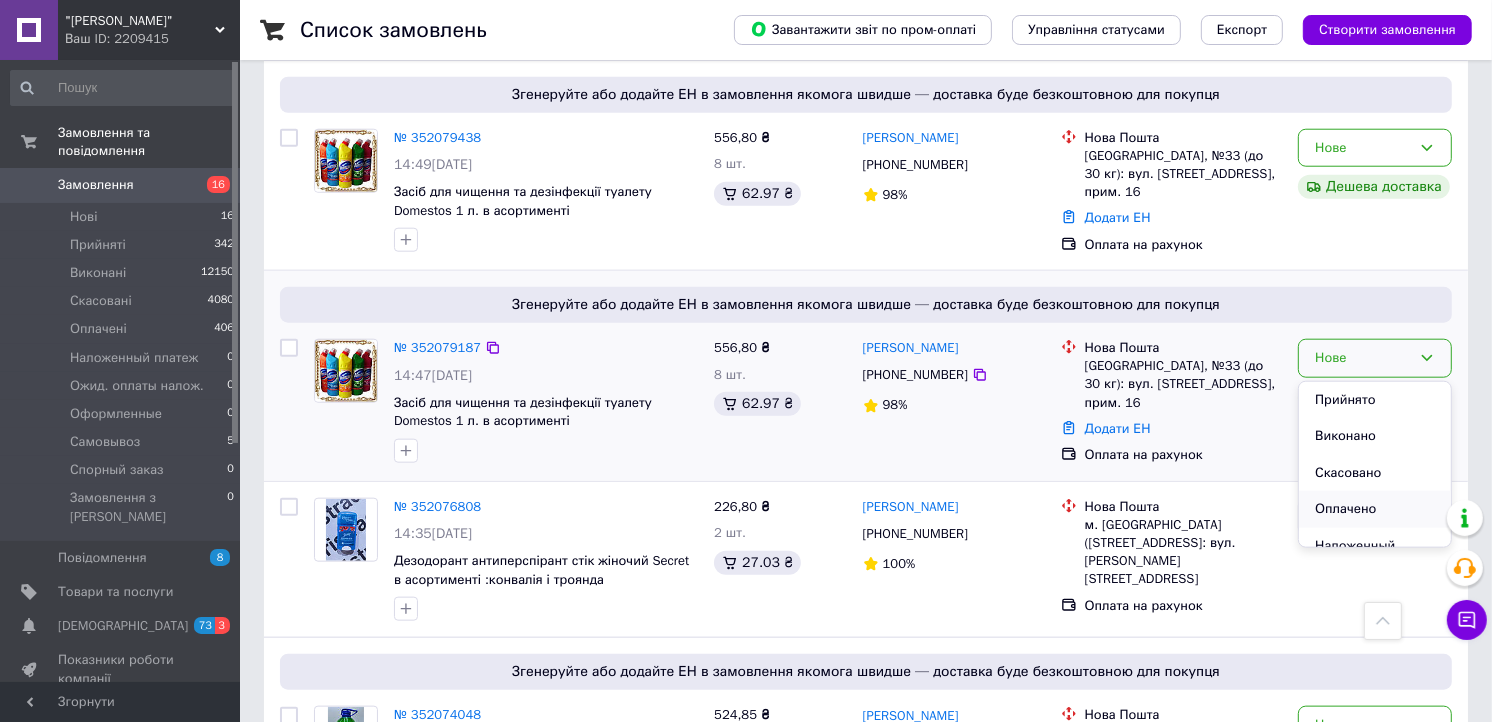 click on "Оплачено" at bounding box center [1375, 509] 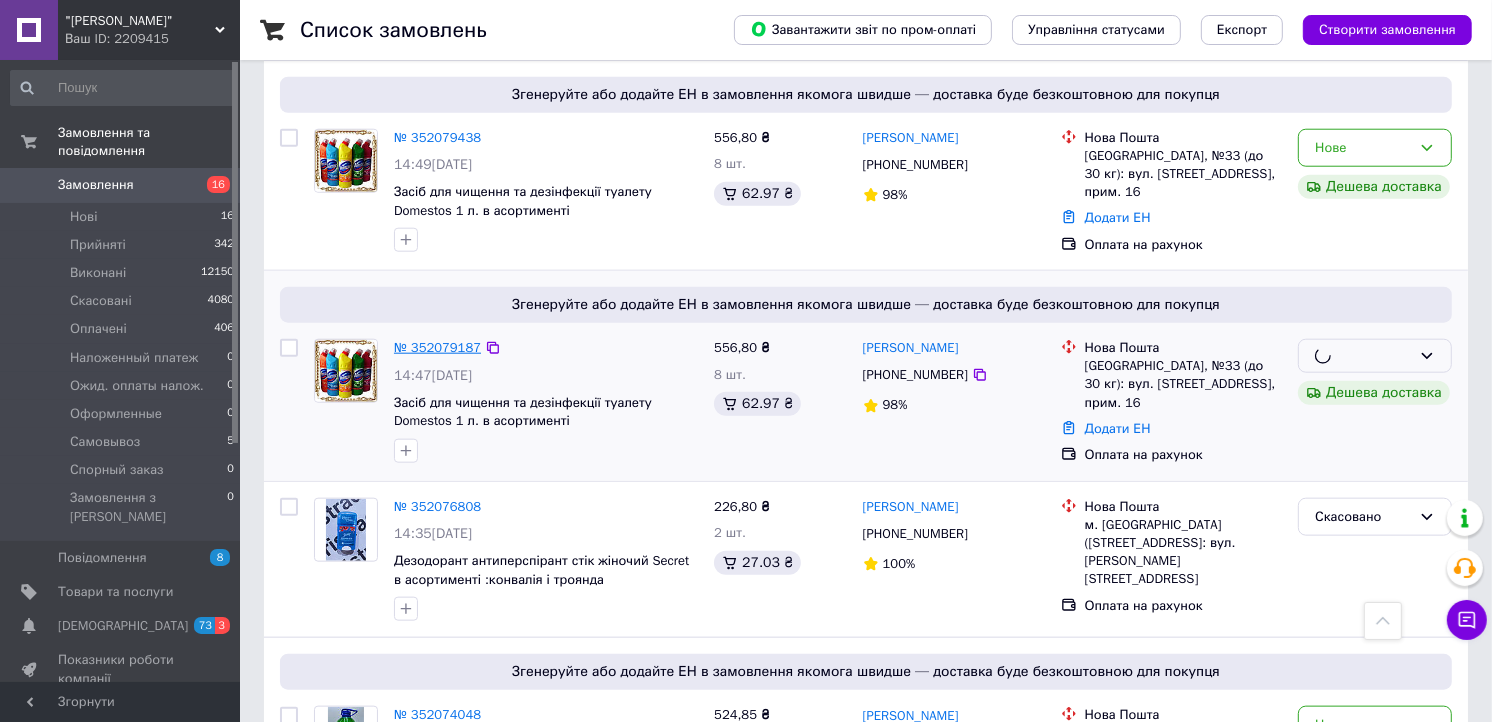 click on "№ 352079187" at bounding box center (437, 347) 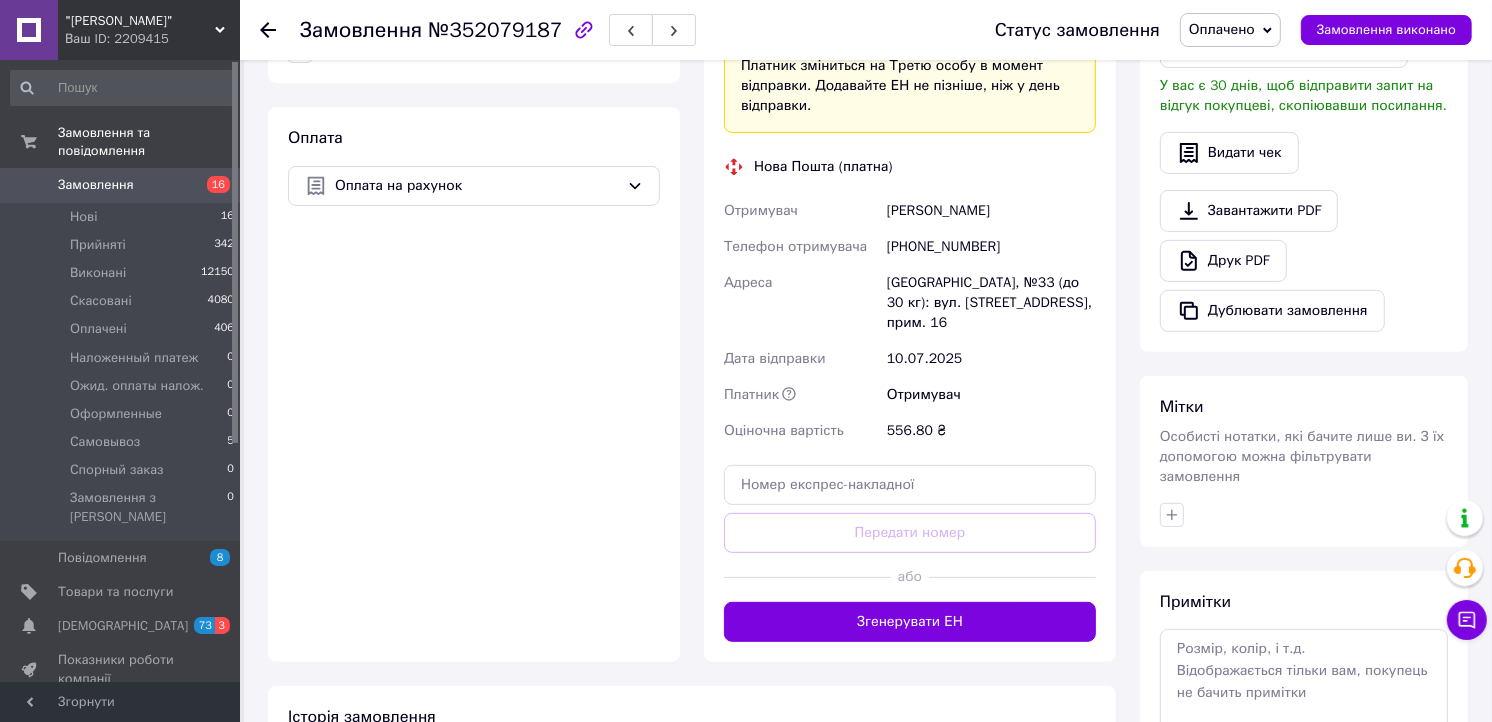 scroll, scrollTop: 618, scrollLeft: 0, axis: vertical 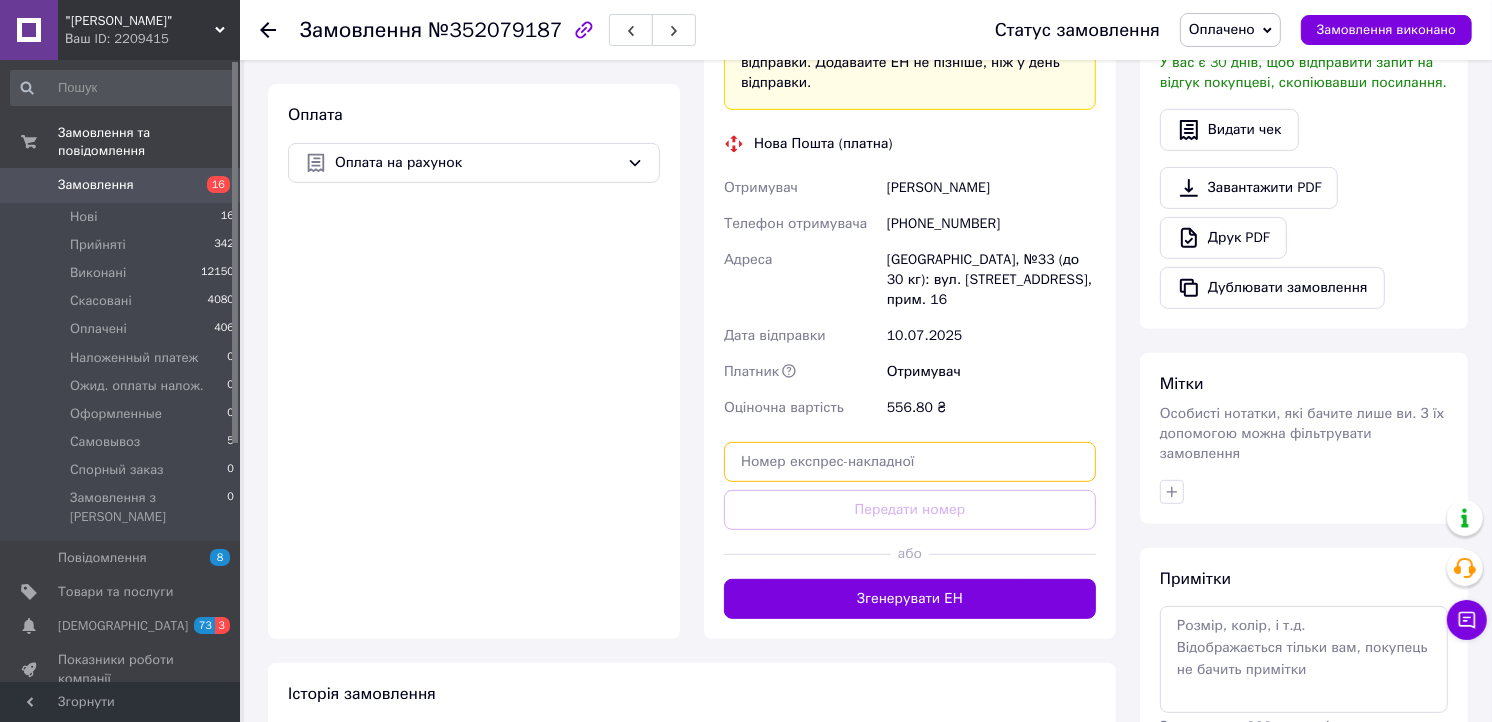 click at bounding box center [910, 462] 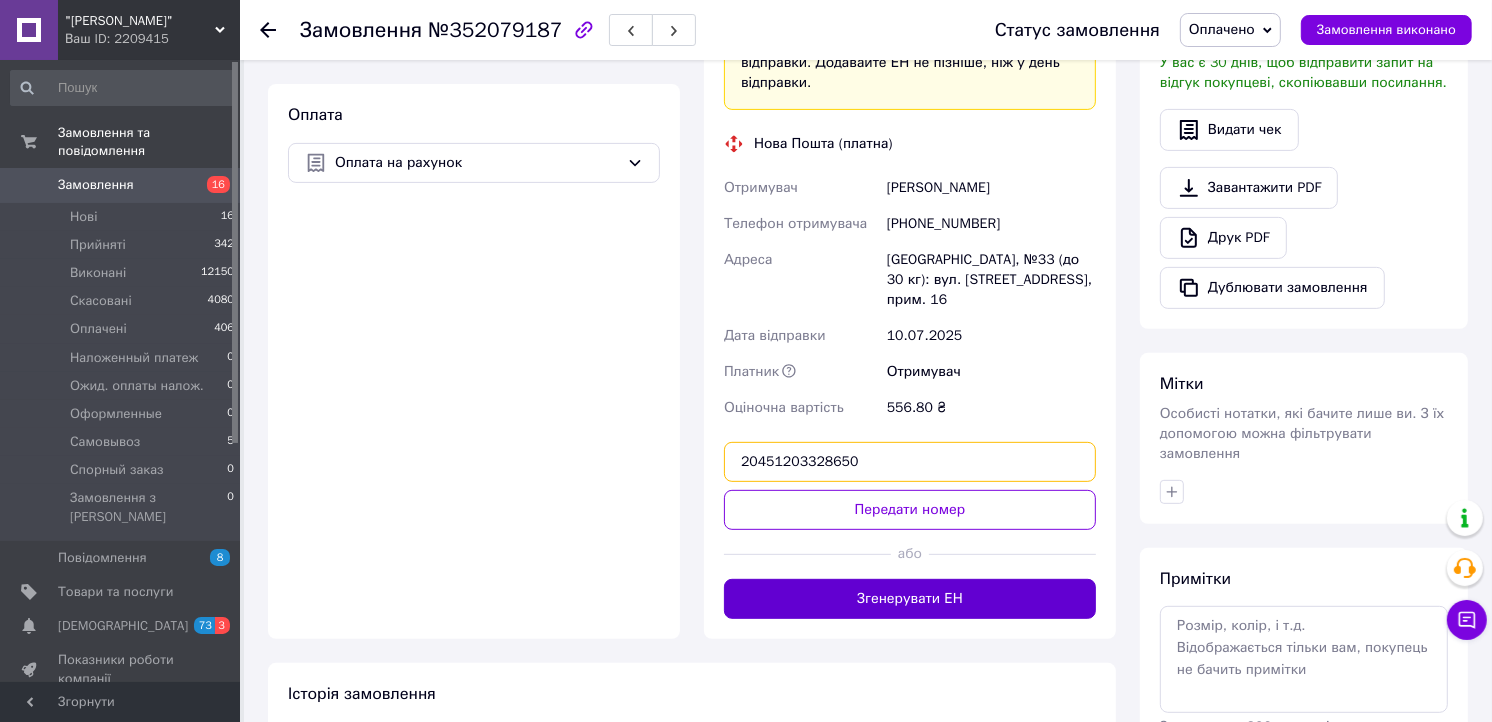 type on "20451203328650" 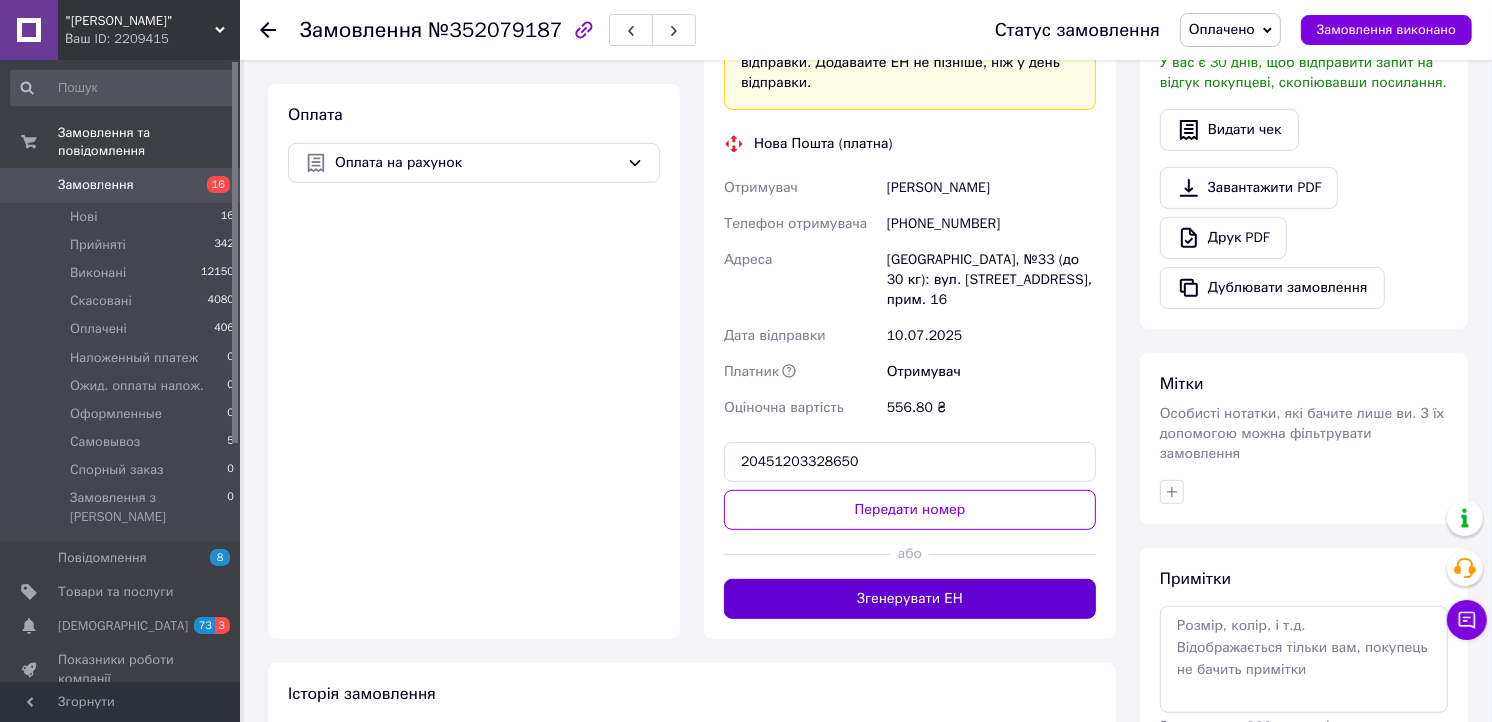 click on "Згенерувати ЕН" at bounding box center [910, 599] 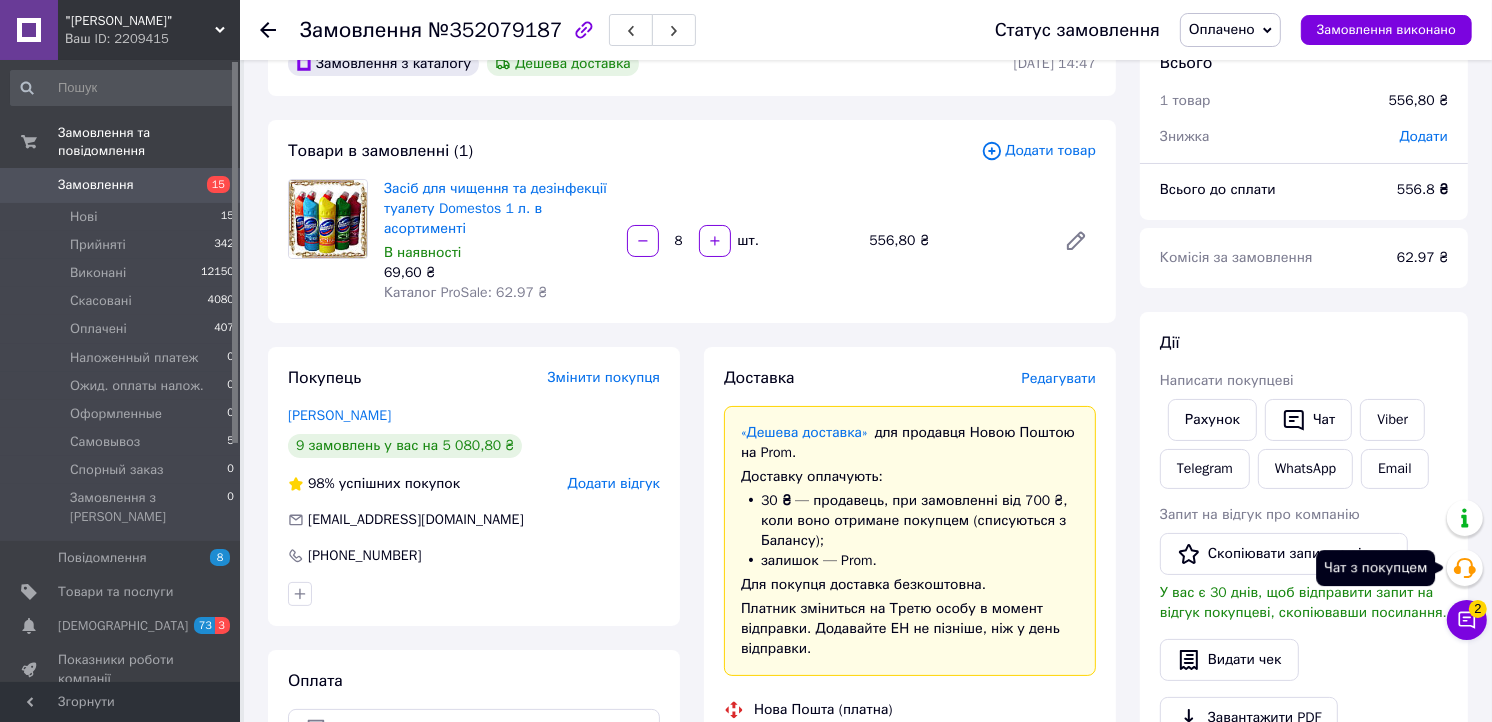 scroll, scrollTop: 0, scrollLeft: 0, axis: both 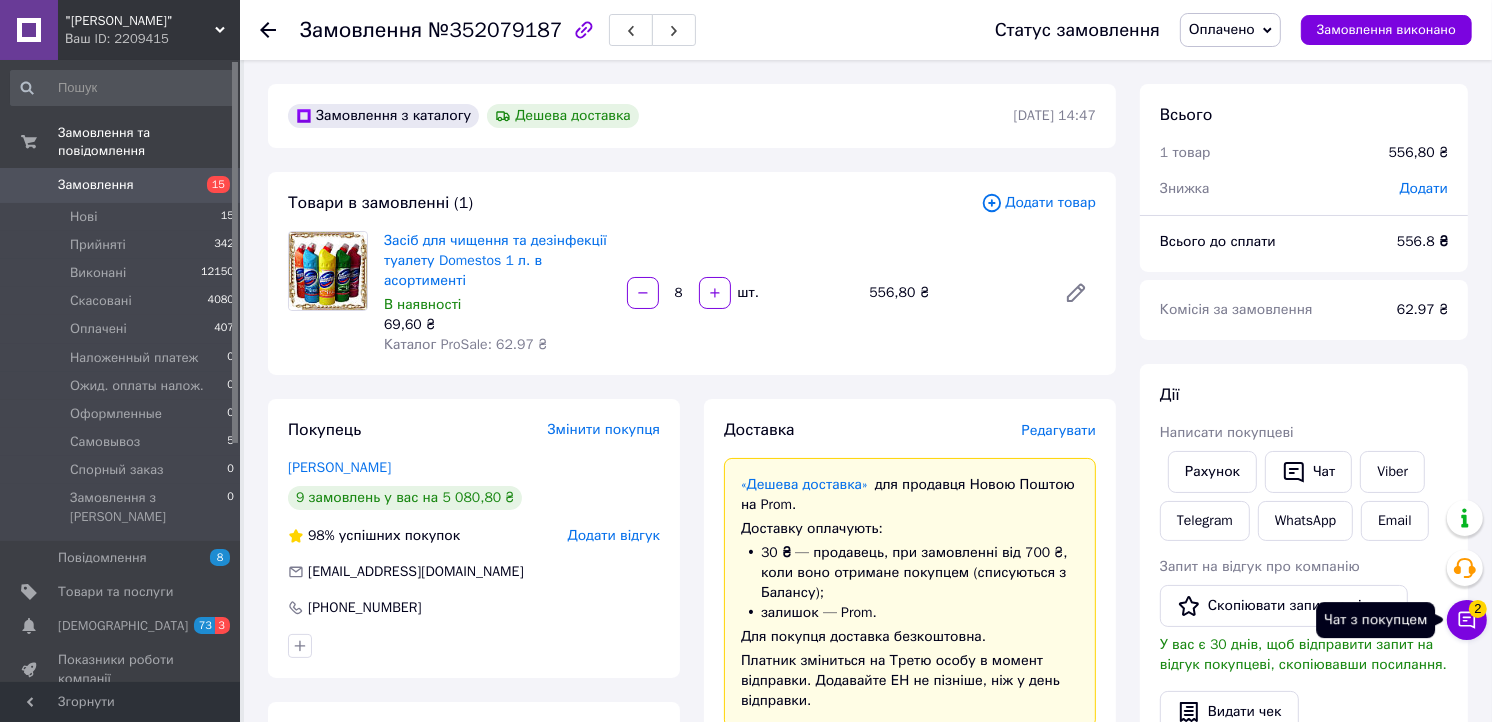 click on "2" at bounding box center [1478, 609] 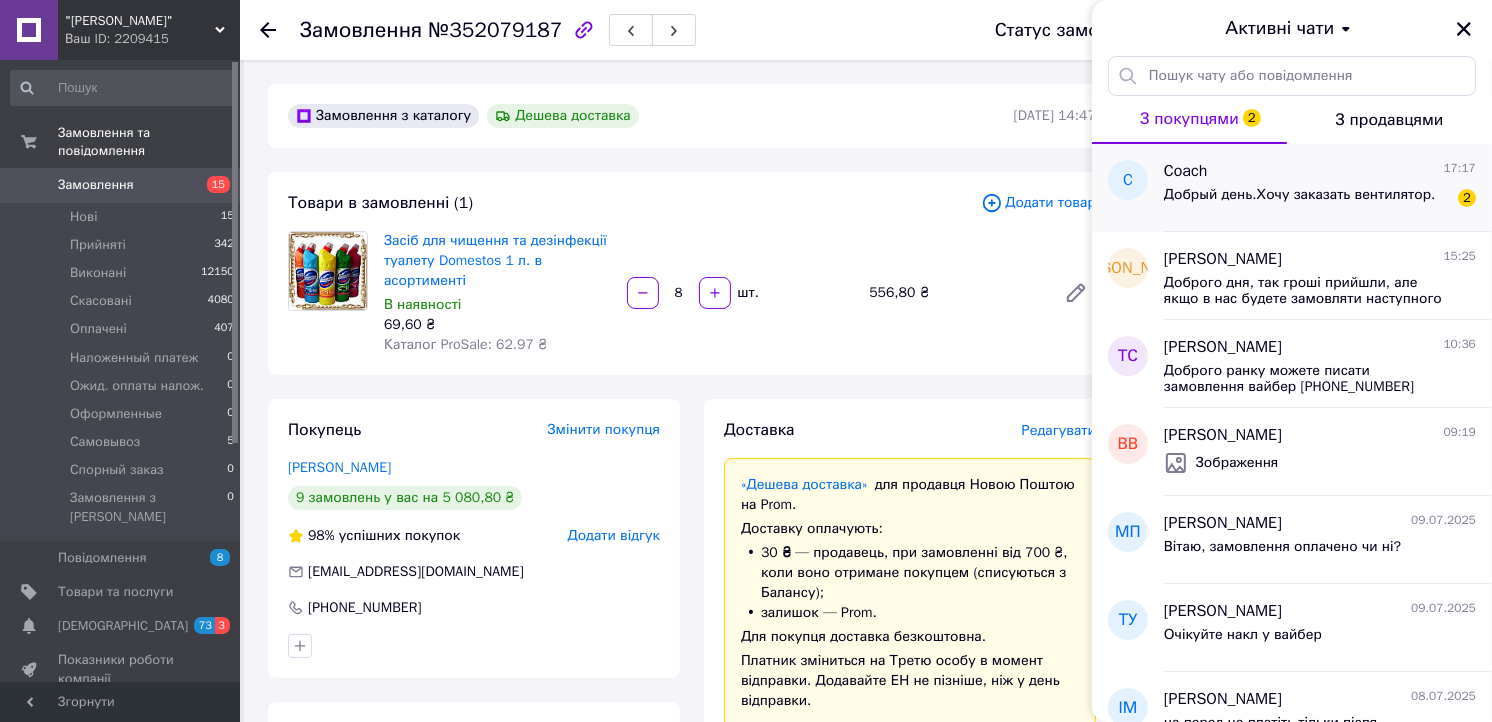 click on "Добрый день.Хочу заказать вентилятор." at bounding box center [1300, 201] 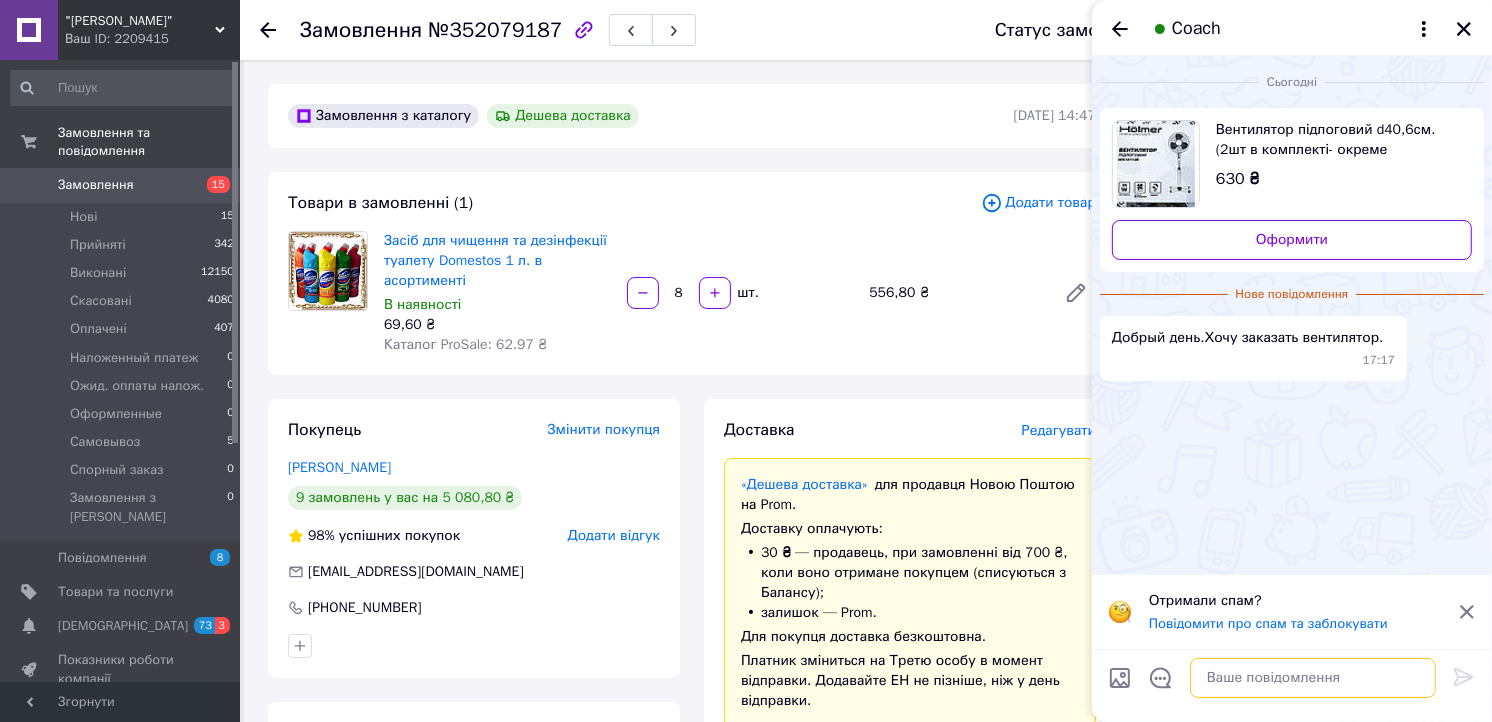 click at bounding box center (1313, 678) 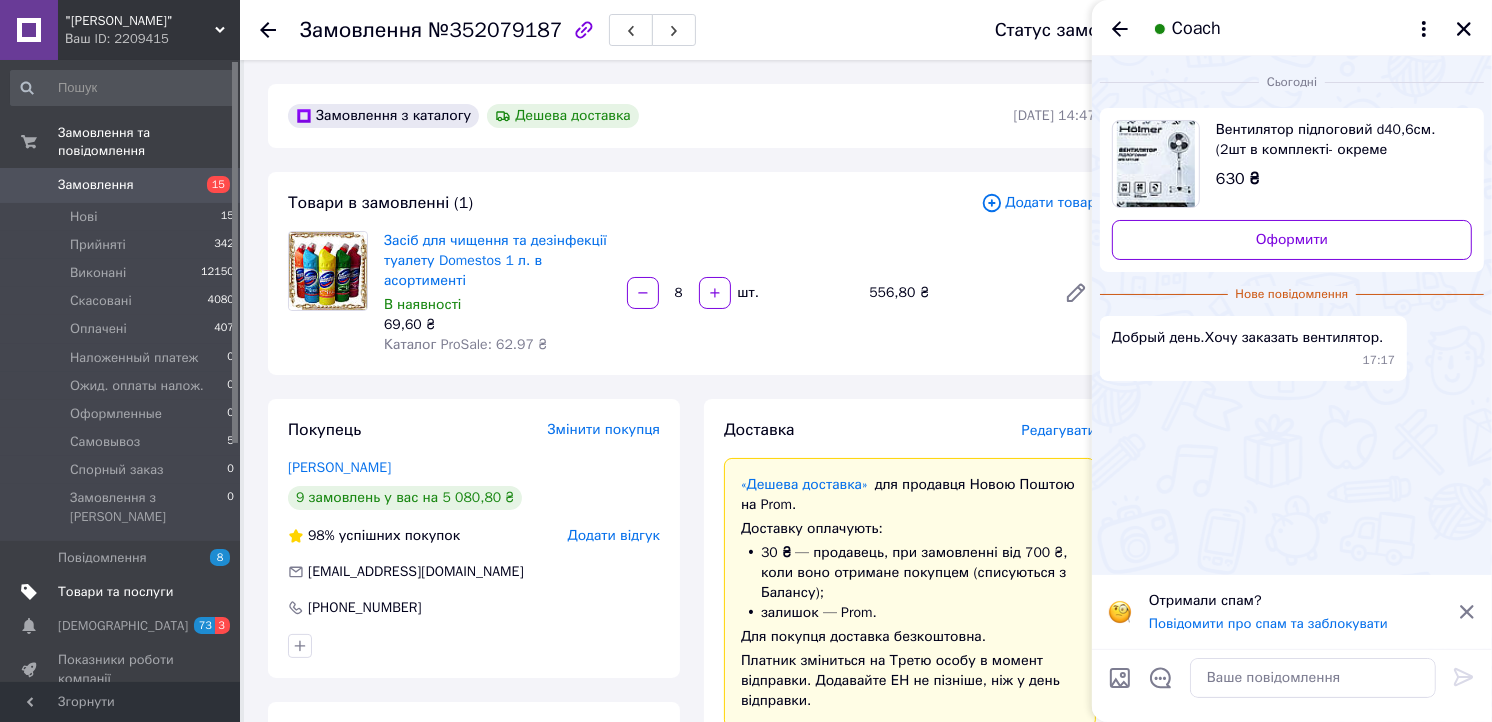 click on "Товари та послуги" at bounding box center [123, 592] 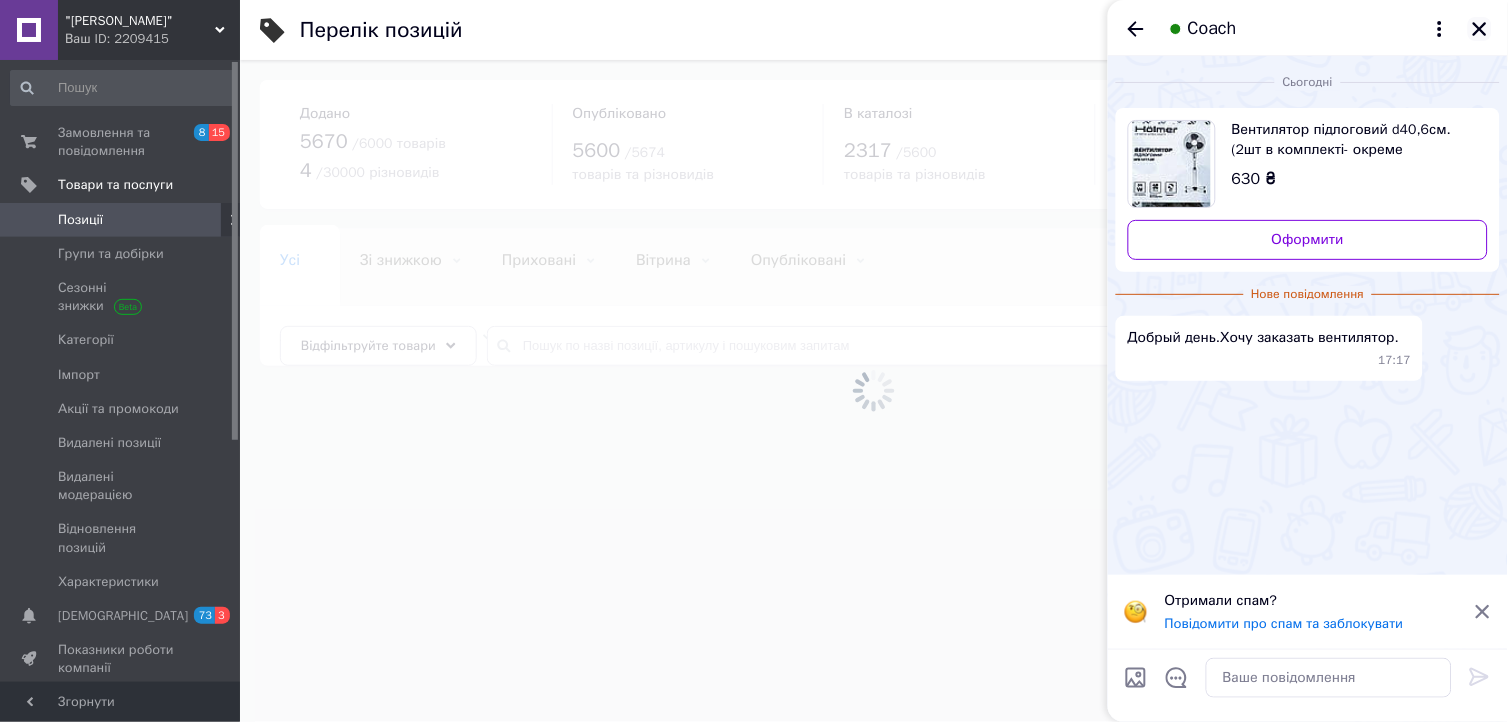 click 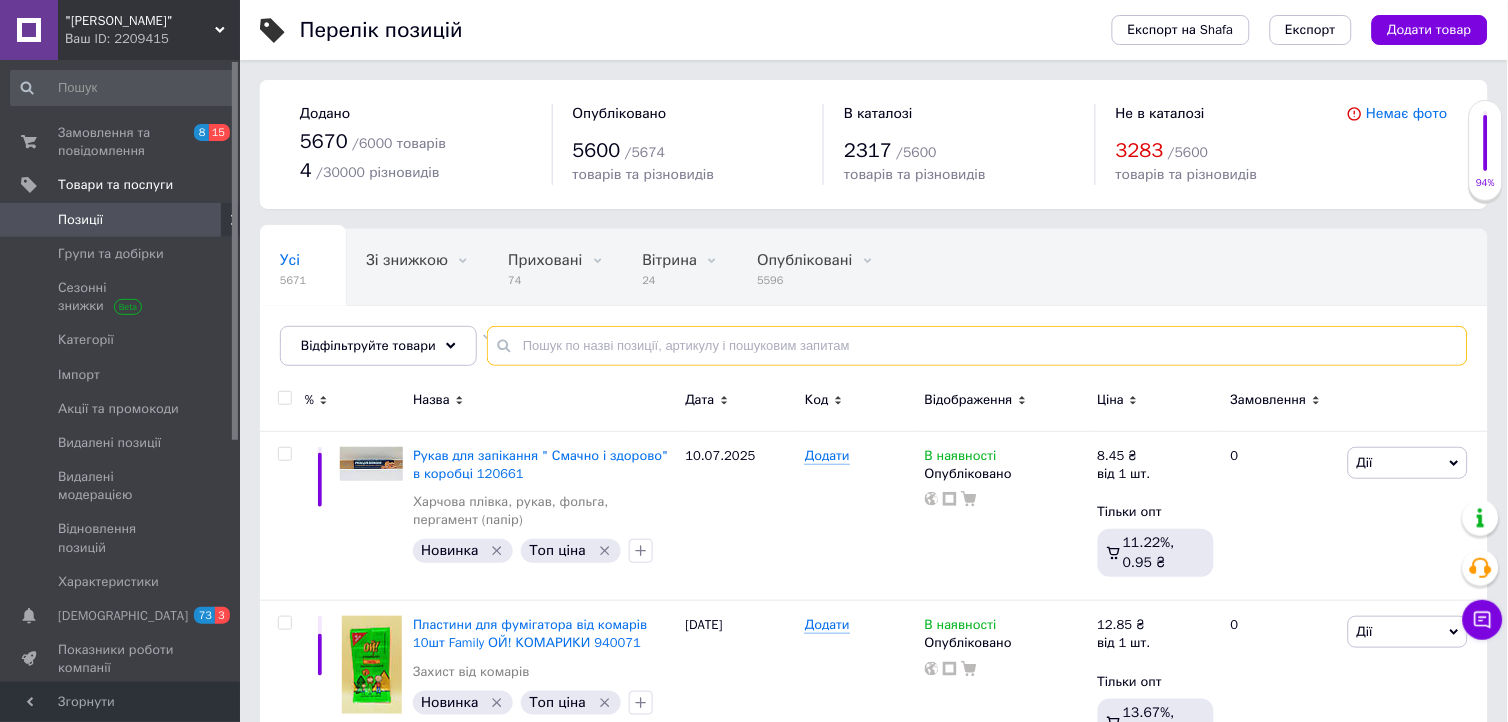 click at bounding box center [977, 346] 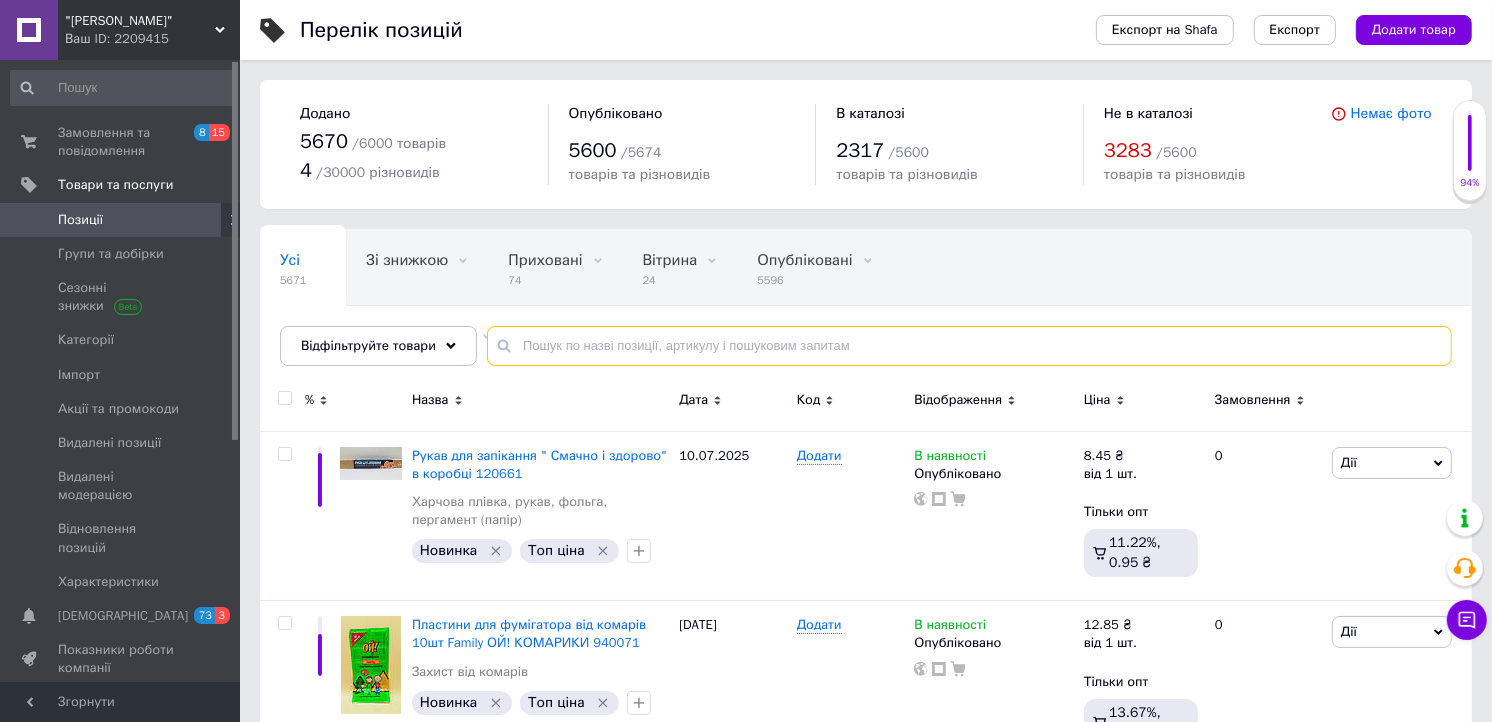 paste on "Holmer" 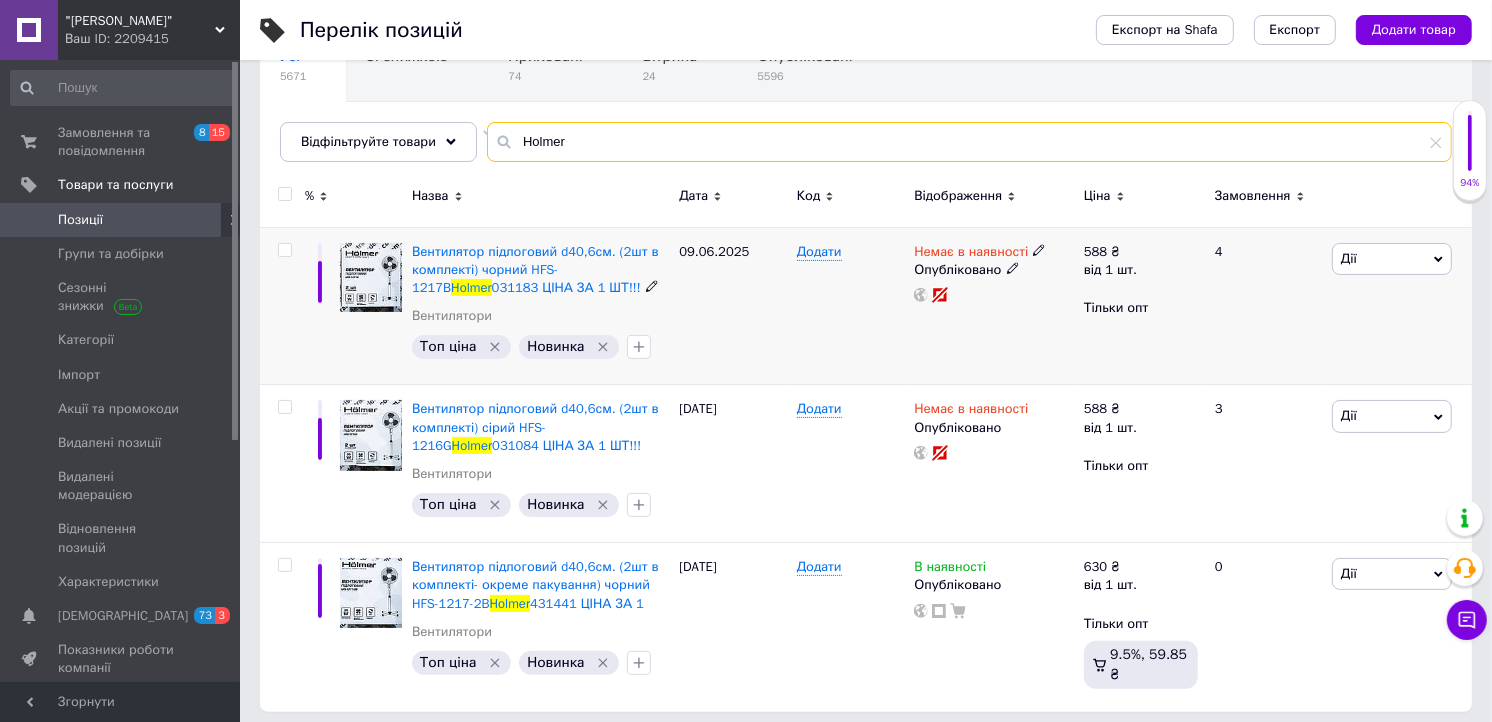 scroll, scrollTop: 214, scrollLeft: 0, axis: vertical 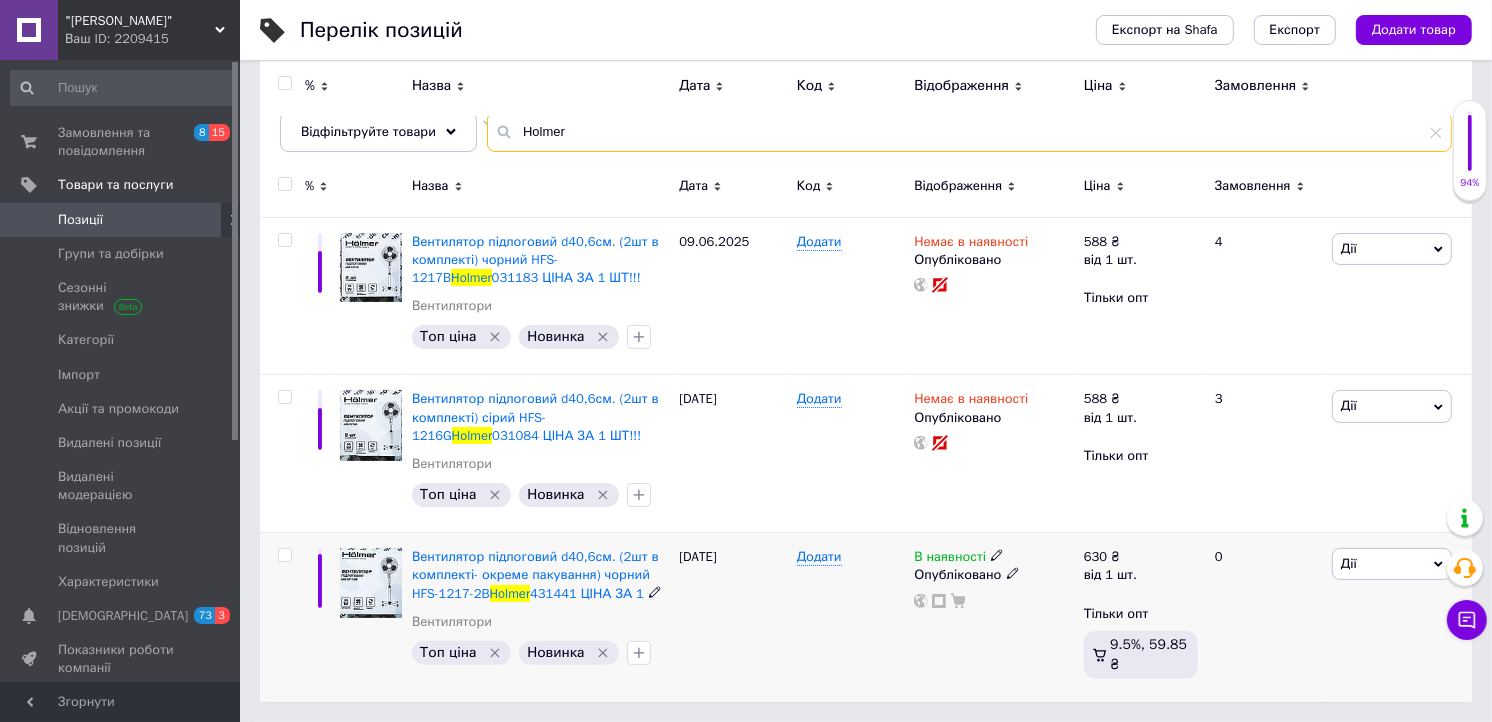 type on "Holmer" 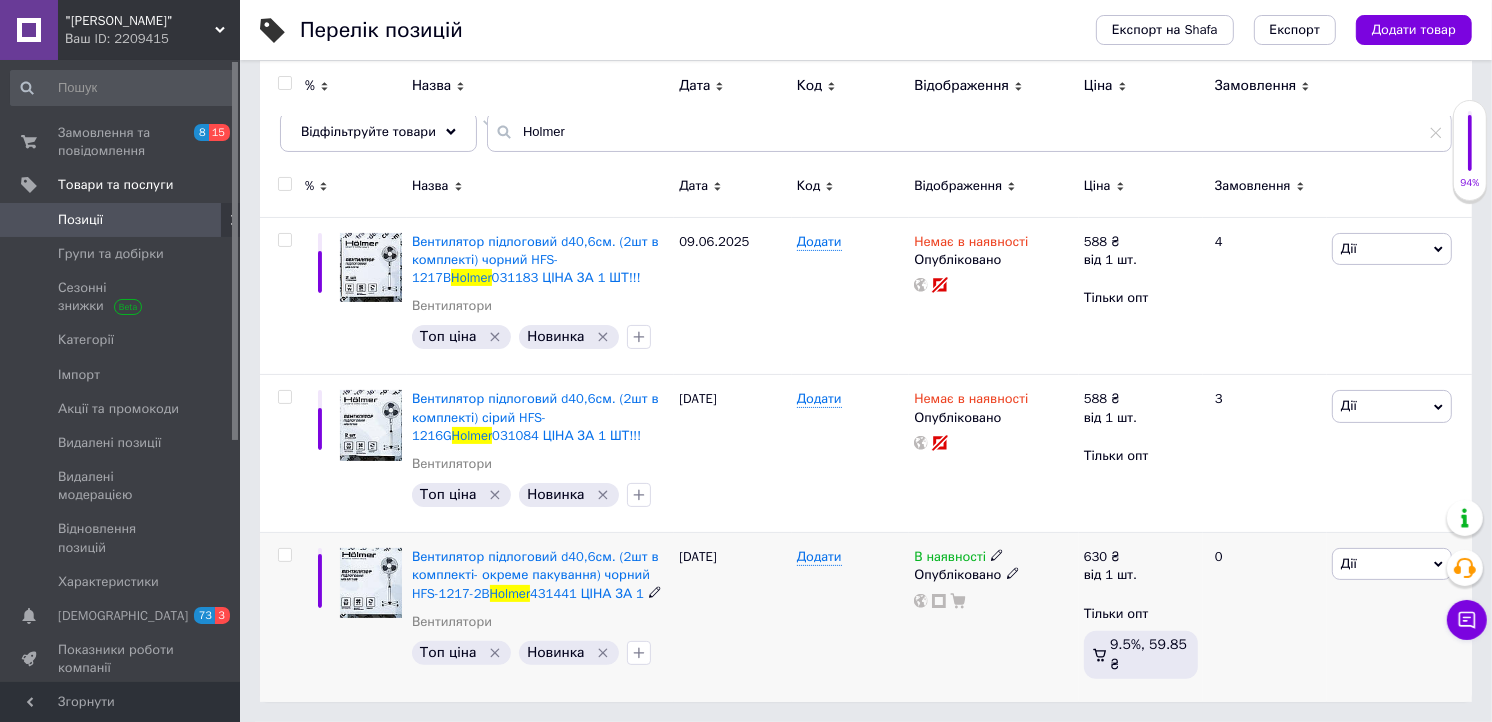 click 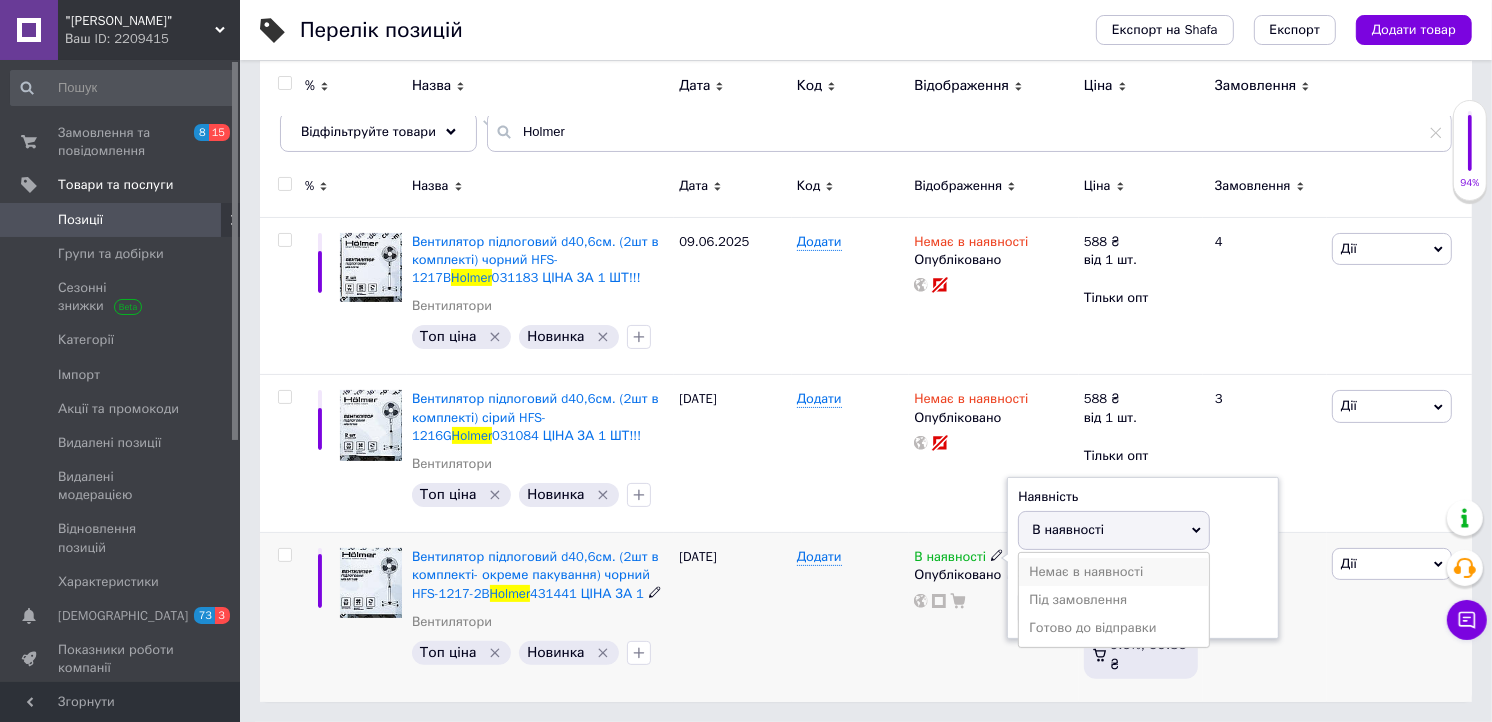 click on "Немає в наявності" at bounding box center [1114, 572] 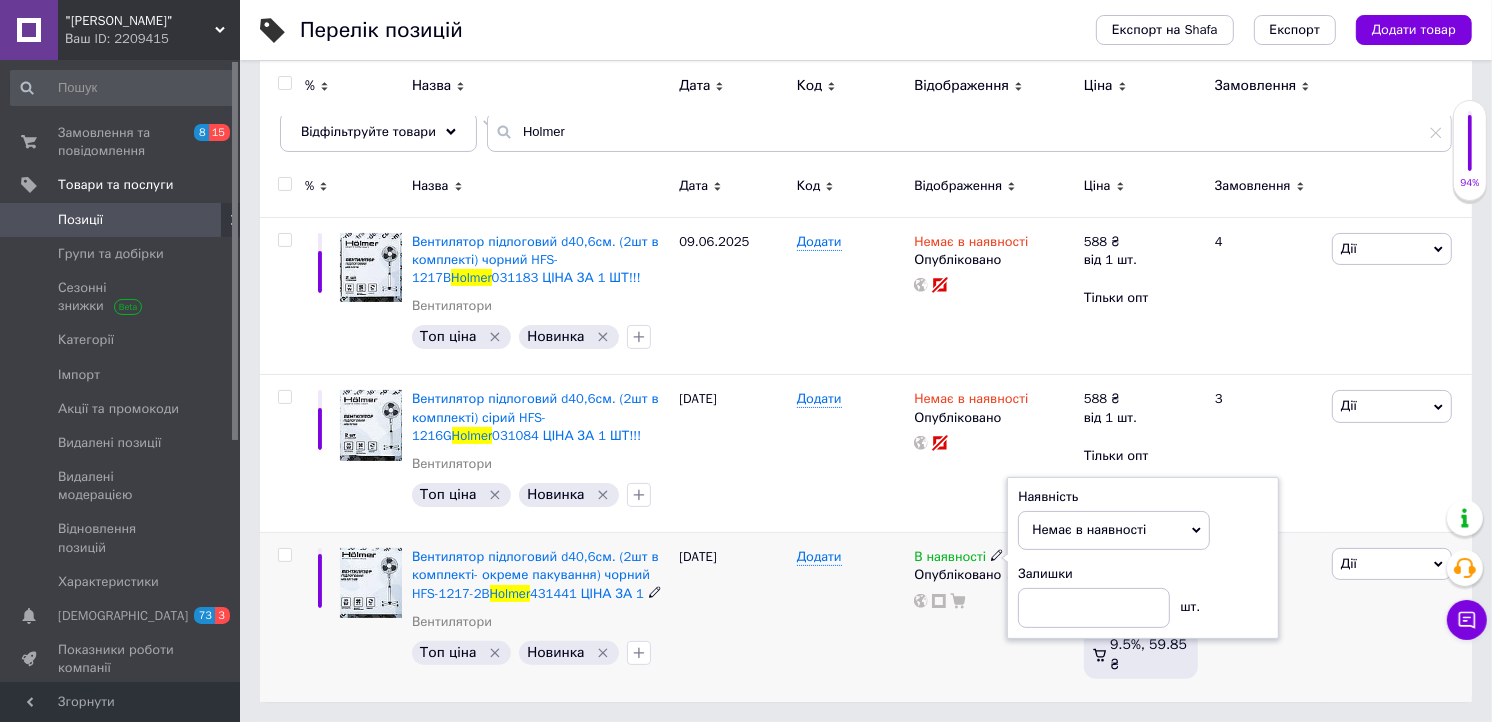 drag, startPoint x: 890, startPoint y: 636, endPoint x: 1031, endPoint y: 505, distance: 192.46298 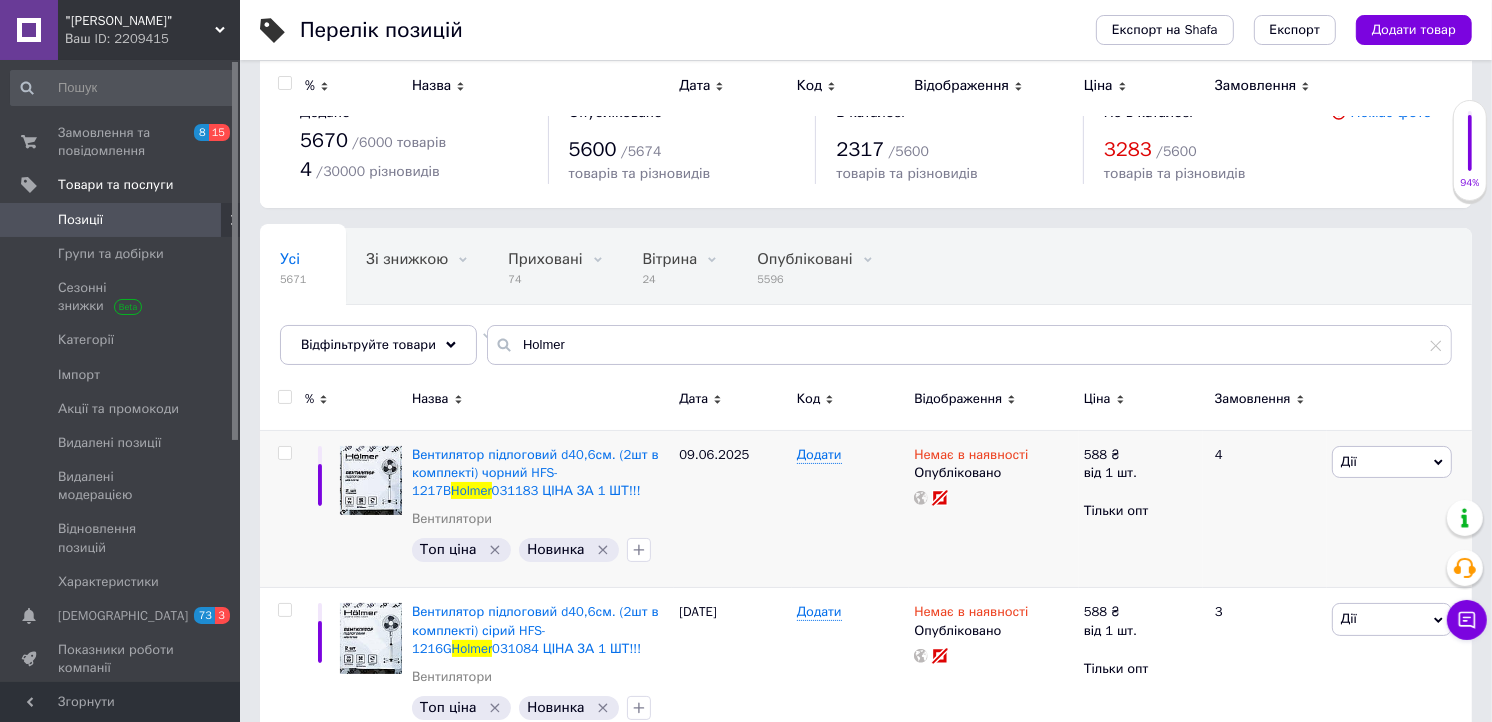 scroll, scrollTop: 0, scrollLeft: 0, axis: both 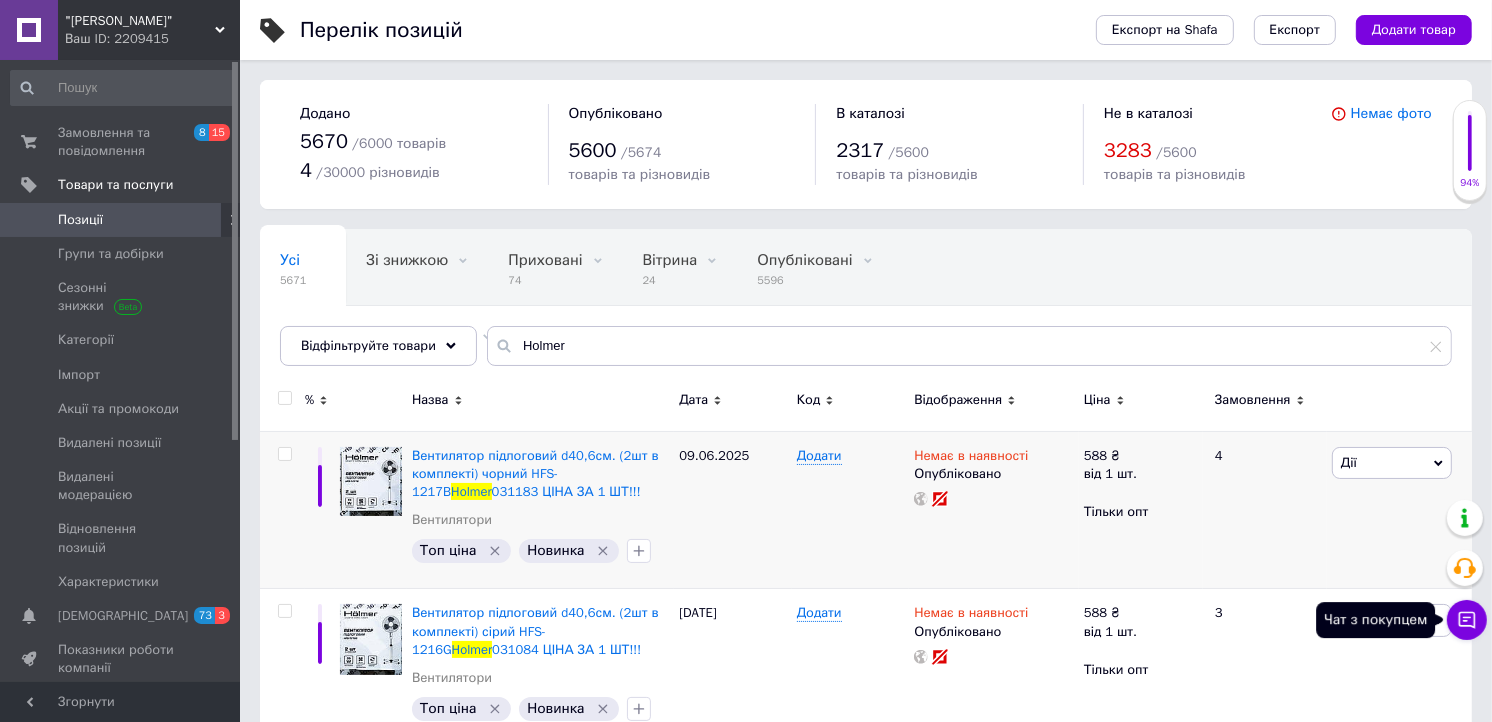 drag, startPoint x: 1465, startPoint y: 618, endPoint x: 1432, endPoint y: 563, distance: 64.14047 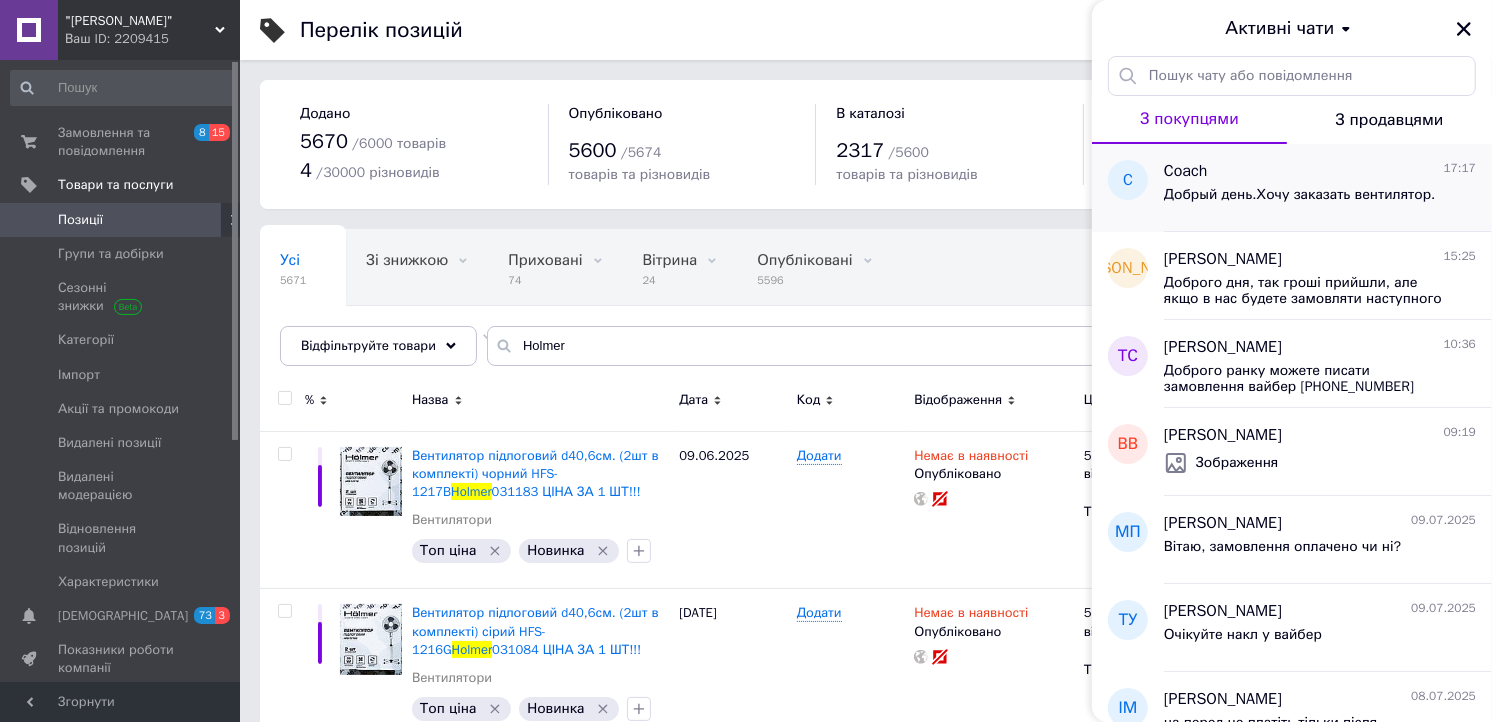 click on "Coach 17:17 Добрый день.Хочу заказать вентилятор." at bounding box center (1328, 188) 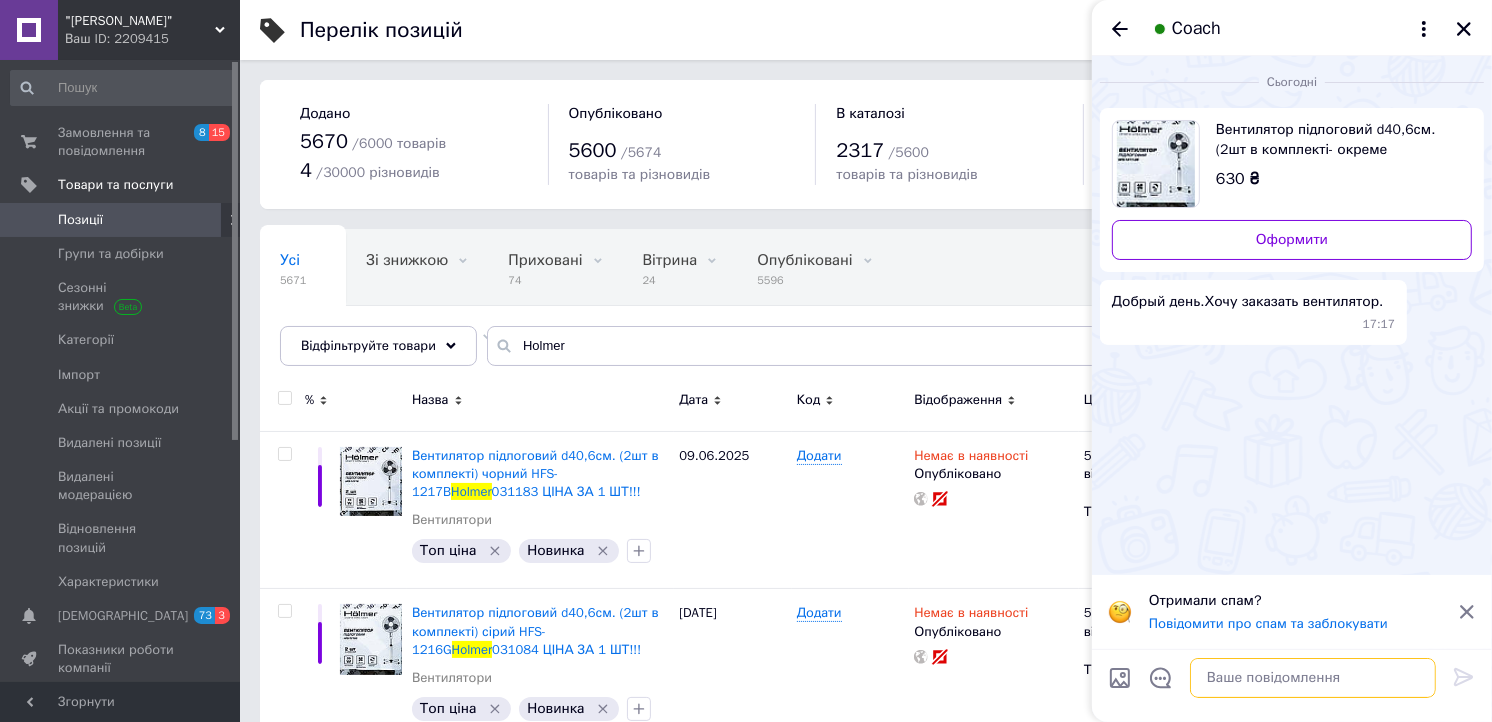 click at bounding box center (1313, 678) 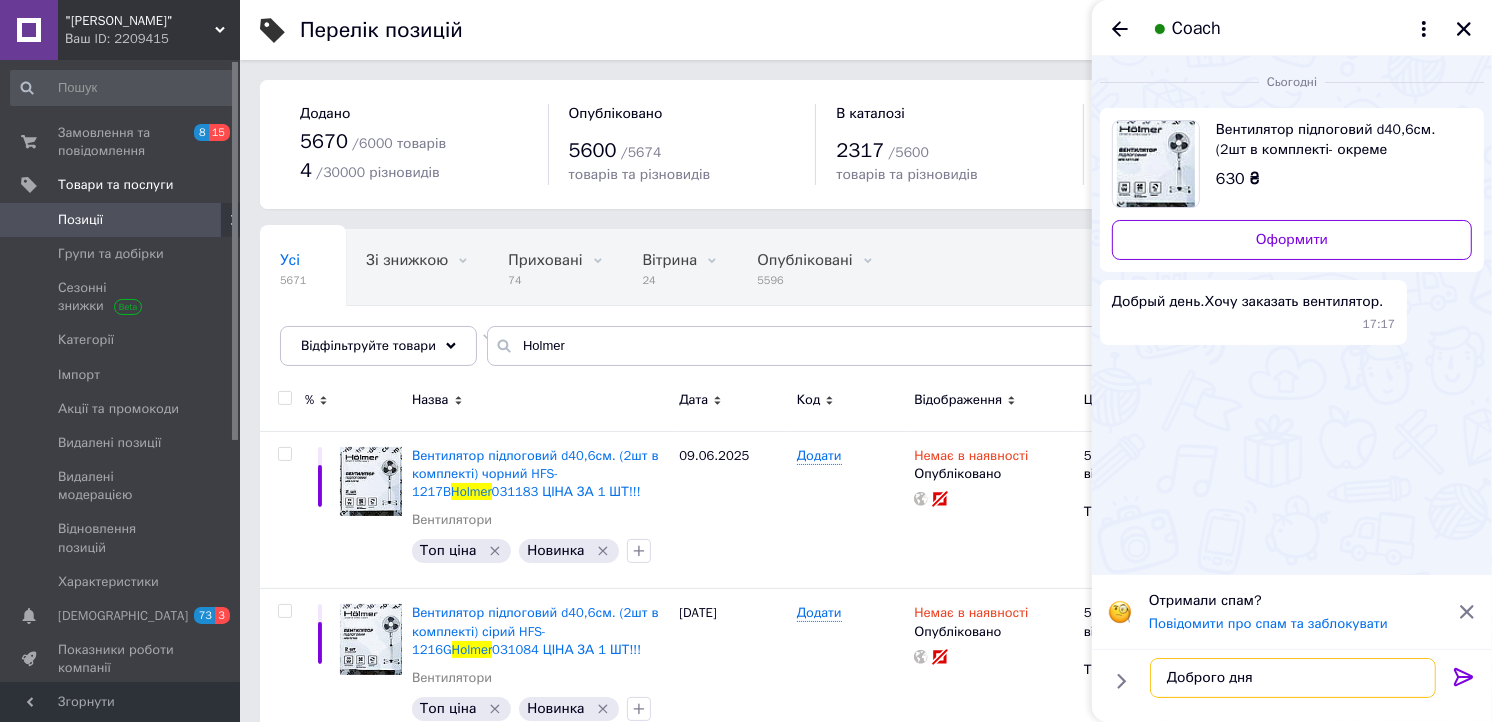 type on "Доброго дня!" 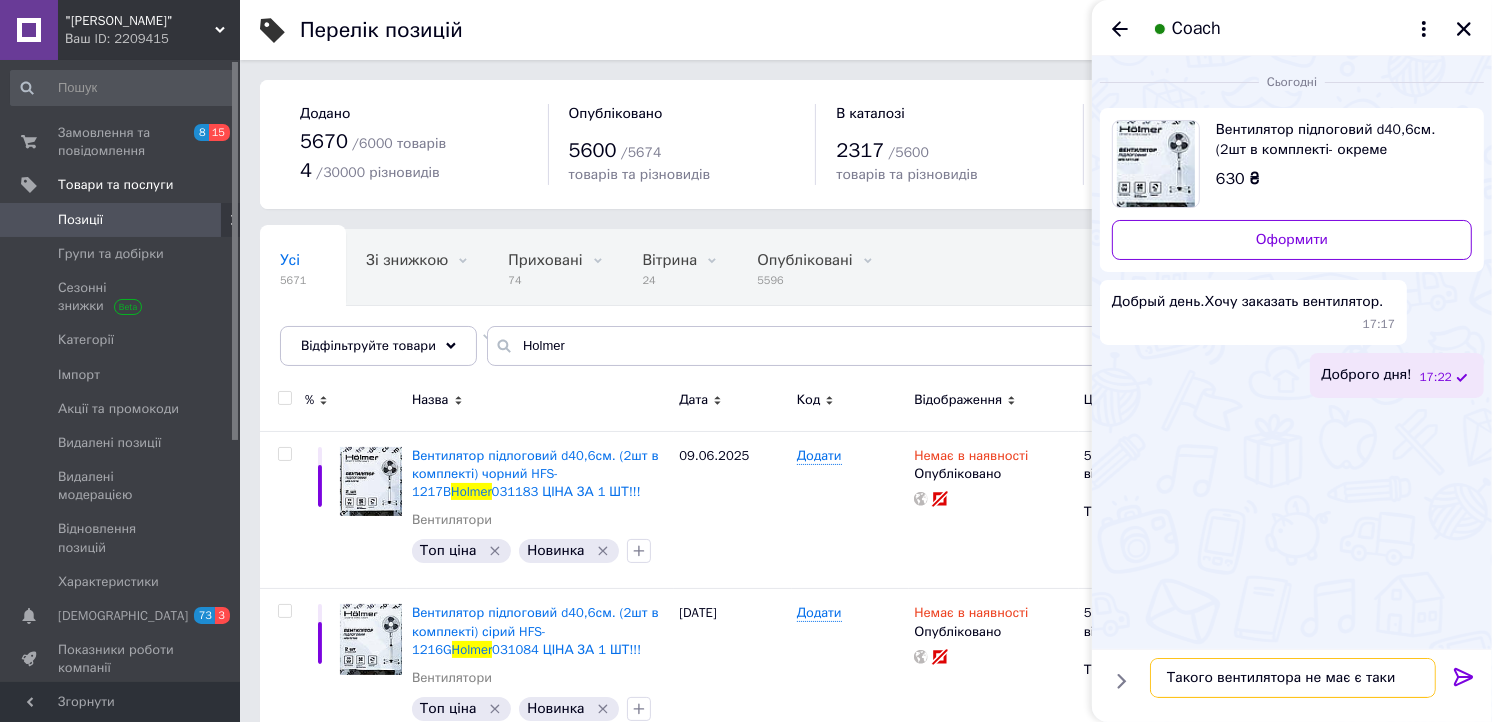type on "Такого вентилятора не має є такий" 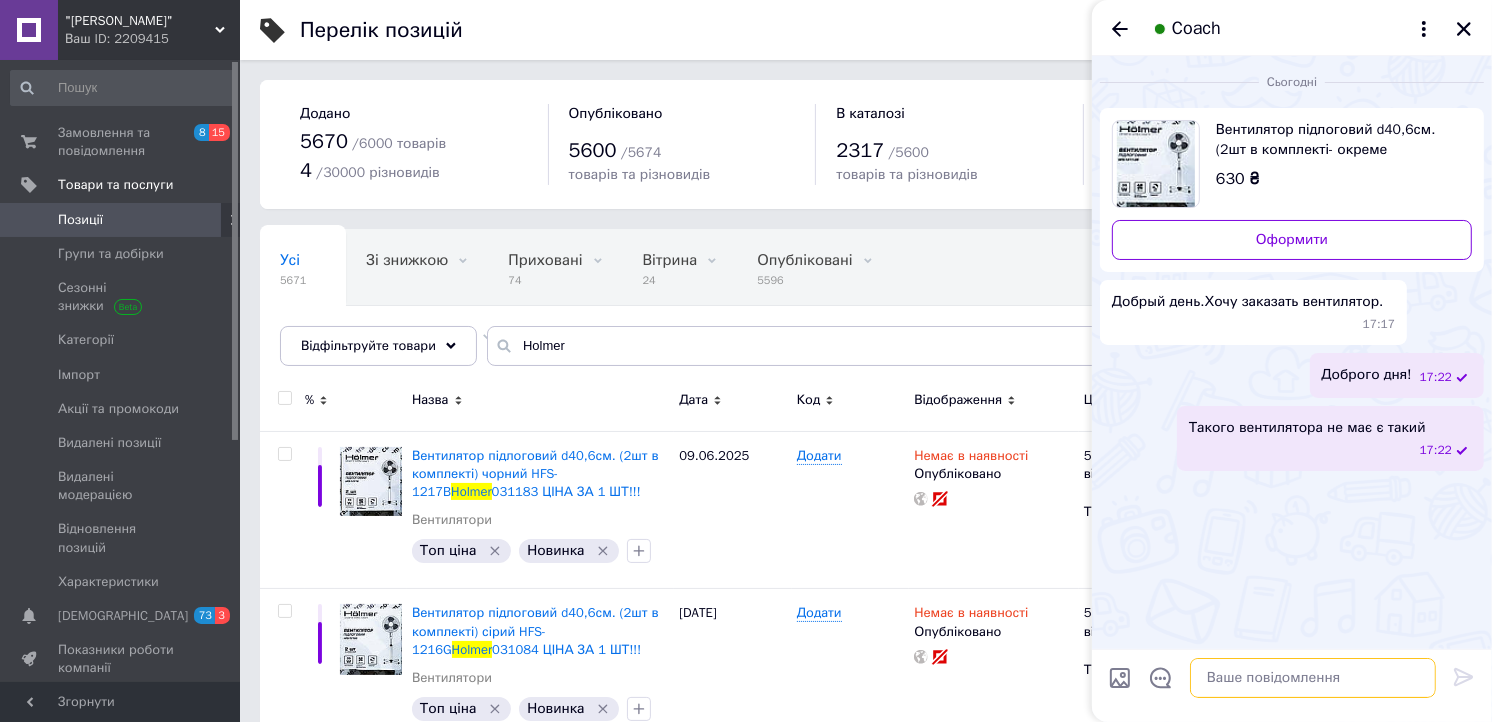 paste on "Вентилятор підлоговий А-plus 2151 А FN 267034 021512" 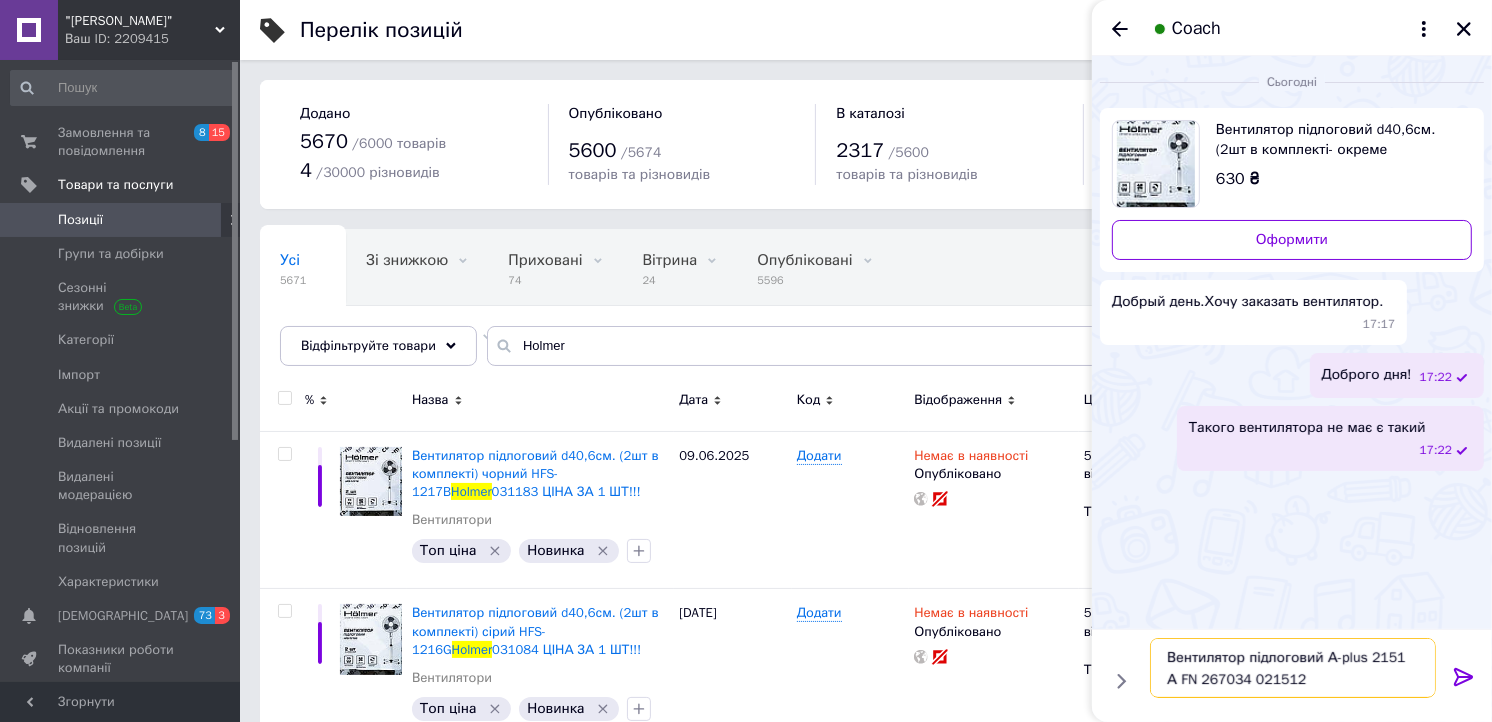 type on "Вентилятор підлоговий А-plus 2151 А FN 267034 021512" 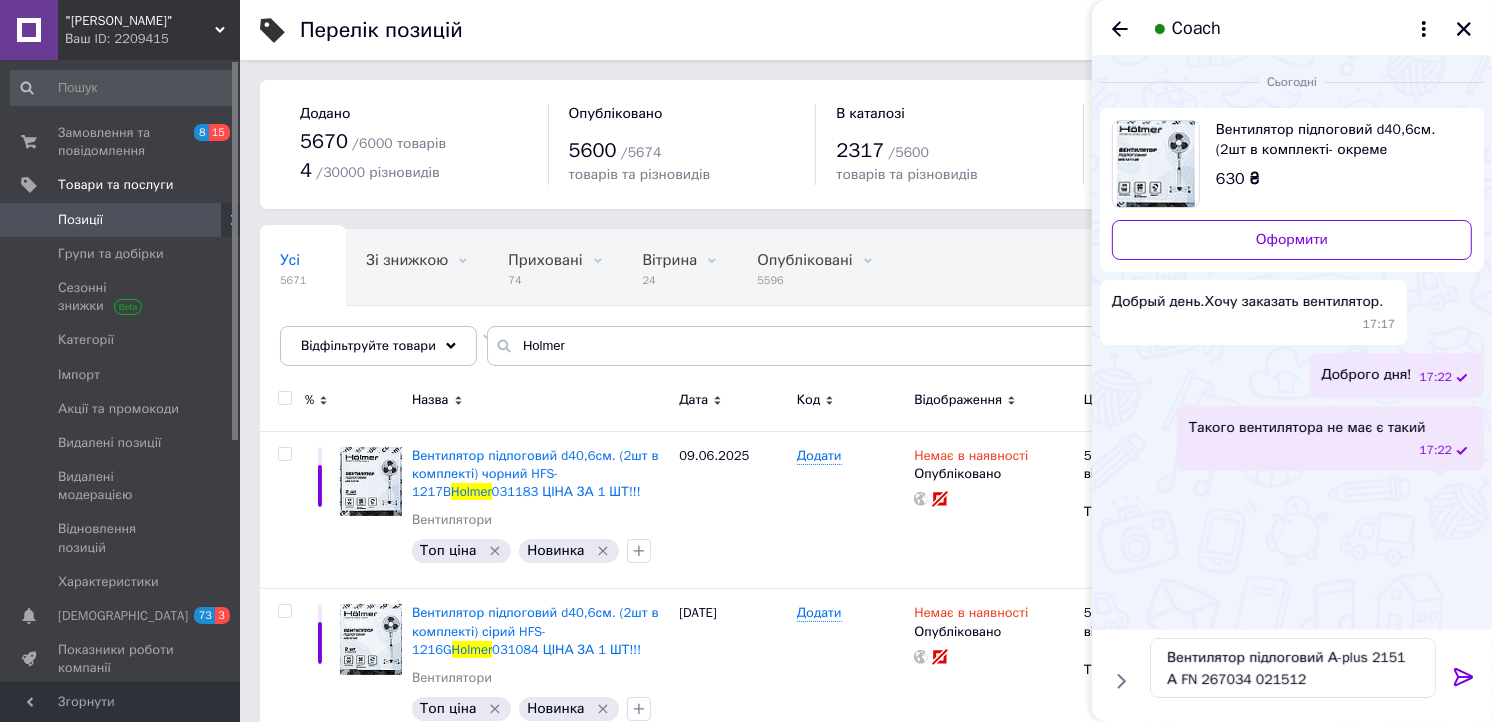 click 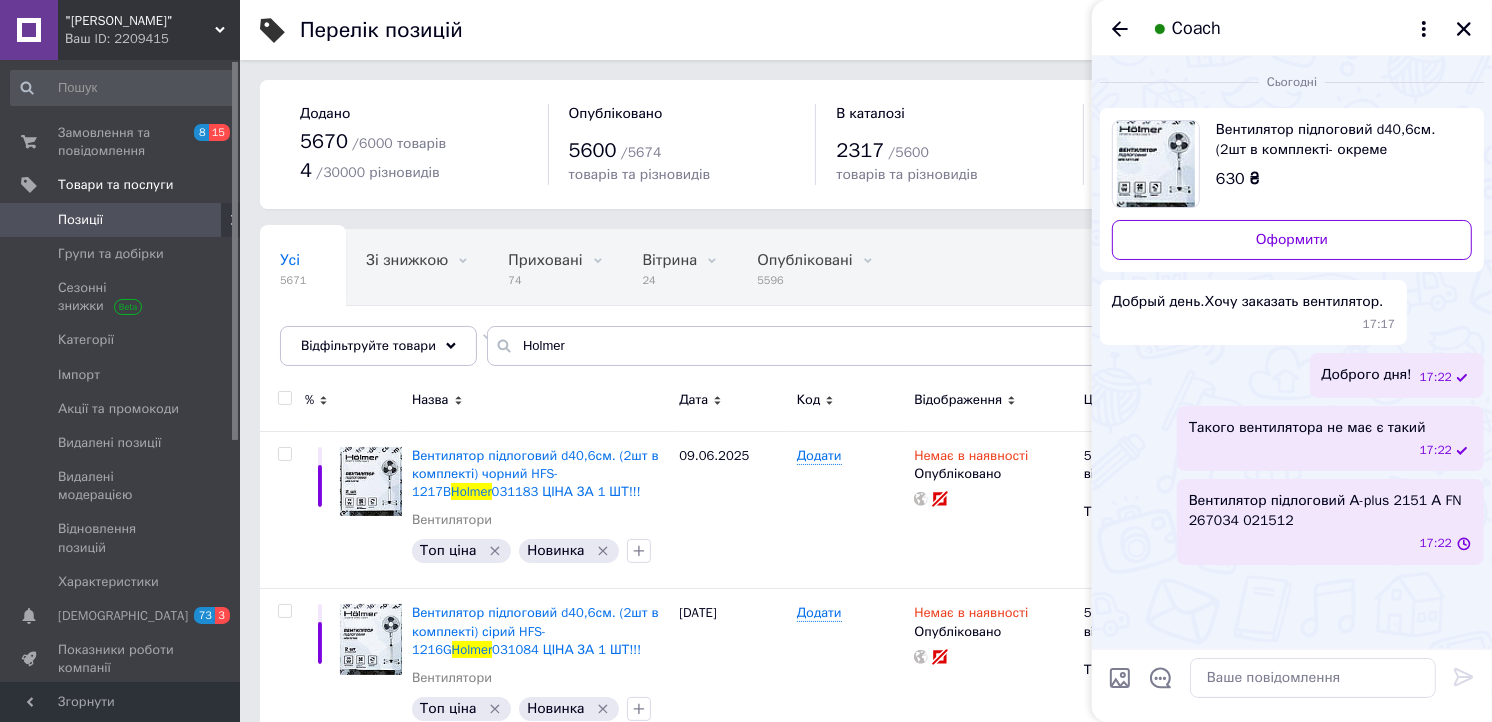 click 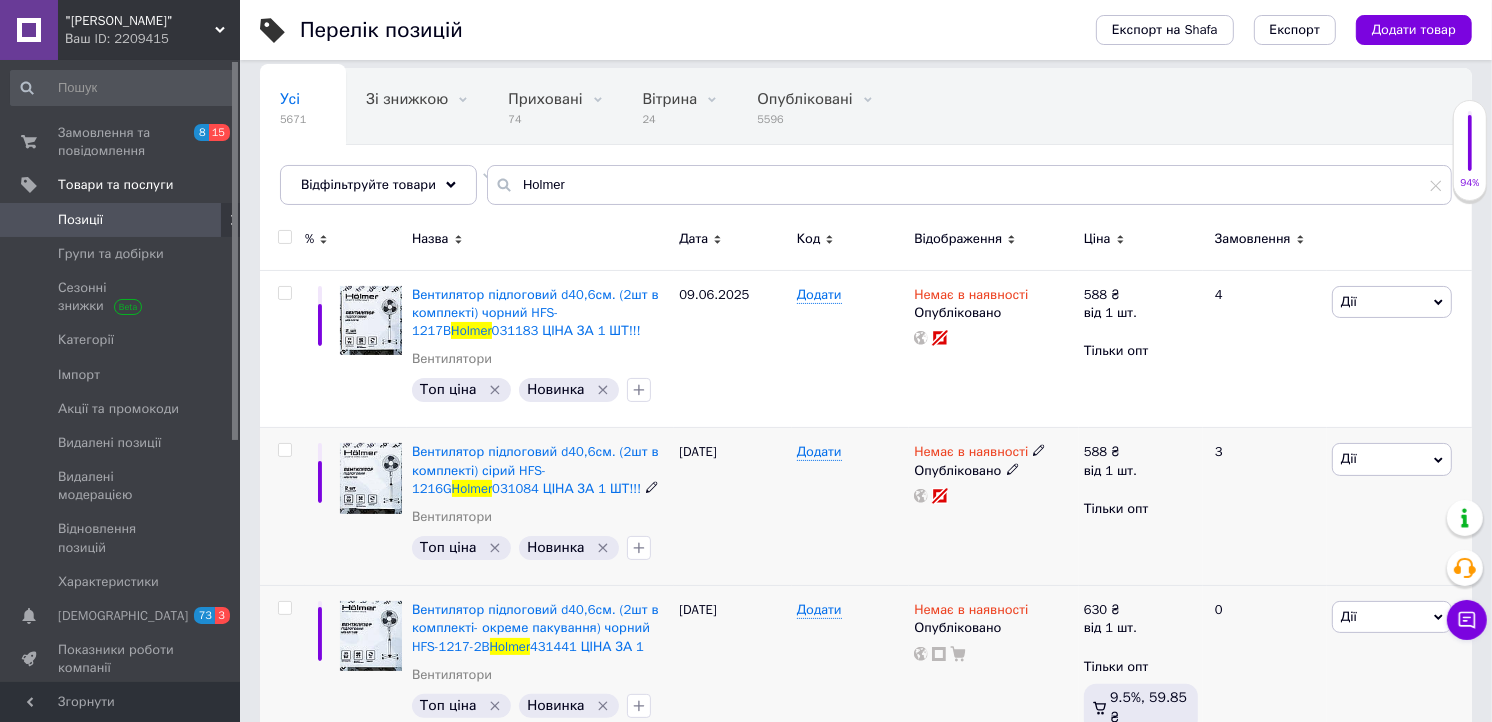 scroll, scrollTop: 214, scrollLeft: 0, axis: vertical 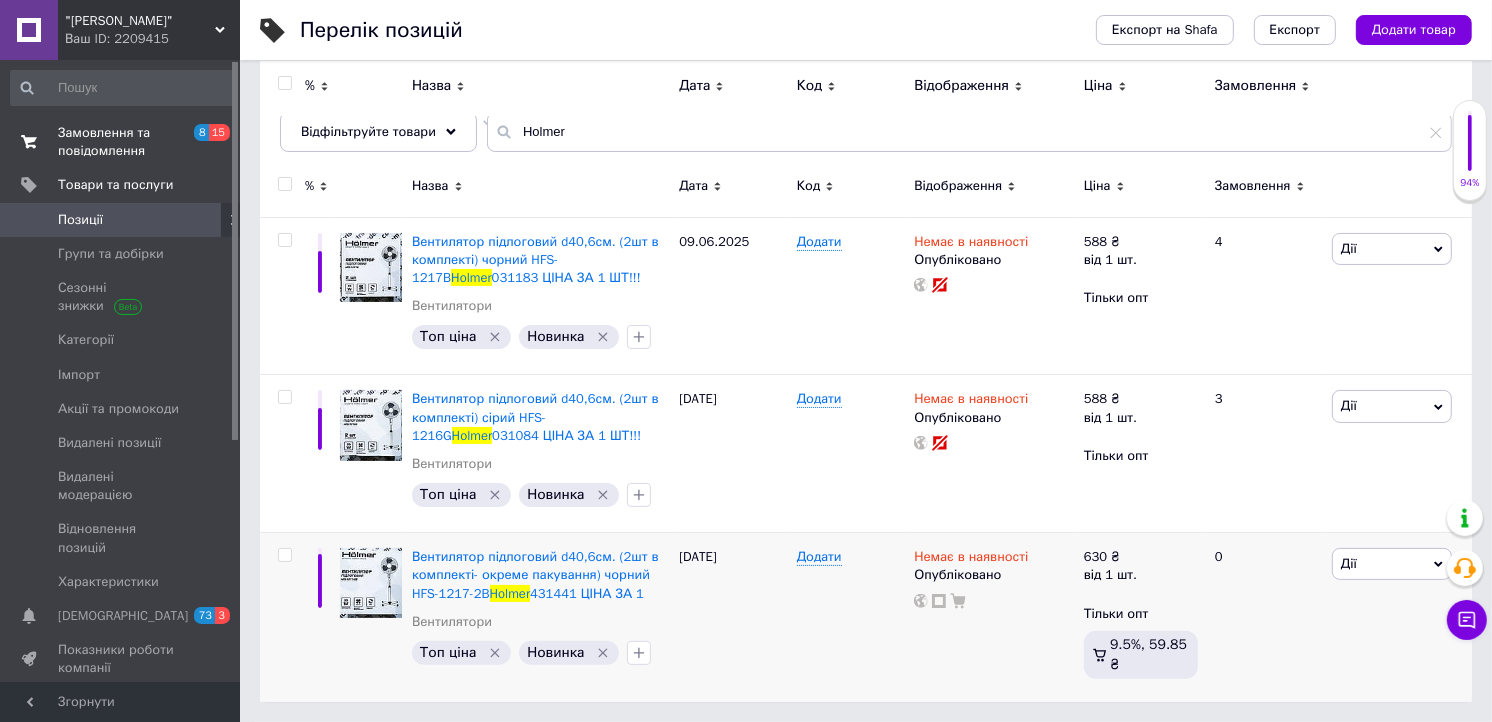 click on "Замовлення та повідомлення" at bounding box center [121, 142] 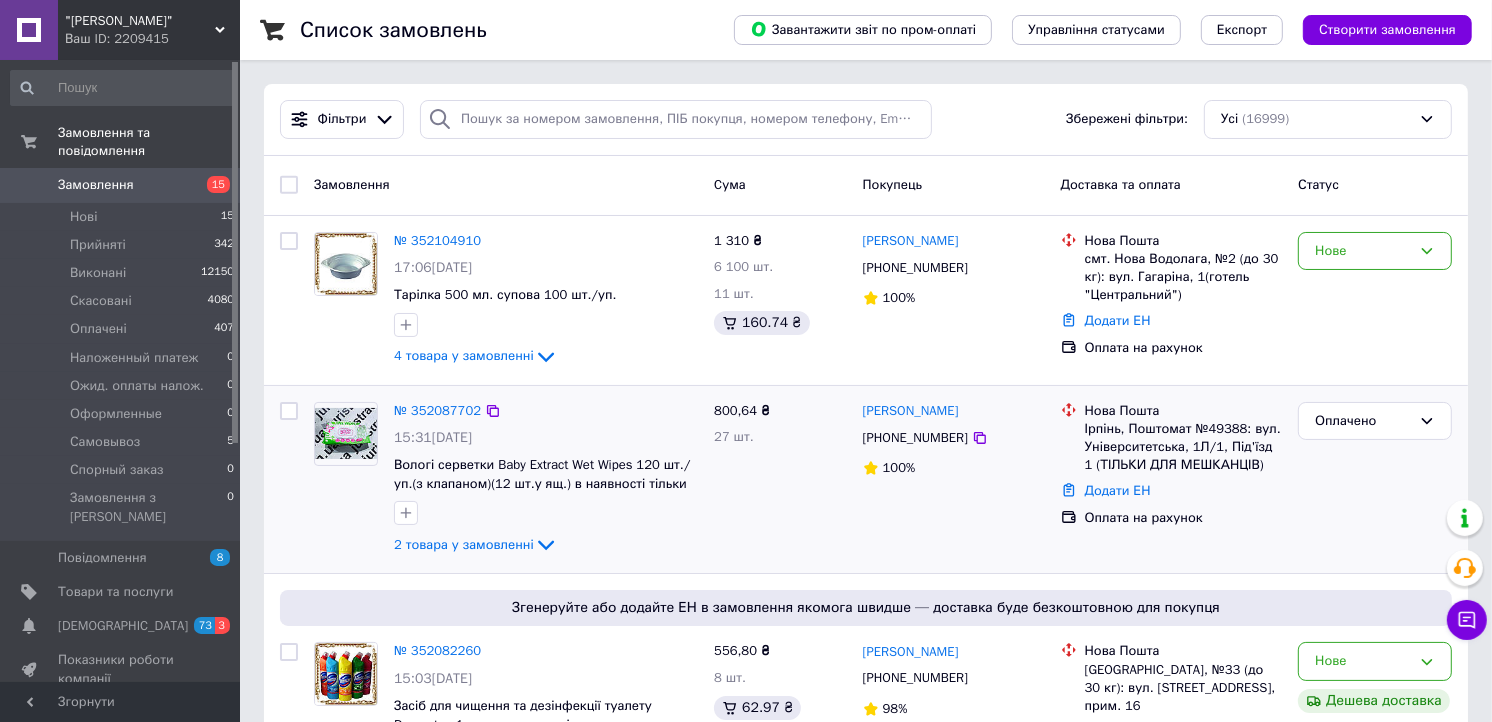 scroll, scrollTop: 222, scrollLeft: 0, axis: vertical 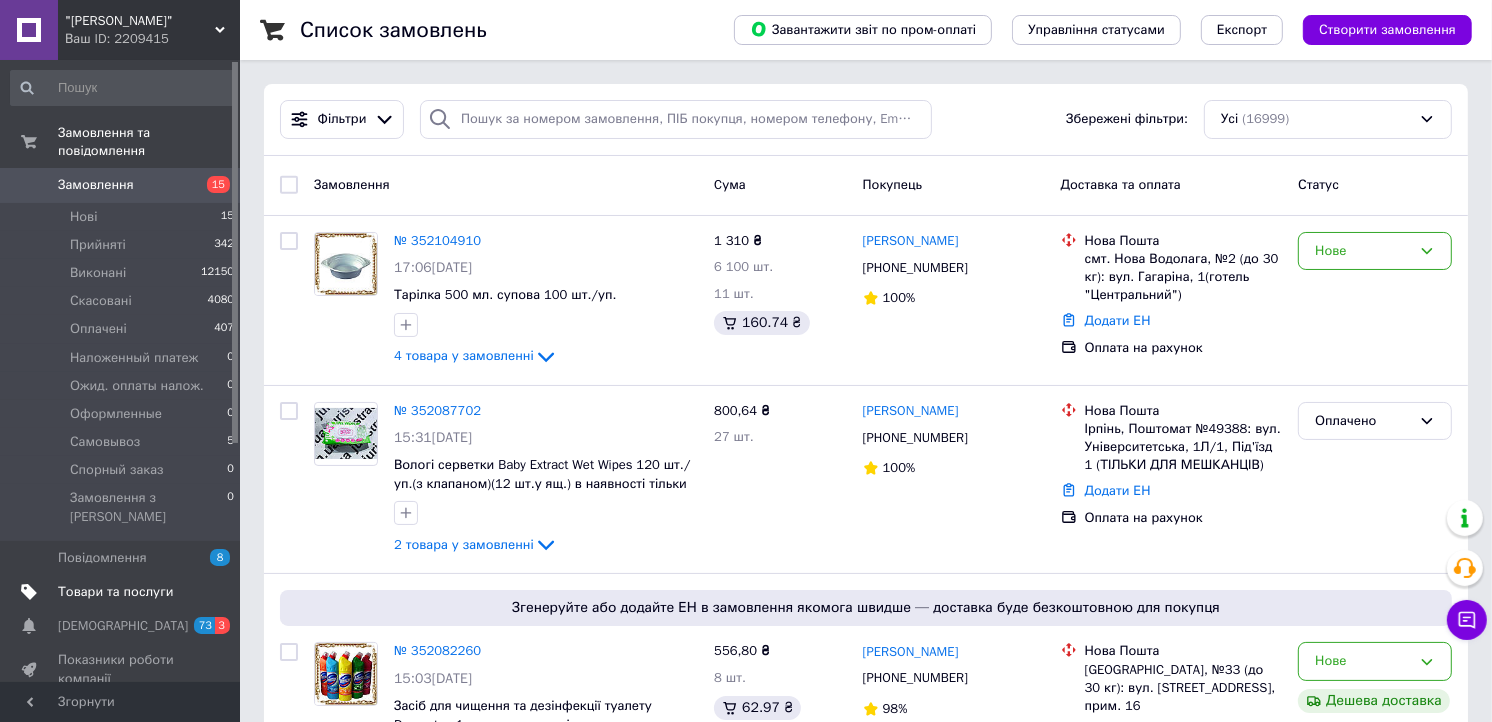 click at bounding box center [212, 592] 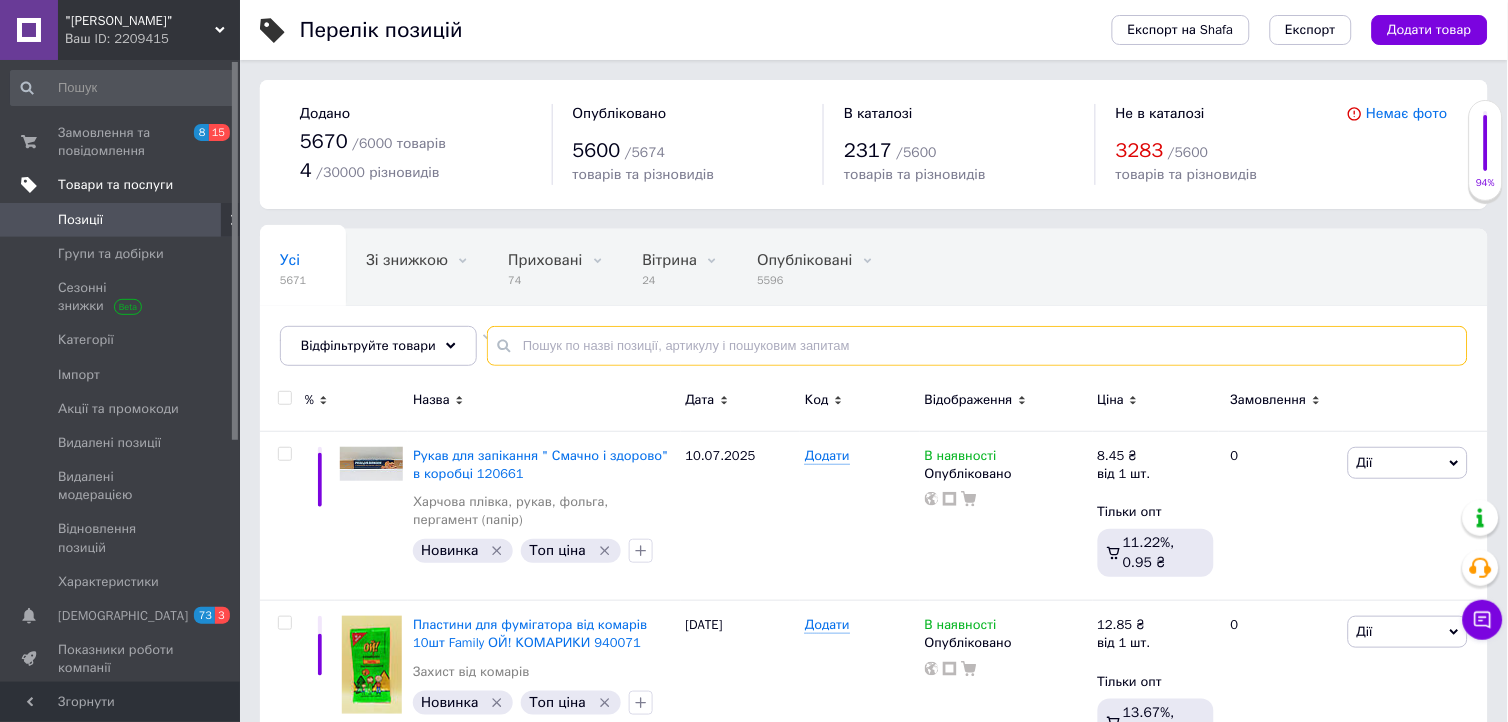 drag, startPoint x: 647, startPoint y: 344, endPoint x: 560, endPoint y: 330, distance: 88.11924 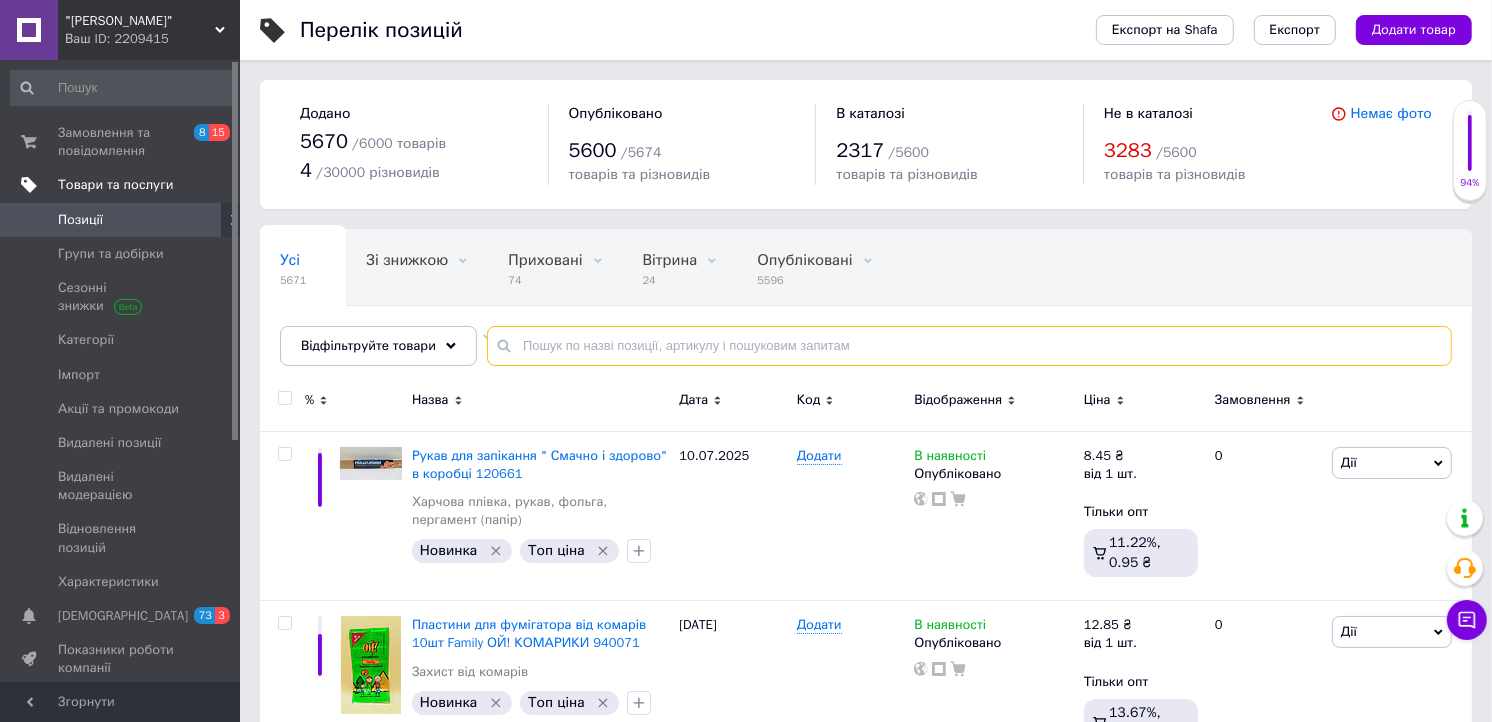 paste on "Машинка для чищення одягу (від мережі 220V) YN-5880 782876 858802" 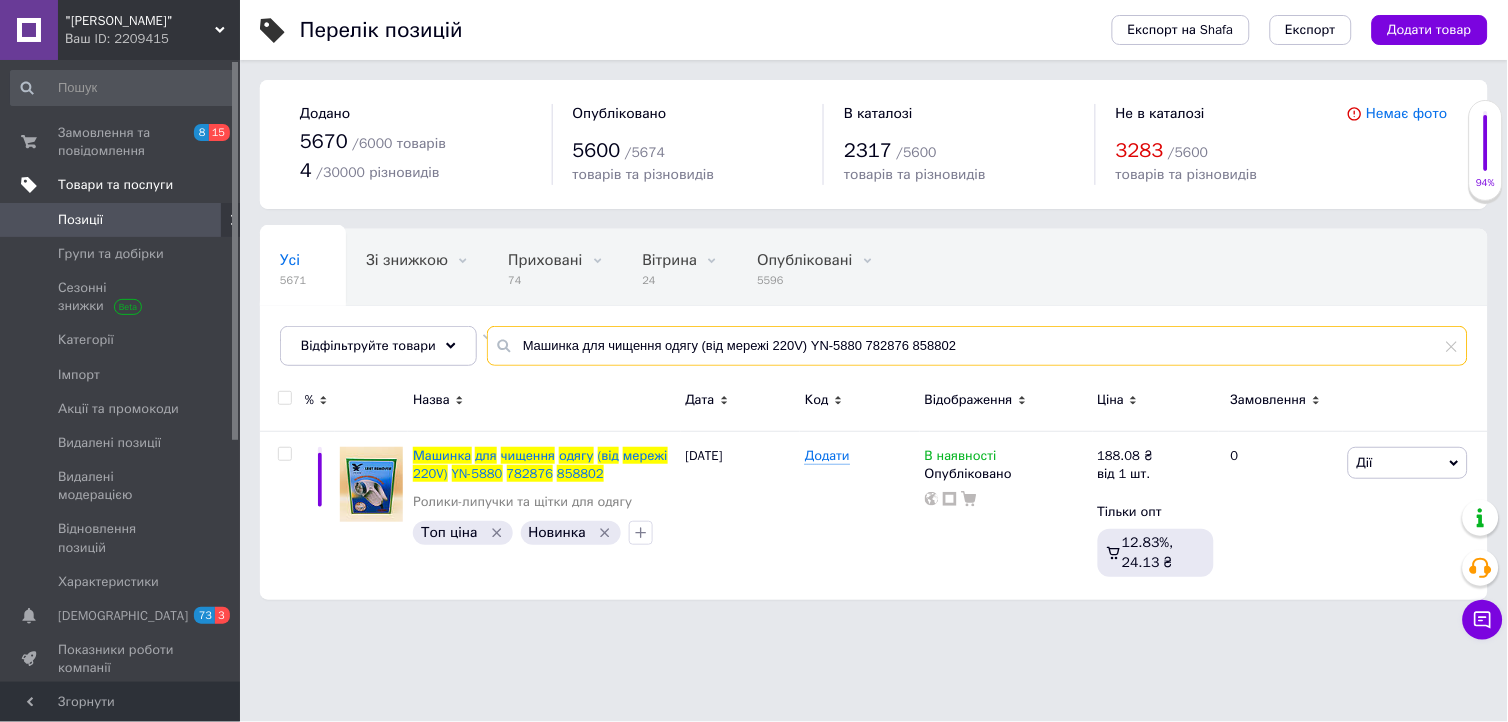 drag, startPoint x: 972, startPoint y: 336, endPoint x: 487, endPoint y: 367, distance: 485.98972 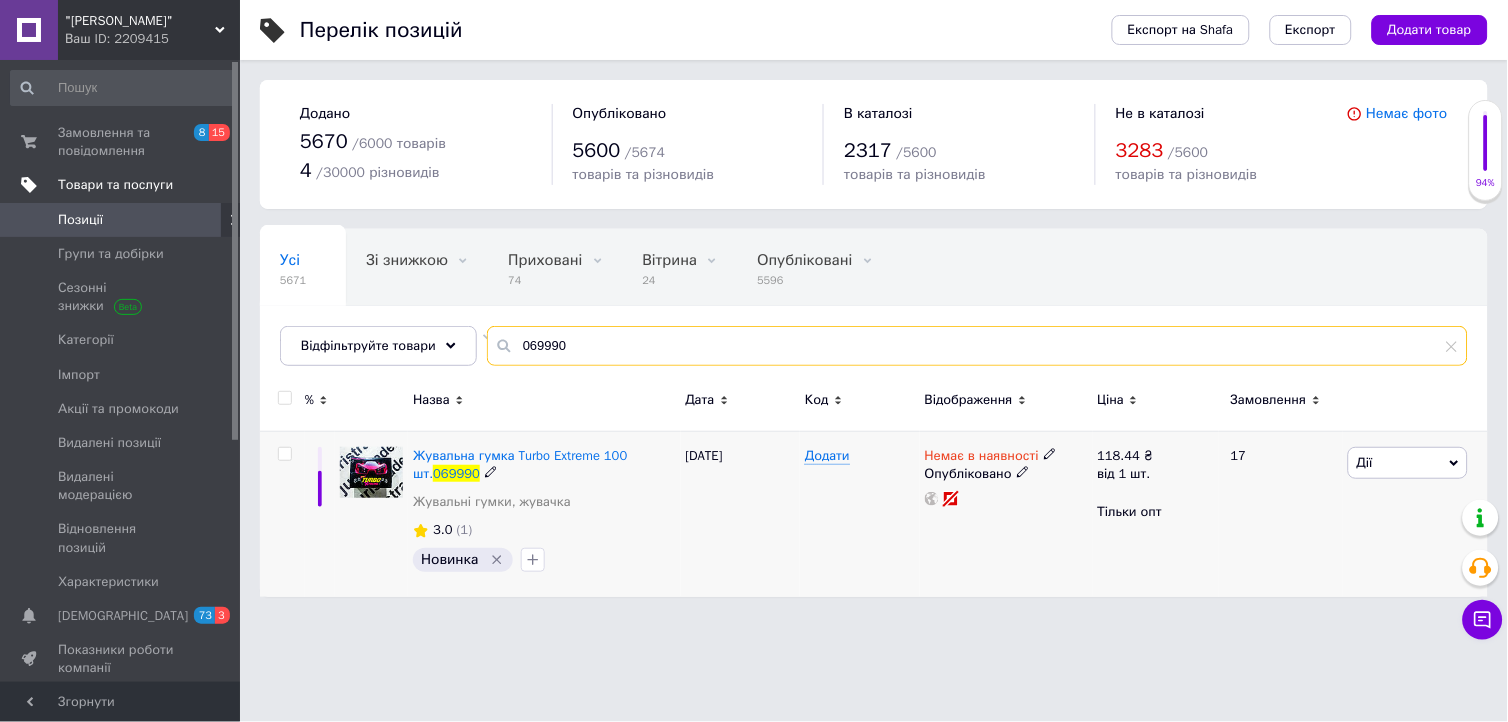 type on "069990" 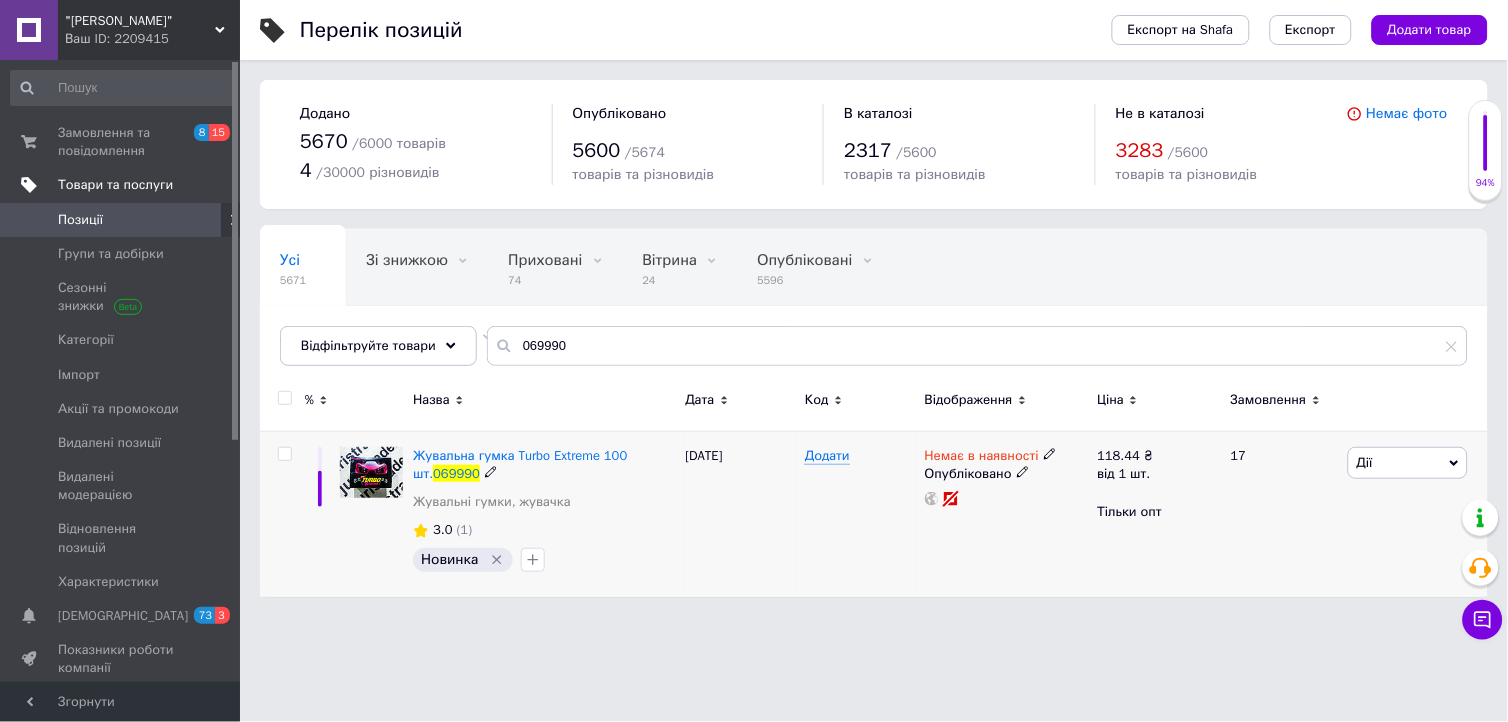 click 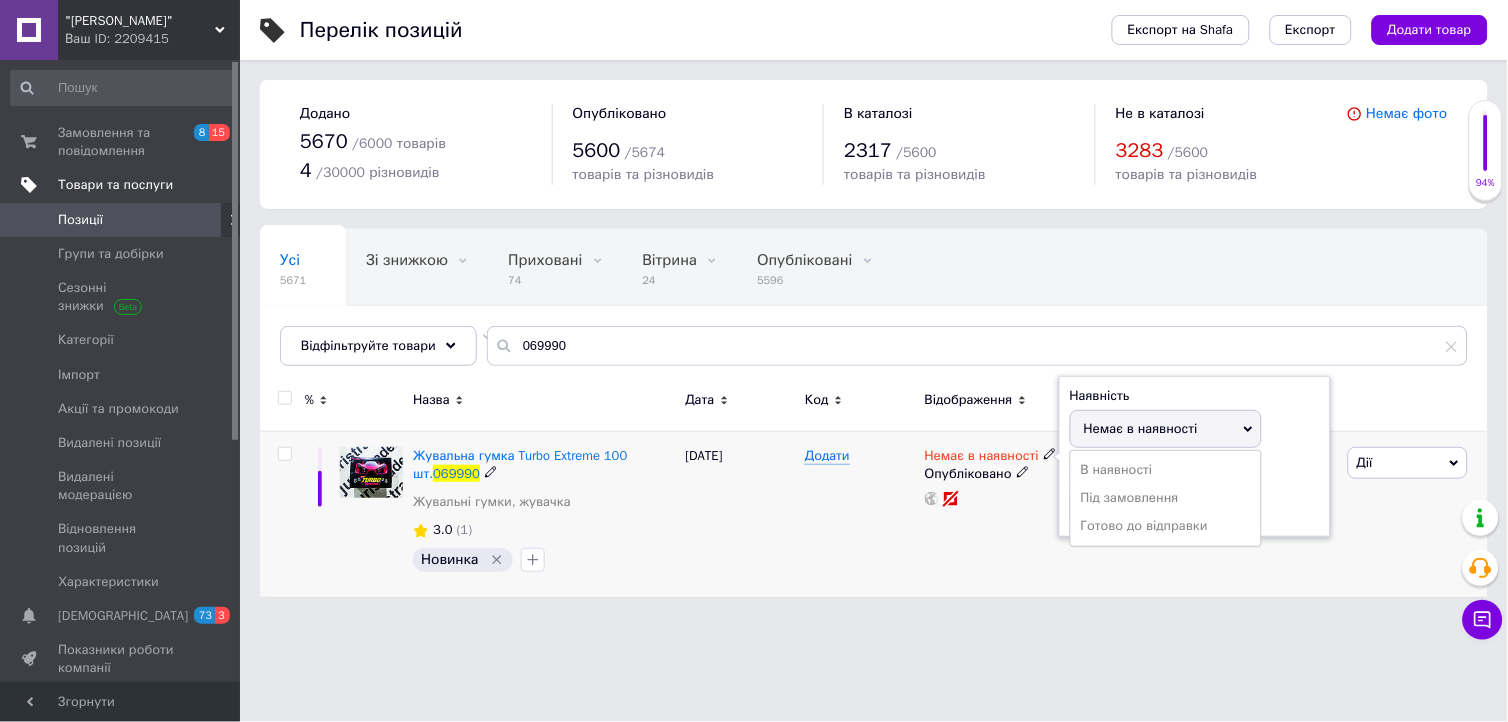 click on "В наявності" at bounding box center [1166, 470] 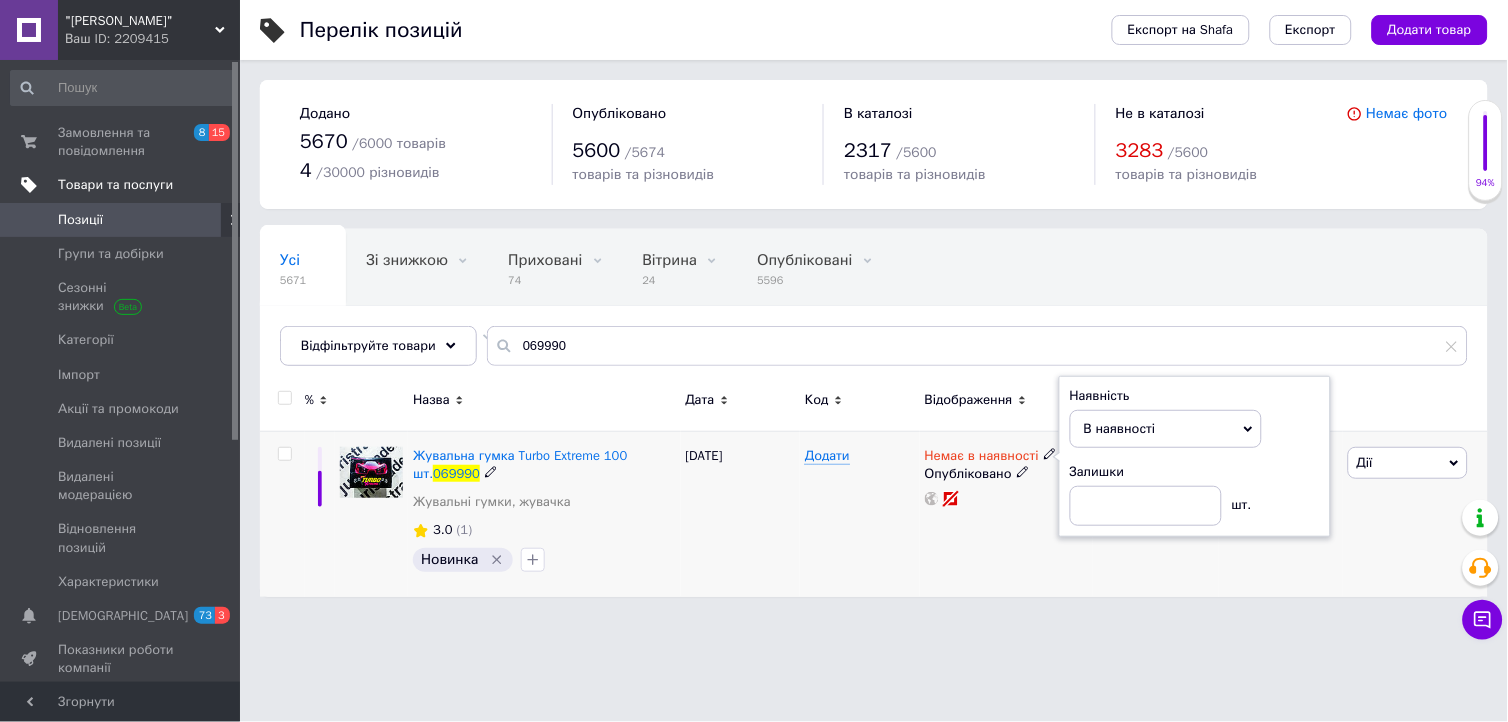click on "Немає в наявності Наявність В наявності Немає в наявності Під замовлення Готово до відправки Залишки шт. Опубліковано" at bounding box center (1006, 514) 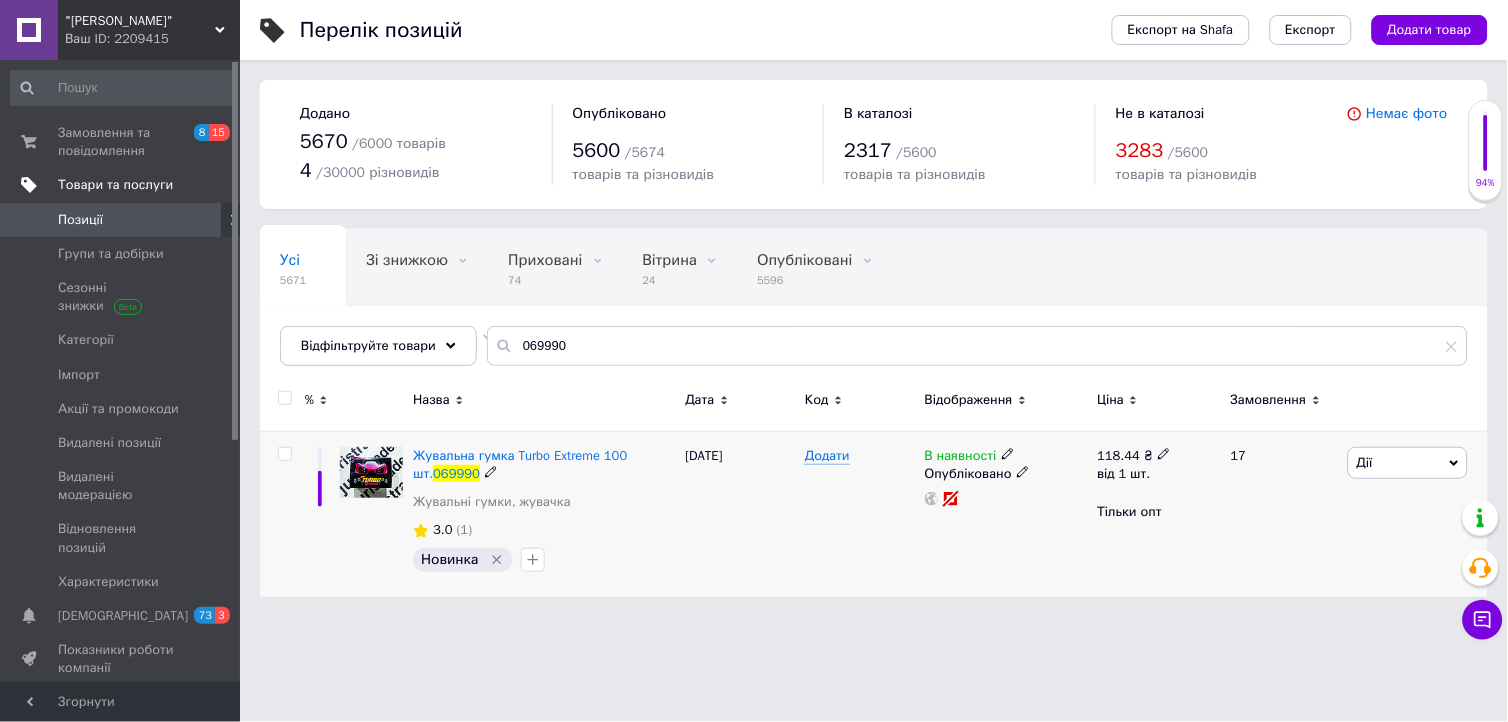 click 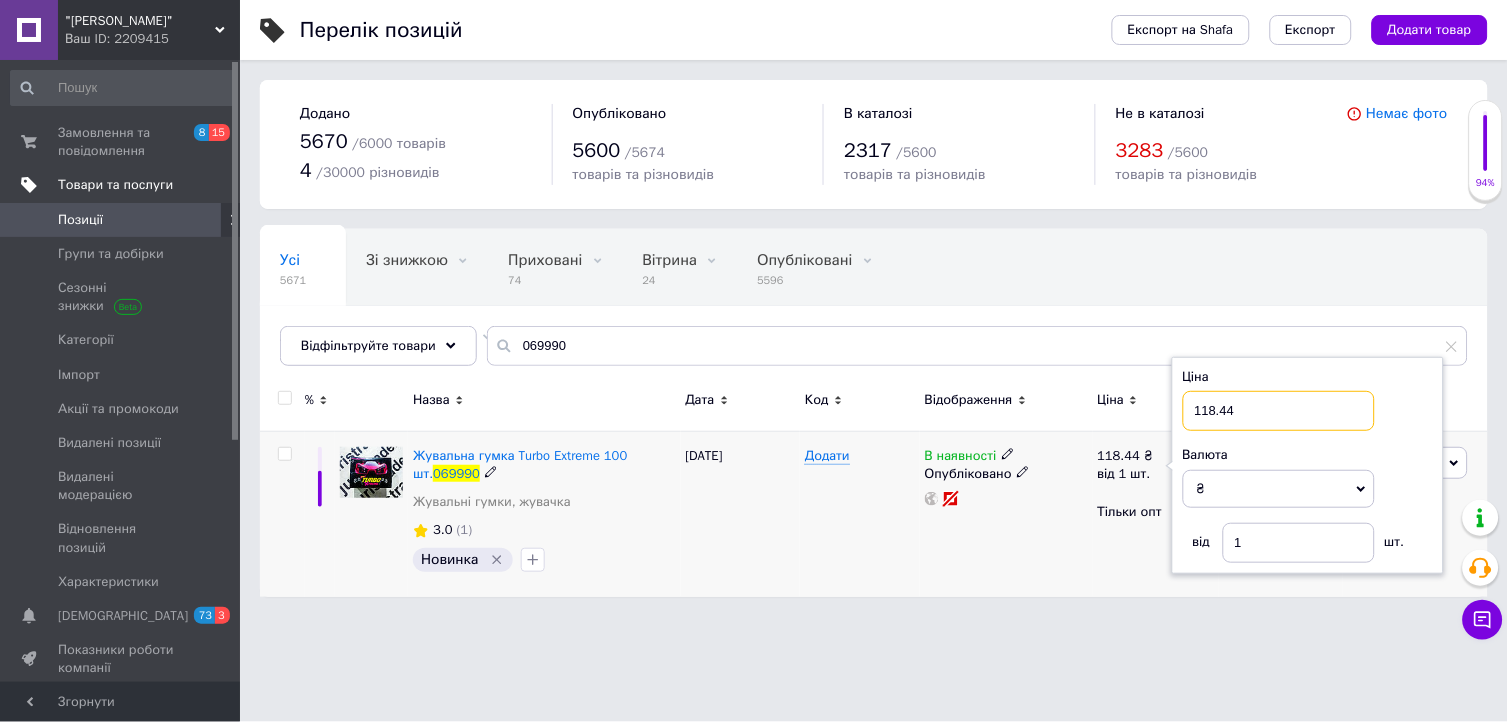 drag, startPoint x: 1251, startPoint y: 416, endPoint x: 1185, endPoint y: 406, distance: 66.75328 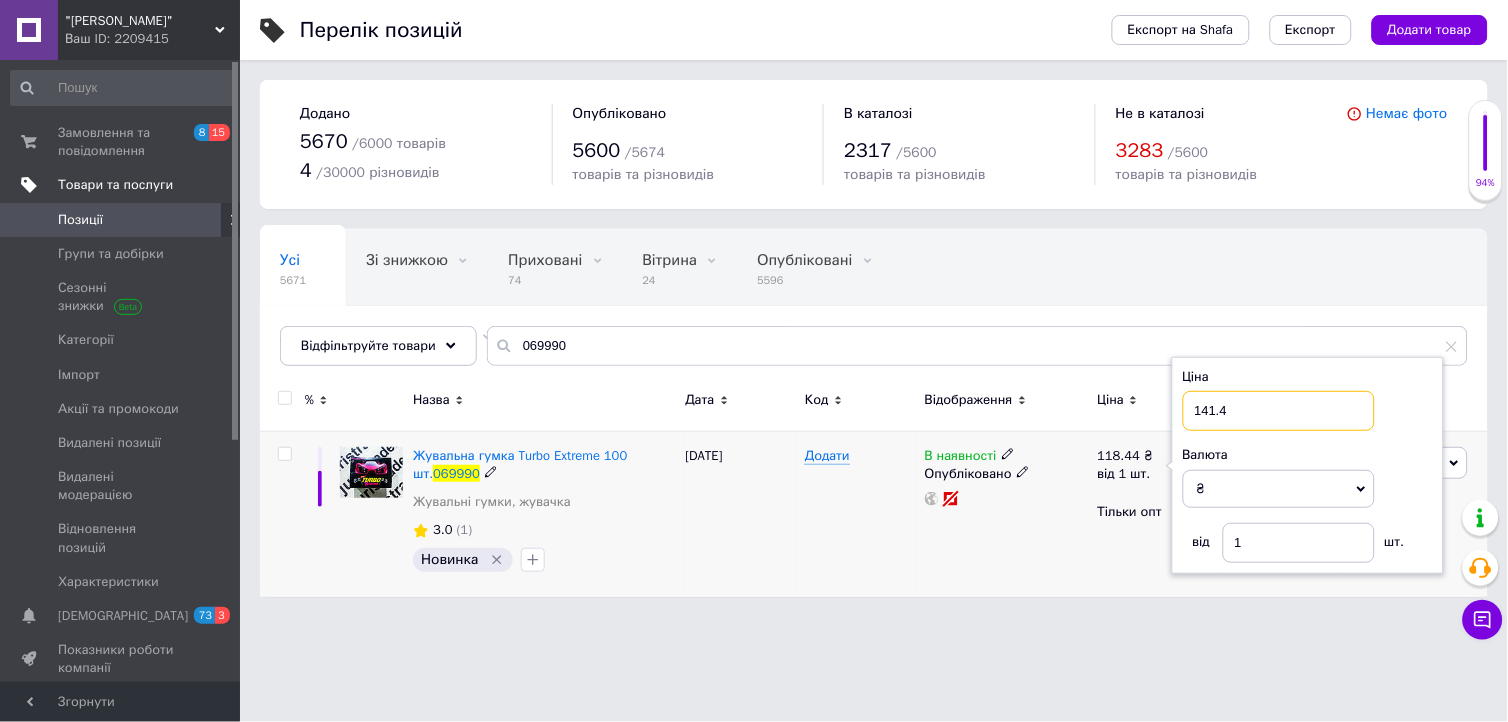 type on "141.48" 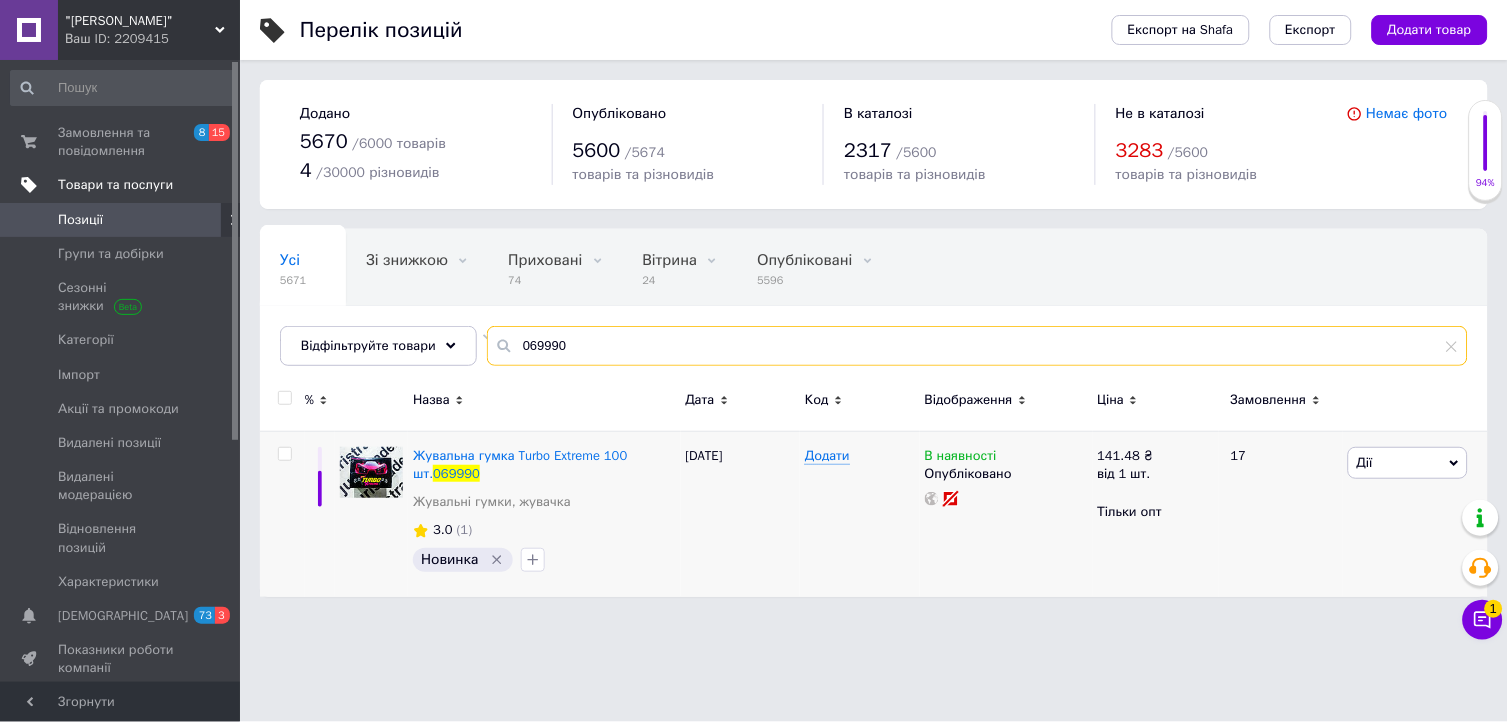 click on "069990" at bounding box center [977, 346] 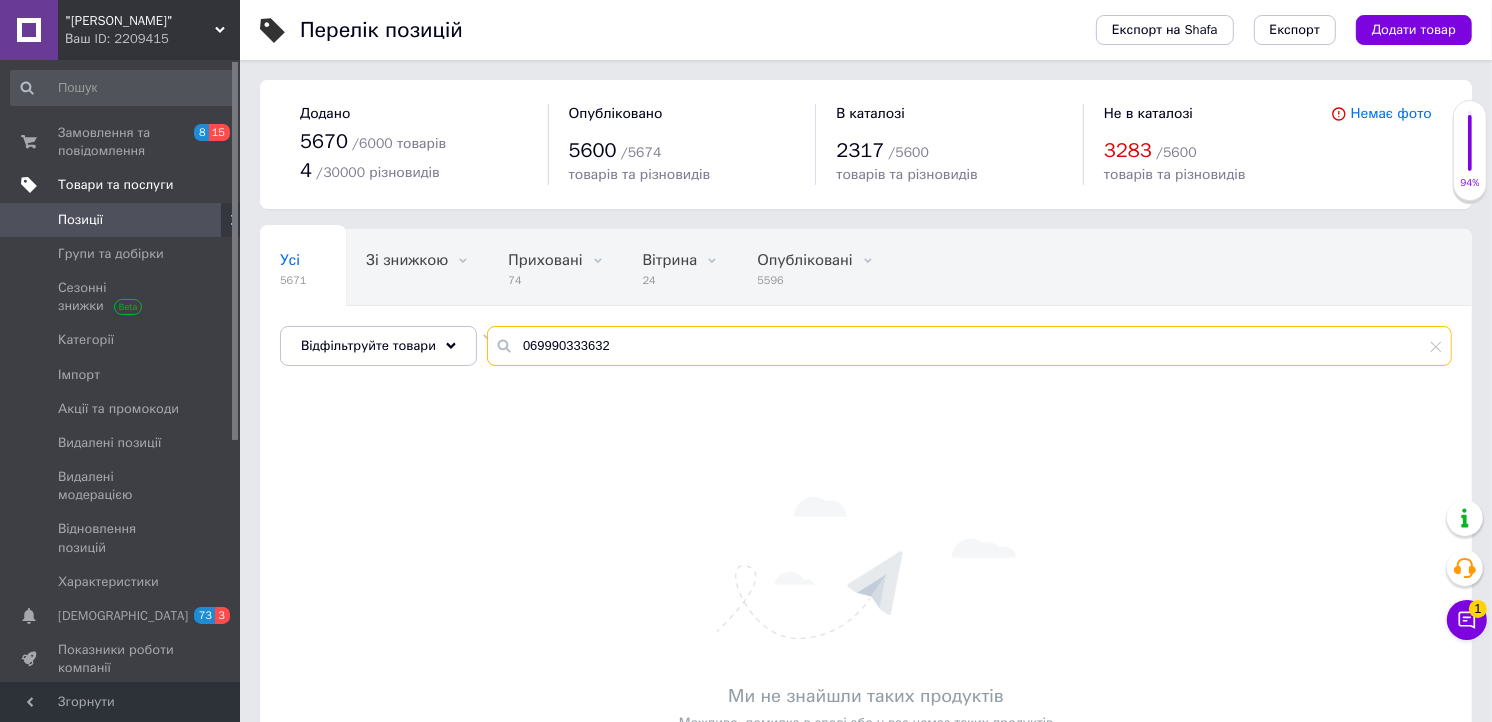drag, startPoint x: 626, startPoint y: 346, endPoint x: 483, endPoint y: 350, distance: 143.05594 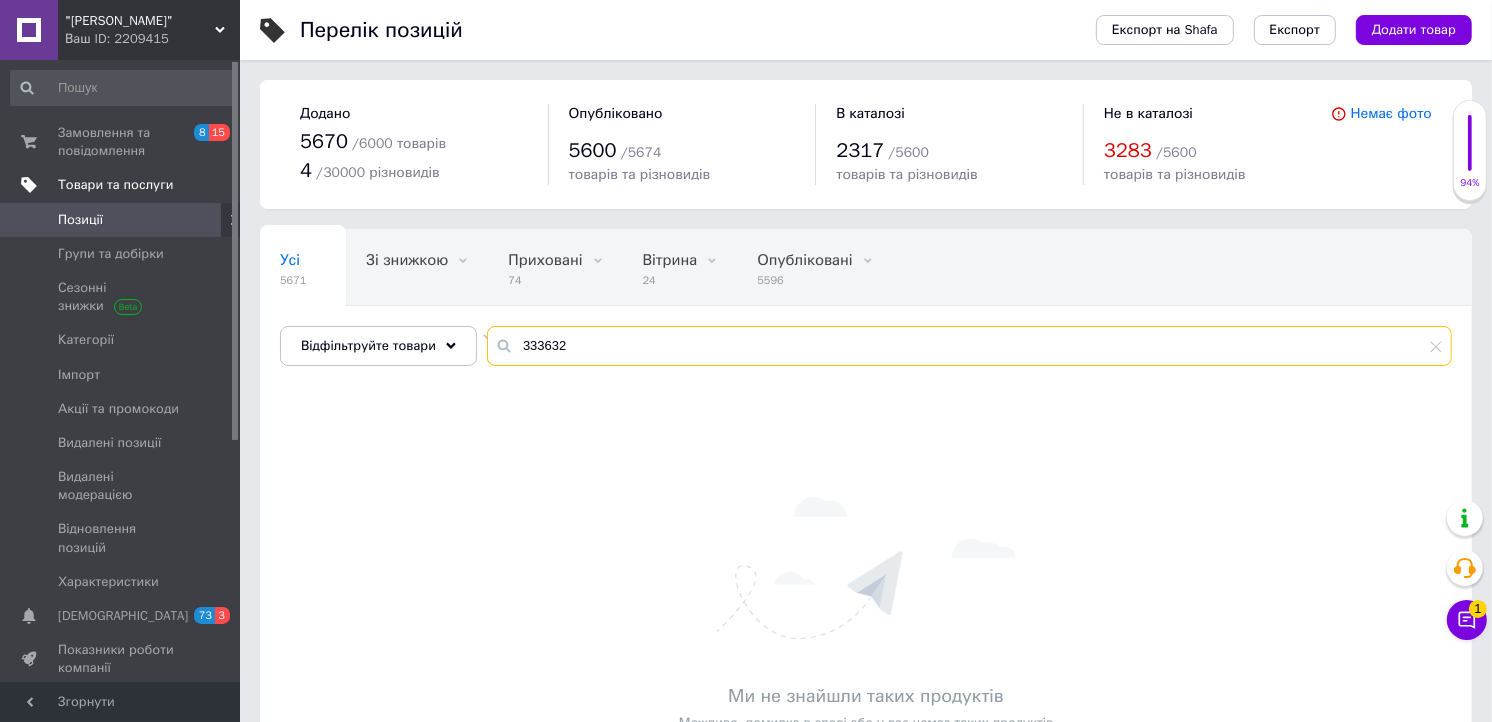 type on "333632" 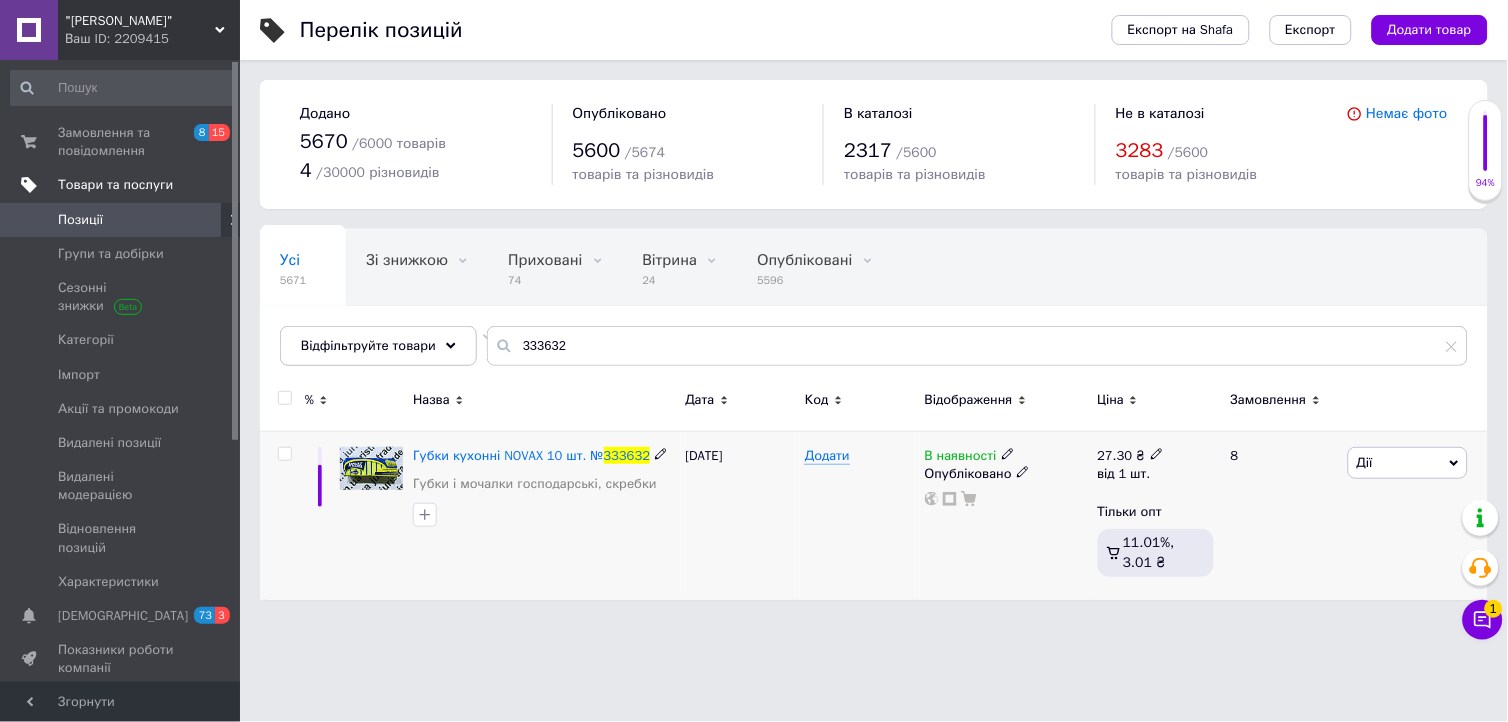 drag, startPoint x: 1158, startPoint y: 463, endPoint x: 1153, endPoint y: 454, distance: 10.29563 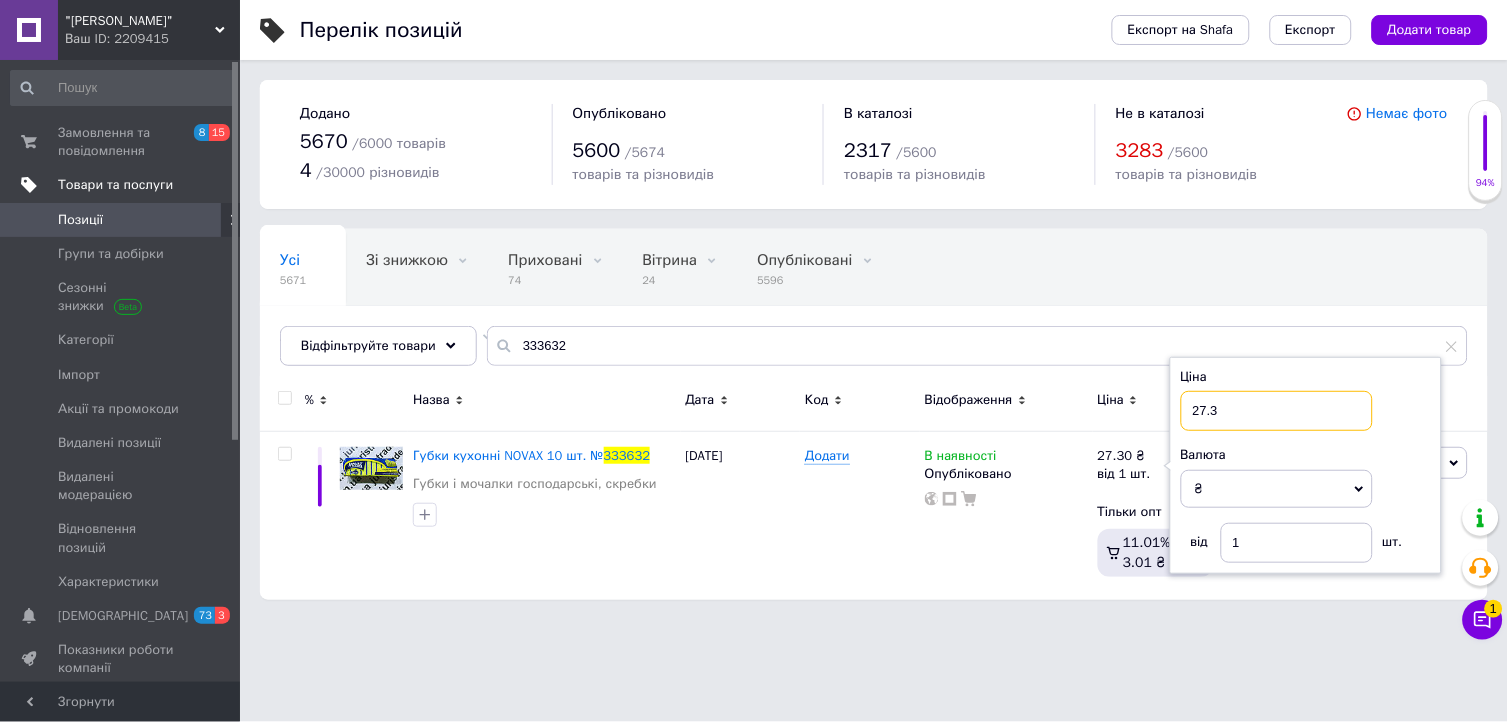 drag, startPoint x: 1184, startPoint y: 407, endPoint x: 1151, endPoint y: 402, distance: 33.37664 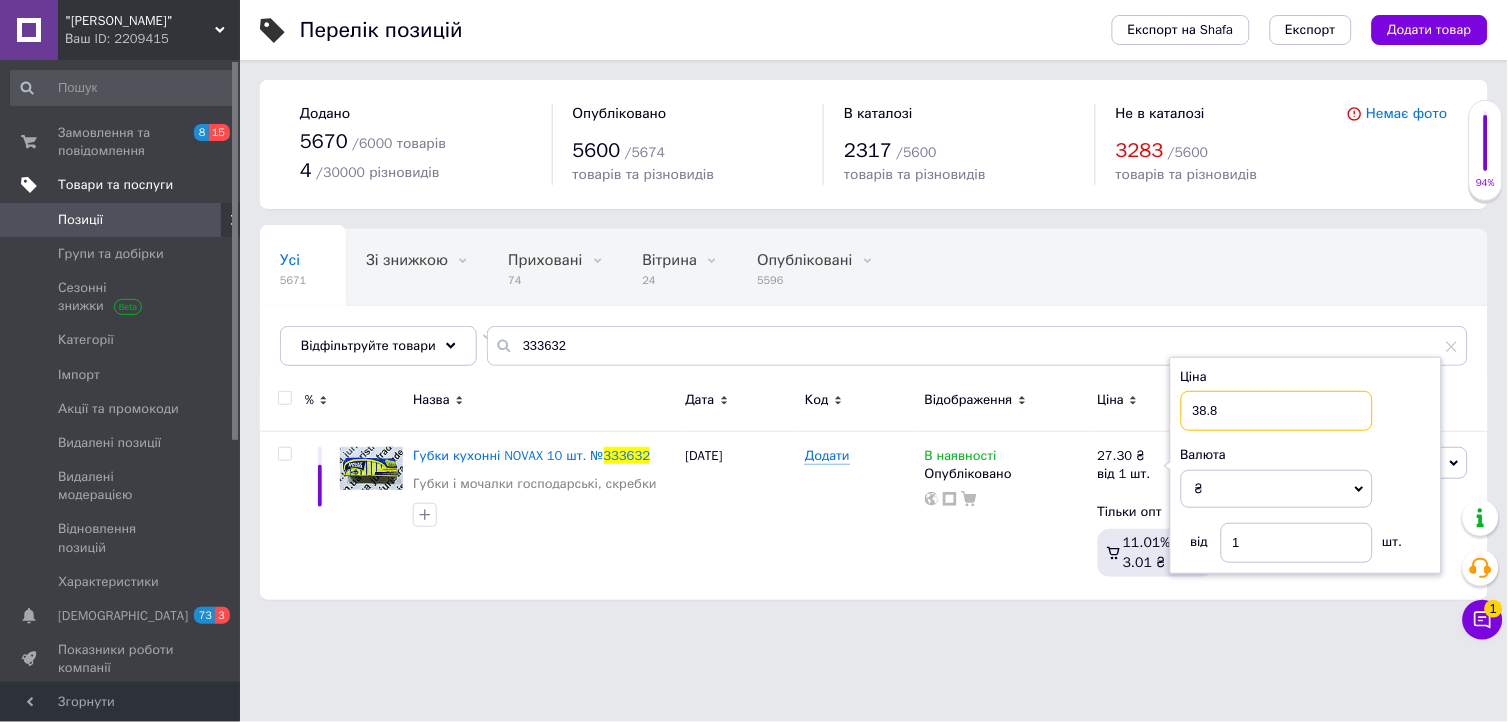 type on "38.80" 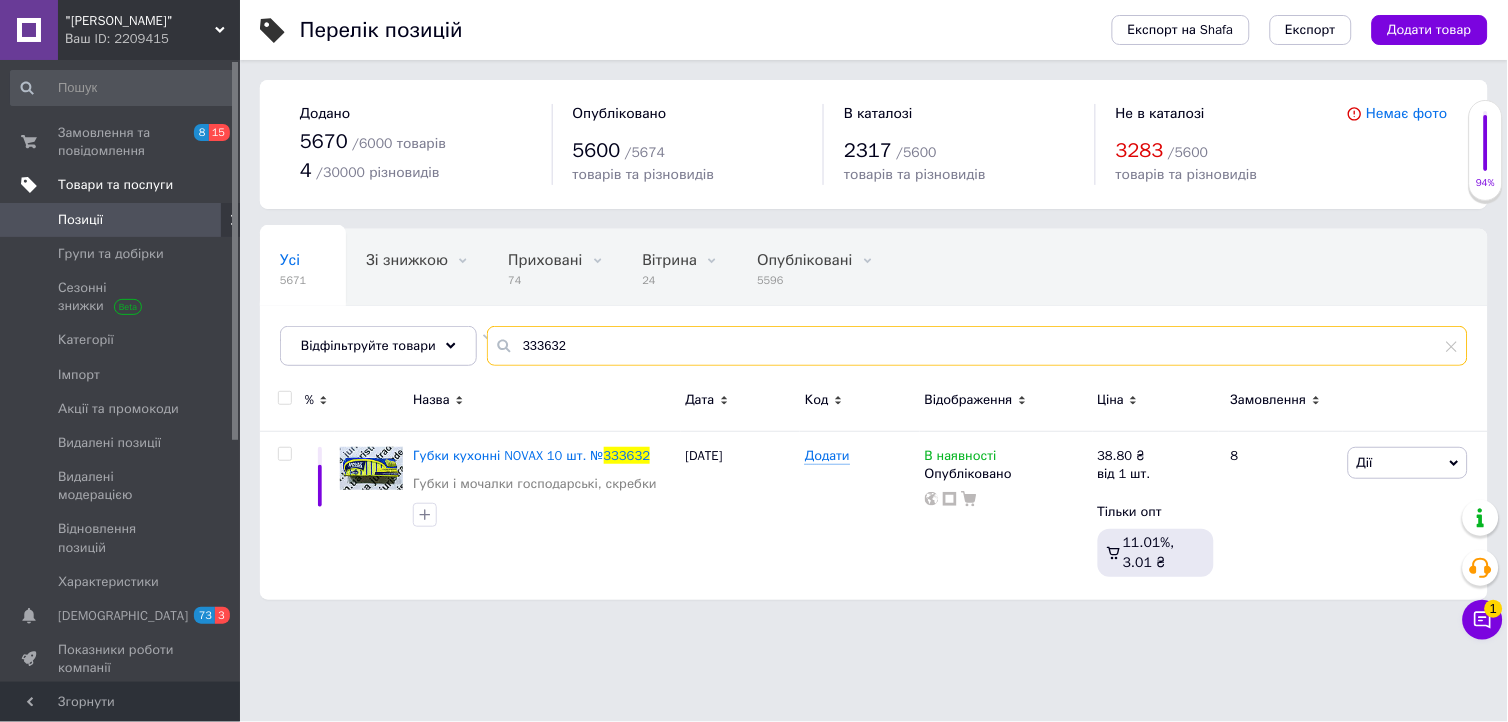 click on "333632" at bounding box center (977, 346) 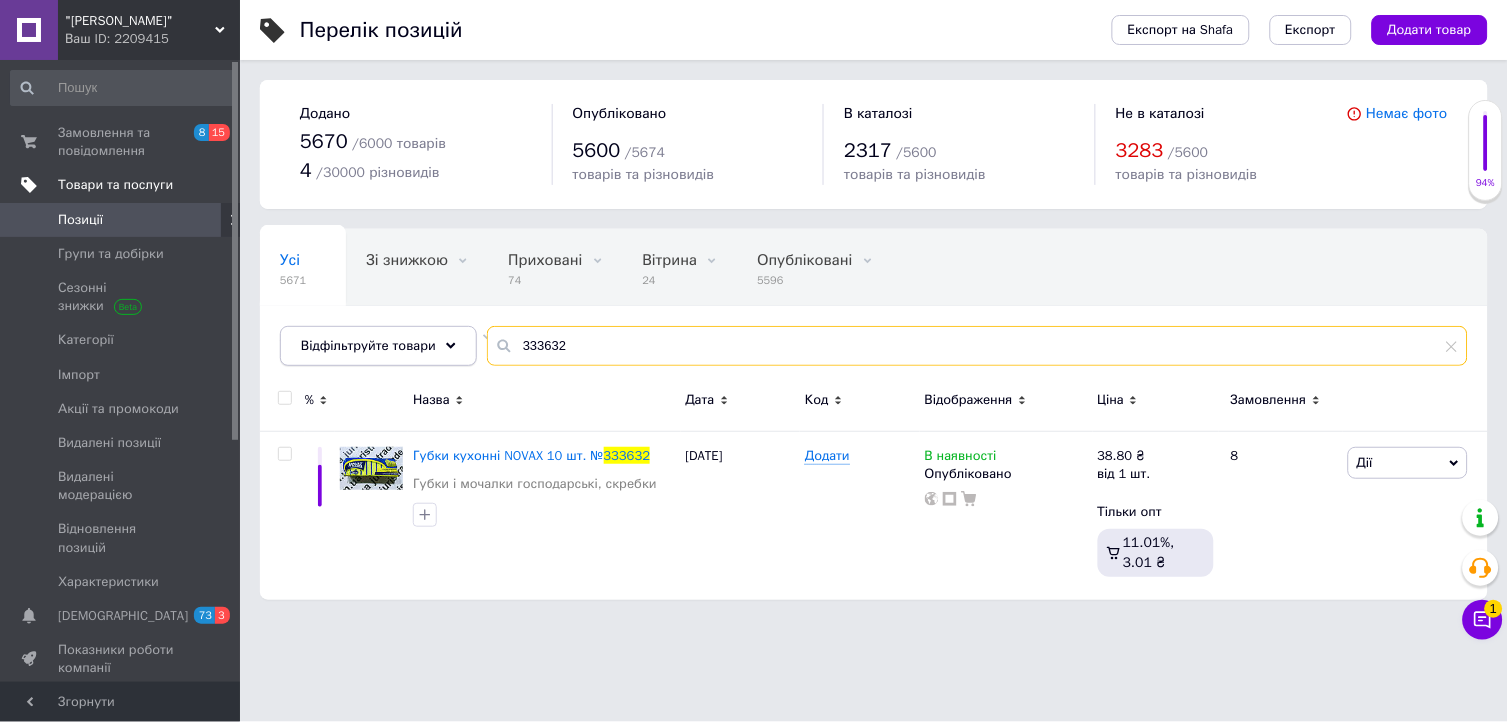 drag, startPoint x: 531, startPoint y: 350, endPoint x: 448, endPoint y: 350, distance: 83 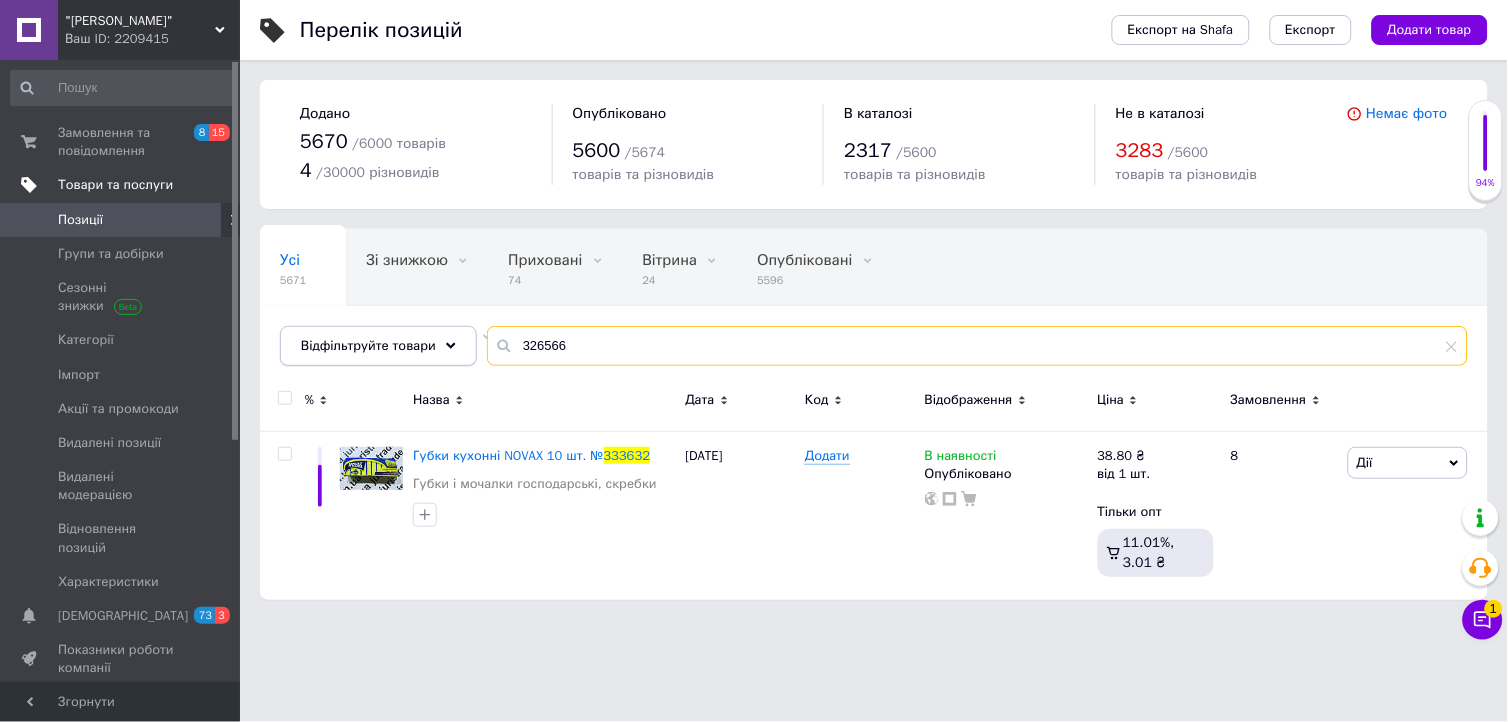 type on "326566" 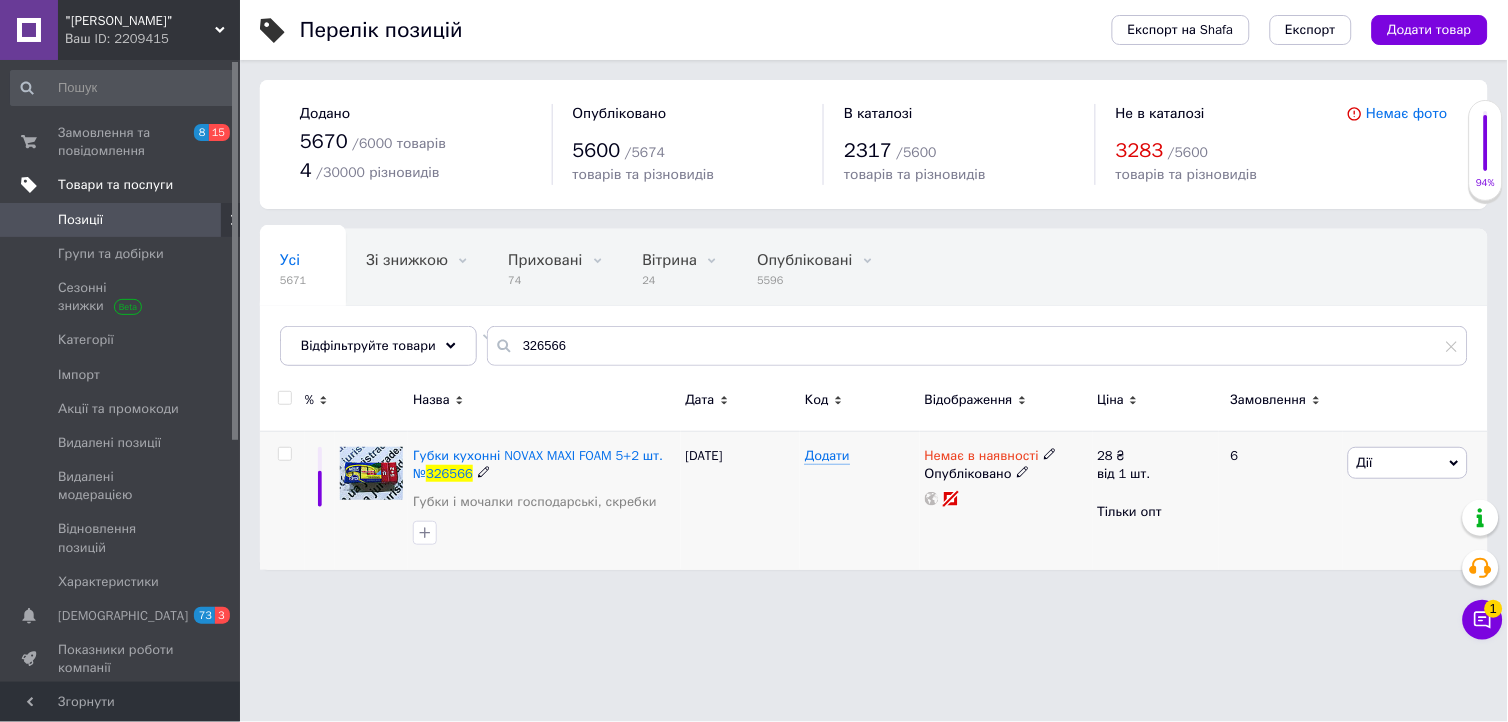 click 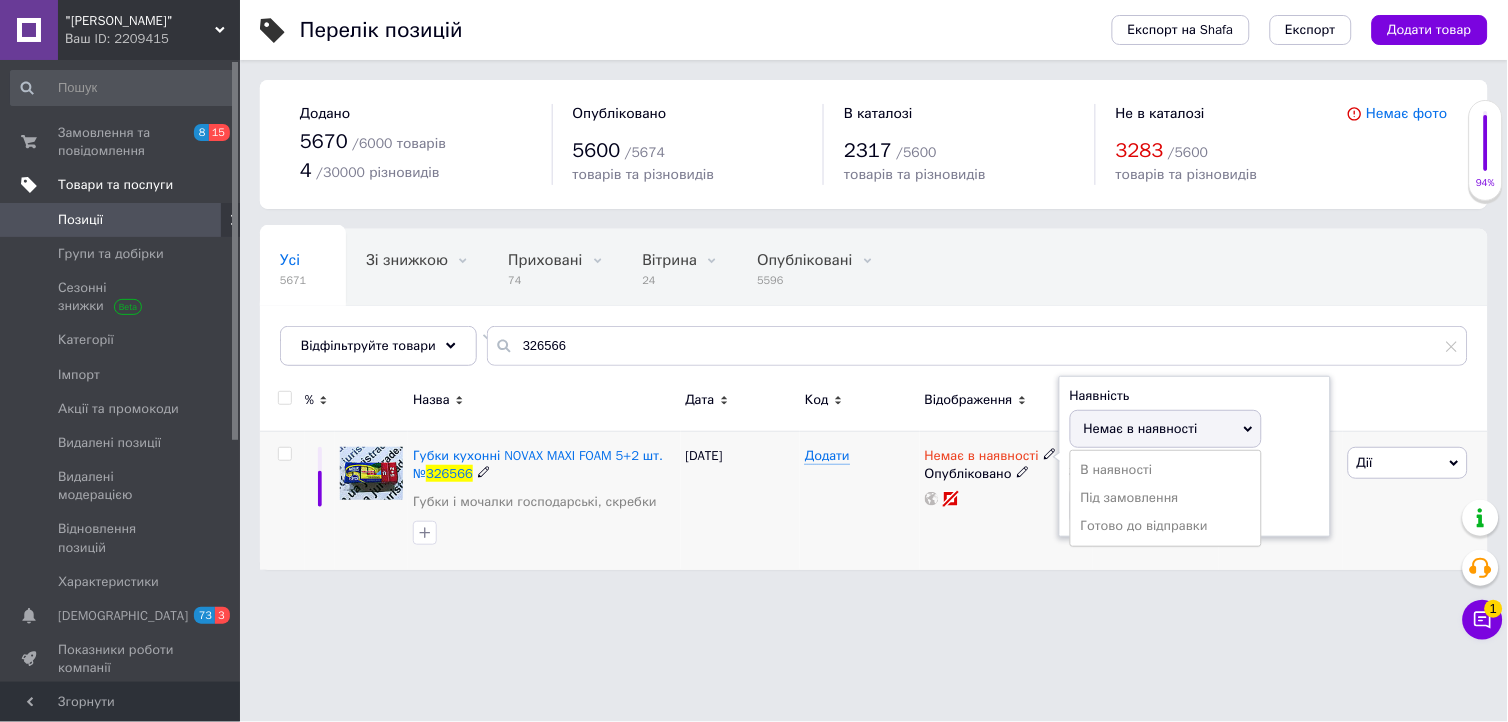 drag, startPoint x: 1135, startPoint y: 466, endPoint x: 1055, endPoint y: 488, distance: 82.96987 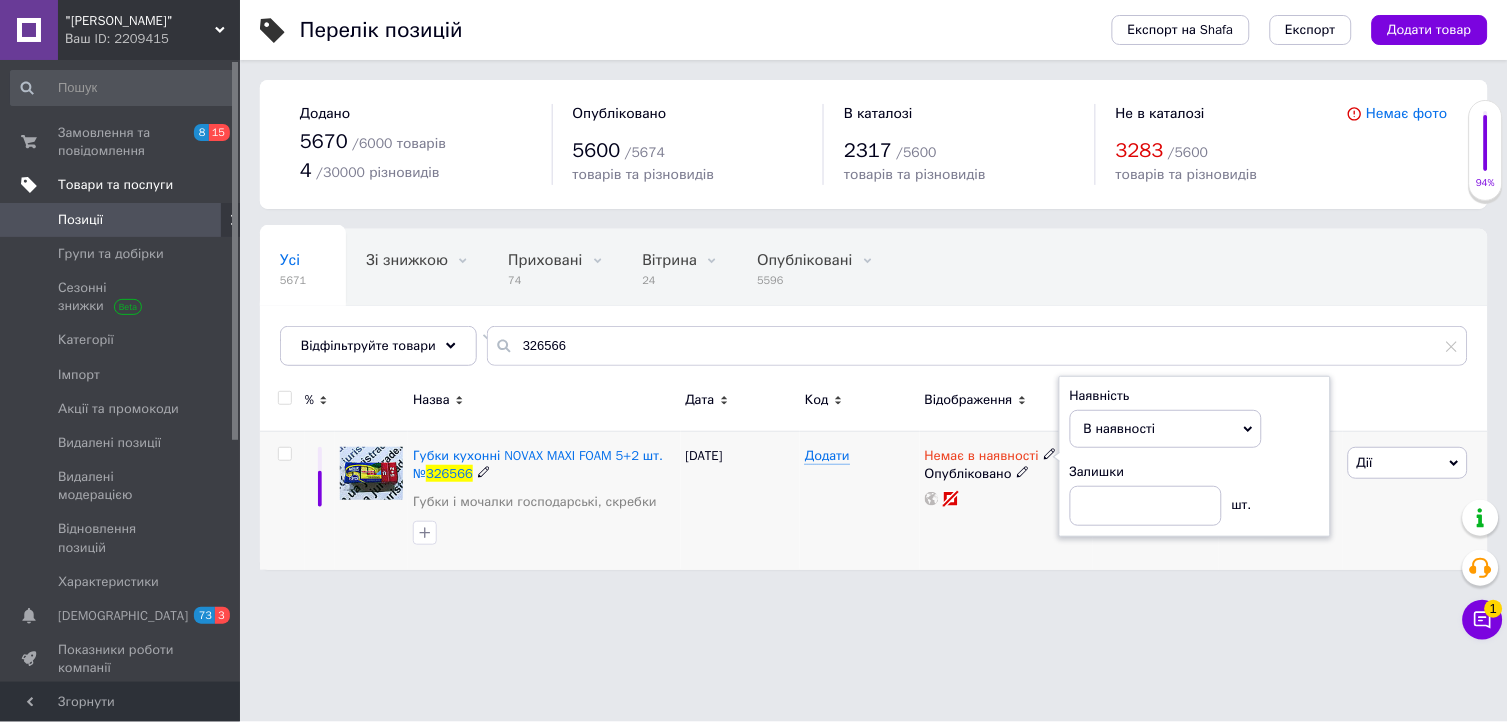 click on "Немає в наявності Наявність В наявності Немає в наявності Під замовлення Готово до відправки Залишки шт. Опубліковано" at bounding box center (1006, 500) 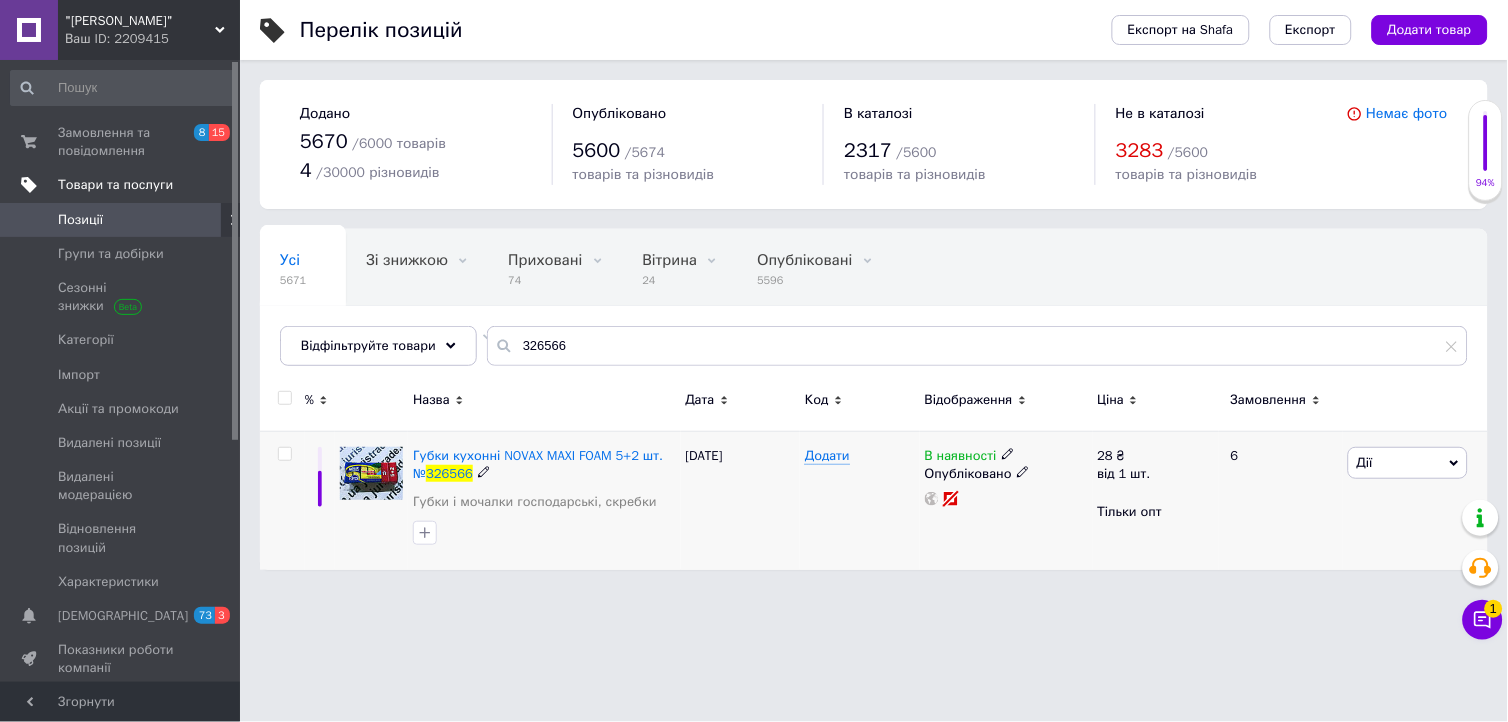 click on "В наявності Опубліковано" at bounding box center [1006, 500] 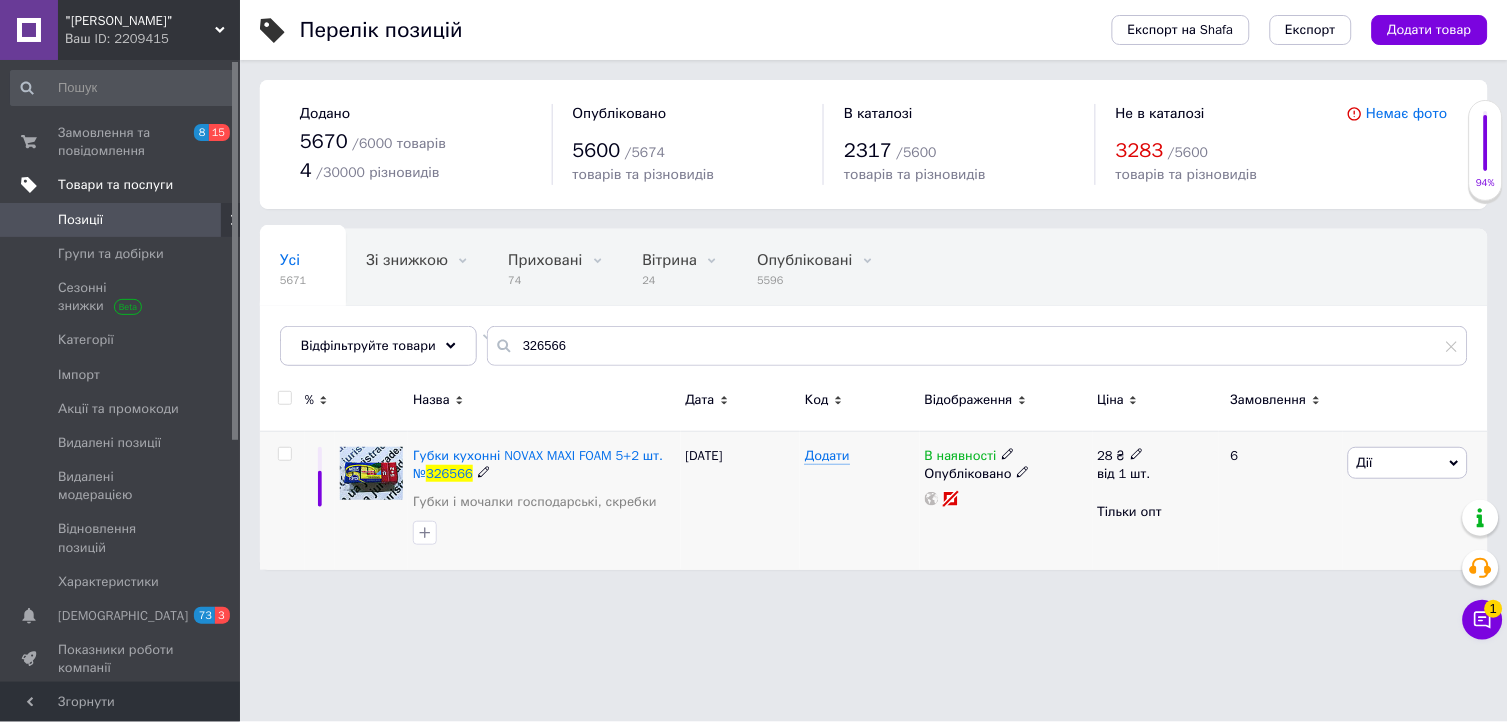 click 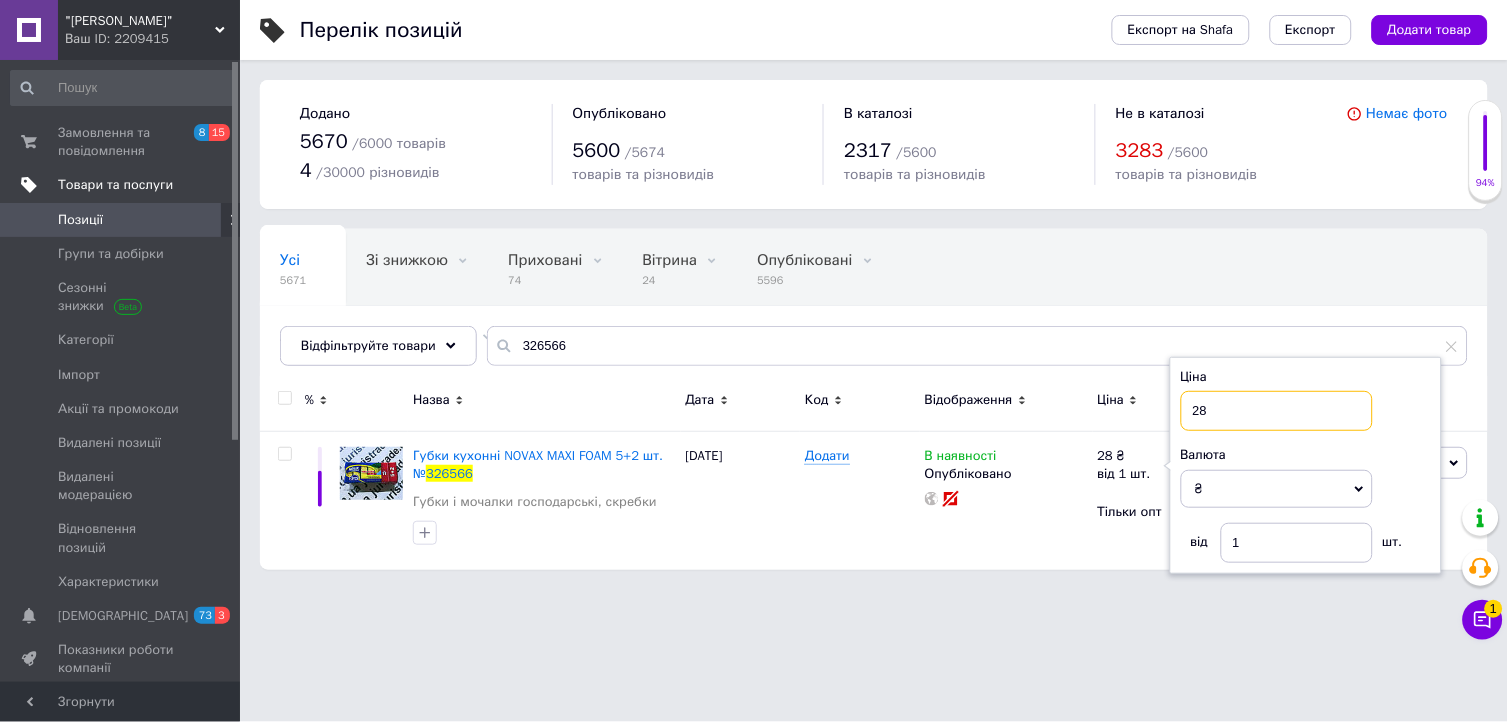 drag, startPoint x: 1205, startPoint y: 392, endPoint x: 1164, endPoint y: 394, distance: 41.04875 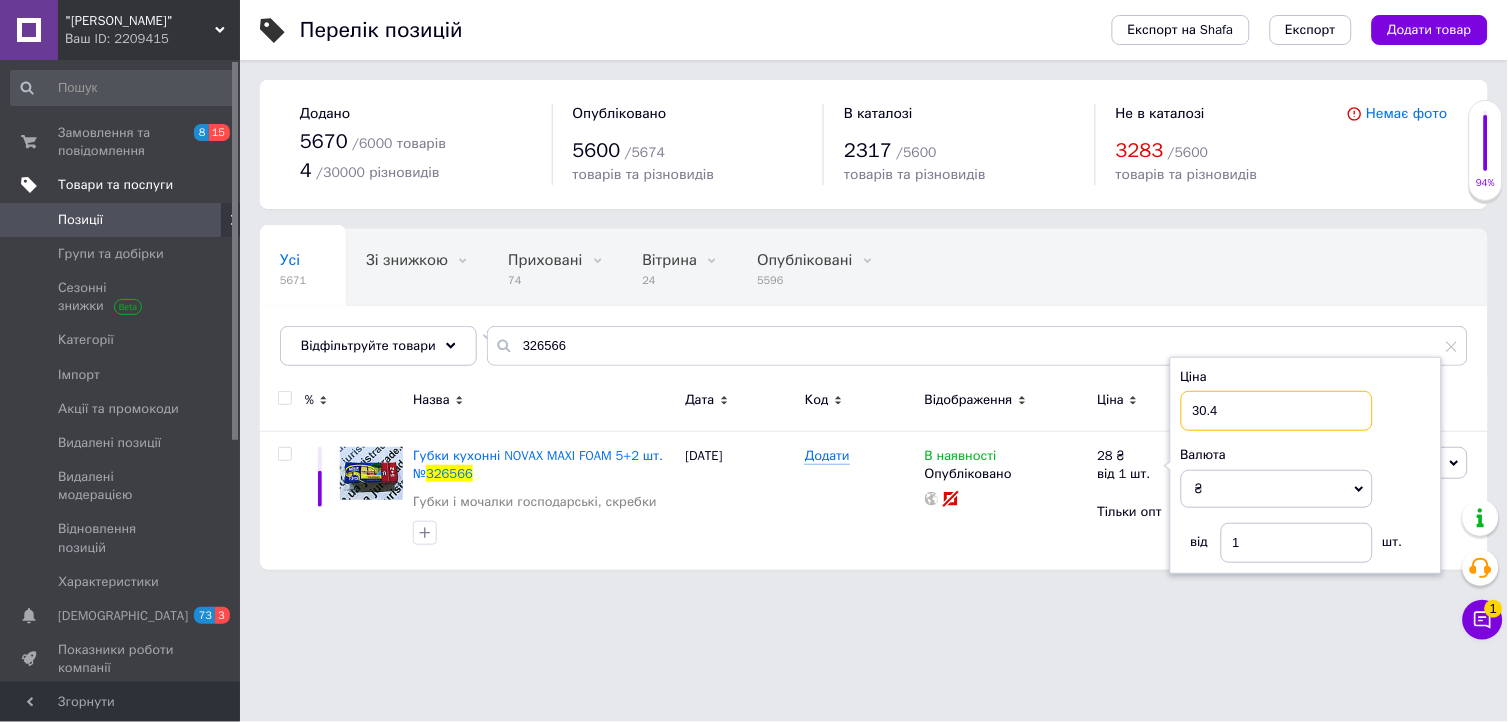 type on "30.43" 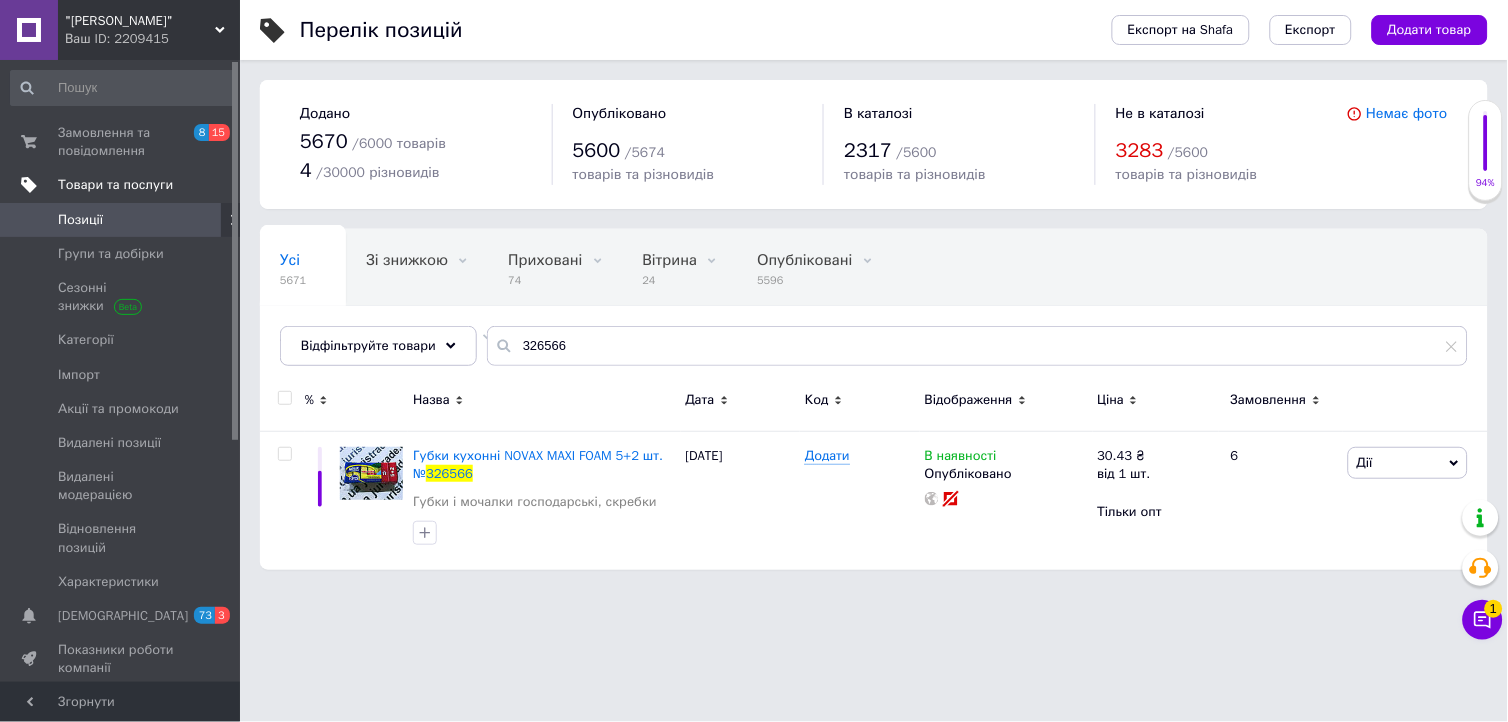 drag, startPoint x: 131, startPoint y: 116, endPoint x: 567, endPoint y: 280, distance: 465.824 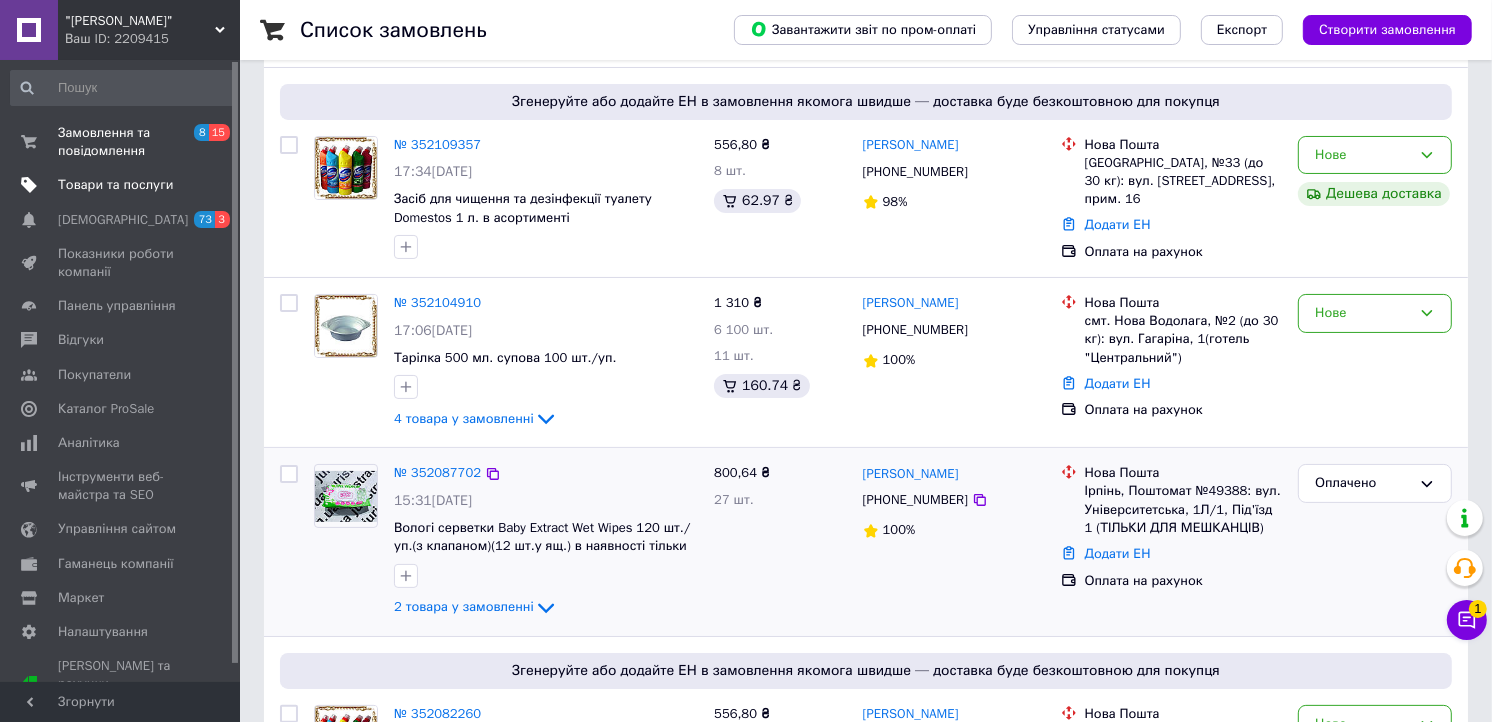 scroll, scrollTop: 111, scrollLeft: 0, axis: vertical 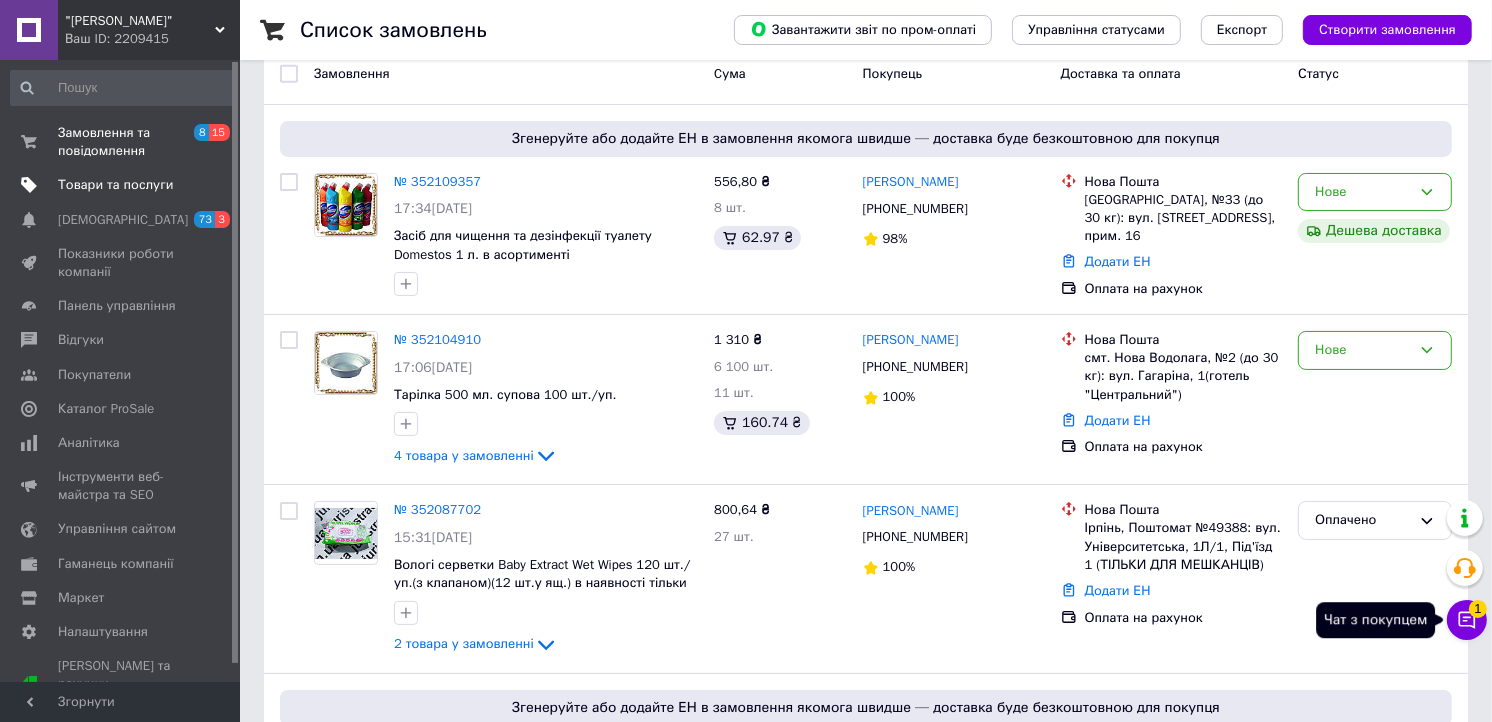 click on "1" at bounding box center (1478, 609) 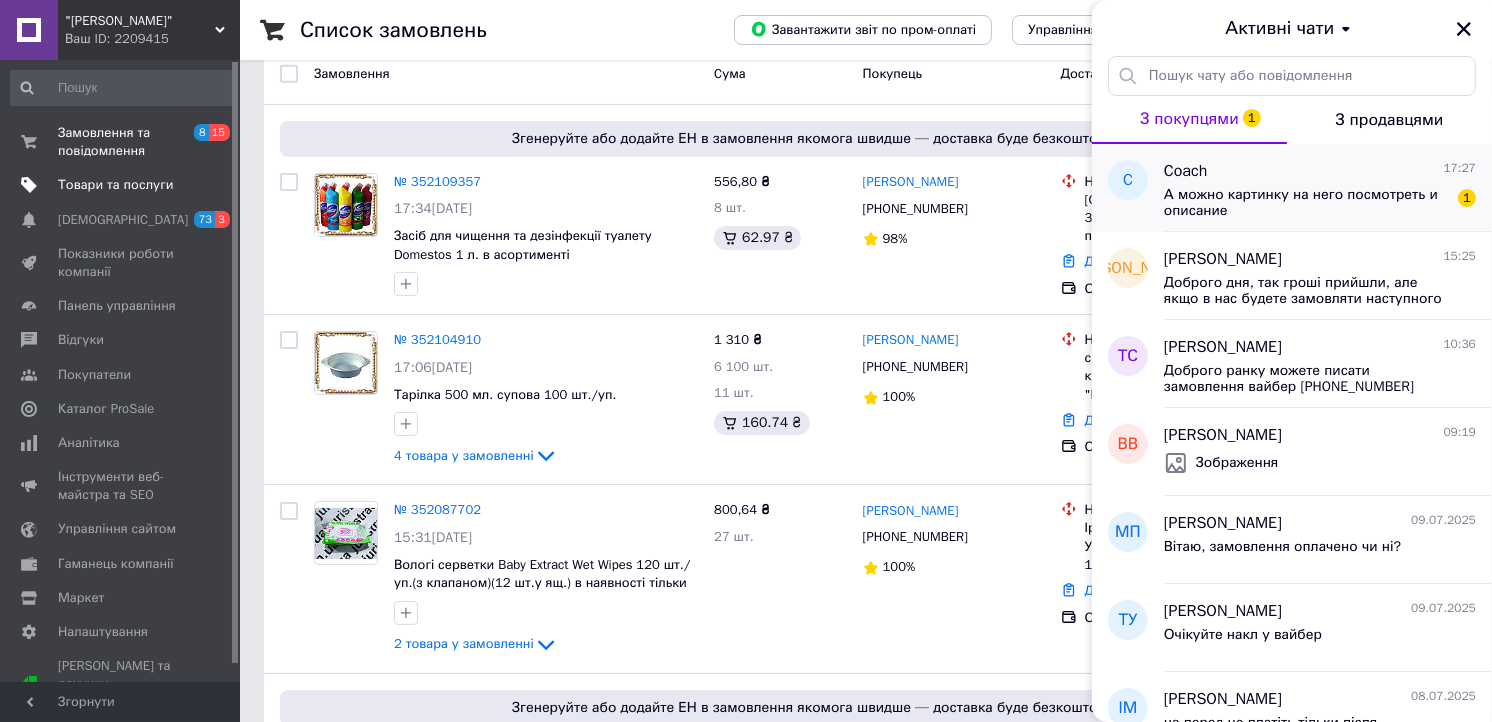 click on "А можно картинку на него посмотреть и описание" at bounding box center [1306, 203] 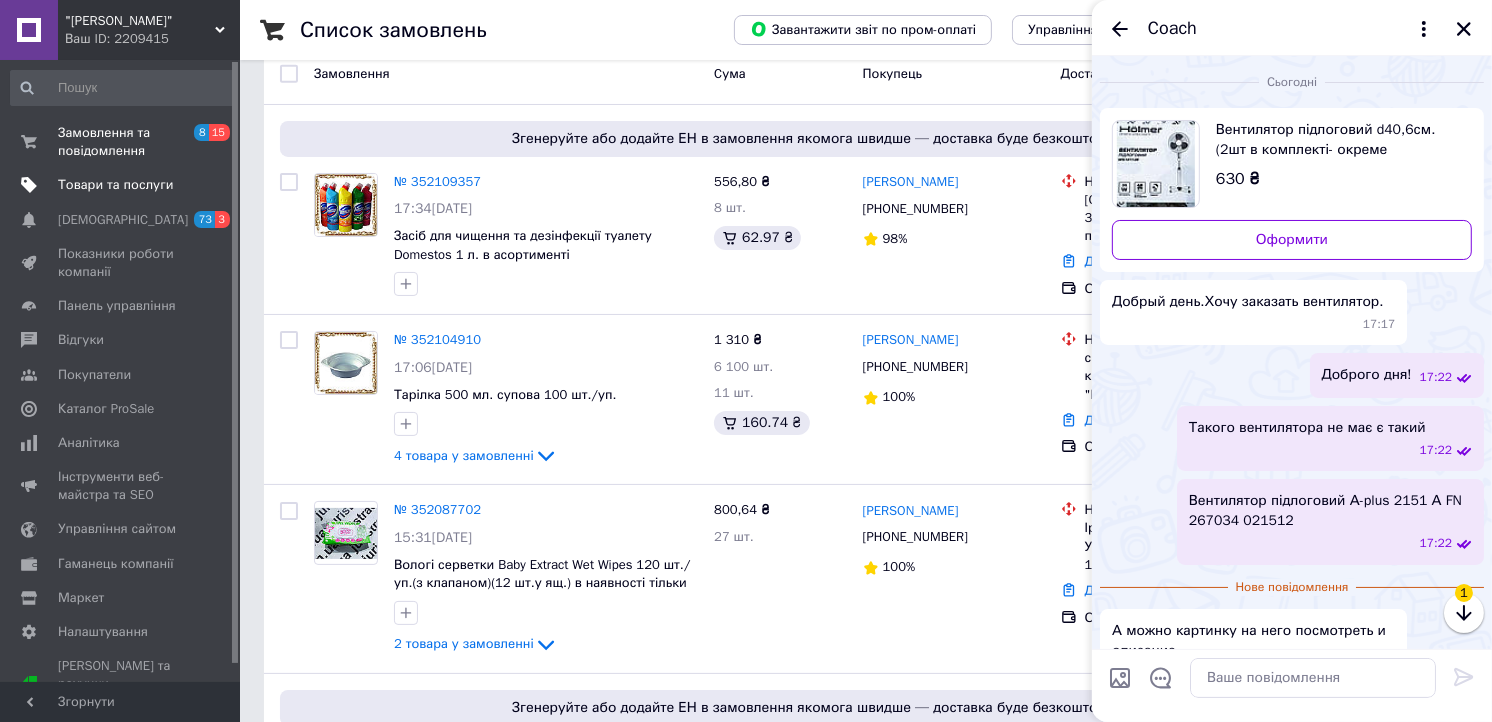 scroll, scrollTop: 32, scrollLeft: 0, axis: vertical 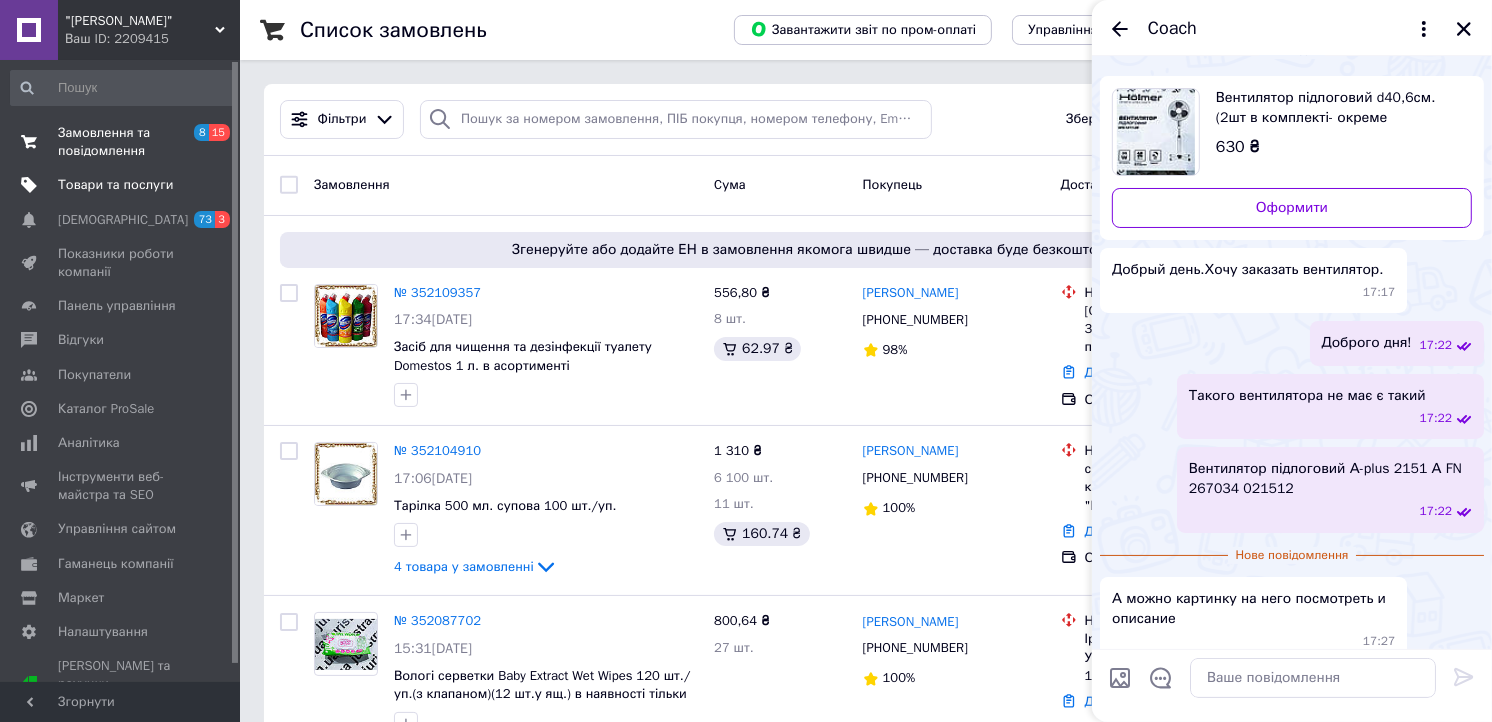 click on "Замовлення та повідомлення" at bounding box center (121, 142) 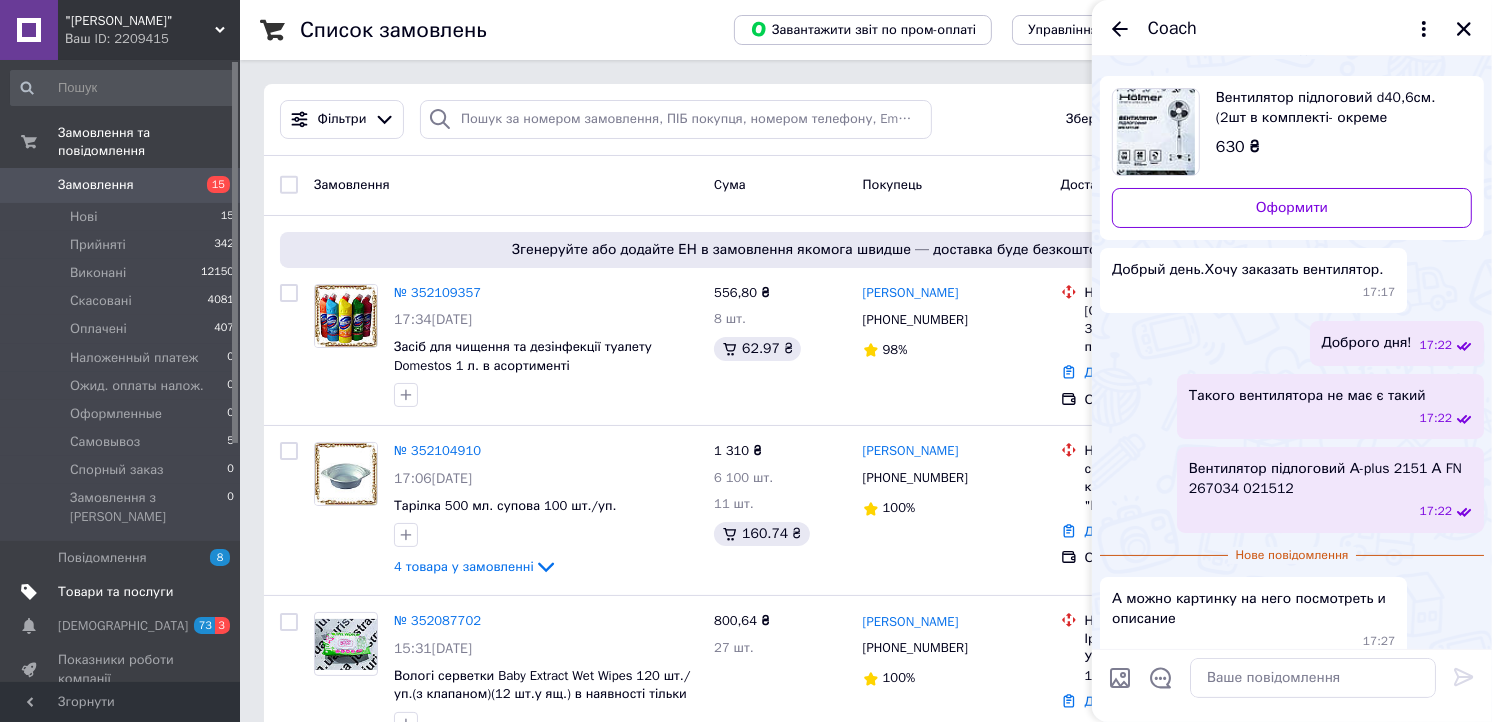 click on "Товари та послуги" at bounding box center (115, 592) 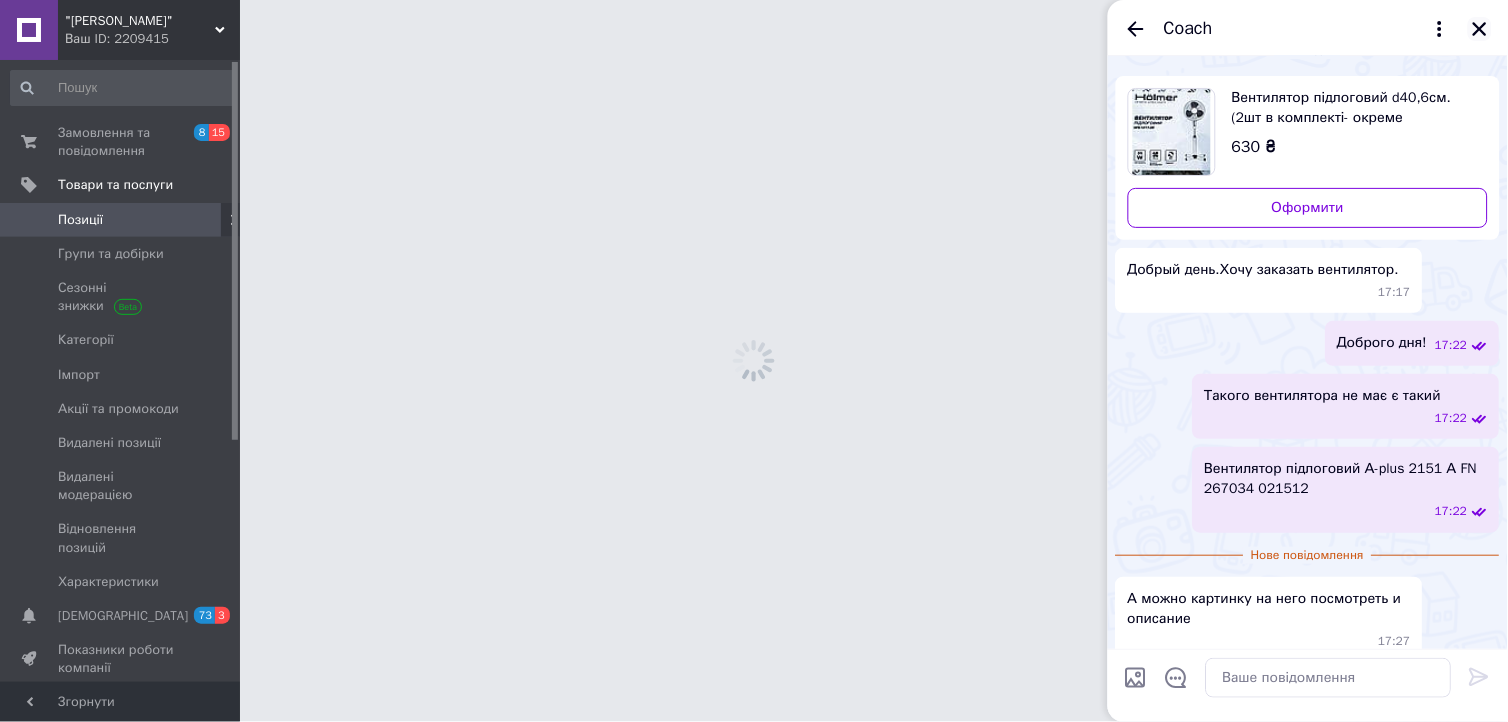 click 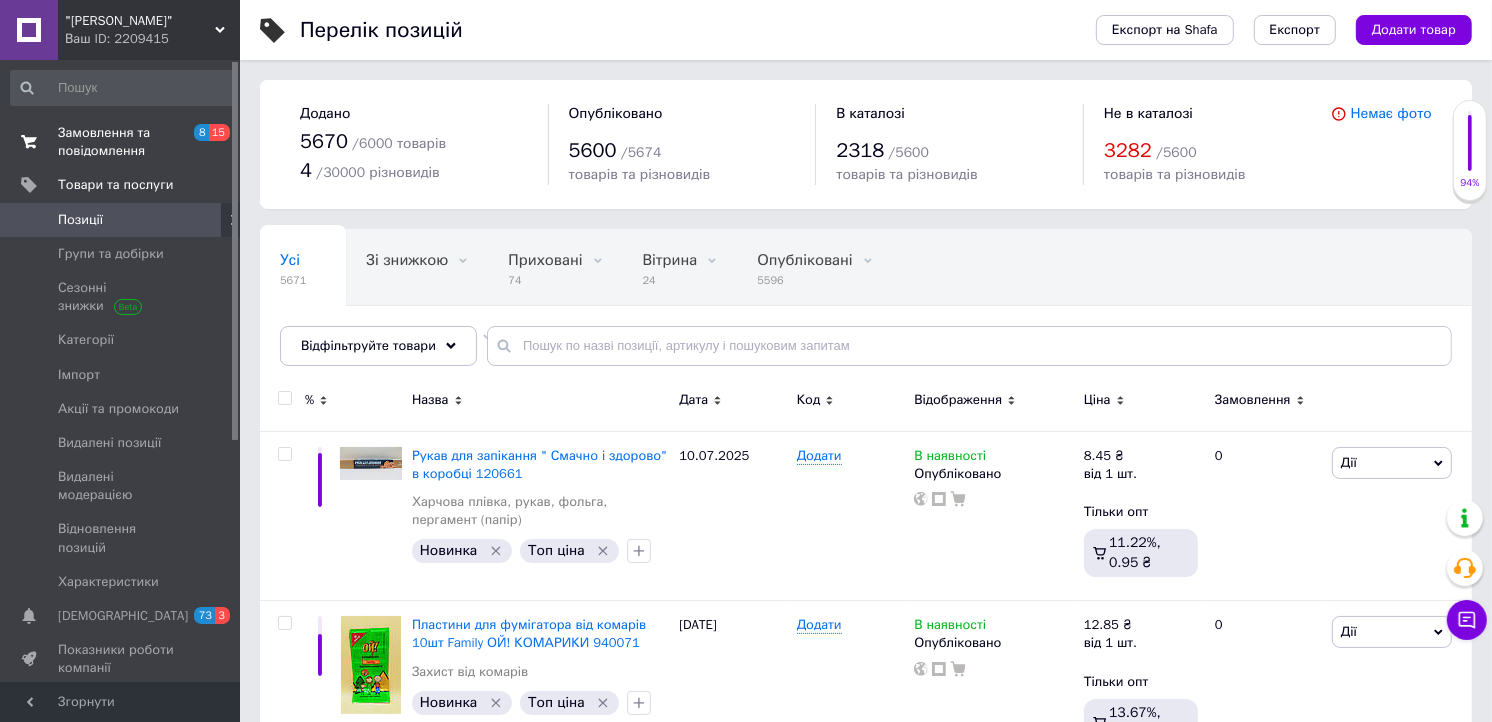 click on "Замовлення та повідомлення" at bounding box center (121, 142) 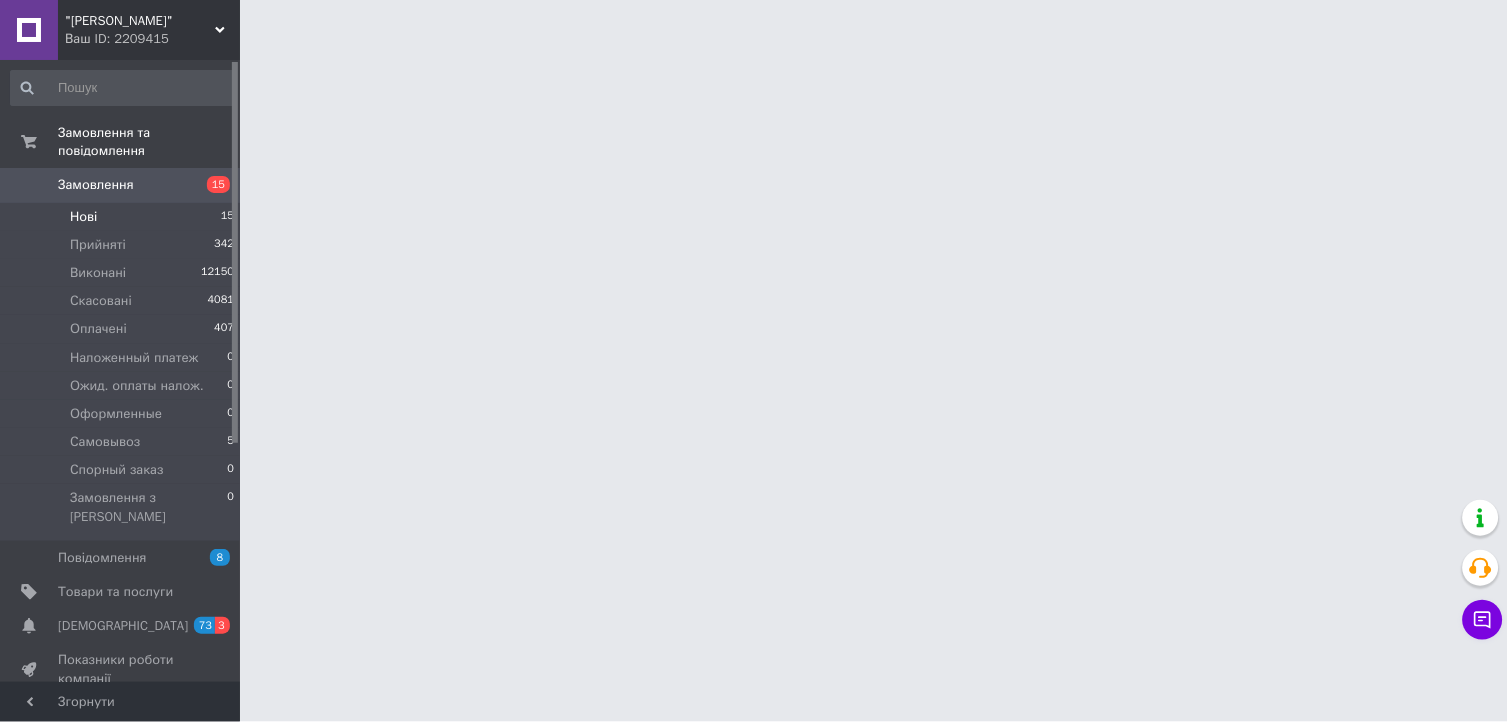 click on "Нові 15" at bounding box center (123, 217) 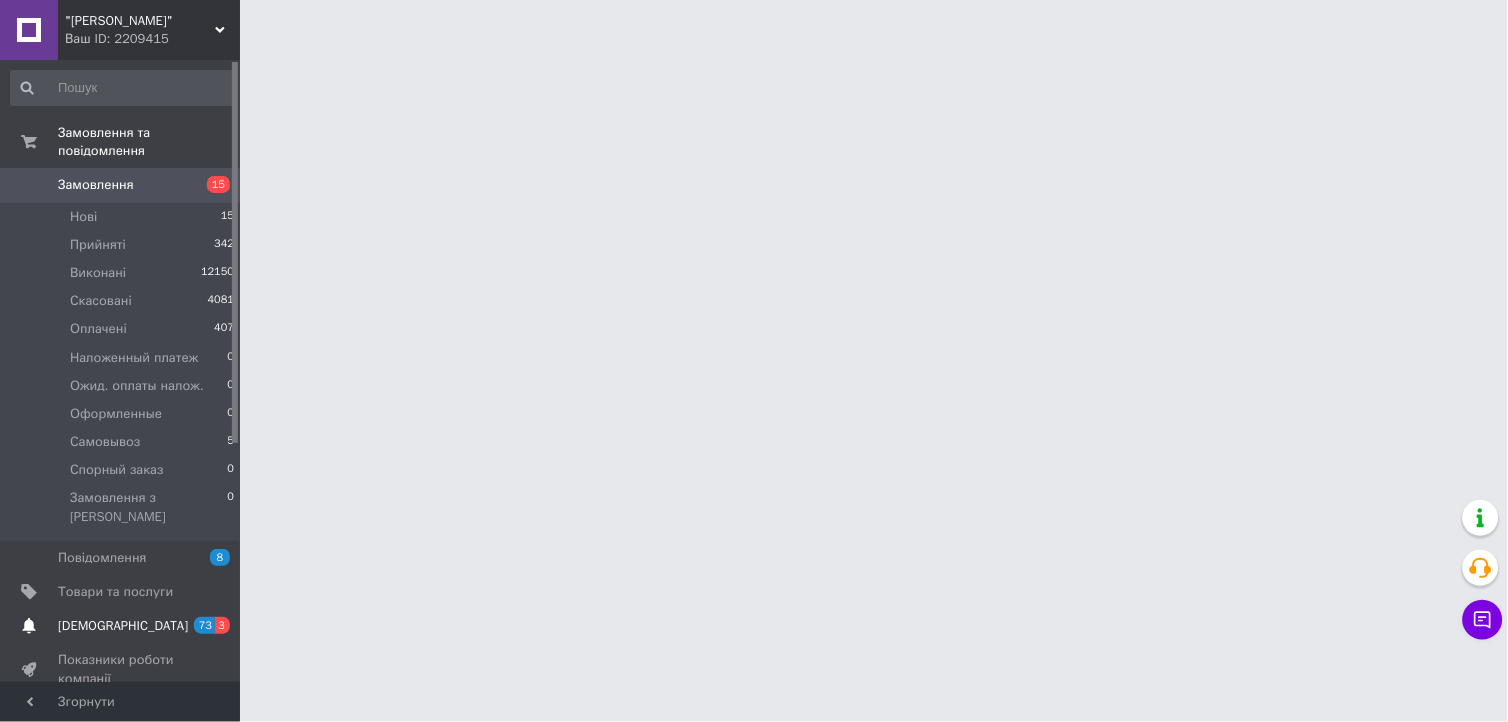 click on "[DEMOGRAPHIC_DATA]" at bounding box center [121, 626] 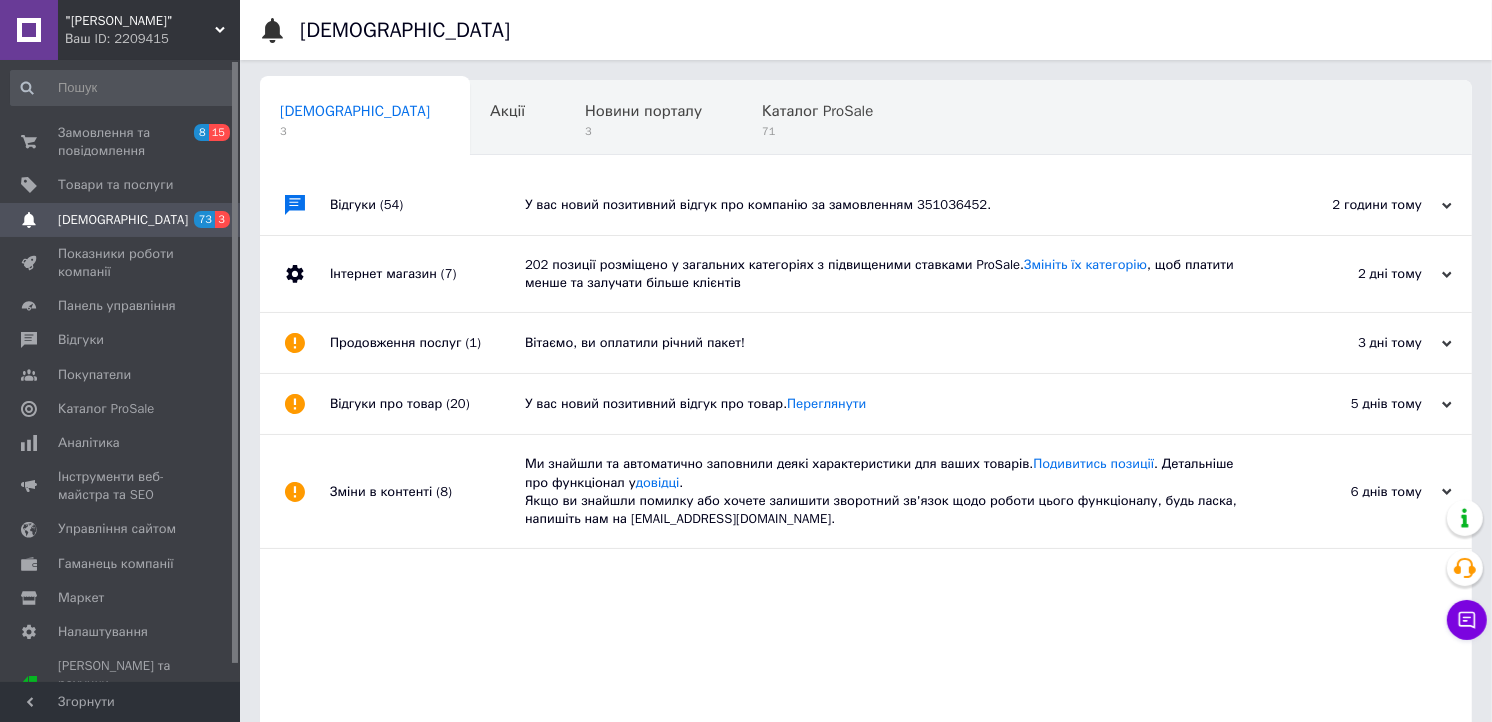 scroll, scrollTop: 0, scrollLeft: 1, axis: horizontal 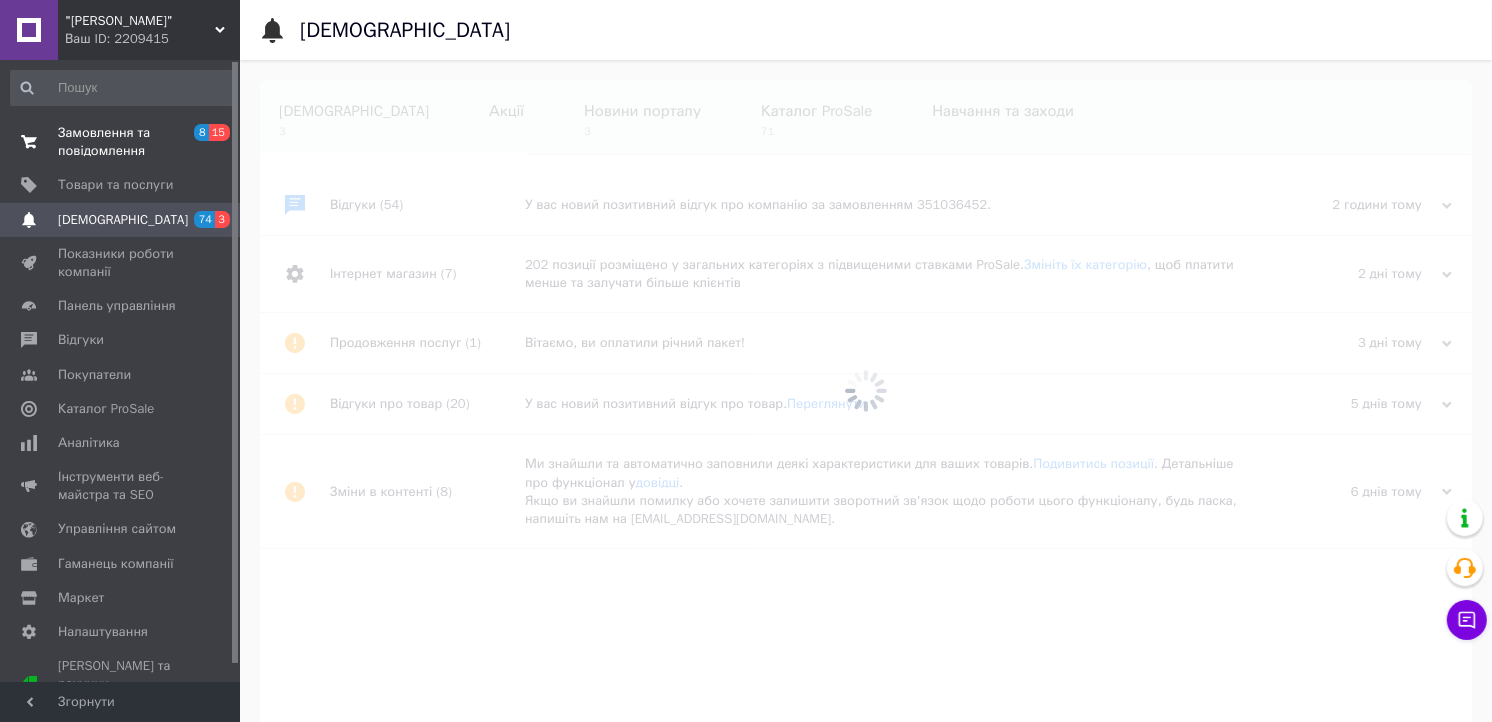 click on "Замовлення та повідомлення" at bounding box center (121, 142) 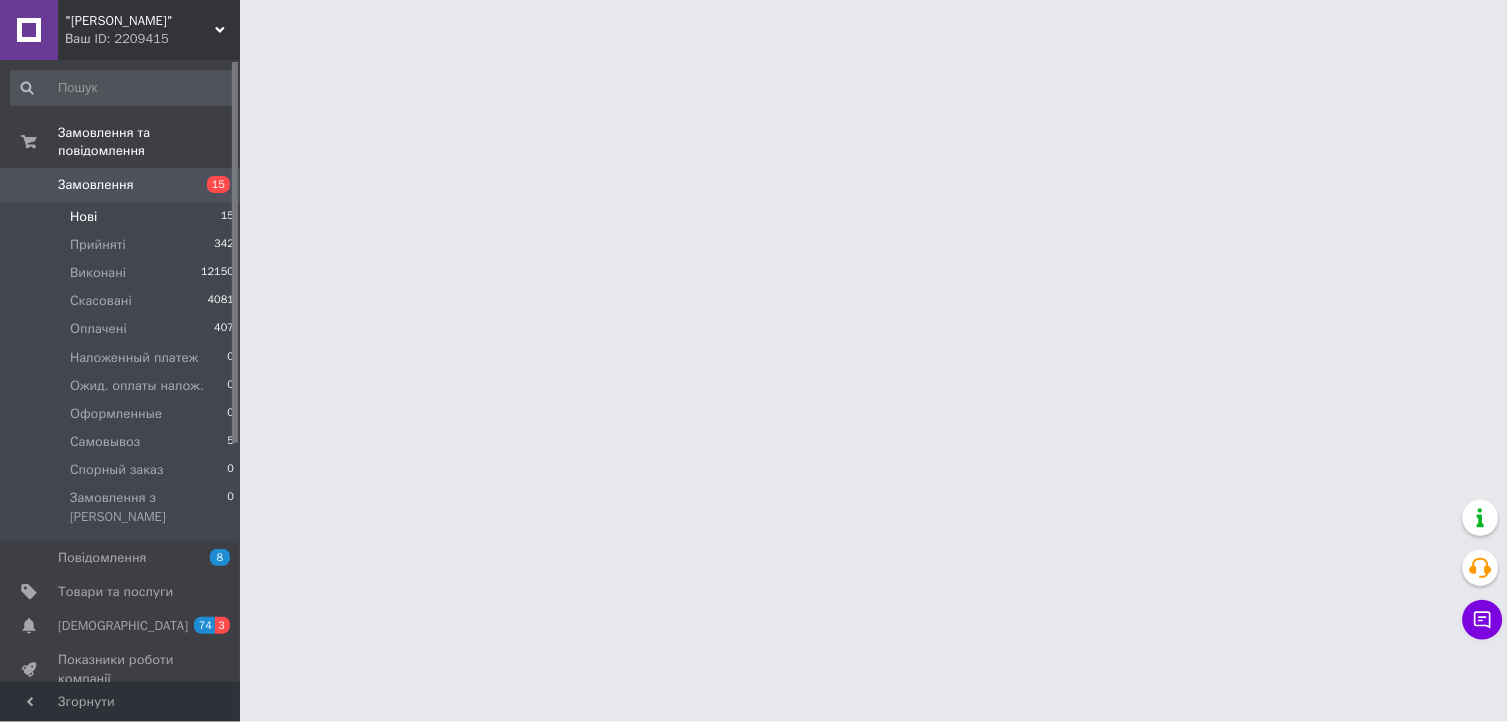 click on "Нові 15" at bounding box center [123, 217] 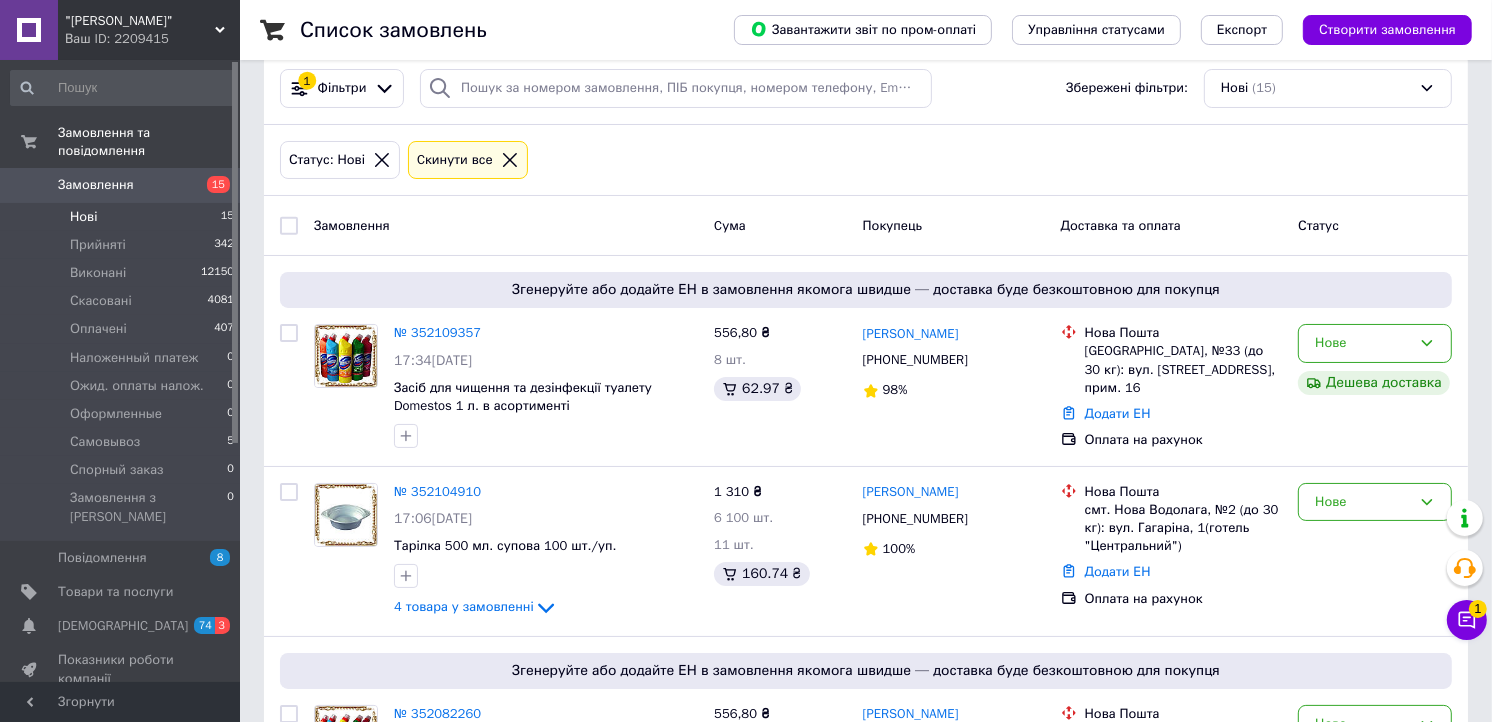 scroll, scrollTop: 0, scrollLeft: 0, axis: both 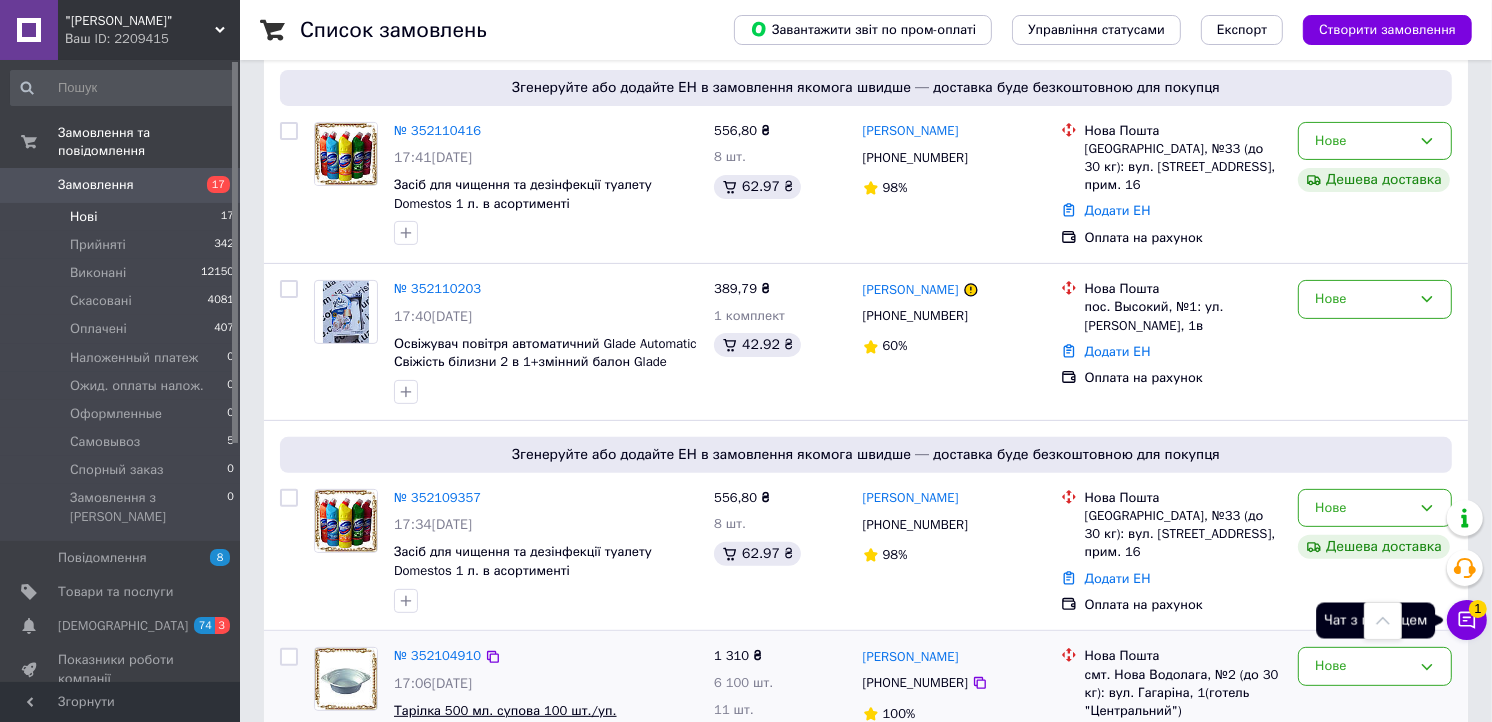 drag, startPoint x: 1475, startPoint y: 618, endPoint x: 498, endPoint y: 701, distance: 980.5192 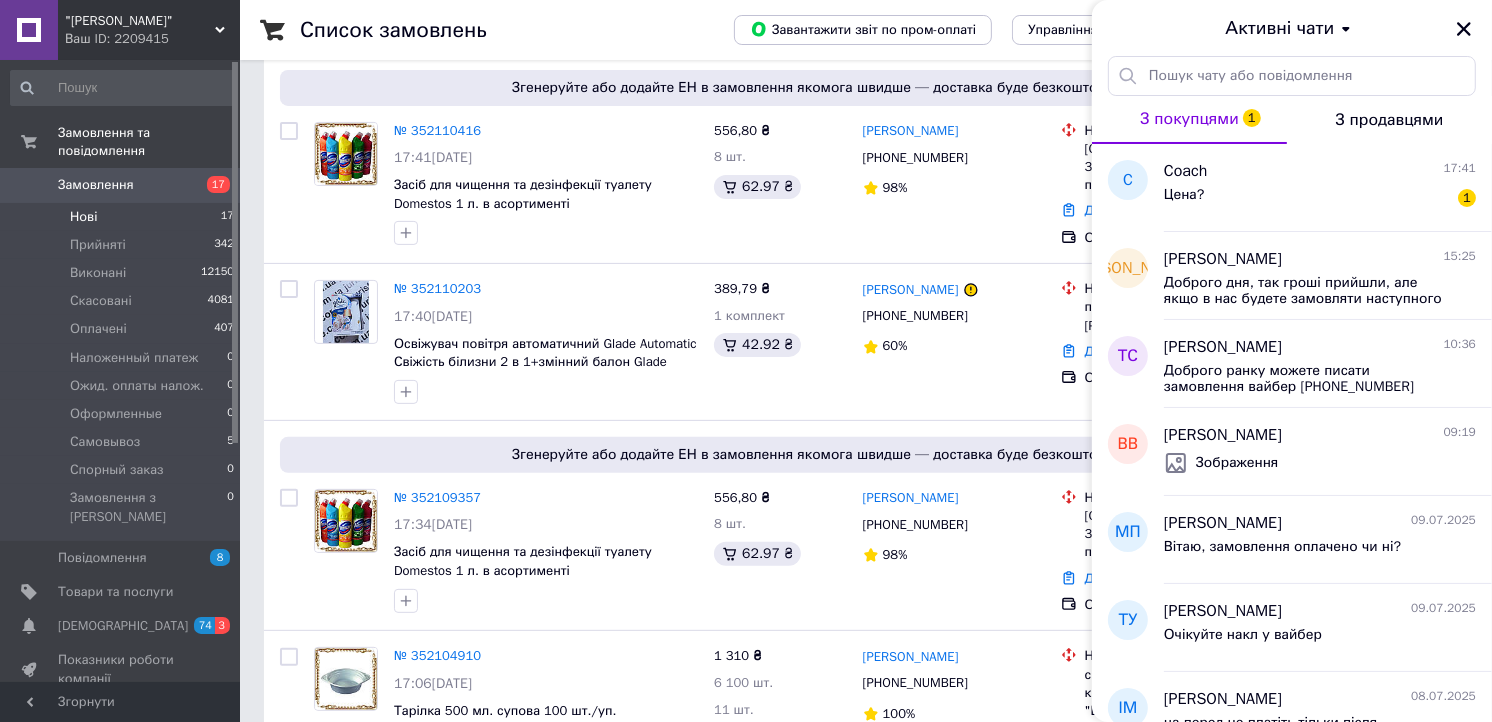 drag, startPoint x: 165, startPoint y: 565, endPoint x: 244, endPoint y: 528, distance: 87.23531 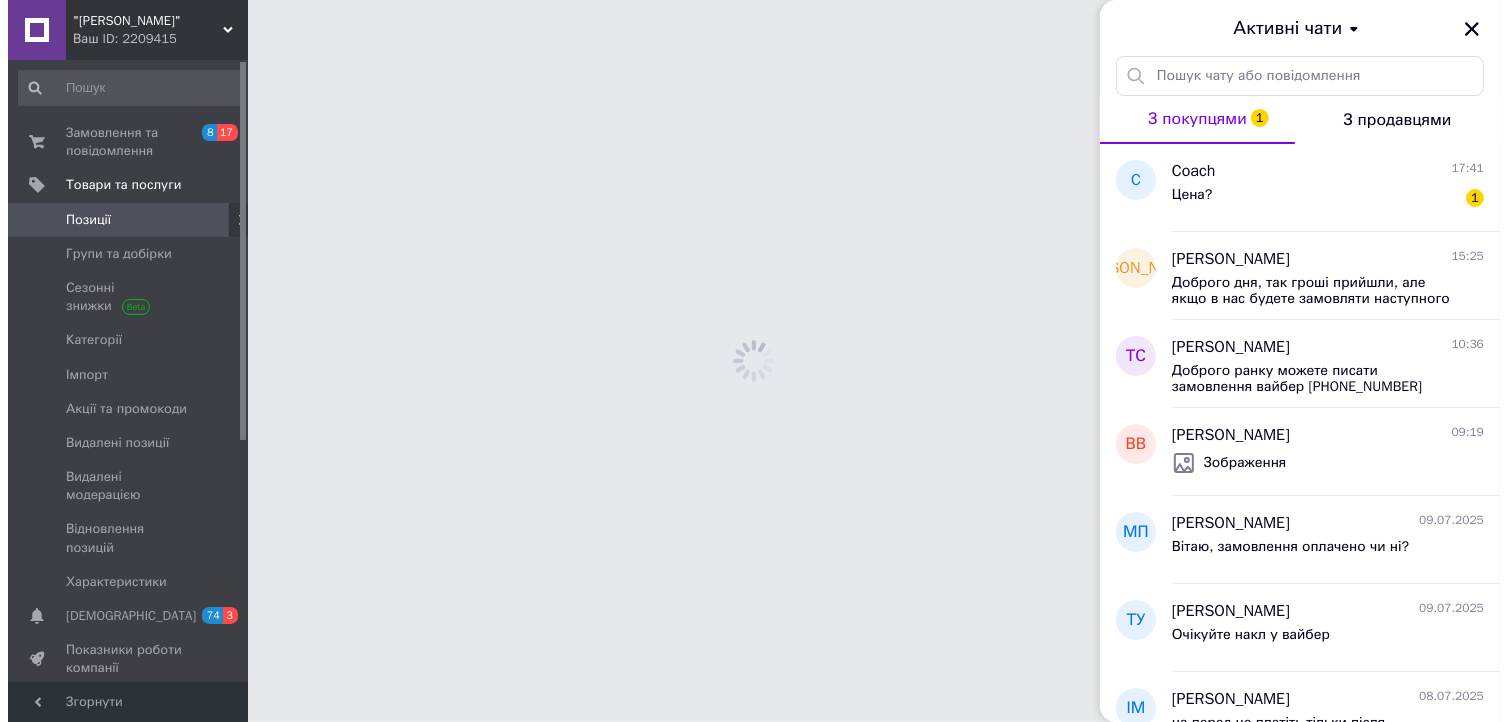 scroll, scrollTop: 0, scrollLeft: 0, axis: both 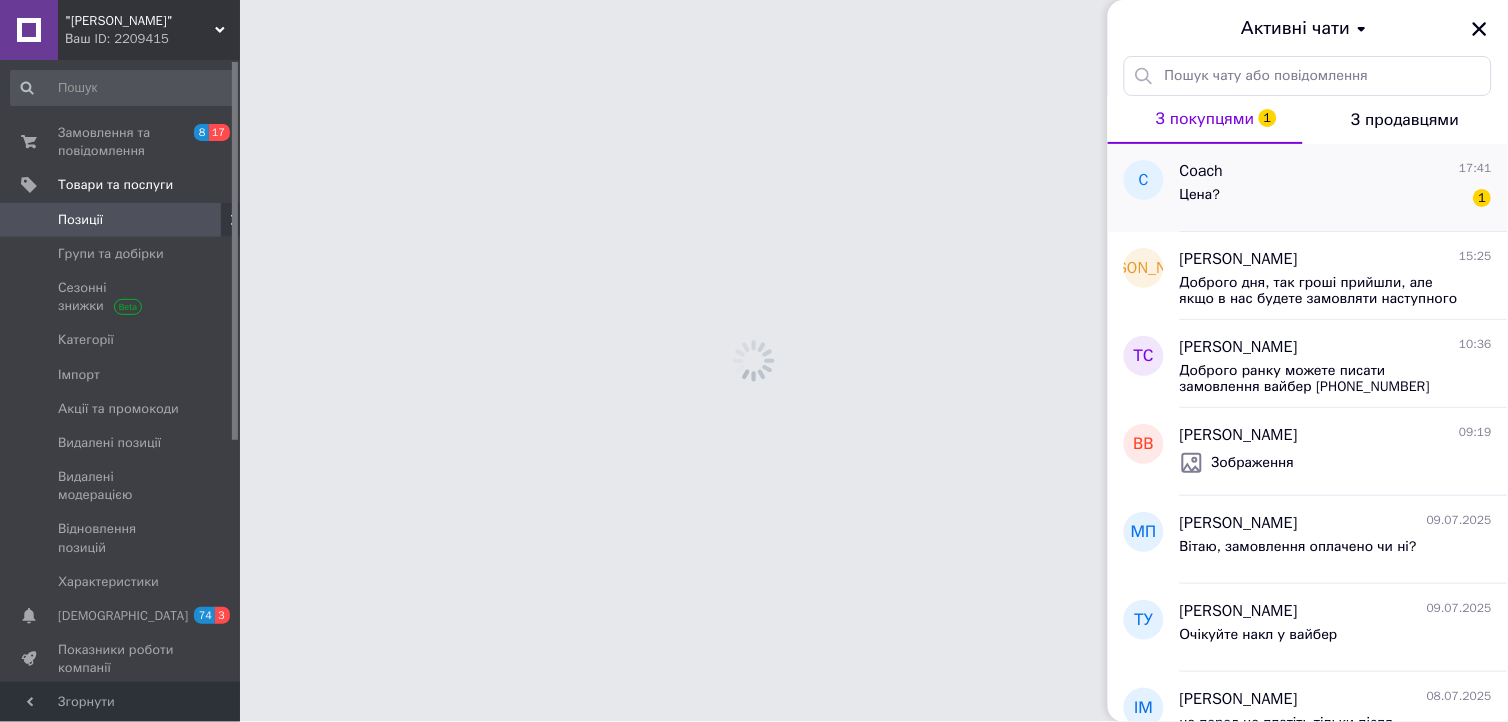click on "Цена? 1" at bounding box center (1336, 199) 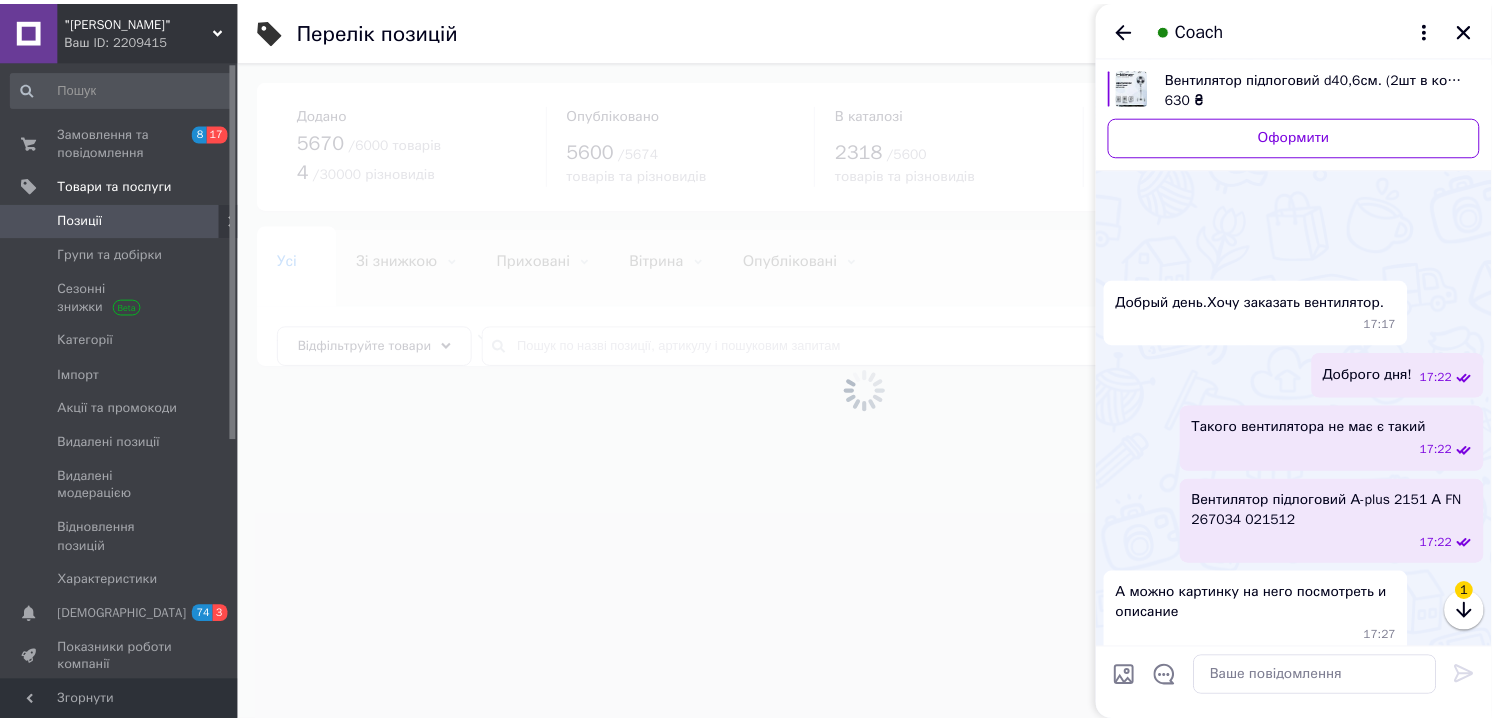 scroll, scrollTop: 268, scrollLeft: 0, axis: vertical 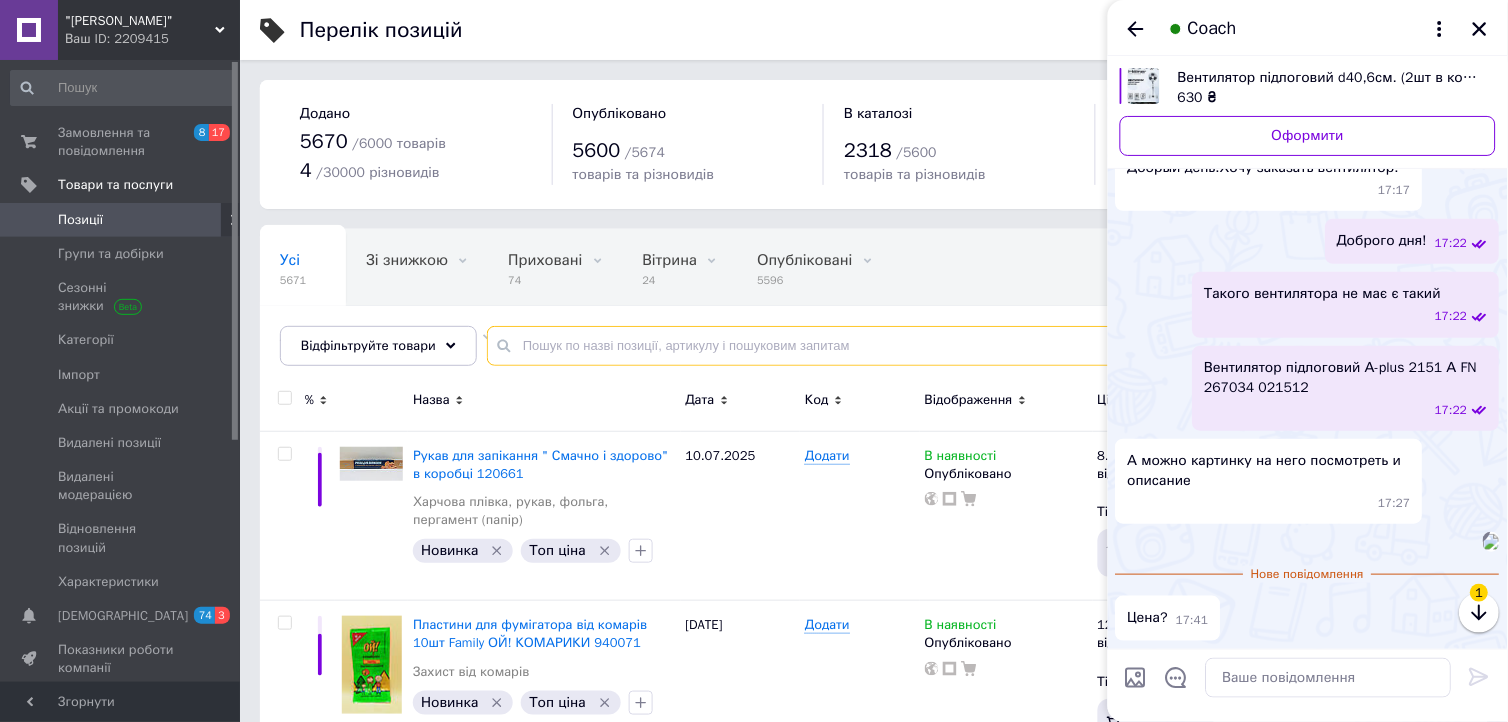 click at bounding box center [977, 346] 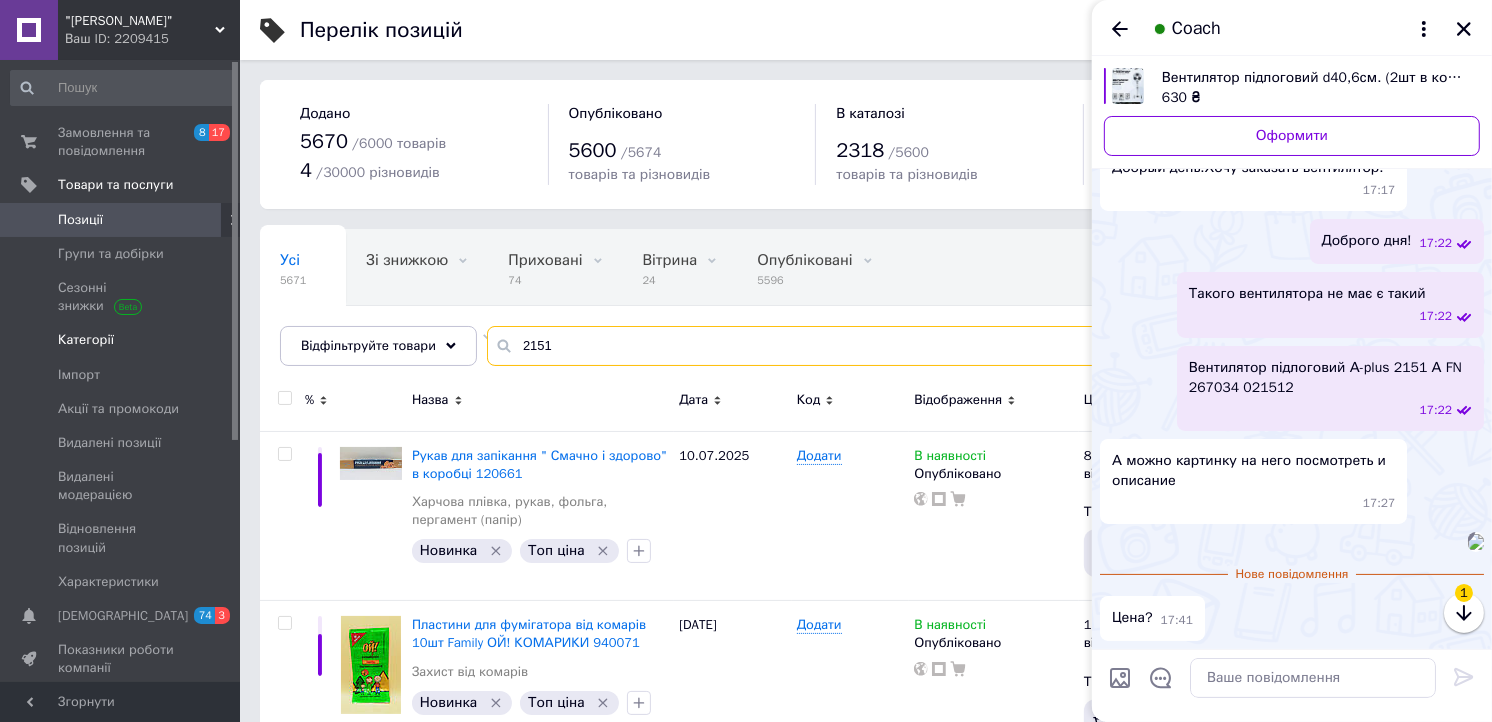 type on "2151" 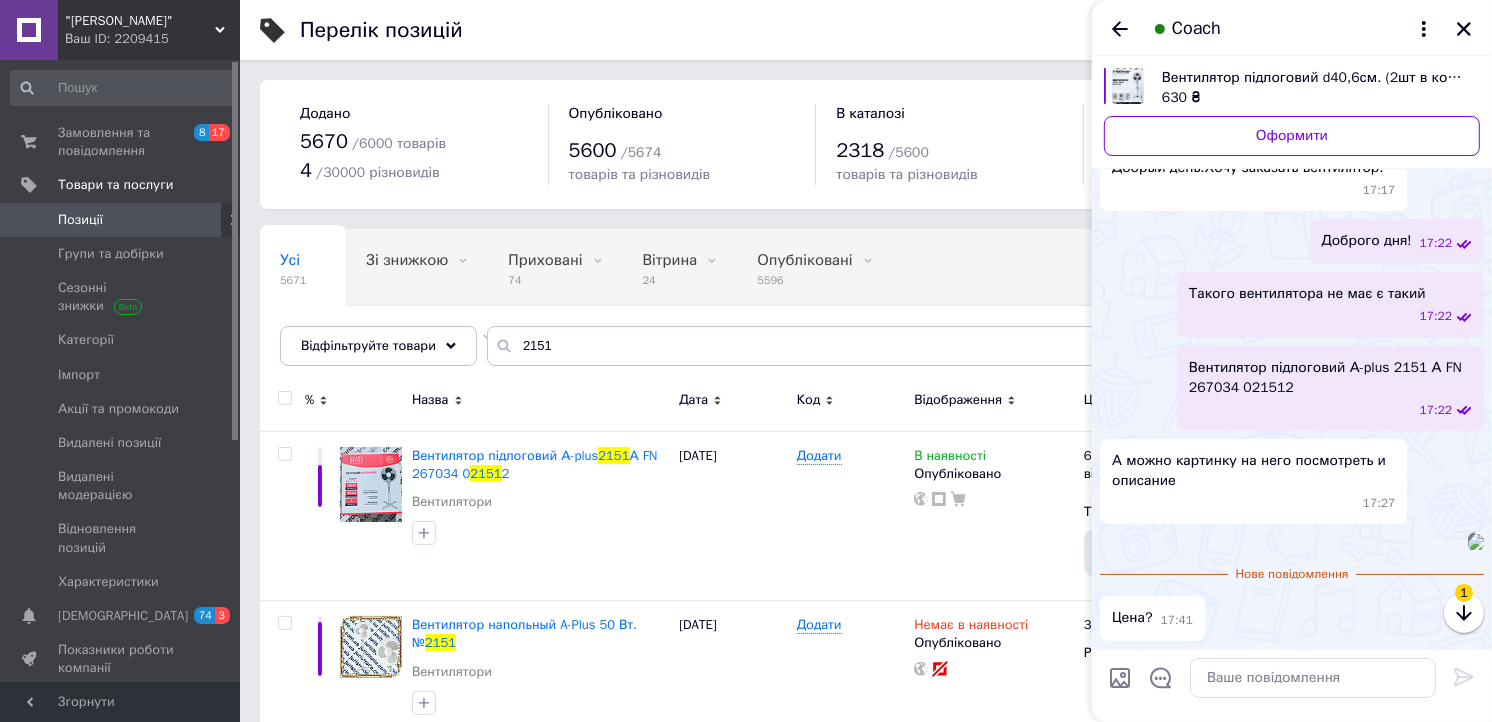 drag, startPoint x: 1457, startPoint y: 22, endPoint x: 1353, endPoint y: 325, distance: 320.35138 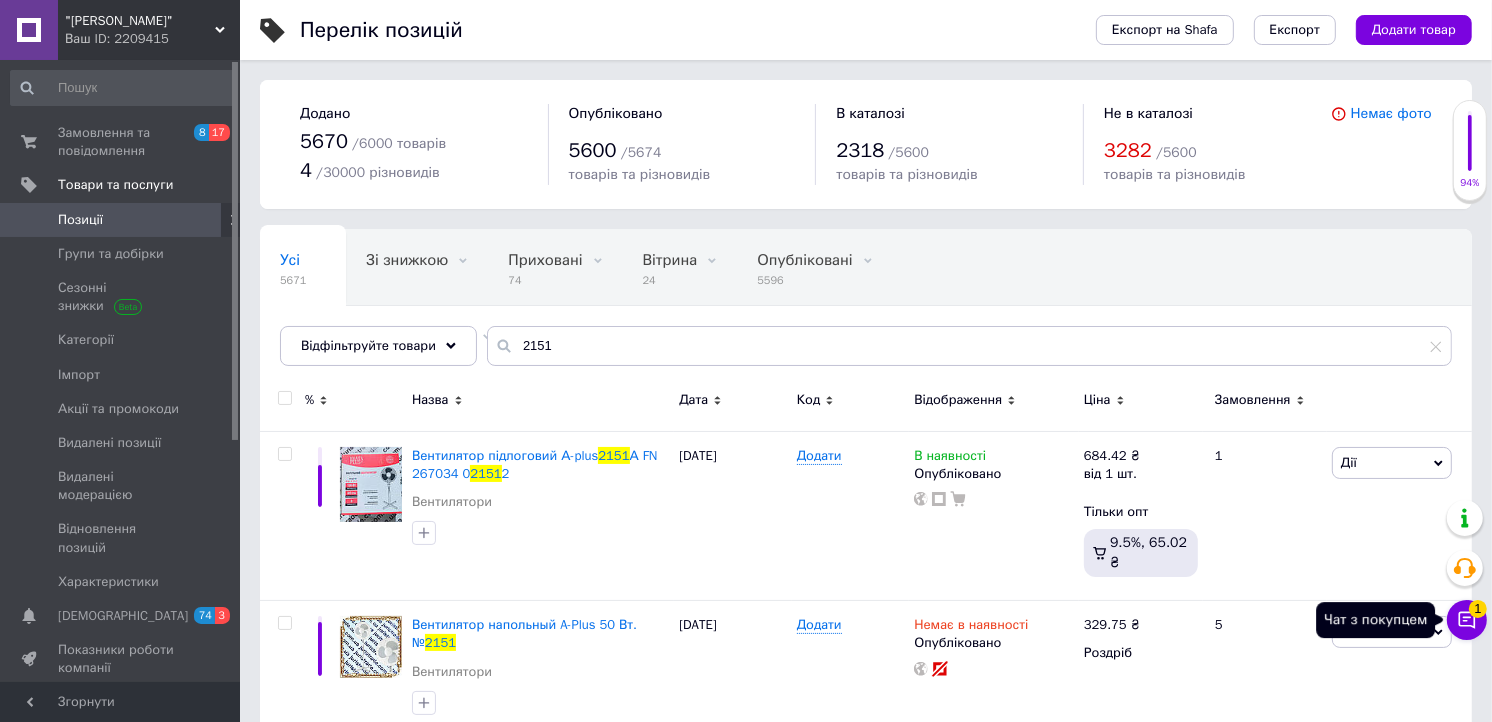 click 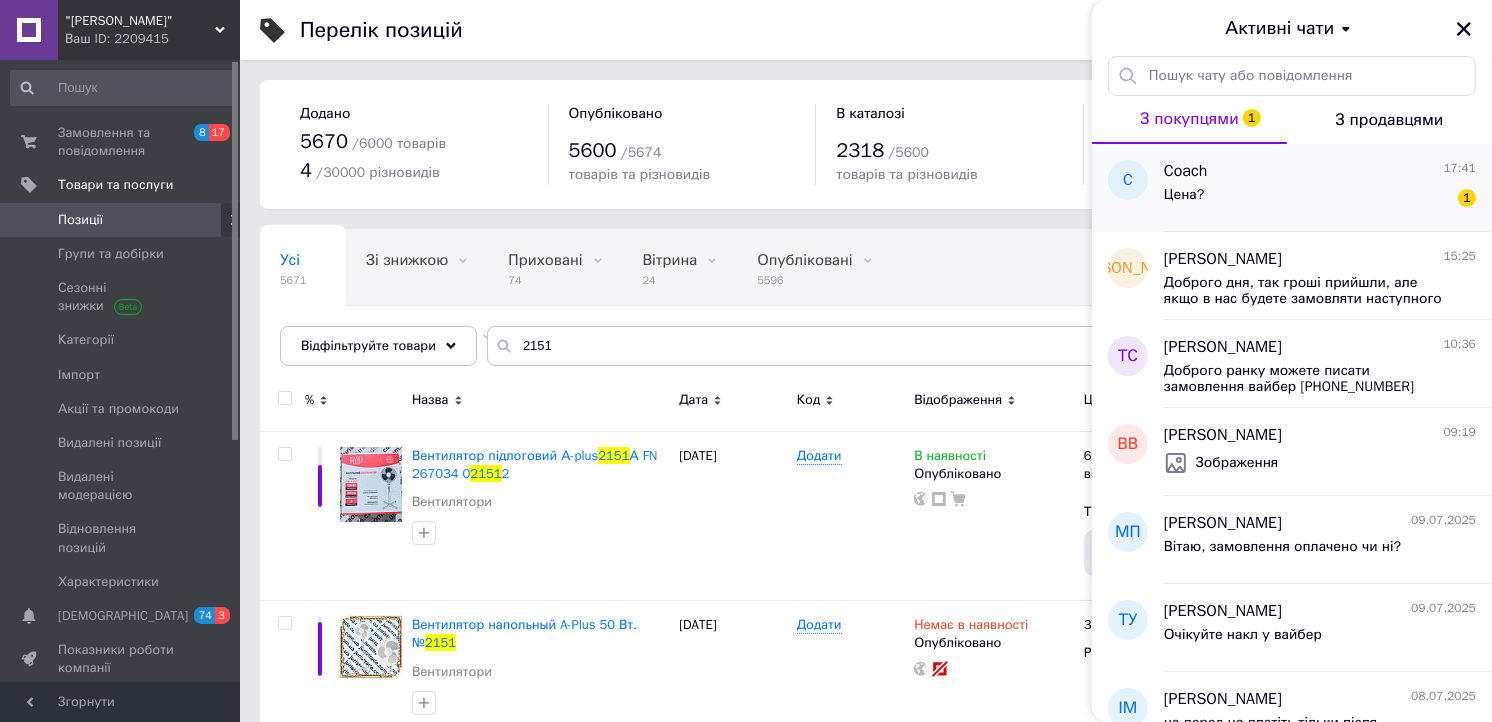 click on "Цена? 1" at bounding box center (1320, 199) 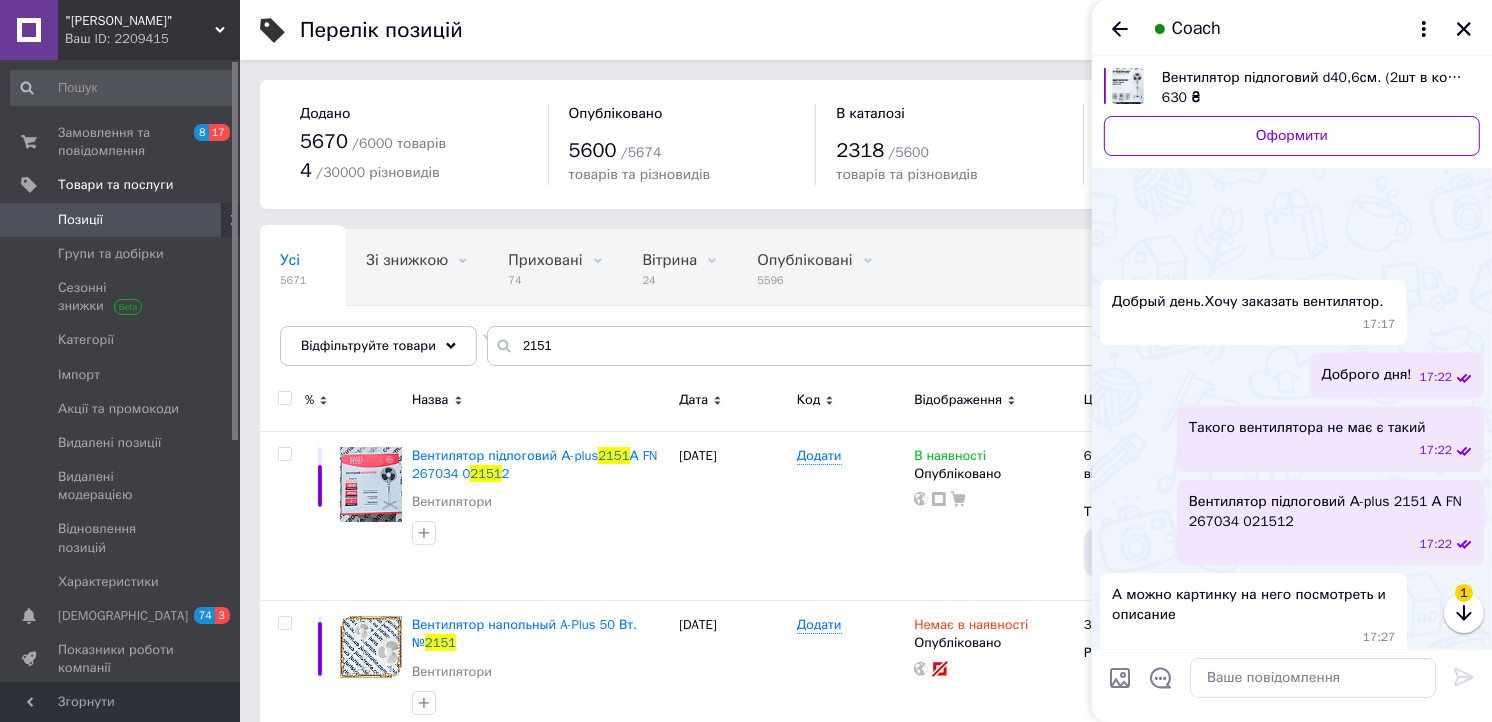 scroll, scrollTop: 268, scrollLeft: 0, axis: vertical 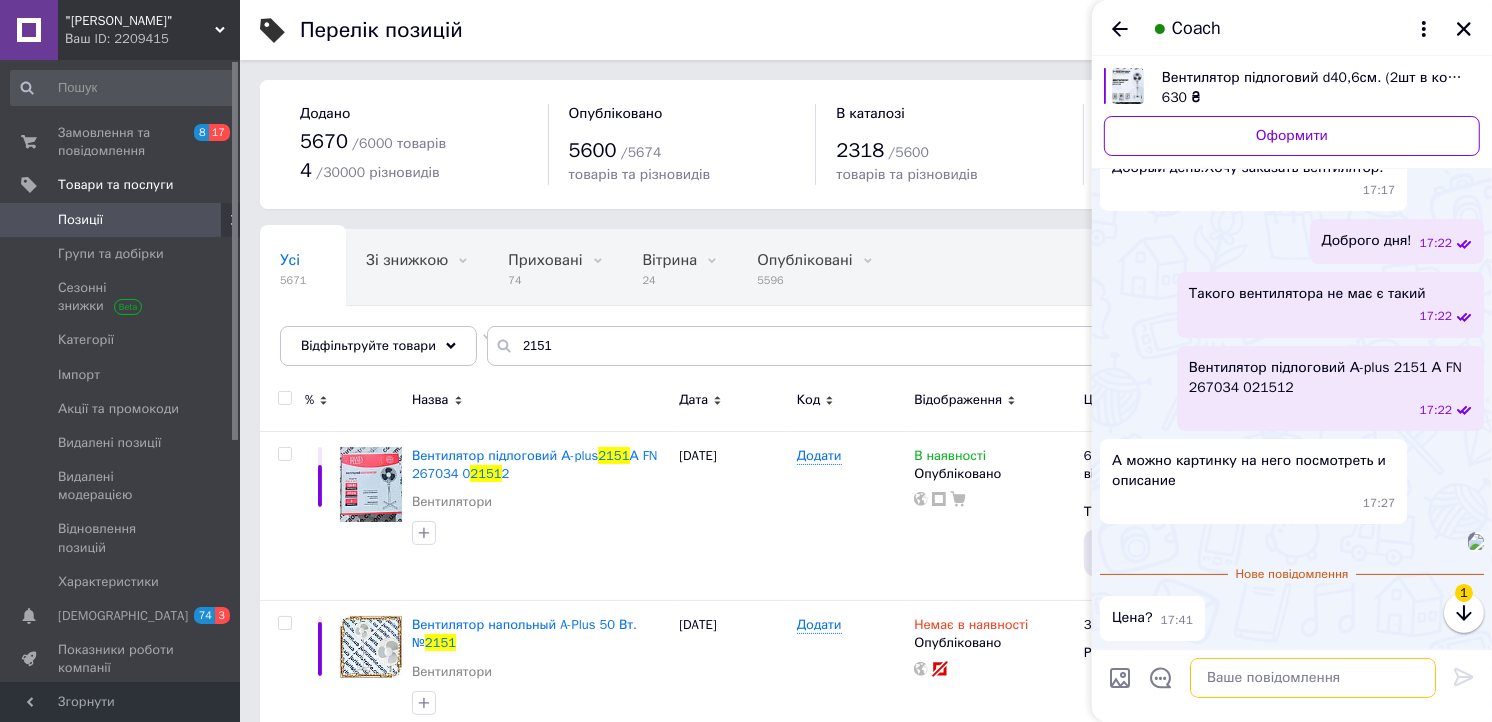 click at bounding box center [1313, 678] 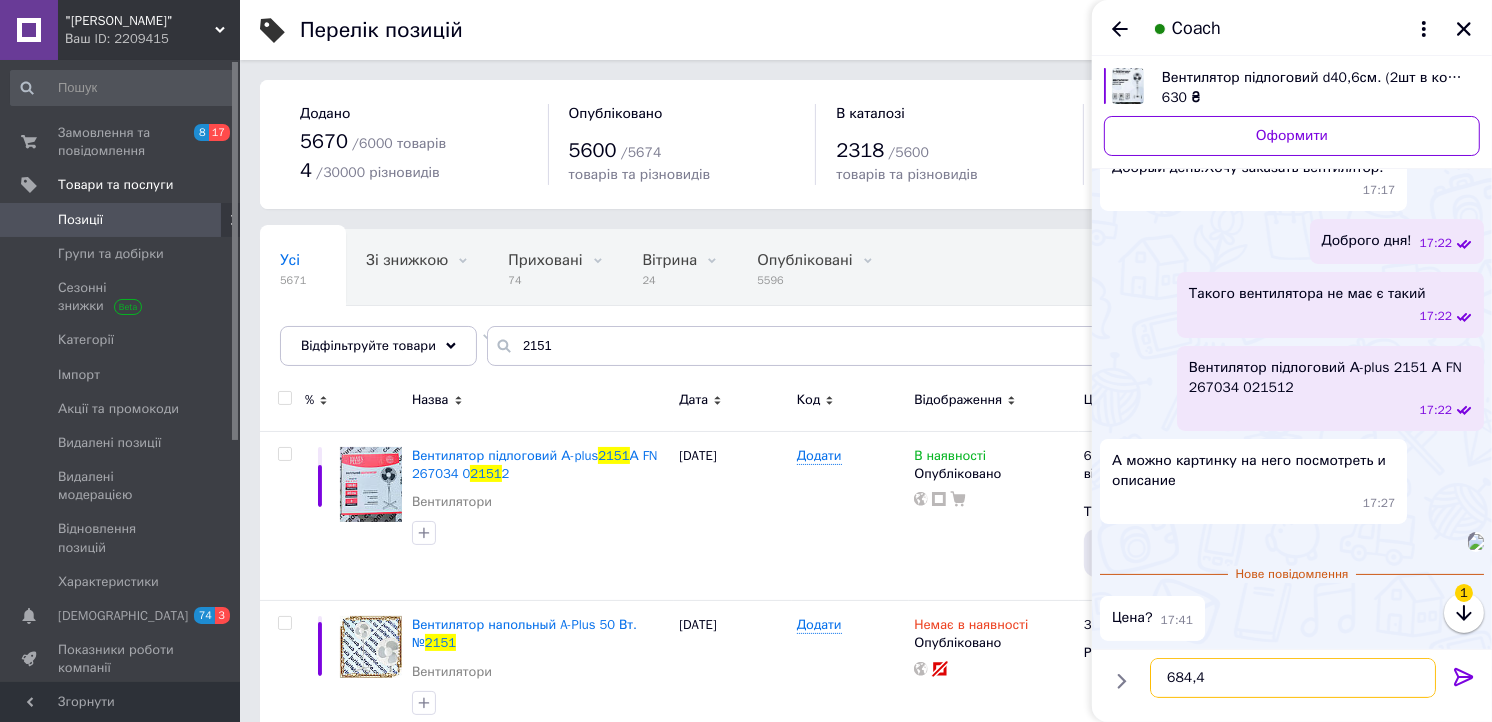 type on "684,42" 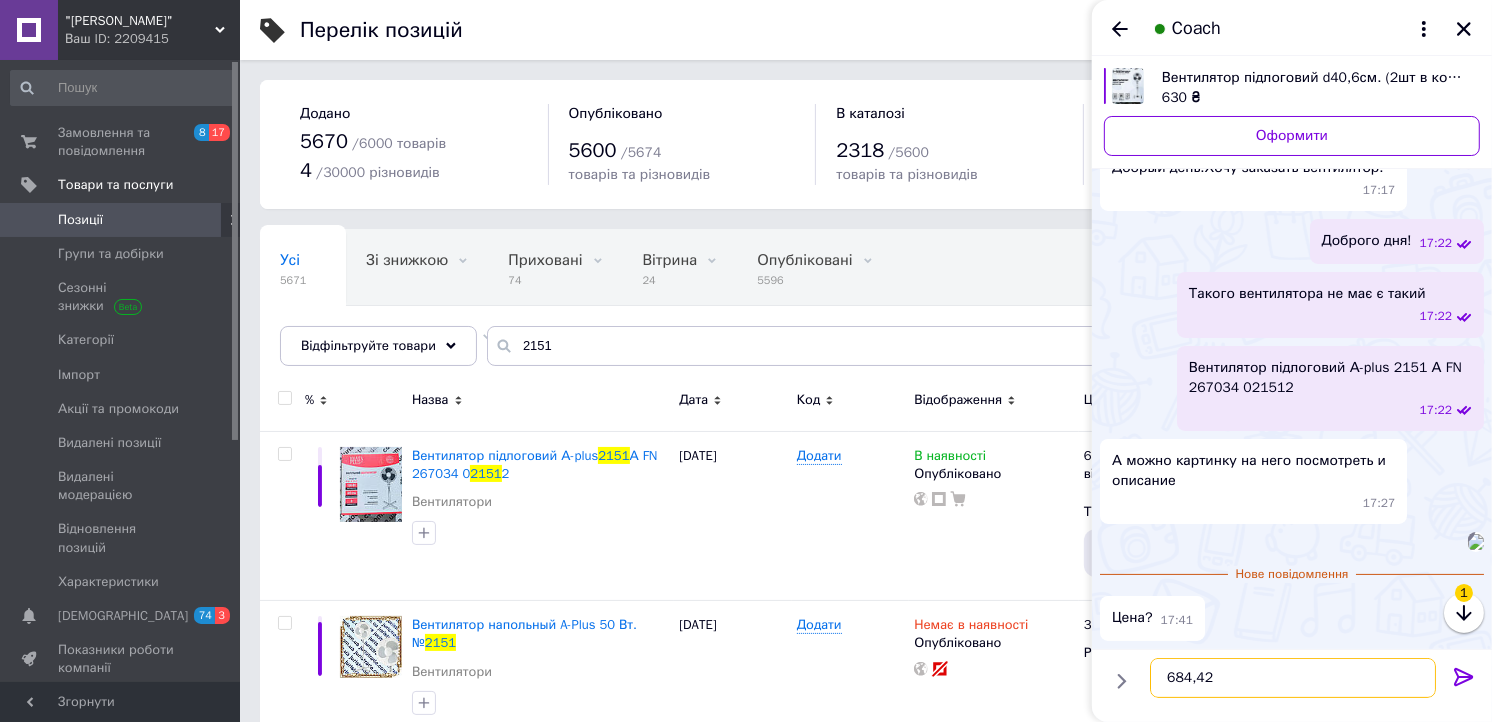 type 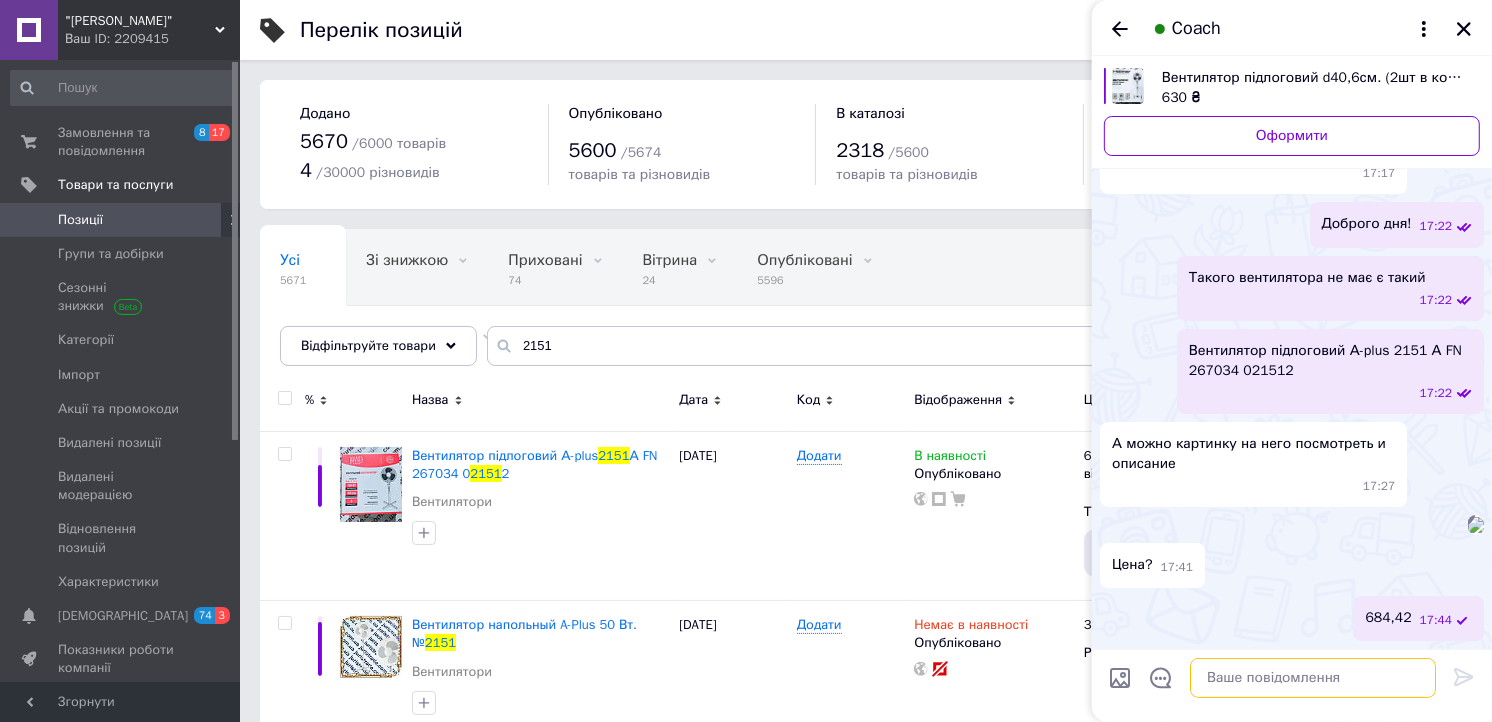 scroll, scrollTop: 358, scrollLeft: 0, axis: vertical 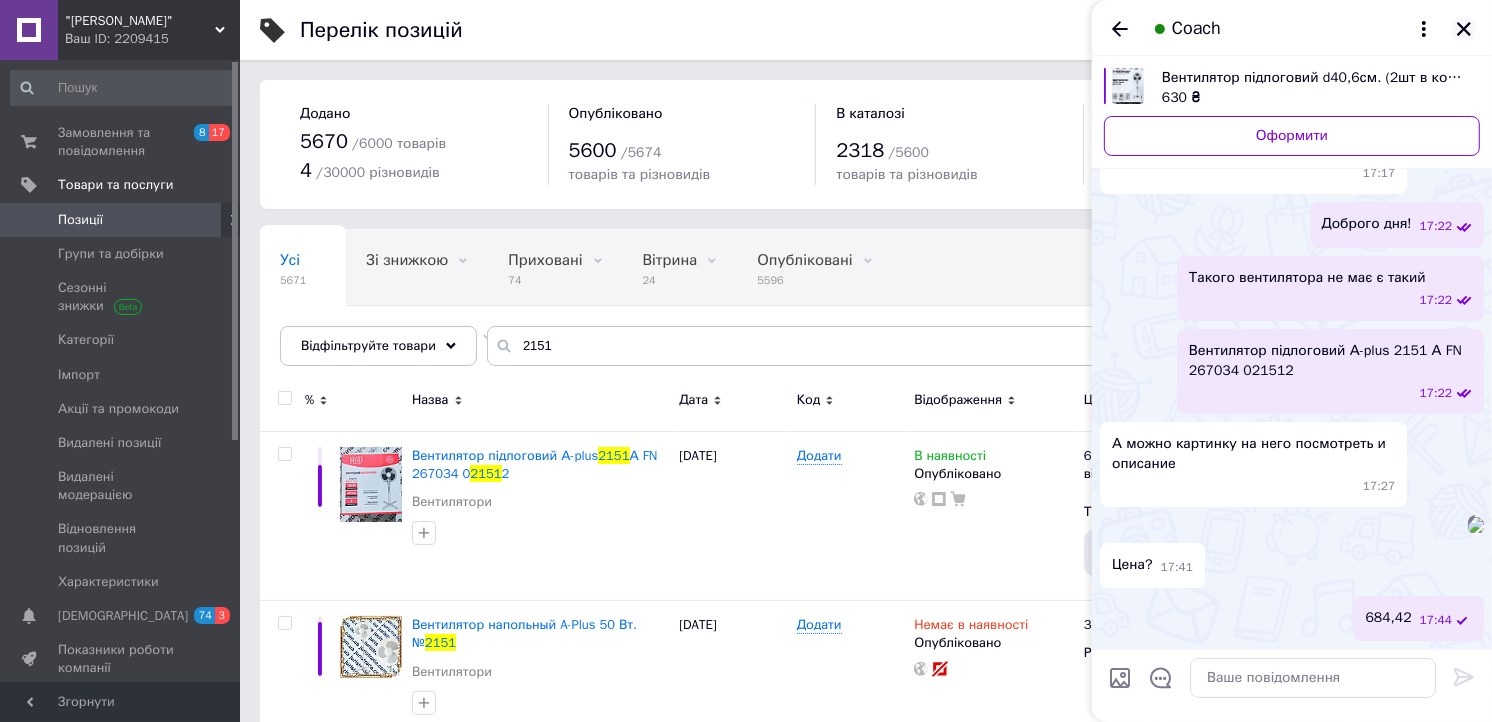 click 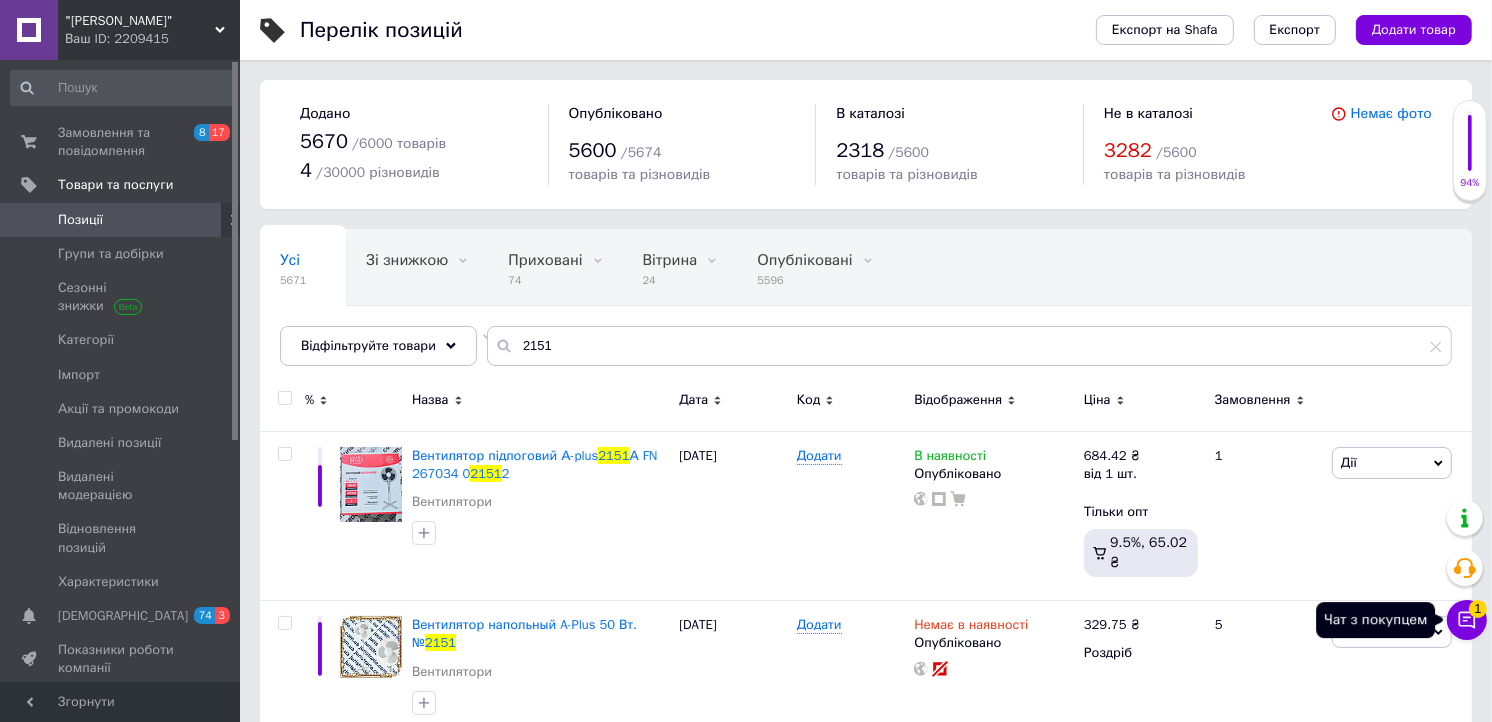 click 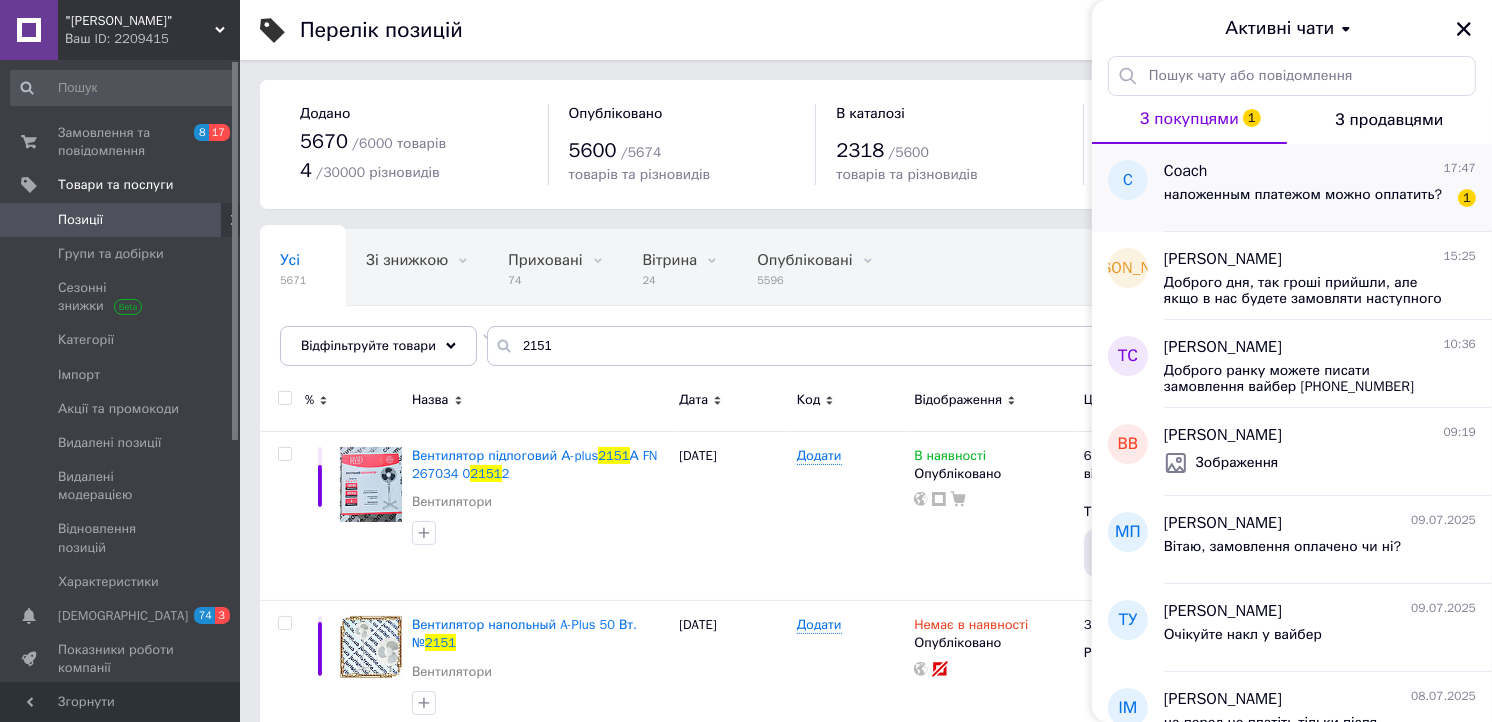 click on "наложенным платежом можно оплатить?" at bounding box center (1303, 195) 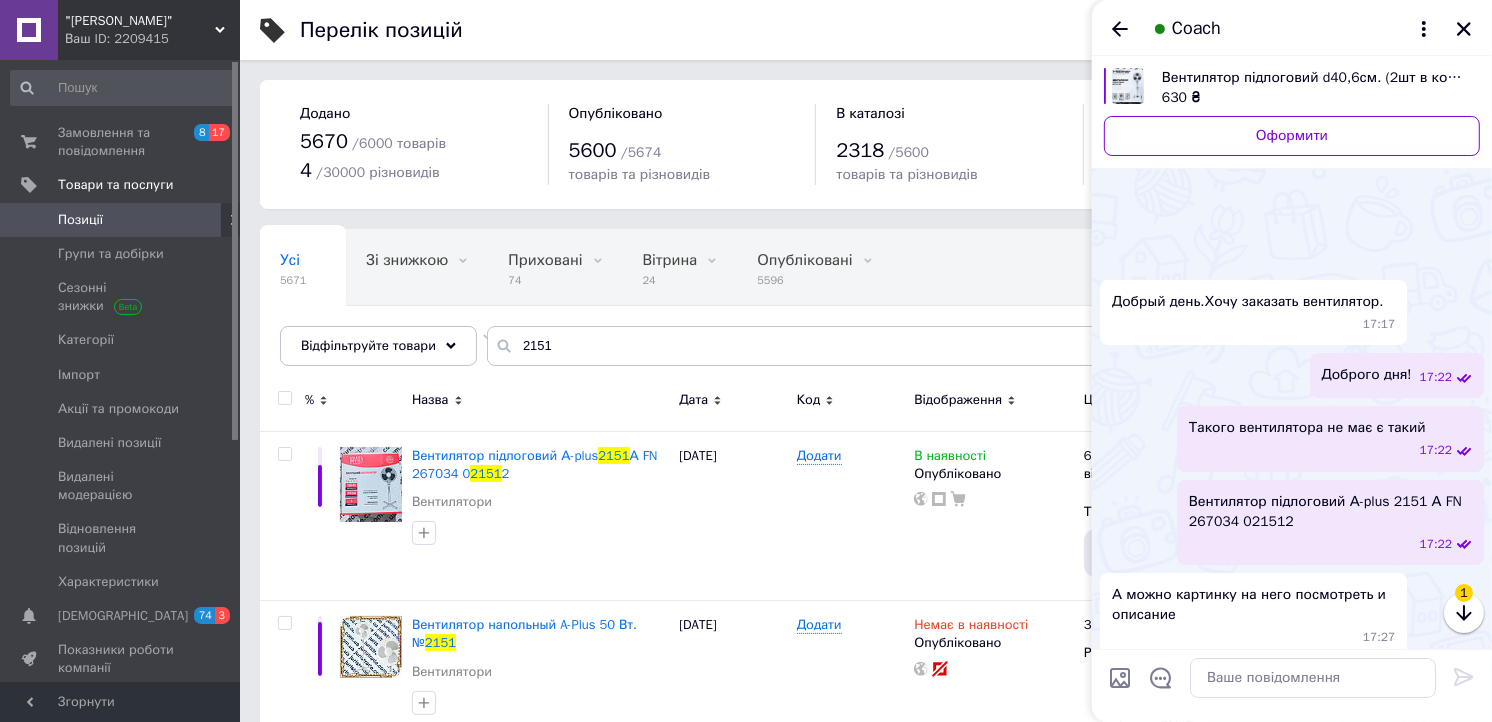 scroll, scrollTop: 395, scrollLeft: 0, axis: vertical 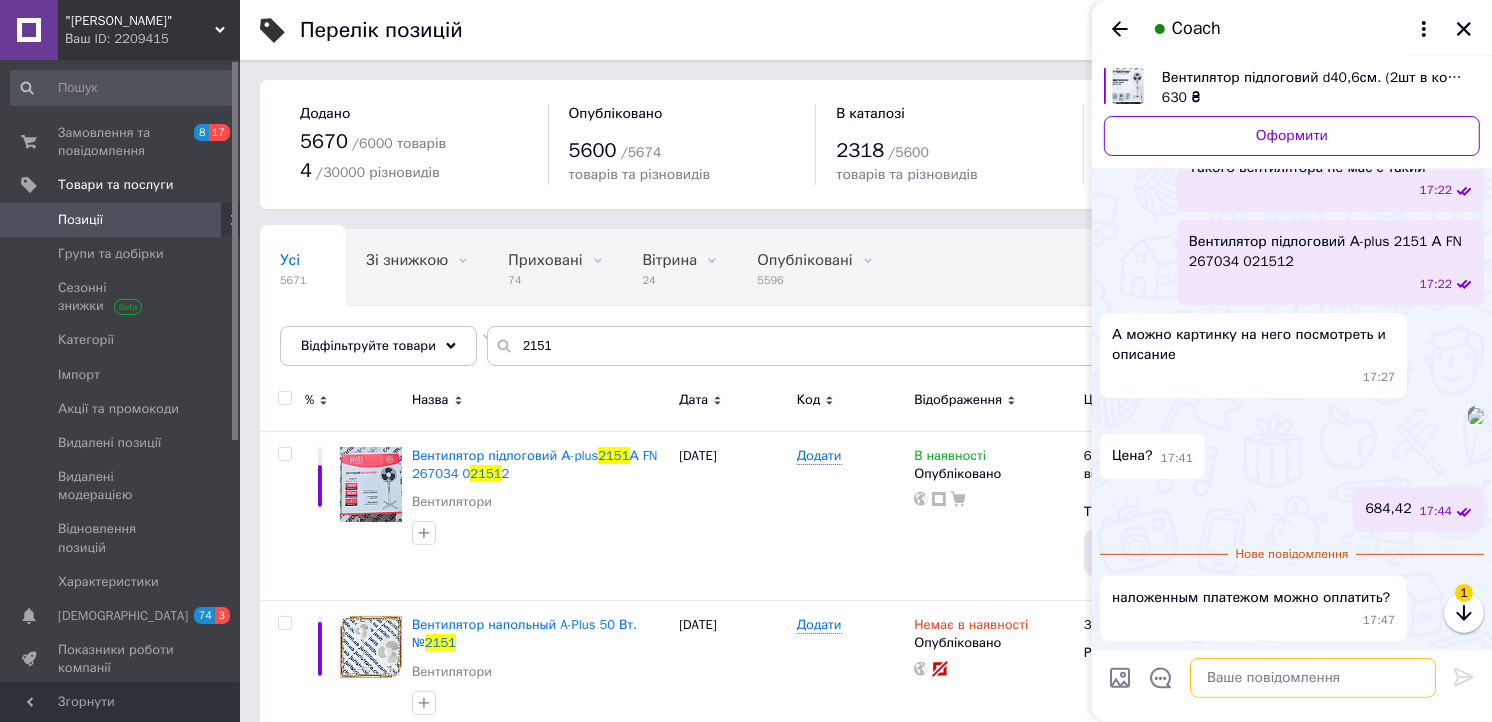click at bounding box center [1313, 678] 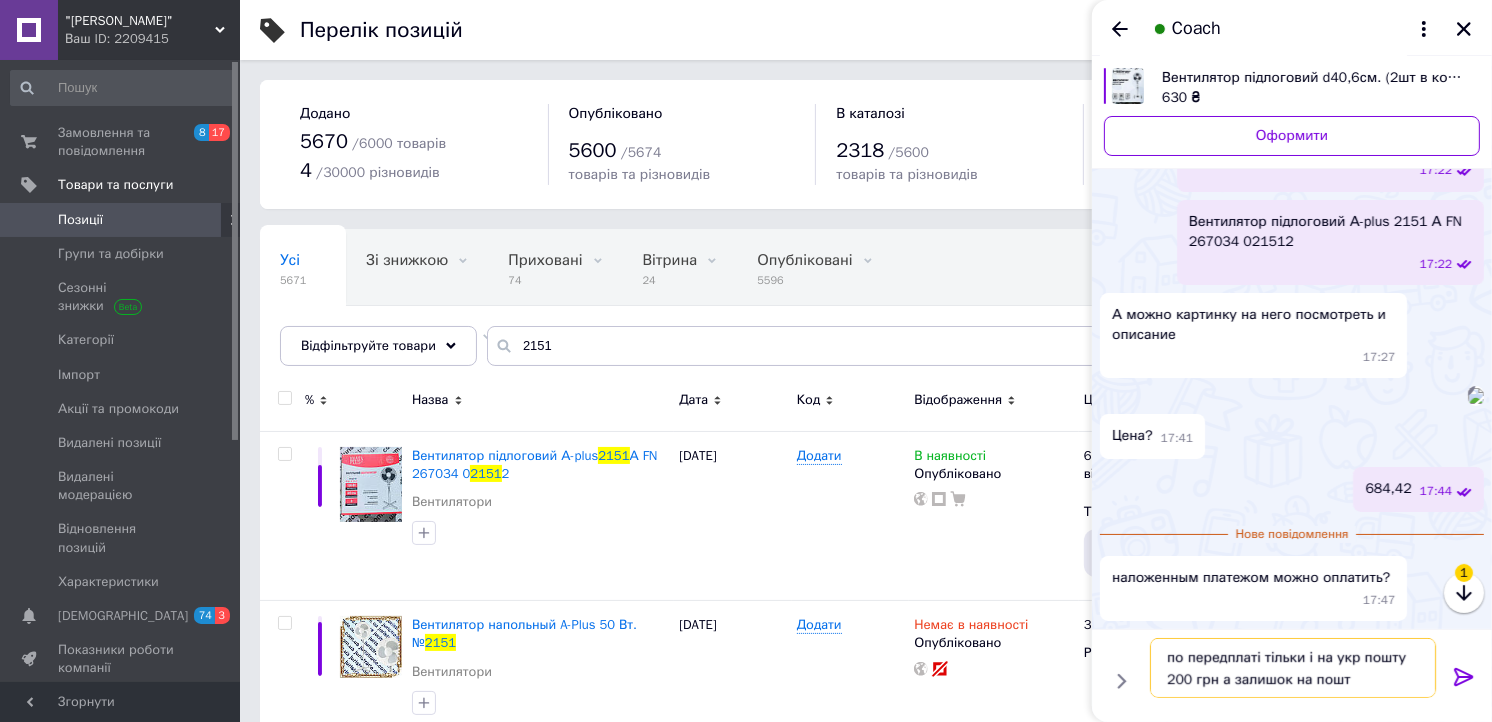 type on "по передплаті тільки і на укр пошту 200 грн а залишок на пошті" 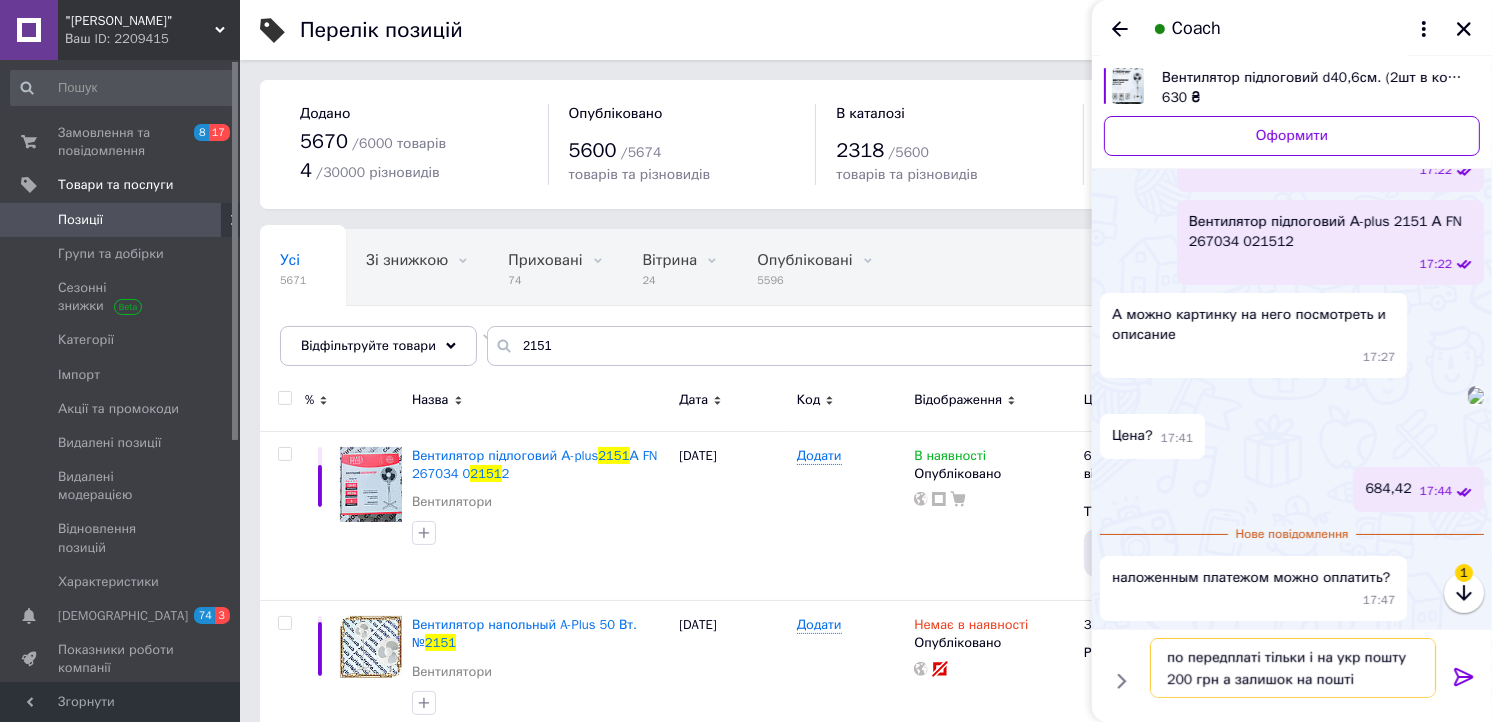 type 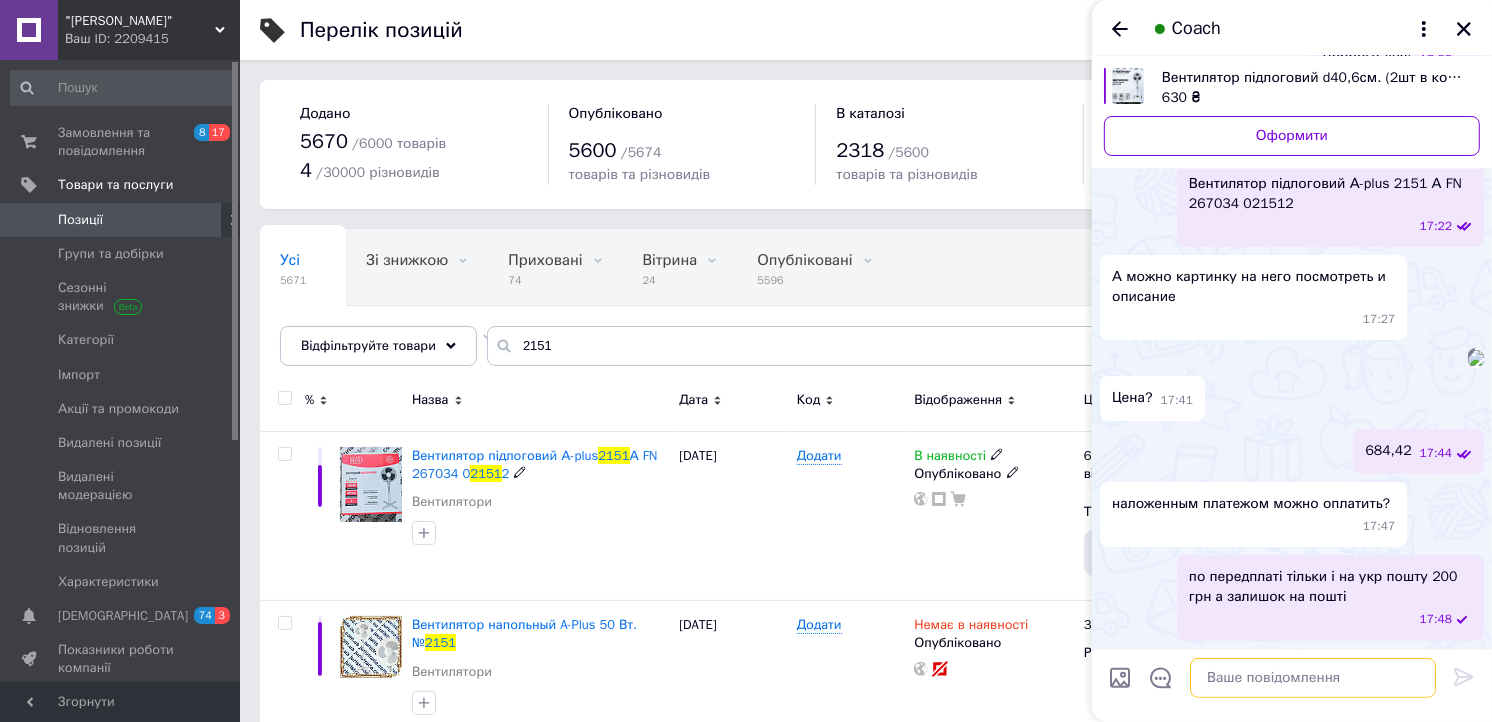scroll, scrollTop: 525, scrollLeft: 0, axis: vertical 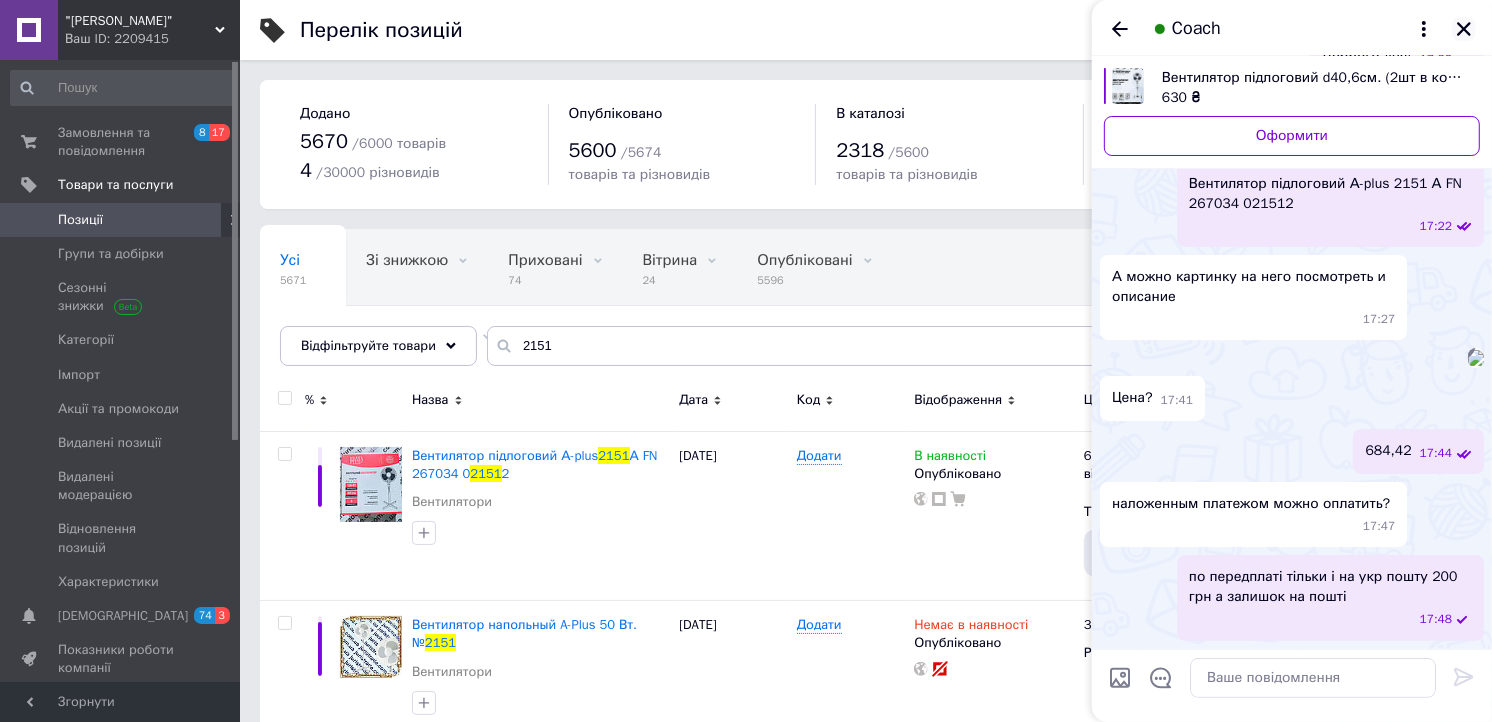 click 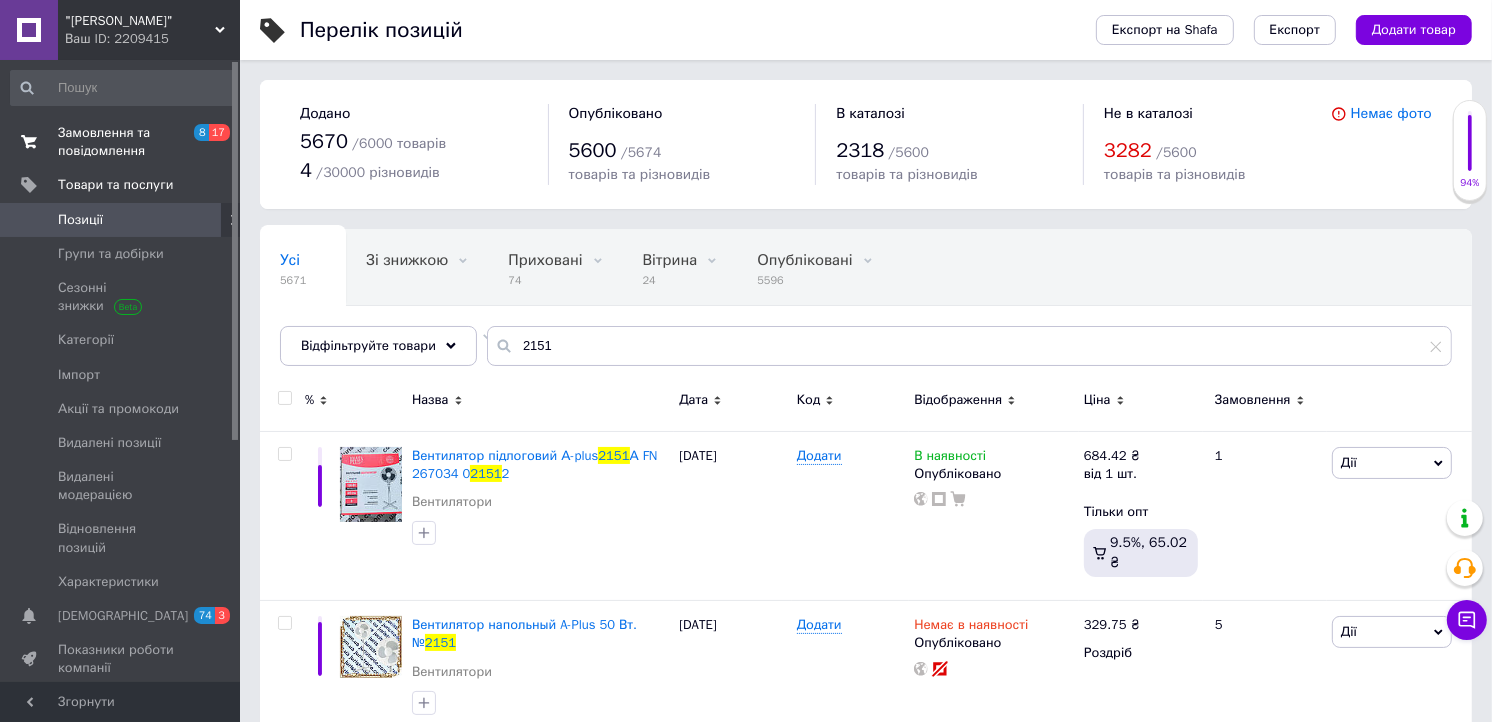 click on "Замовлення та повідомлення" at bounding box center (121, 142) 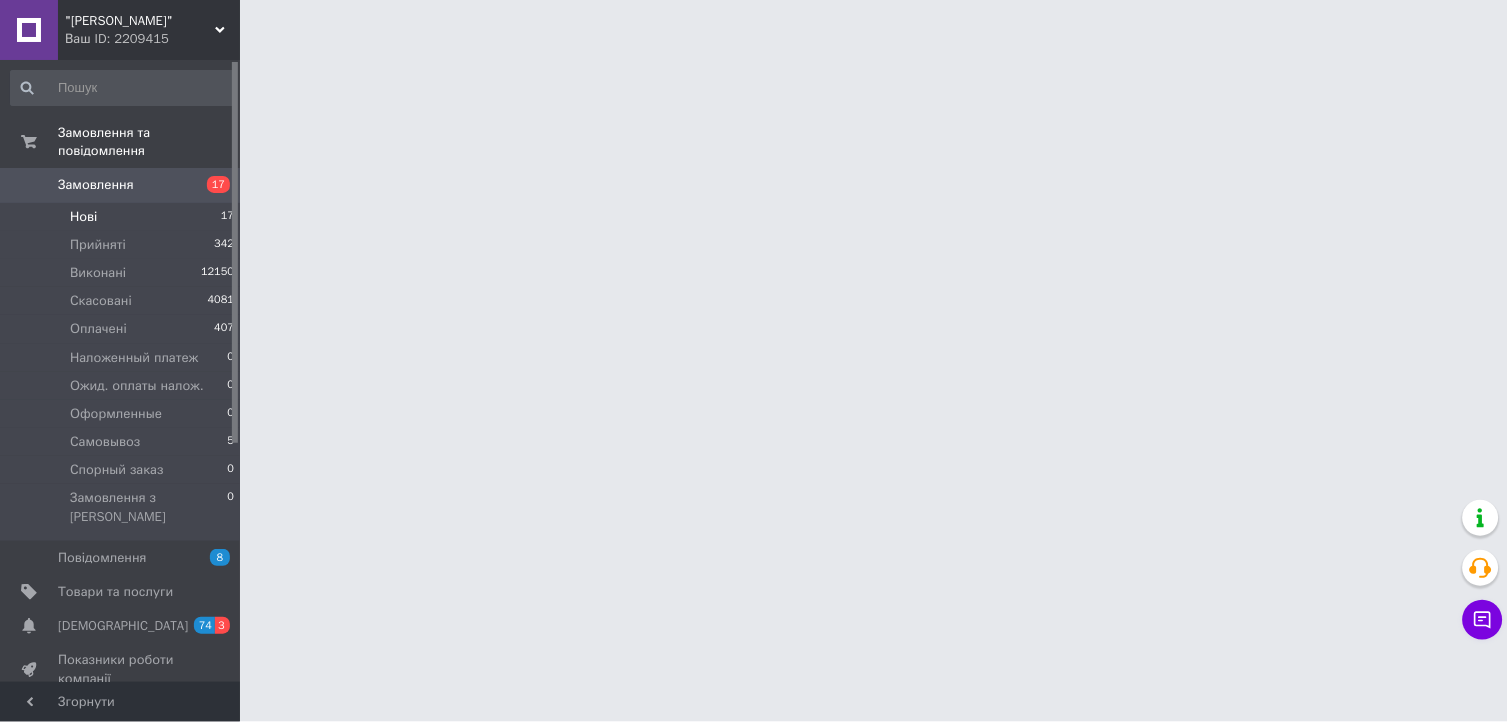 click on "Нові" at bounding box center (83, 217) 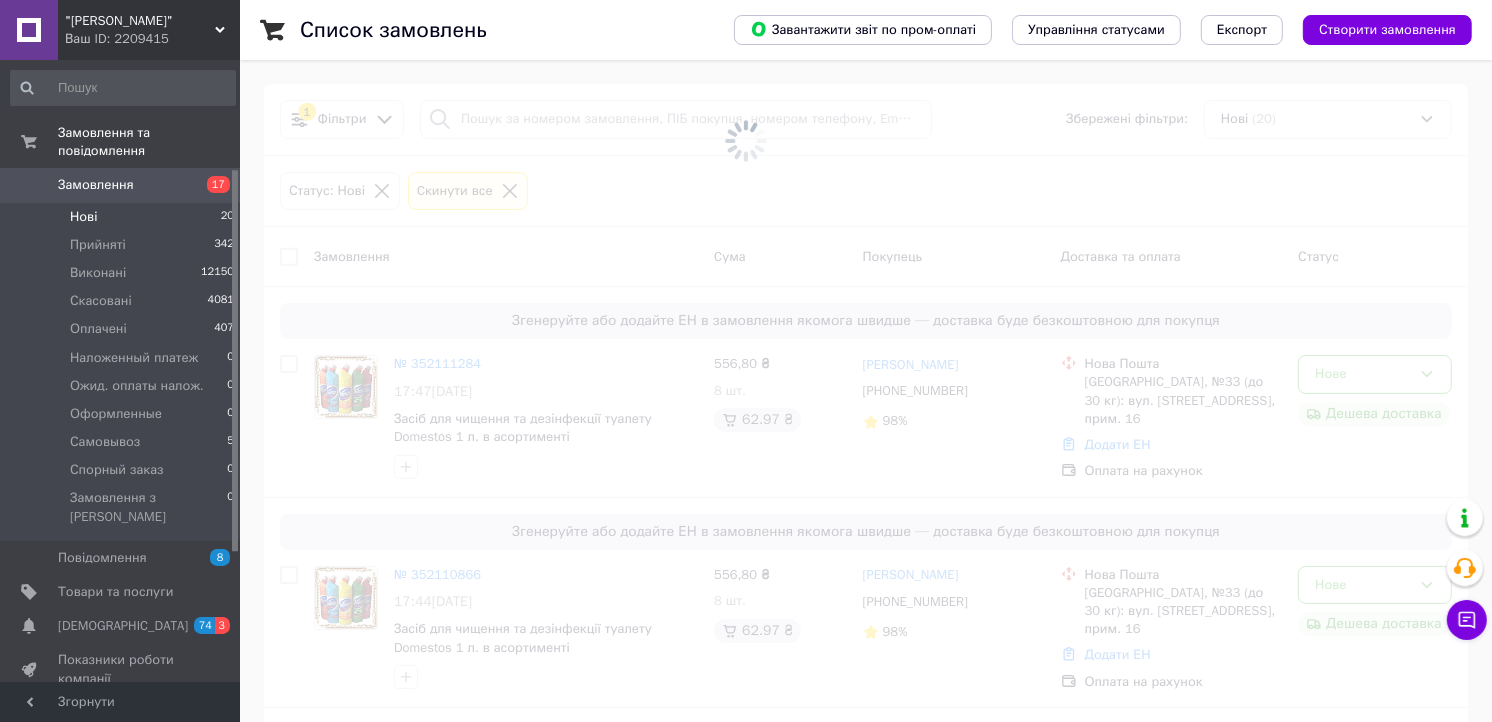 scroll, scrollTop: 177, scrollLeft: 0, axis: vertical 